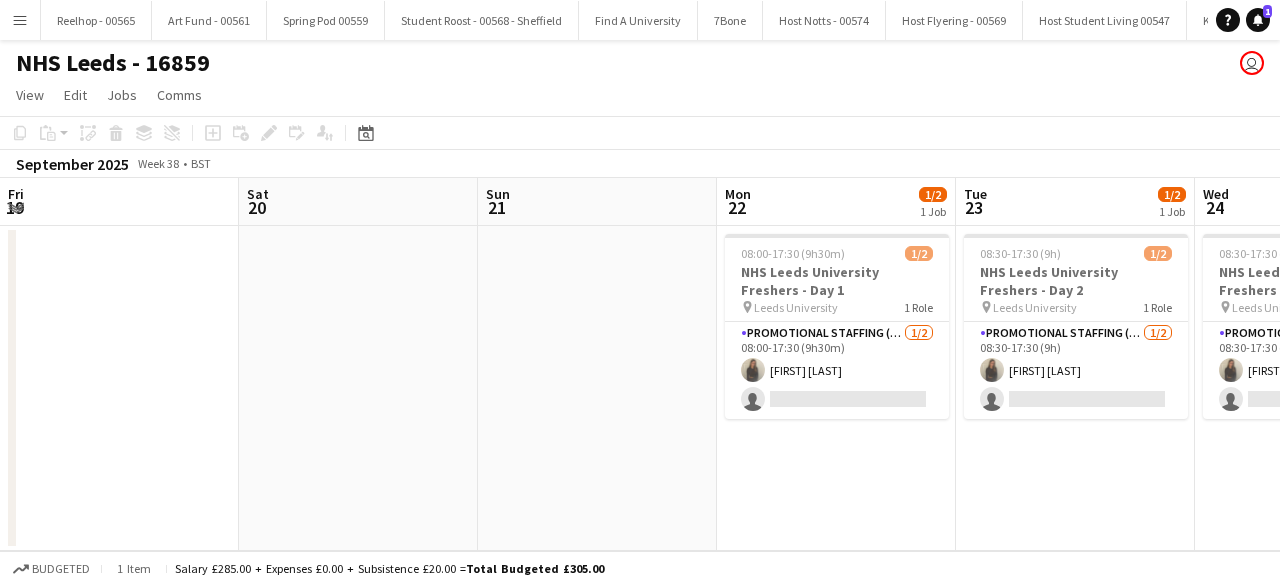 scroll, scrollTop: 0, scrollLeft: 0, axis: both 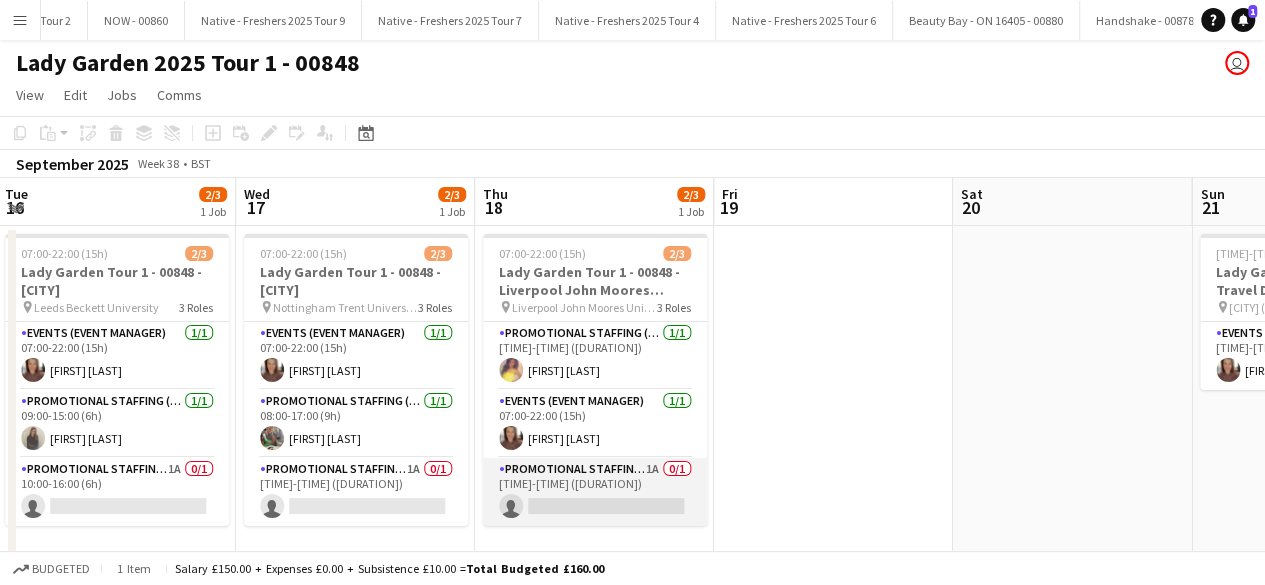 click on "[JOB_TITLE] ([BRAND_AMBASSADOR]) 1A 0/1 [DURATION]
single-neutral-actions" at bounding box center [595, 492] 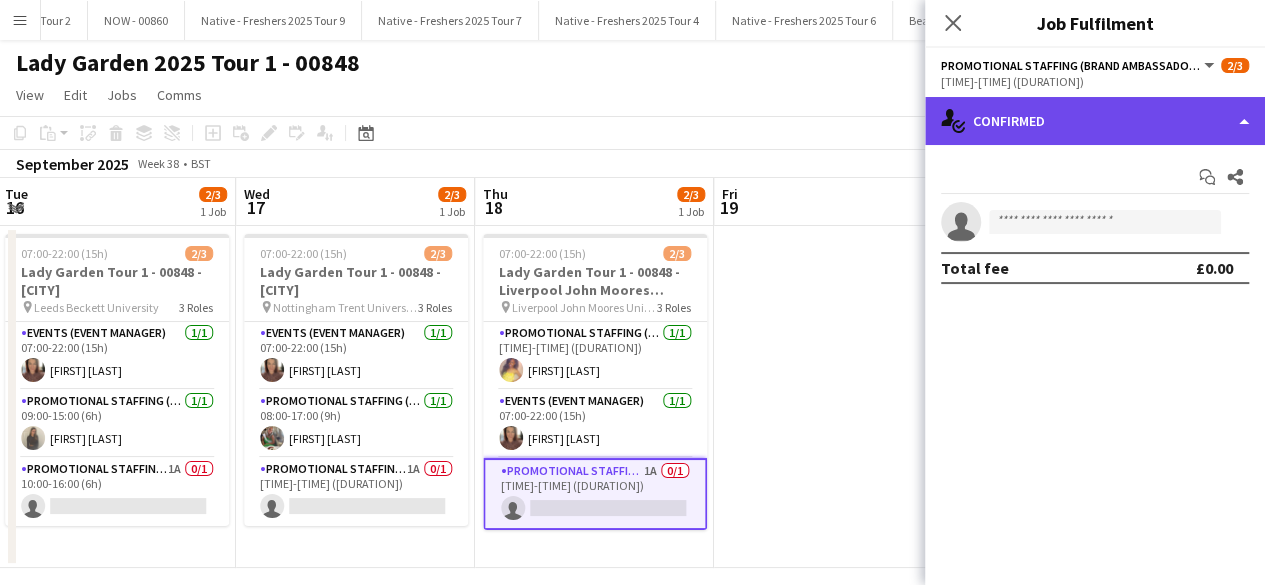 click on "single-neutral-actions-check-2
Confirmed" 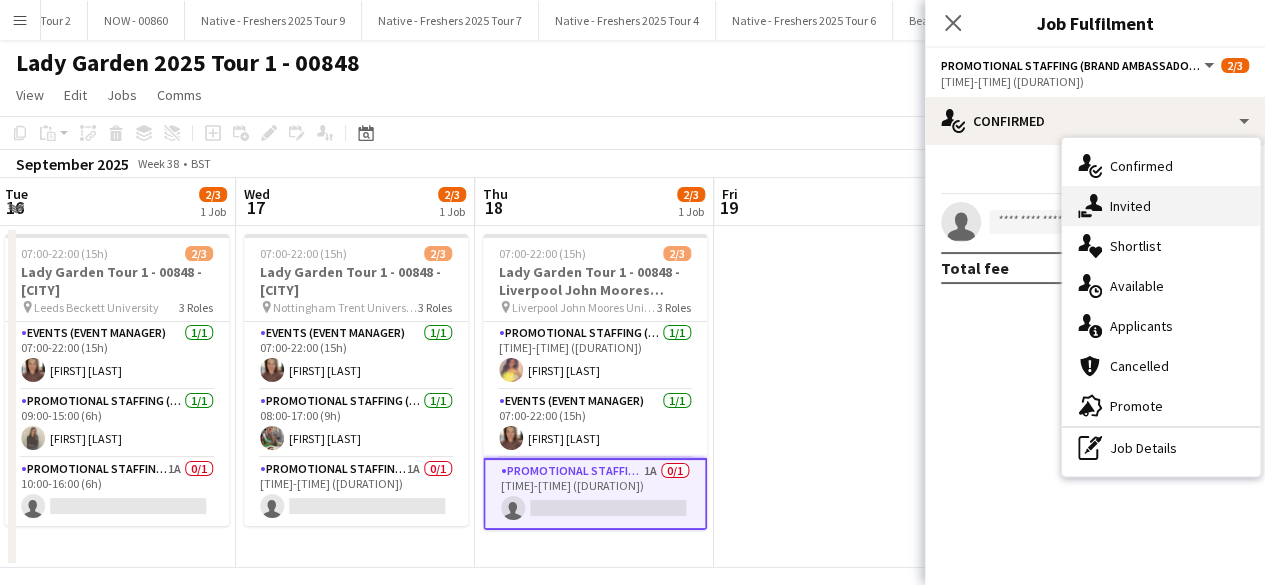 click on "single-neutral-actions-share-1
Invited" at bounding box center (1161, 206) 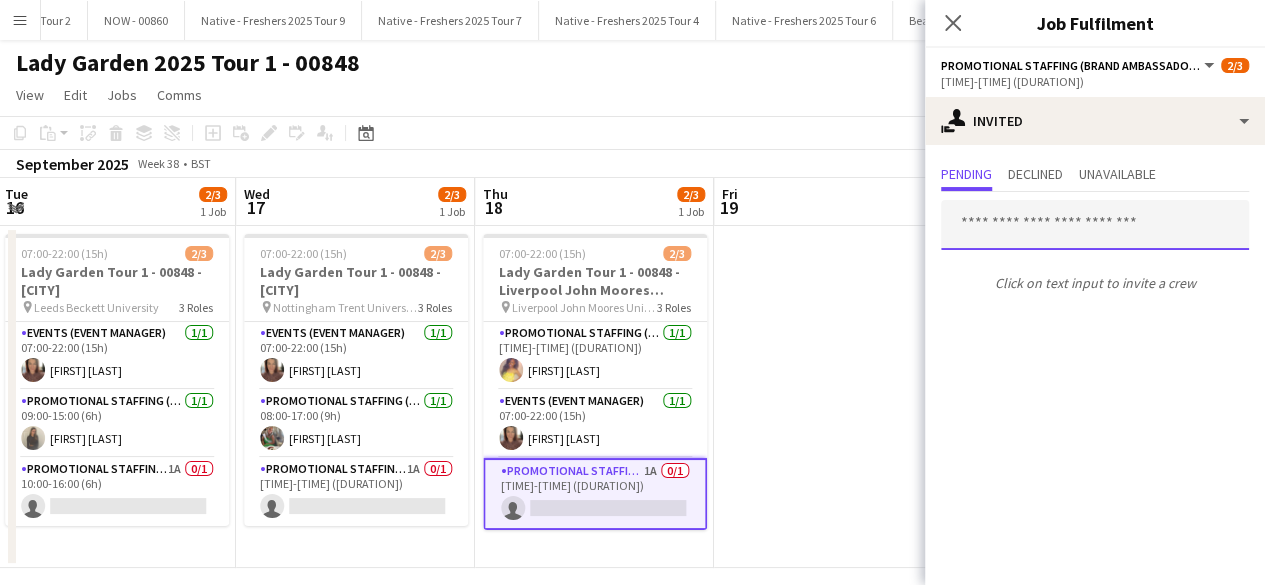 click at bounding box center (1095, 225) 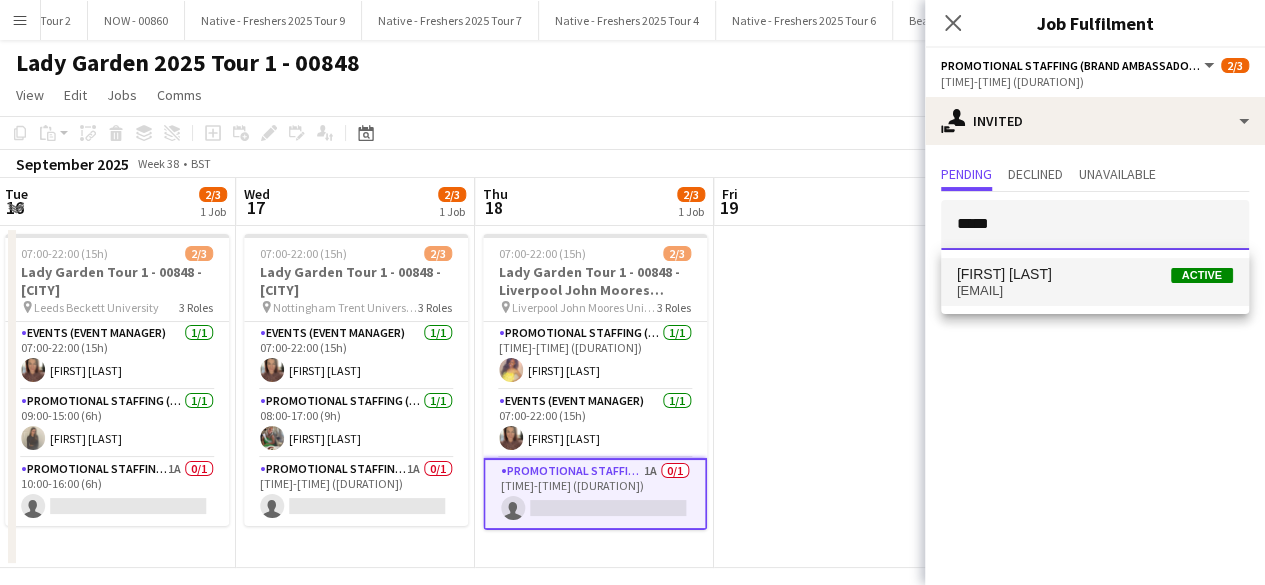 type on "*****" 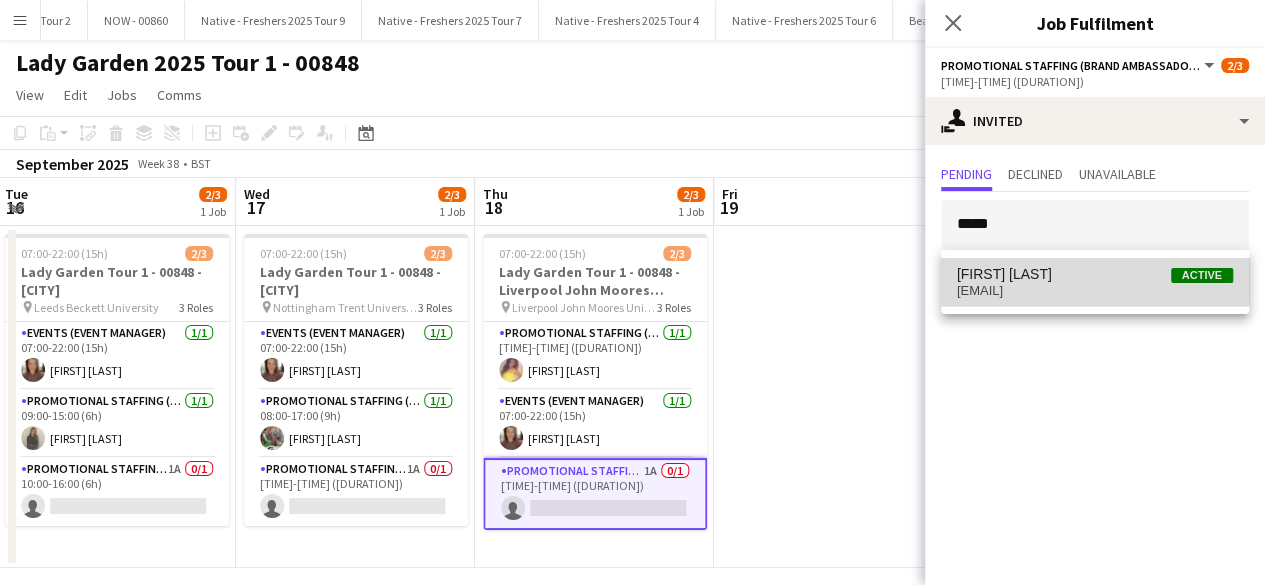 click on "April Barton  Active" at bounding box center [1095, 274] 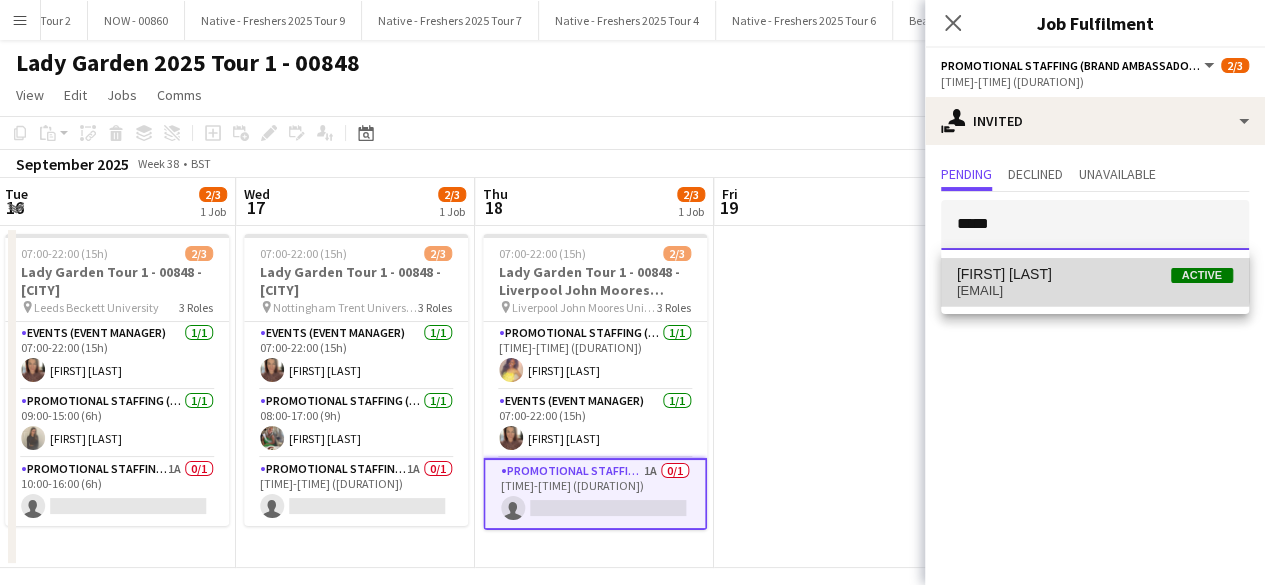 type 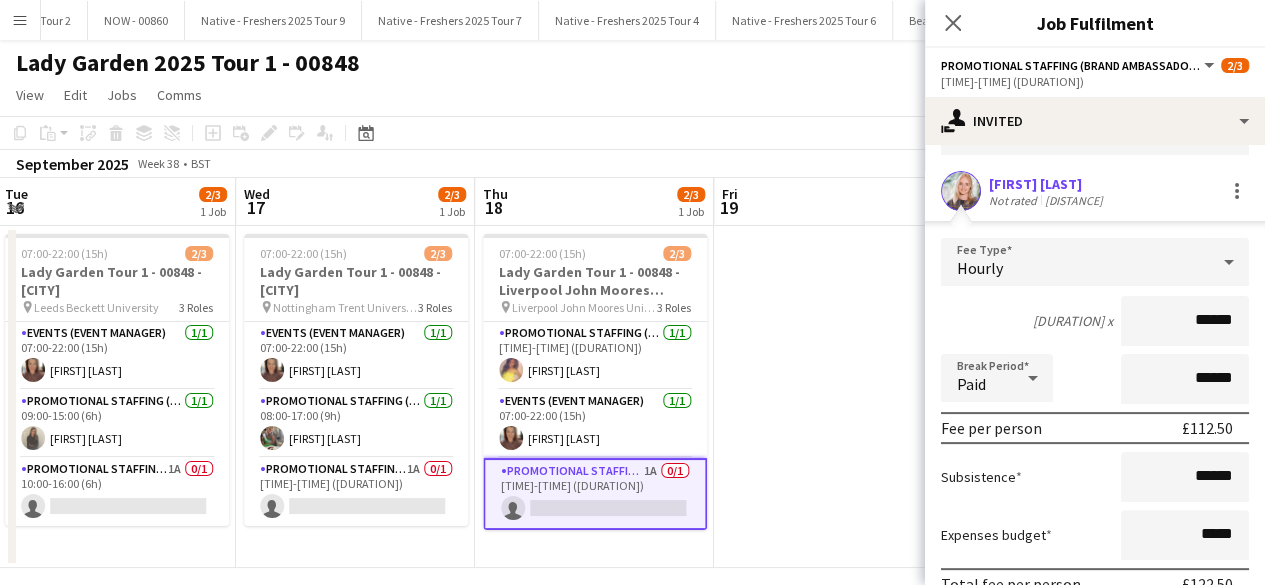 scroll, scrollTop: 144, scrollLeft: 0, axis: vertical 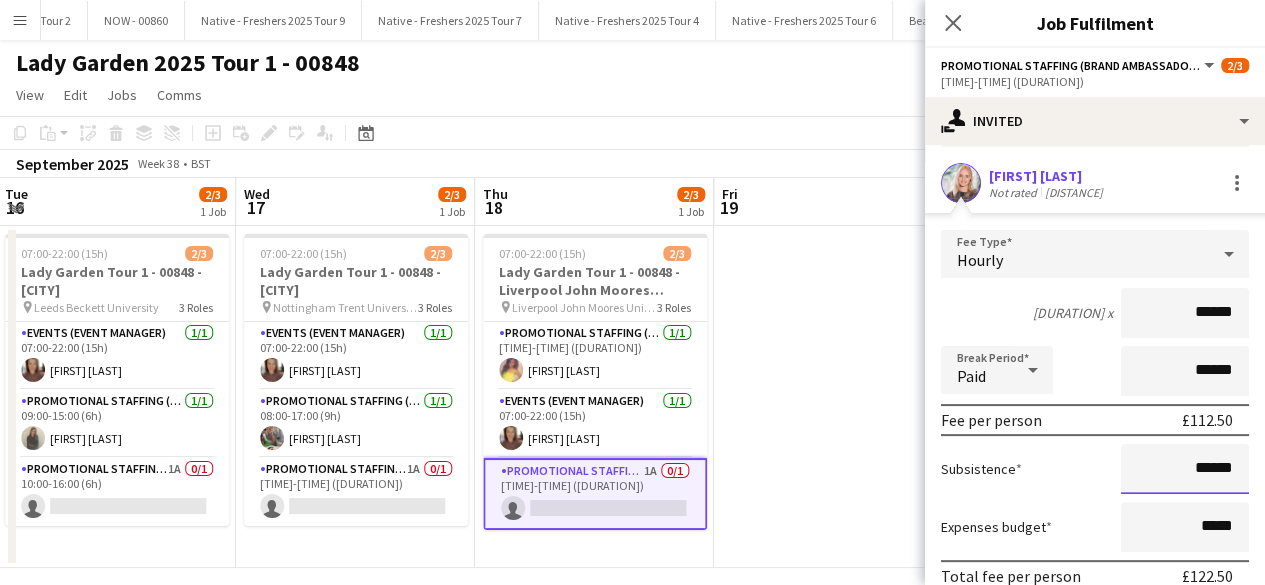 click on "******" at bounding box center (1185, 469) 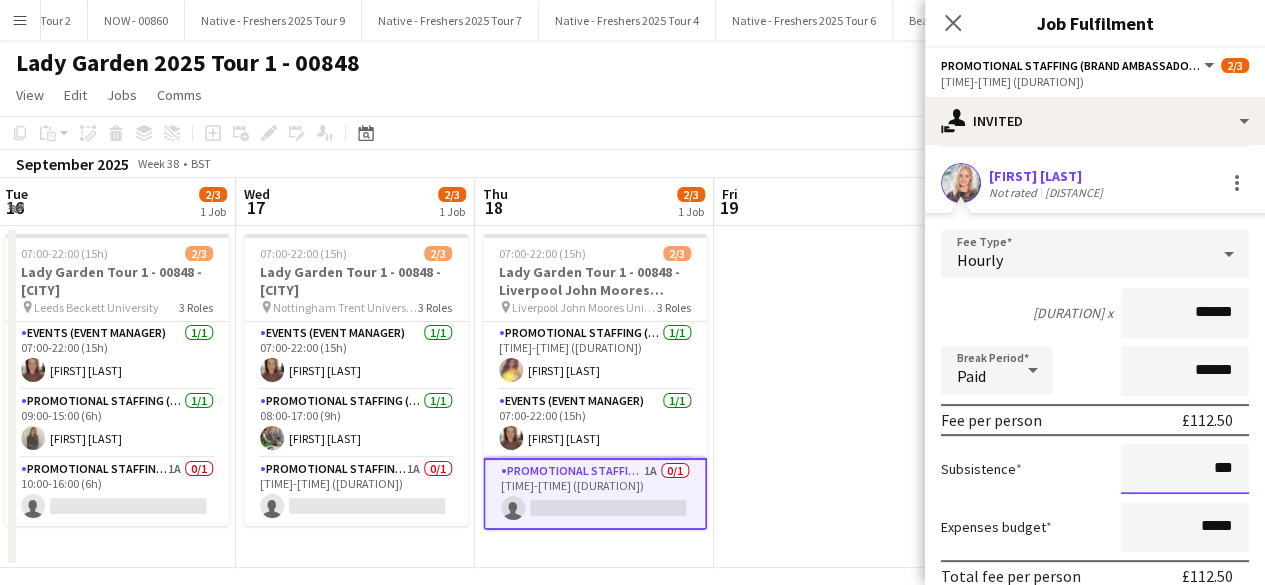 type on "**" 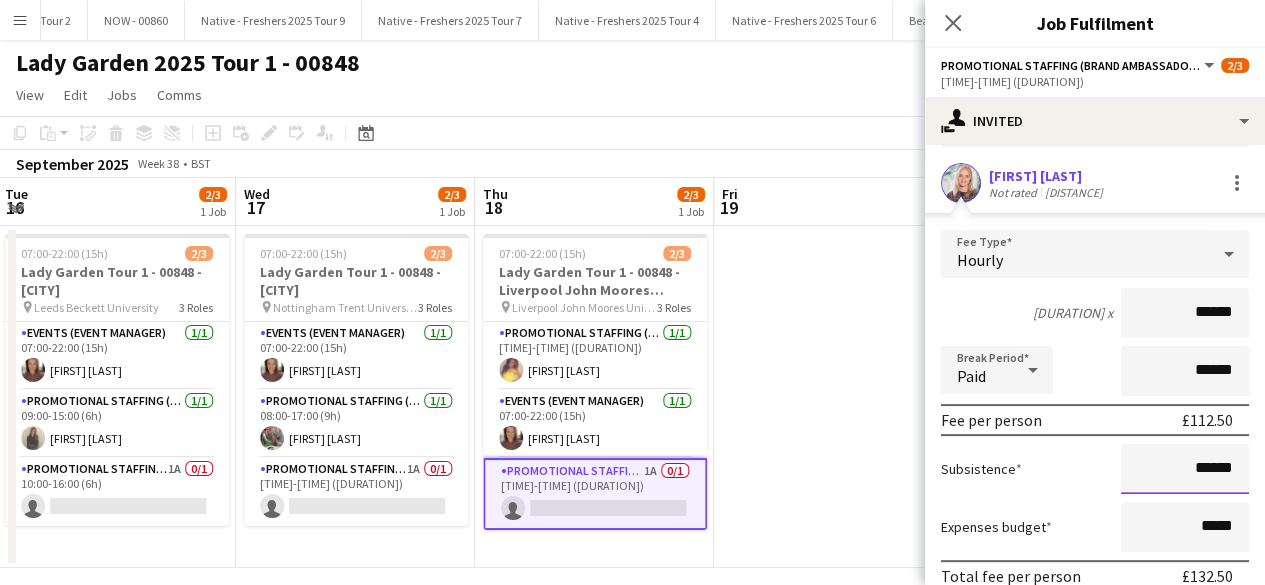scroll, scrollTop: 234, scrollLeft: 0, axis: vertical 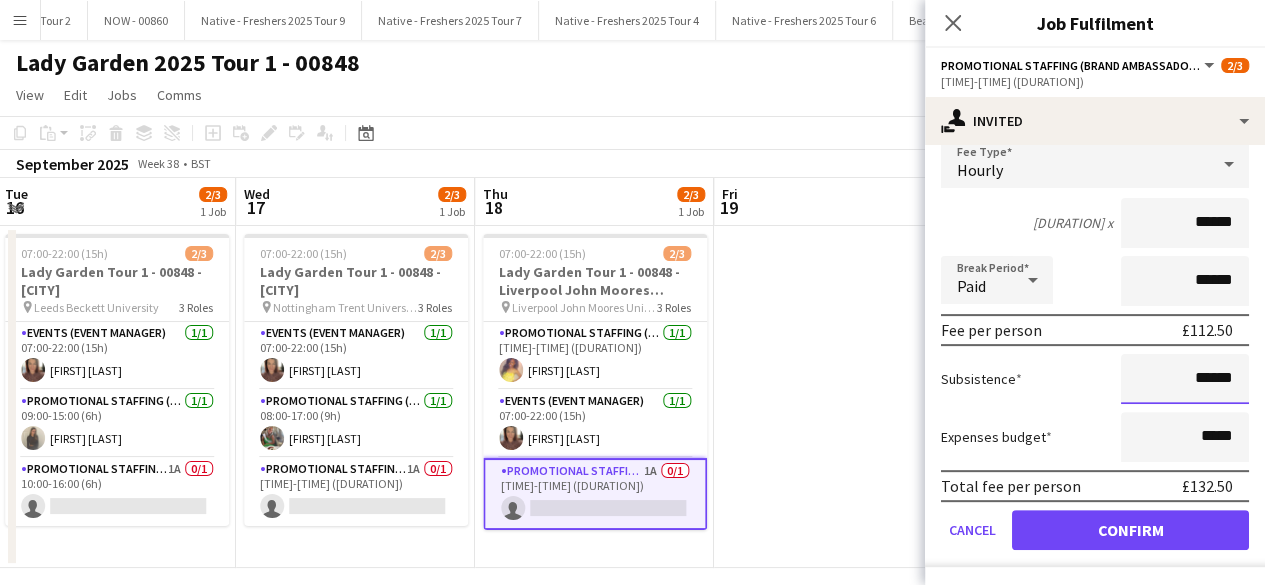 type on "******" 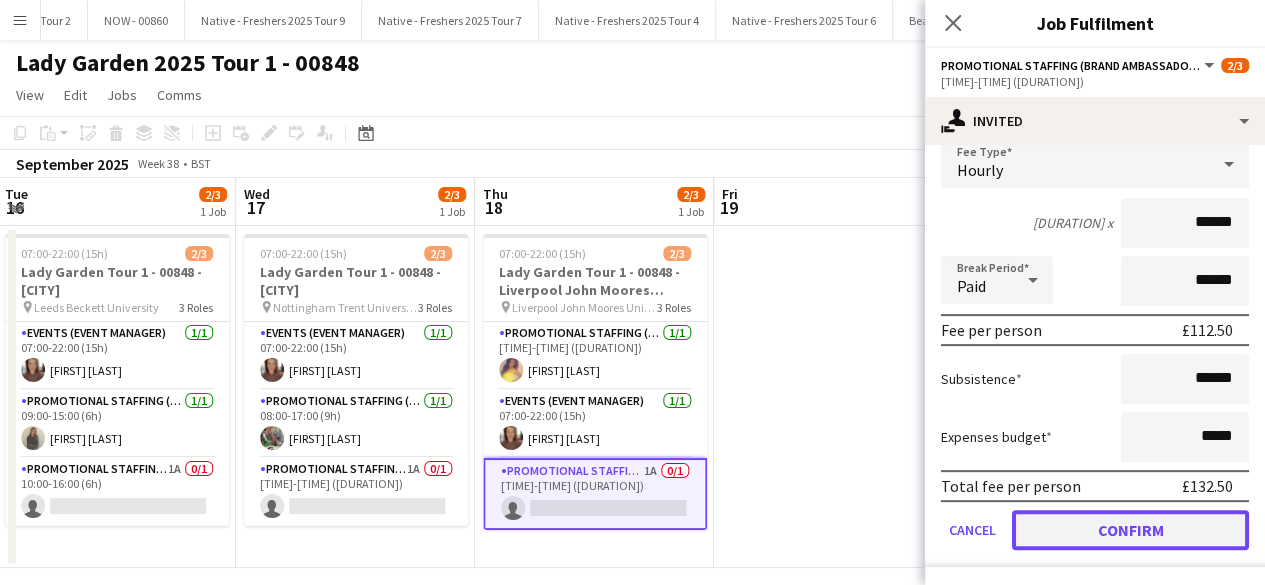 click on "Confirm" 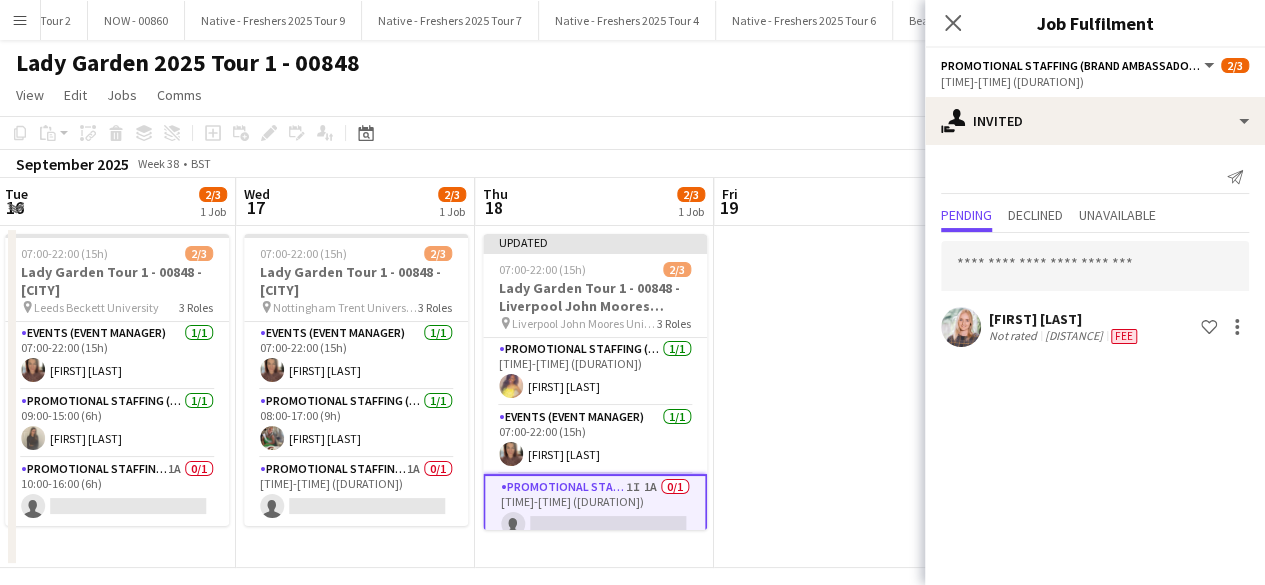 scroll, scrollTop: 0, scrollLeft: 0, axis: both 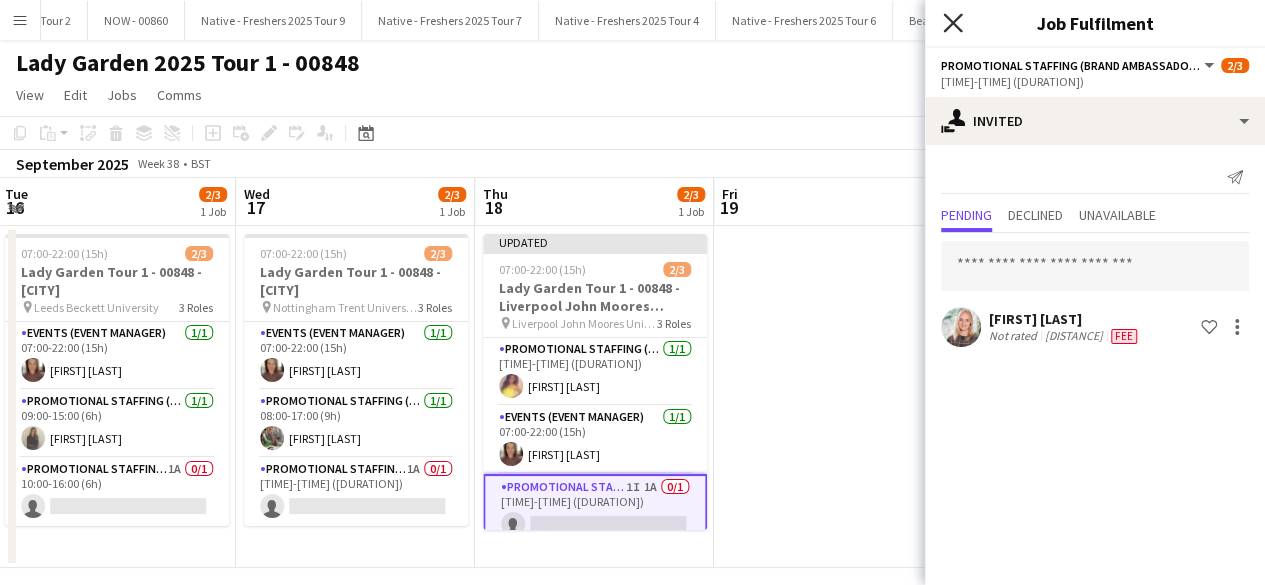 click 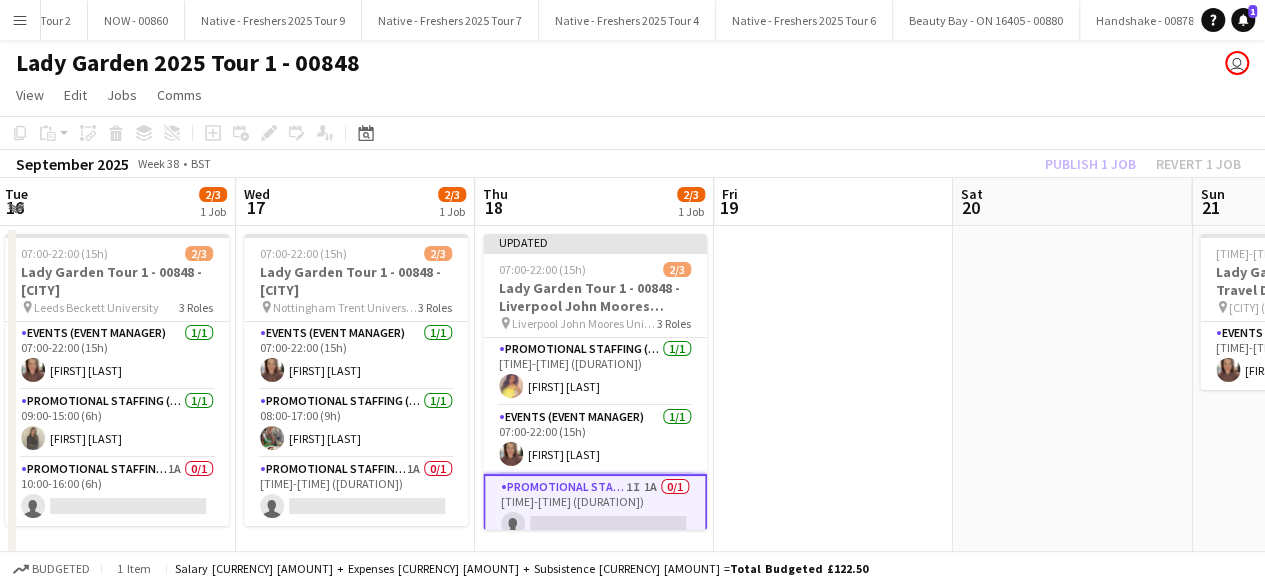 click at bounding box center [833, 397] 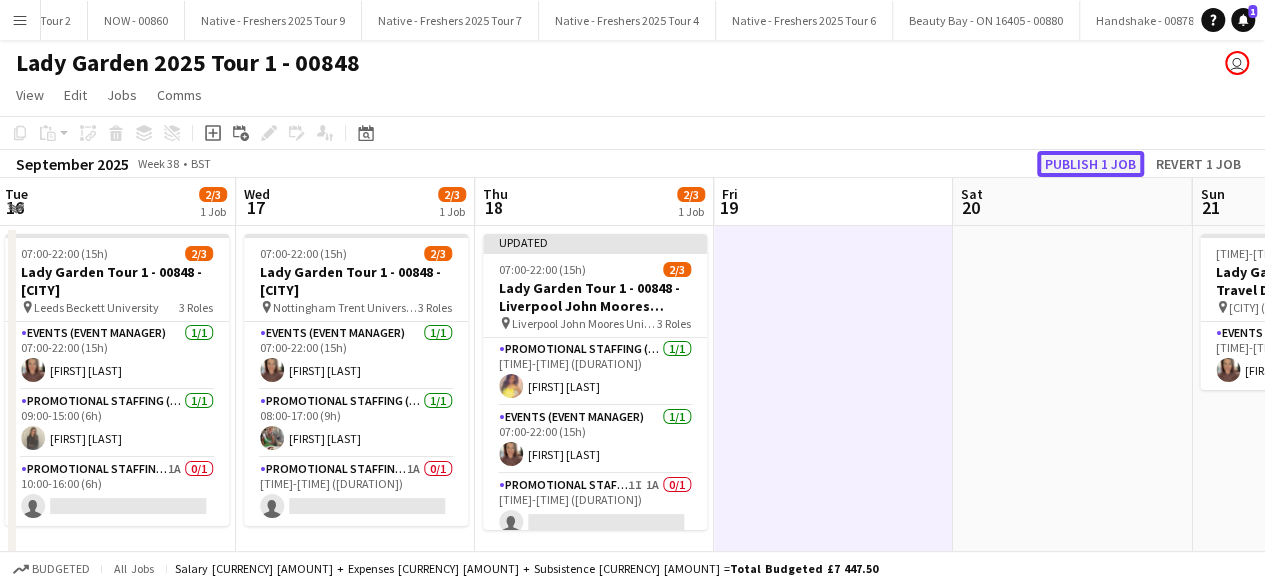 click on "Publish 1 job" 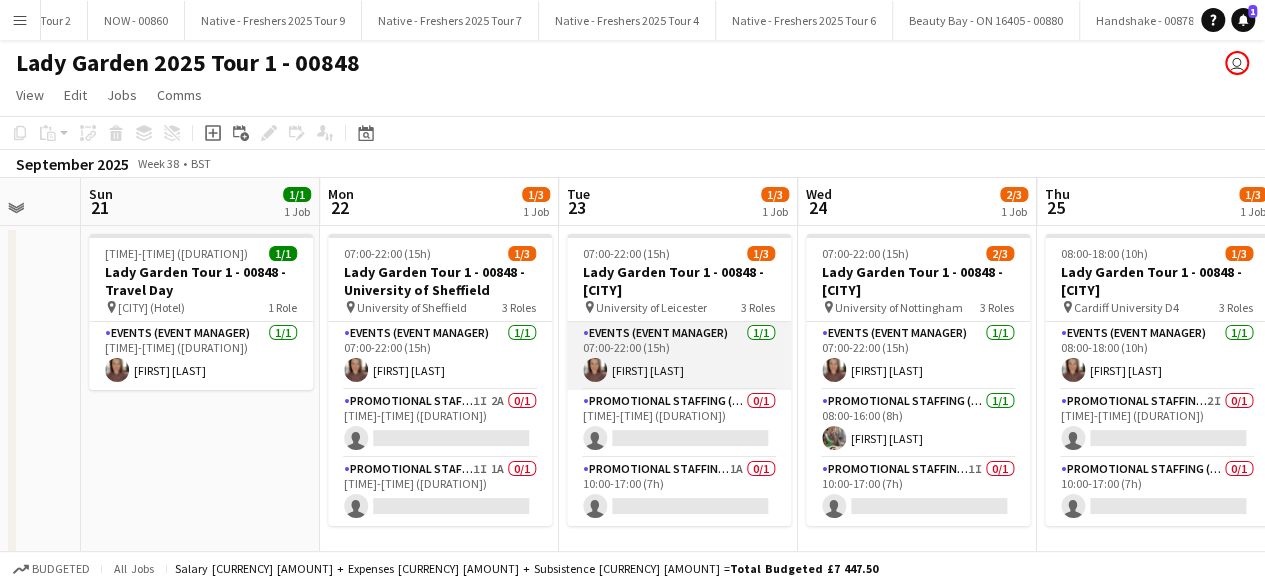 scroll, scrollTop: 0, scrollLeft: 611, axis: horizontal 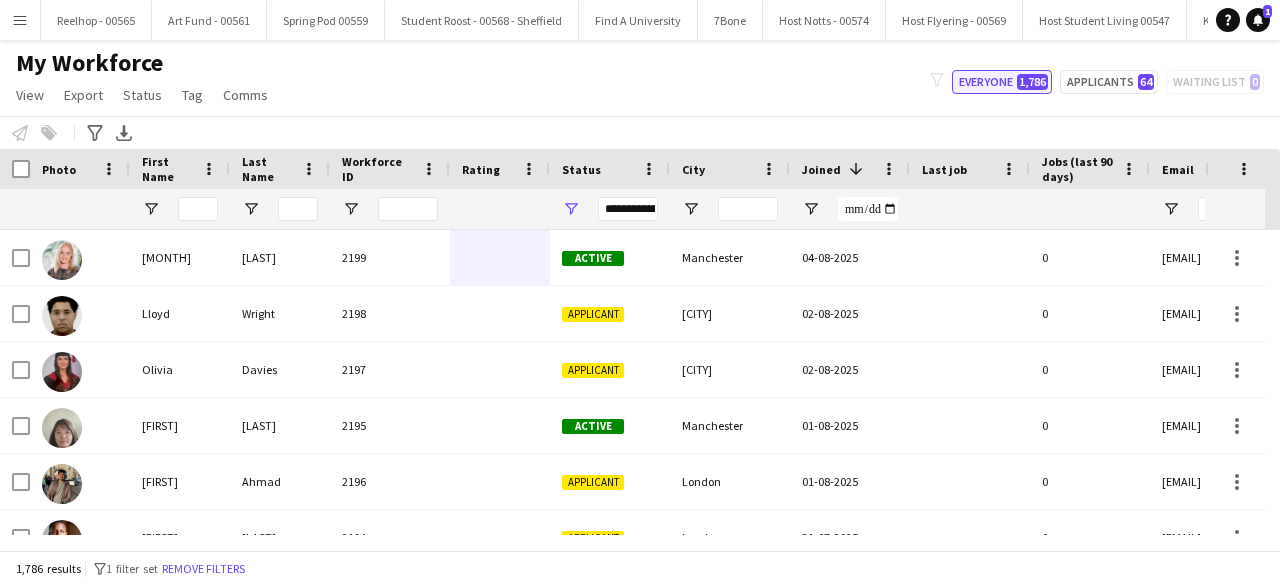 click on "Everyone   1,786" 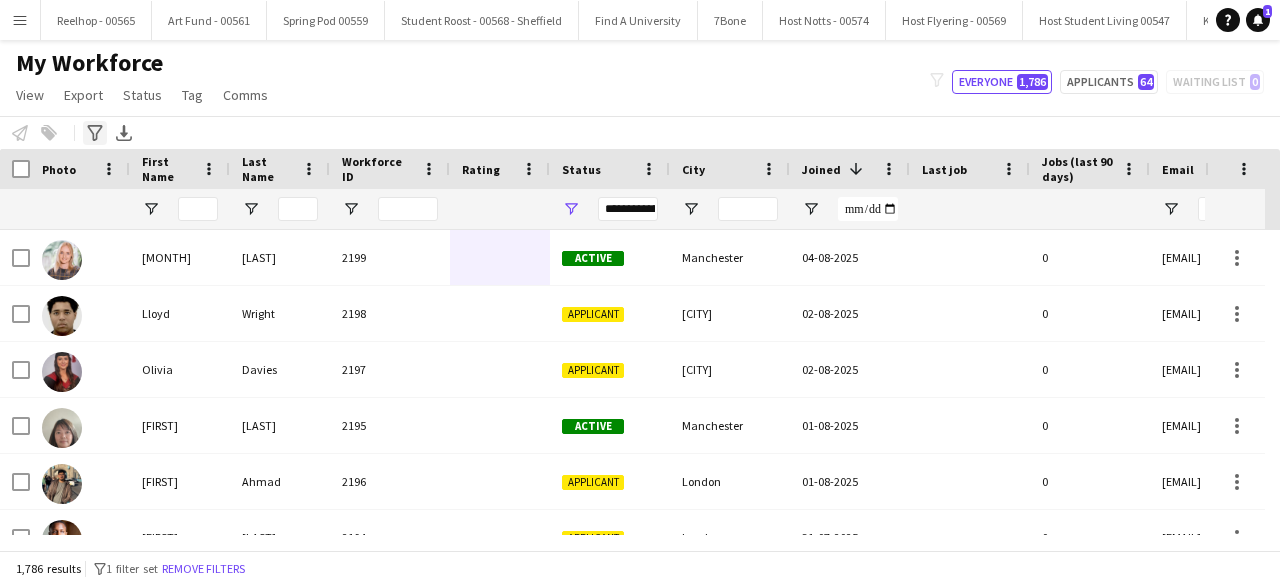 click on "Advanced filters" 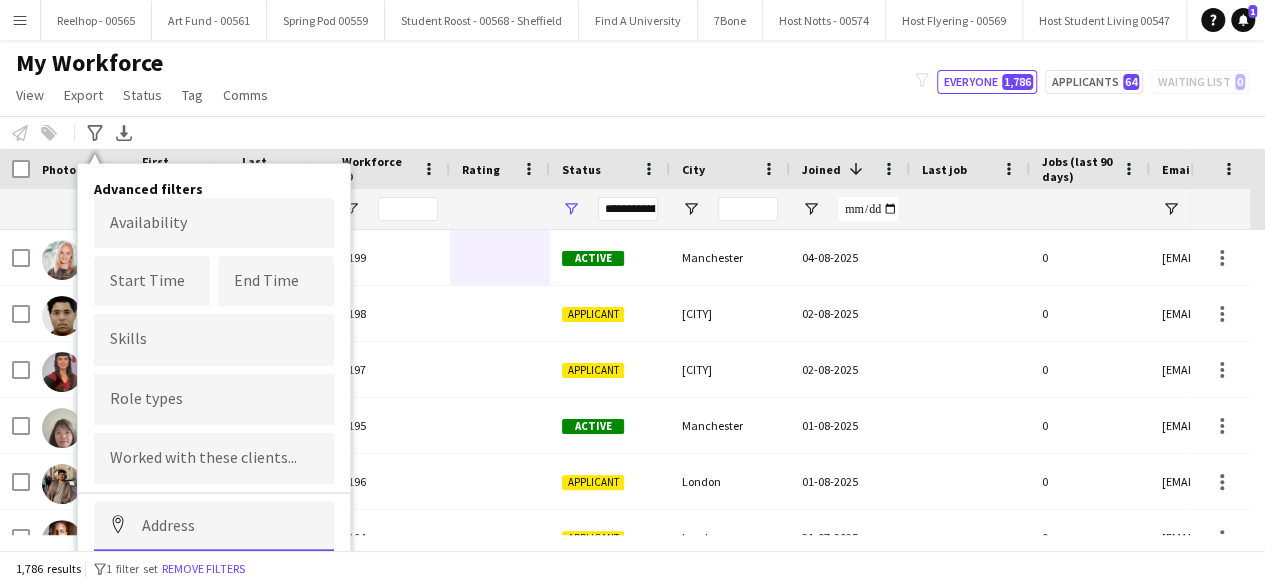 click at bounding box center [214, 526] 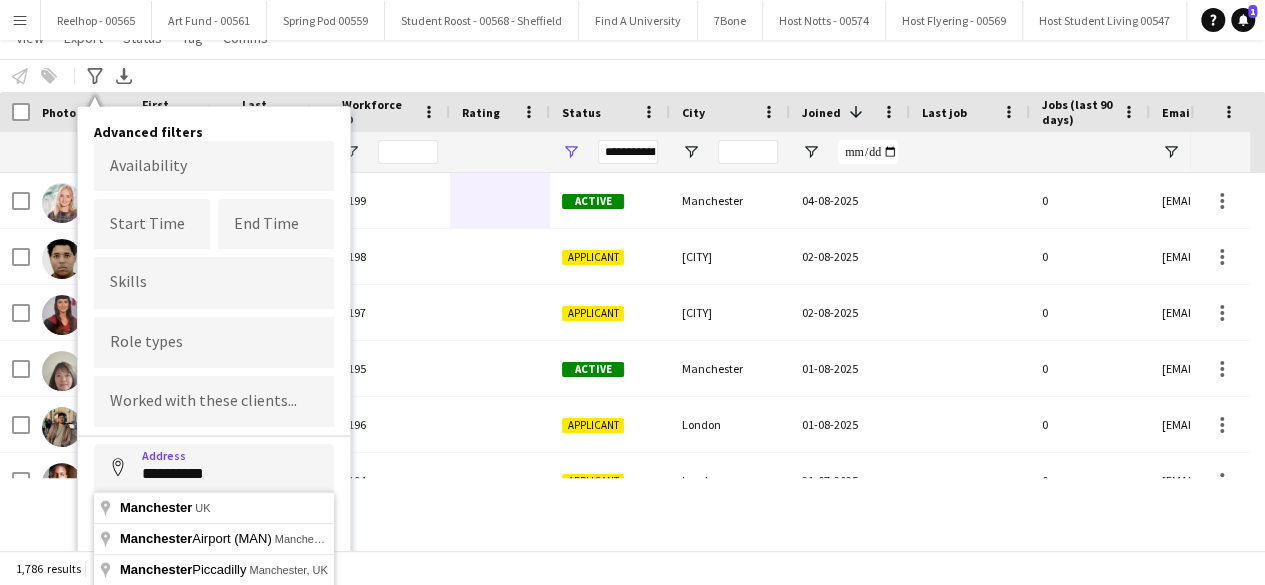 scroll, scrollTop: 58, scrollLeft: 0, axis: vertical 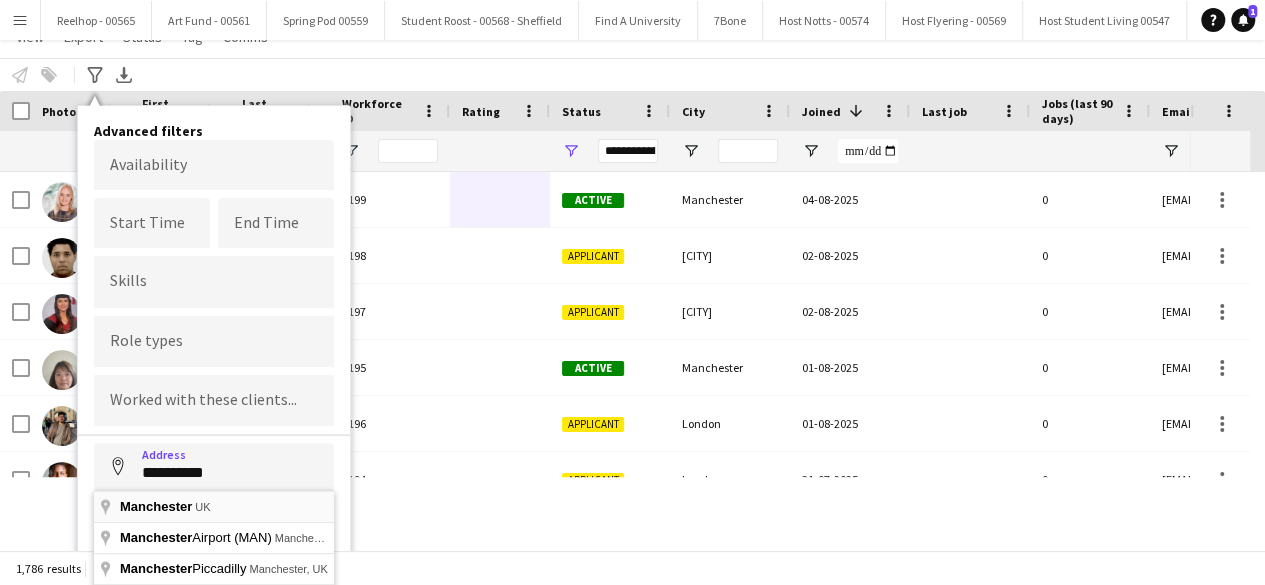 type on "**********" 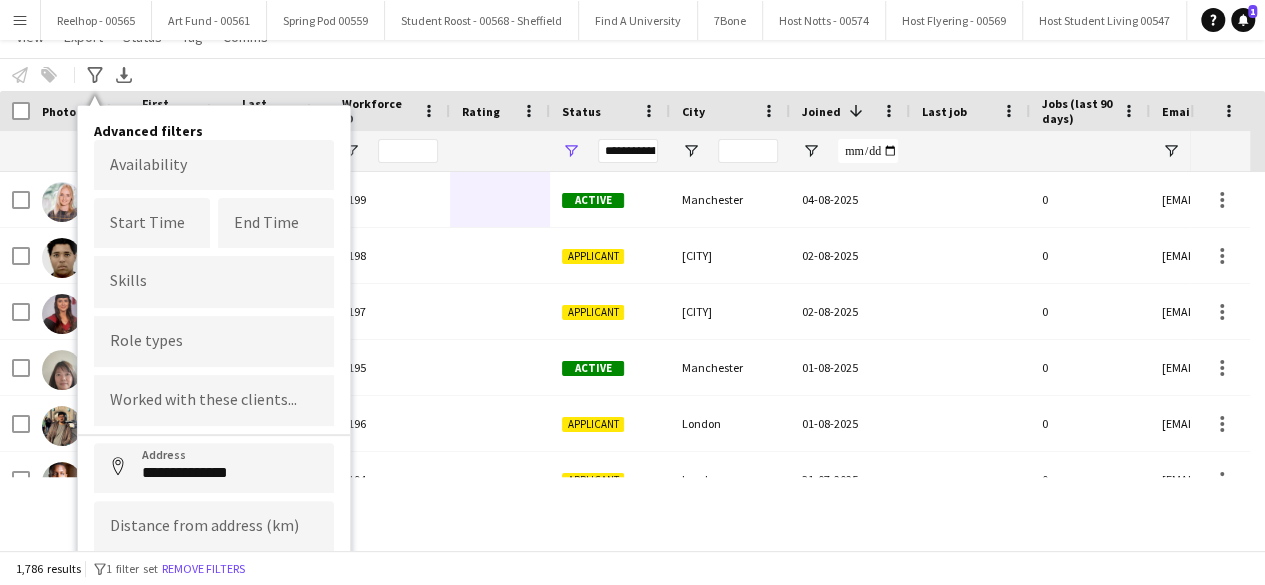 scroll, scrollTop: 126, scrollLeft: 0, axis: vertical 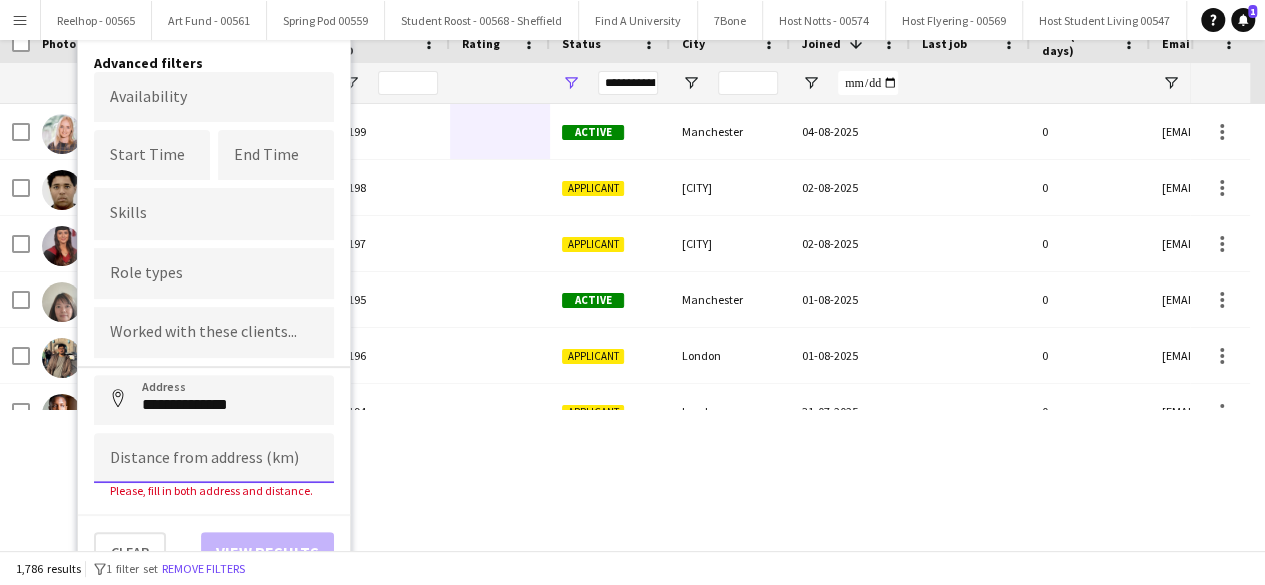 click at bounding box center (214, 458) 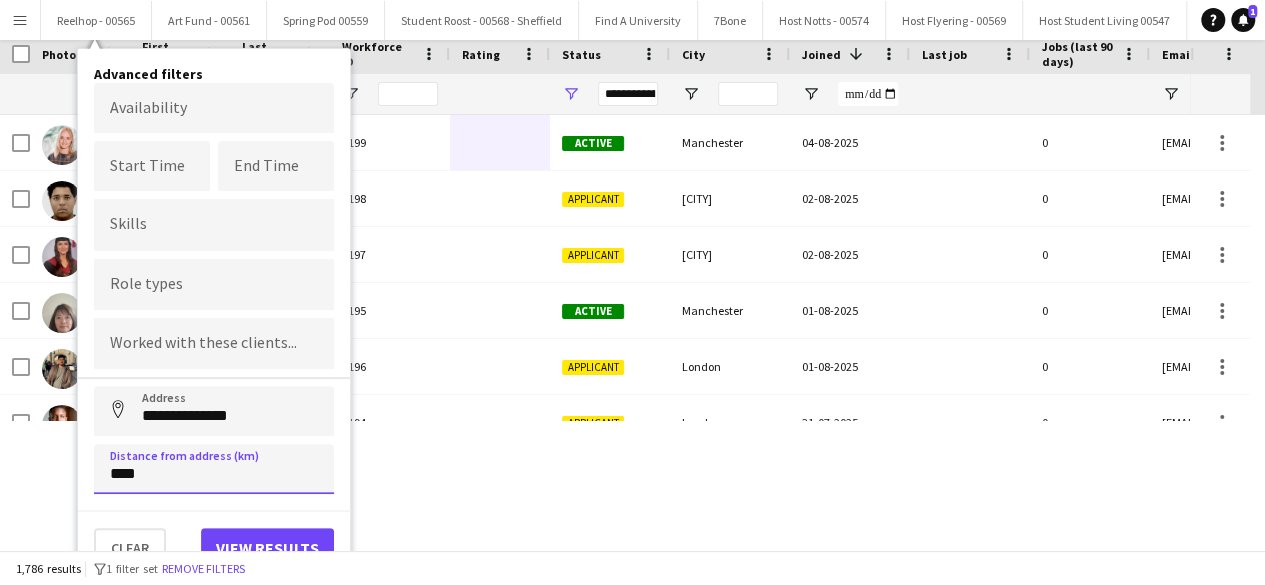 scroll, scrollTop: 111, scrollLeft: 0, axis: vertical 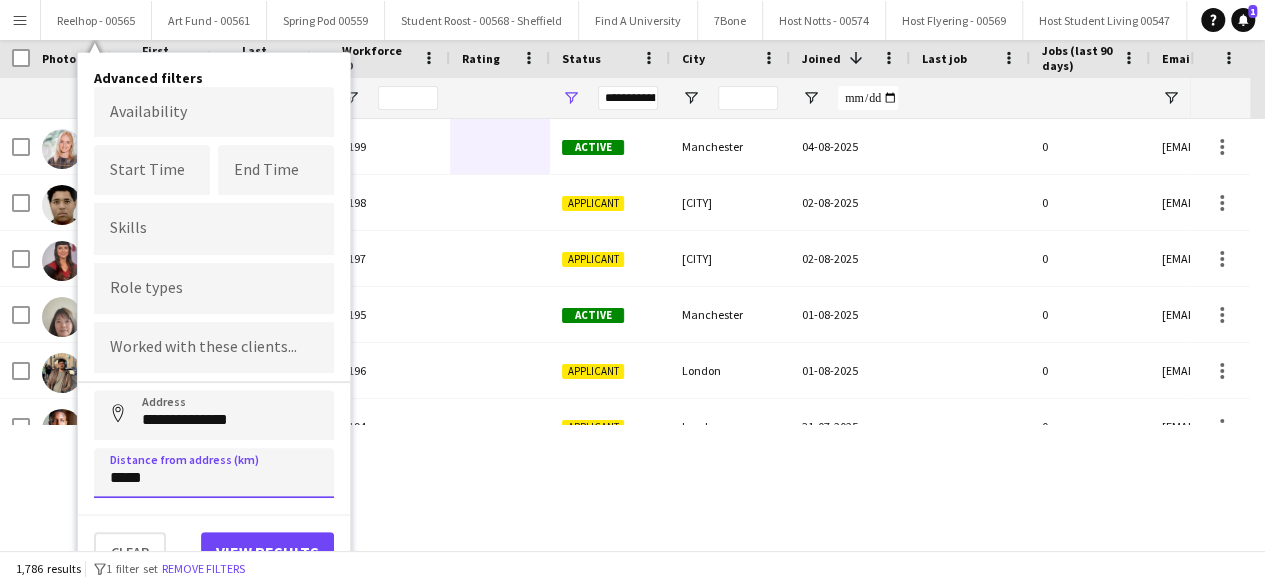 type on "*****" 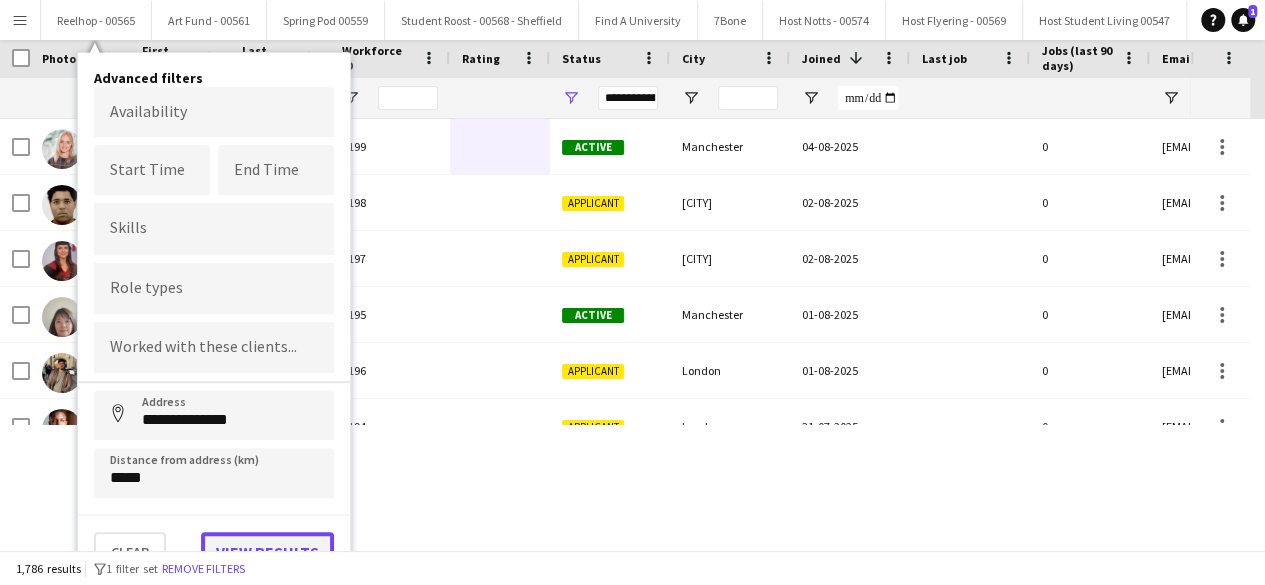 click on "View results" at bounding box center (267, 552) 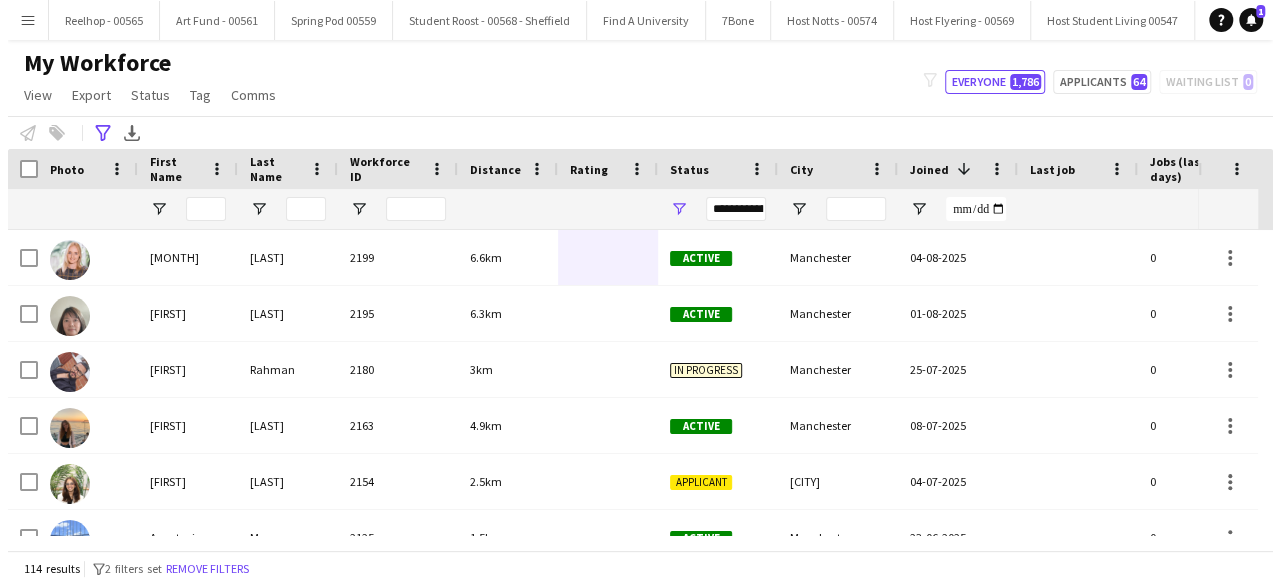scroll, scrollTop: 0, scrollLeft: 0, axis: both 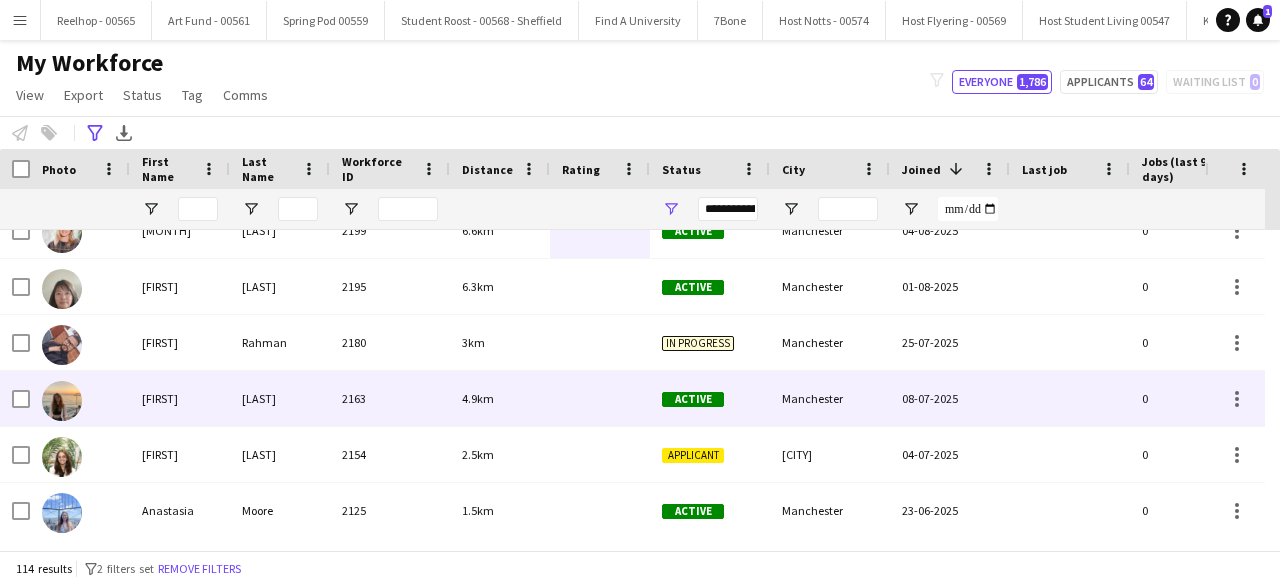 click on "4.9km" at bounding box center (500, 398) 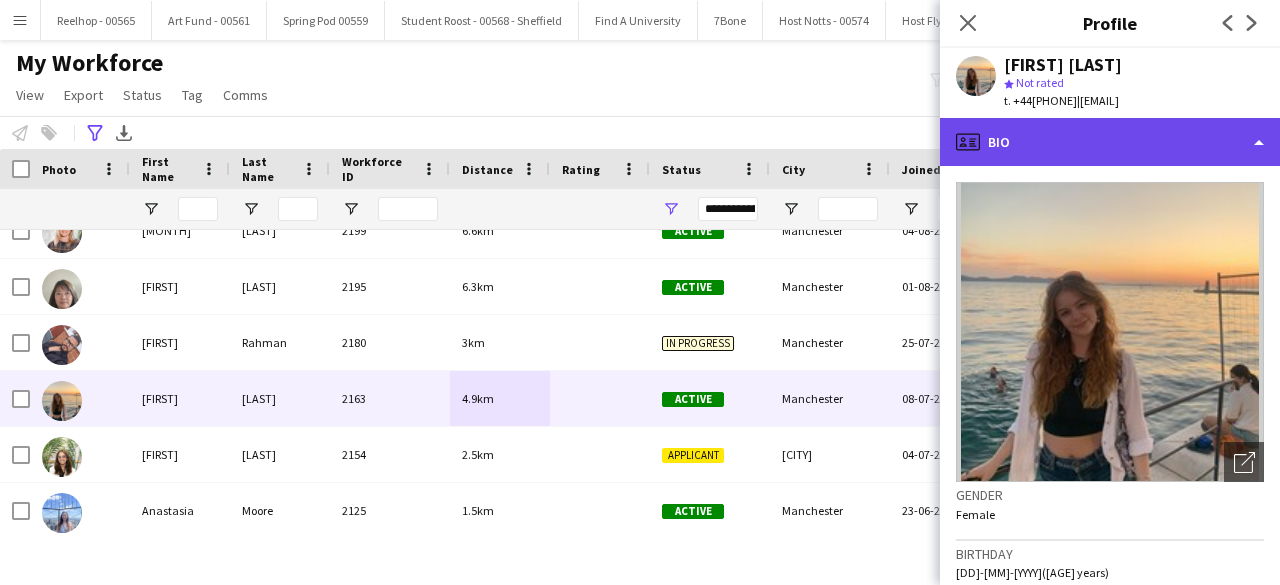 click on "profile
Bio" 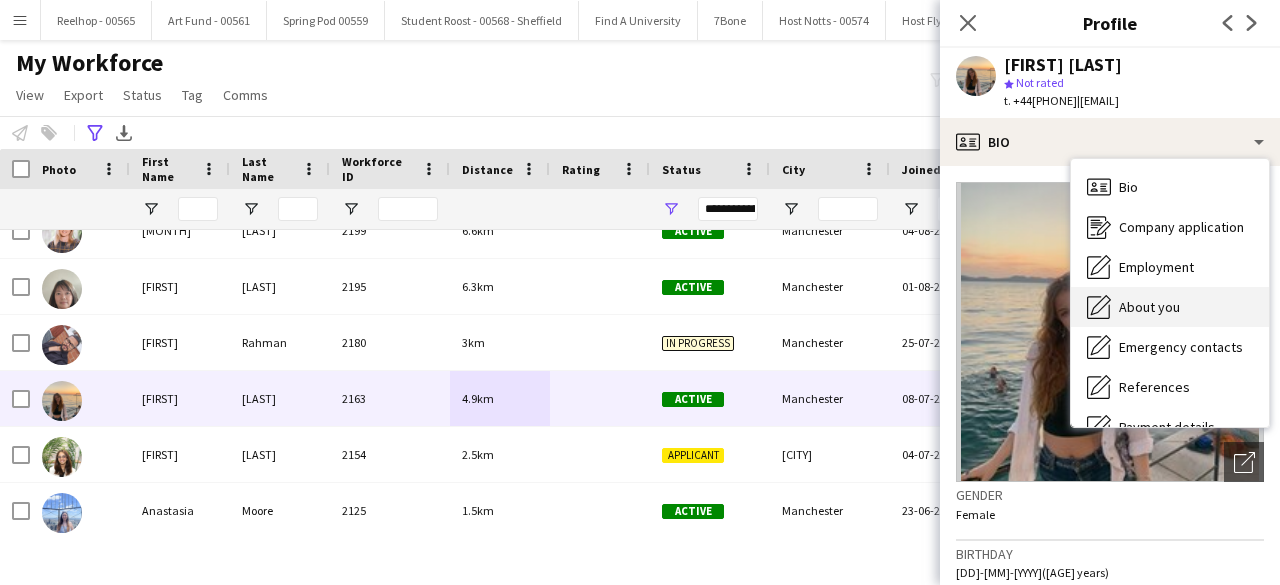 click on "About you" at bounding box center (1149, 307) 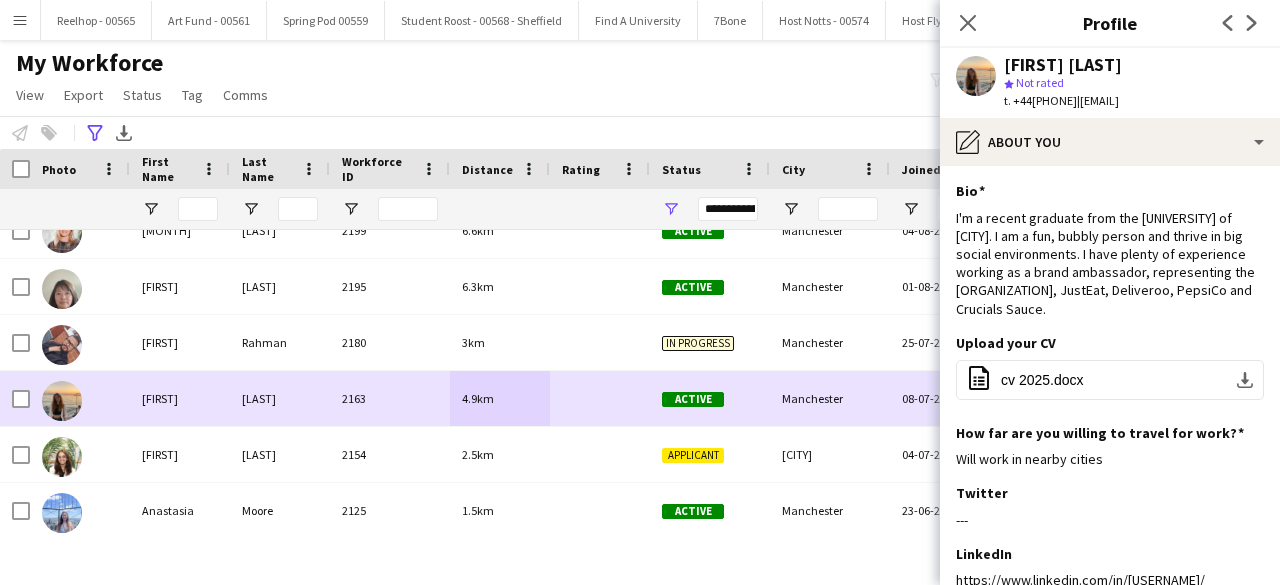 scroll, scrollTop: 170, scrollLeft: 0, axis: vertical 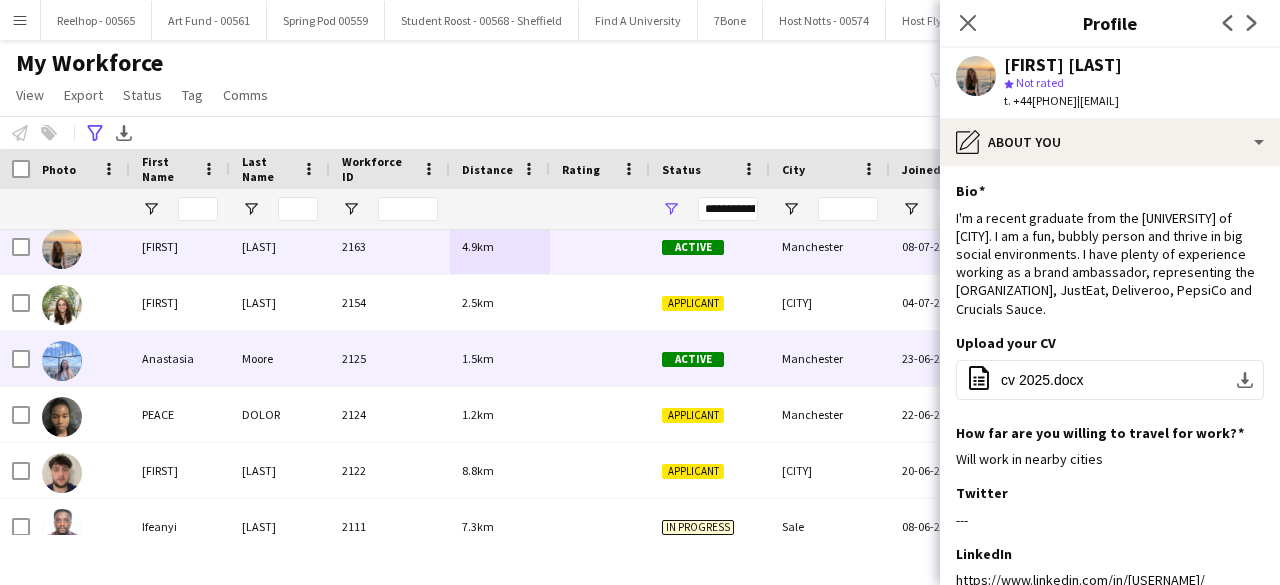 click at bounding box center (600, 358) 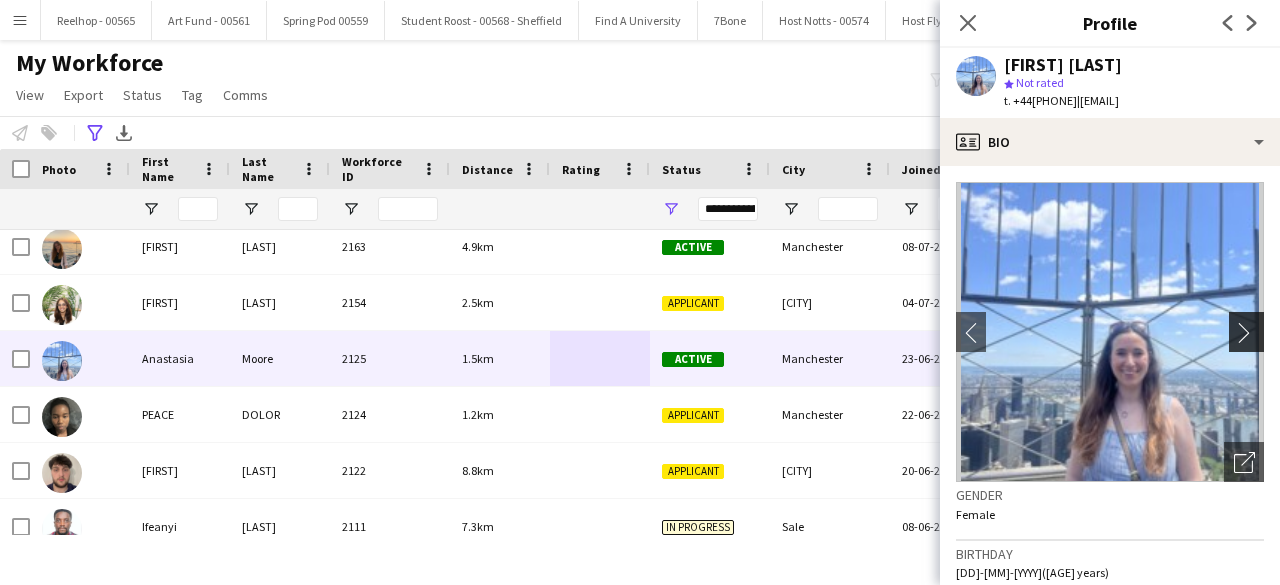 click on "chevron-right" 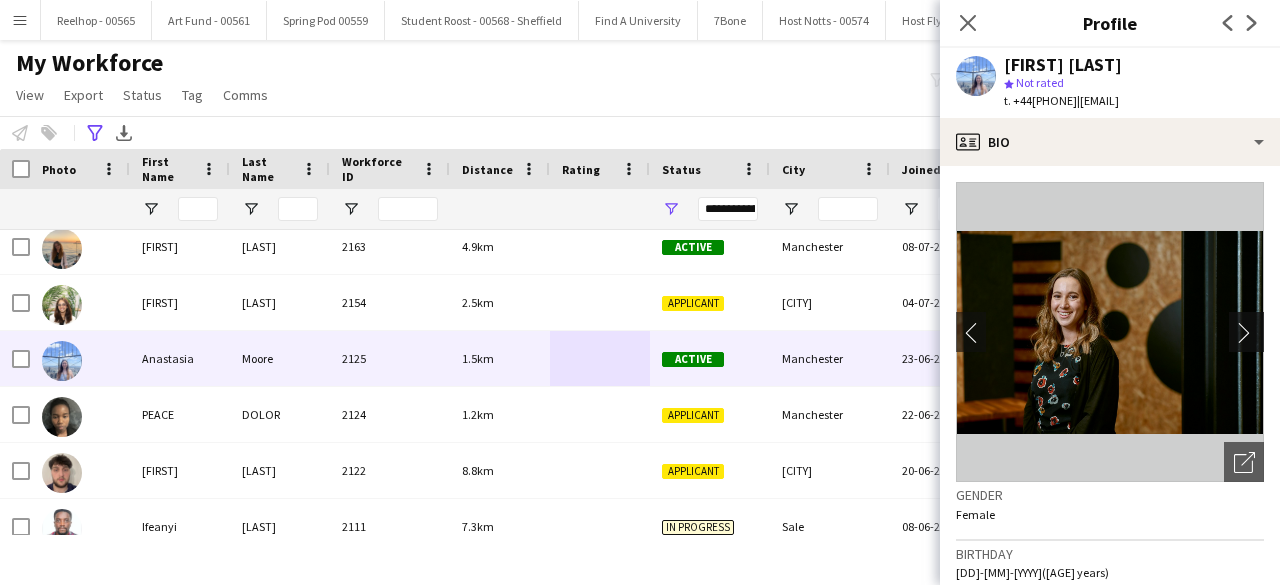 click on "chevron-right" 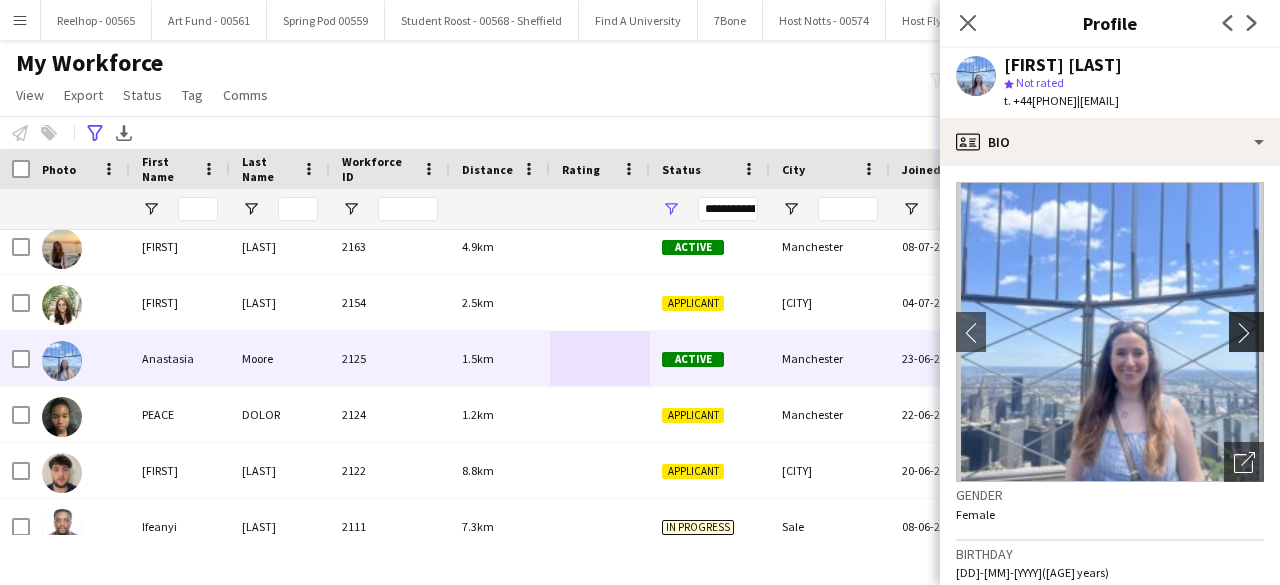 click on "chevron-right" 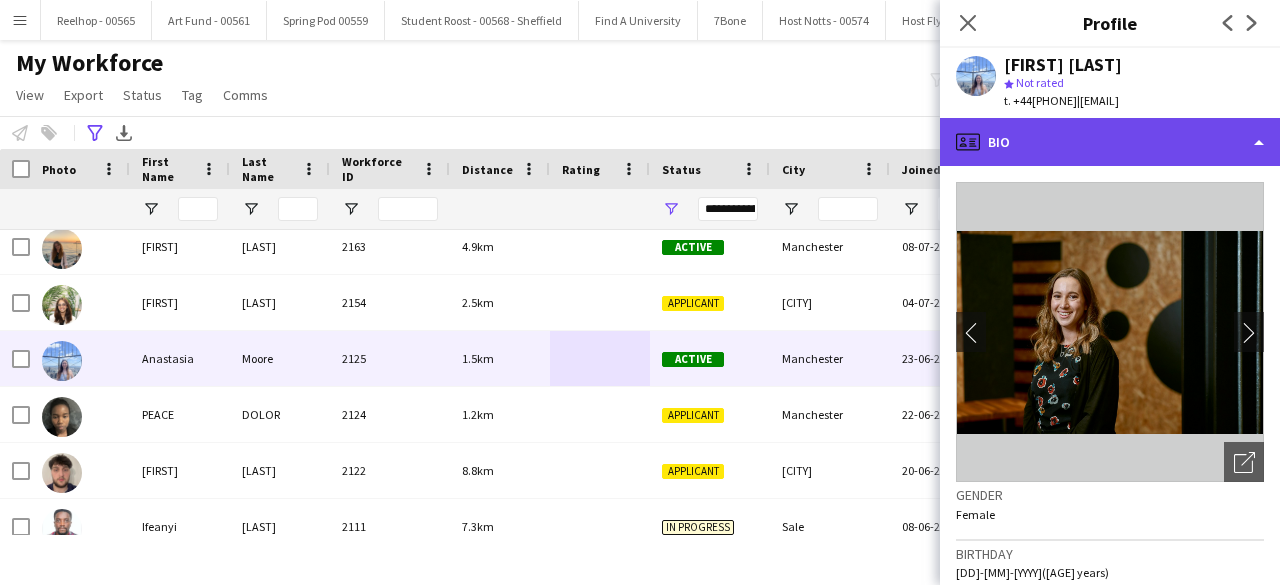 click on "profile
Bio" 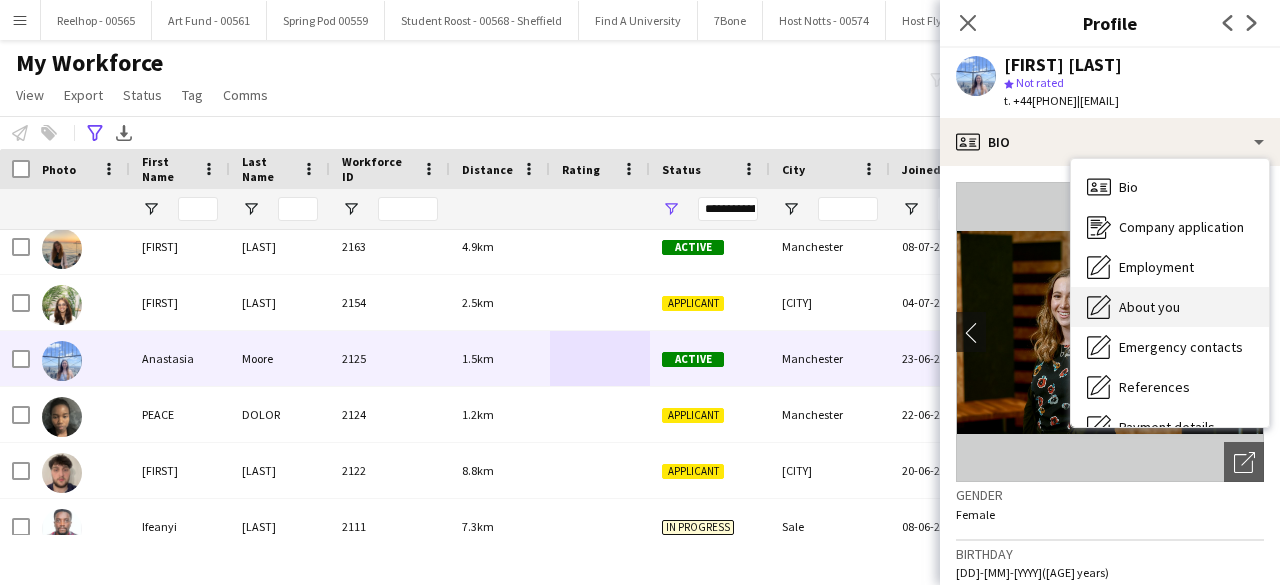 click on "About you" at bounding box center [1149, 307] 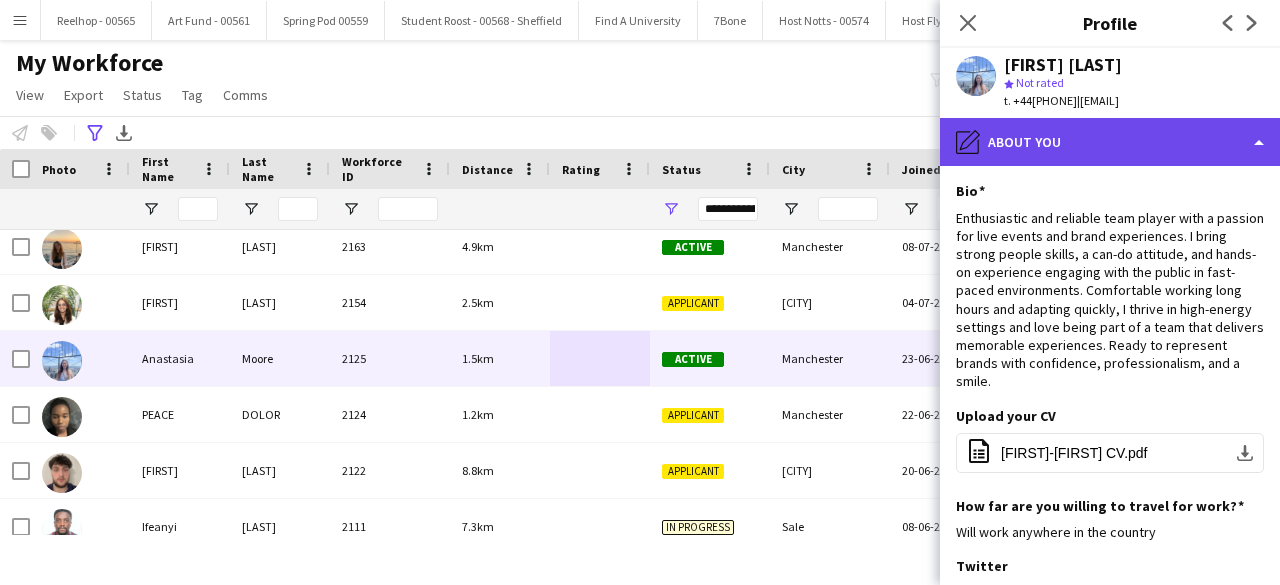 click on "pencil4
About you" 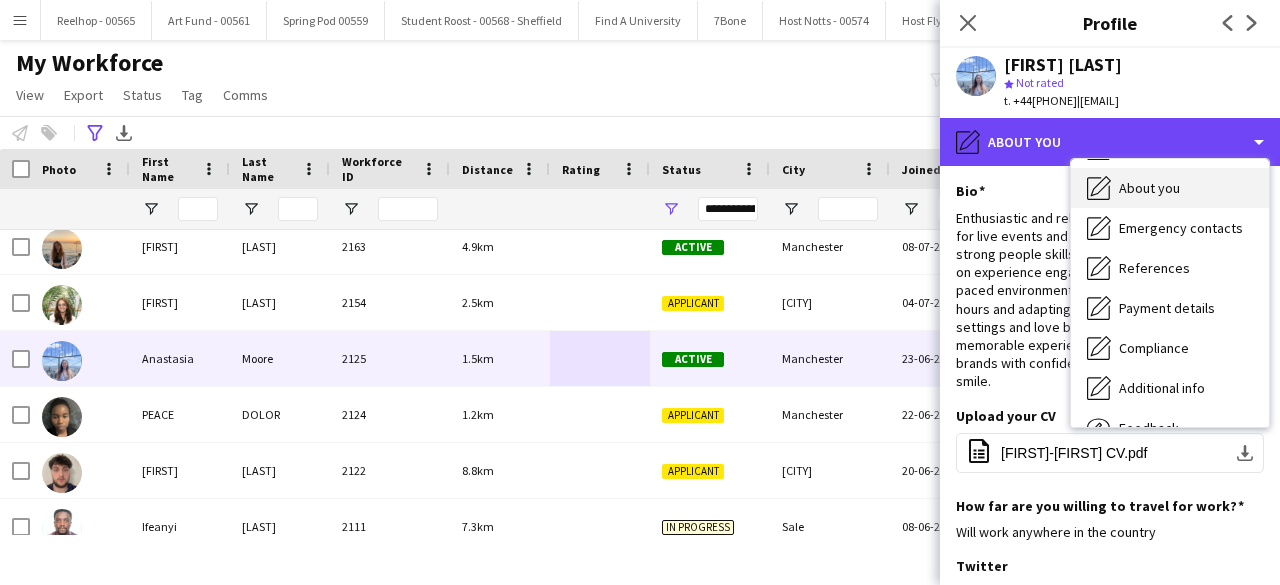 scroll, scrollTop: 120, scrollLeft: 0, axis: vertical 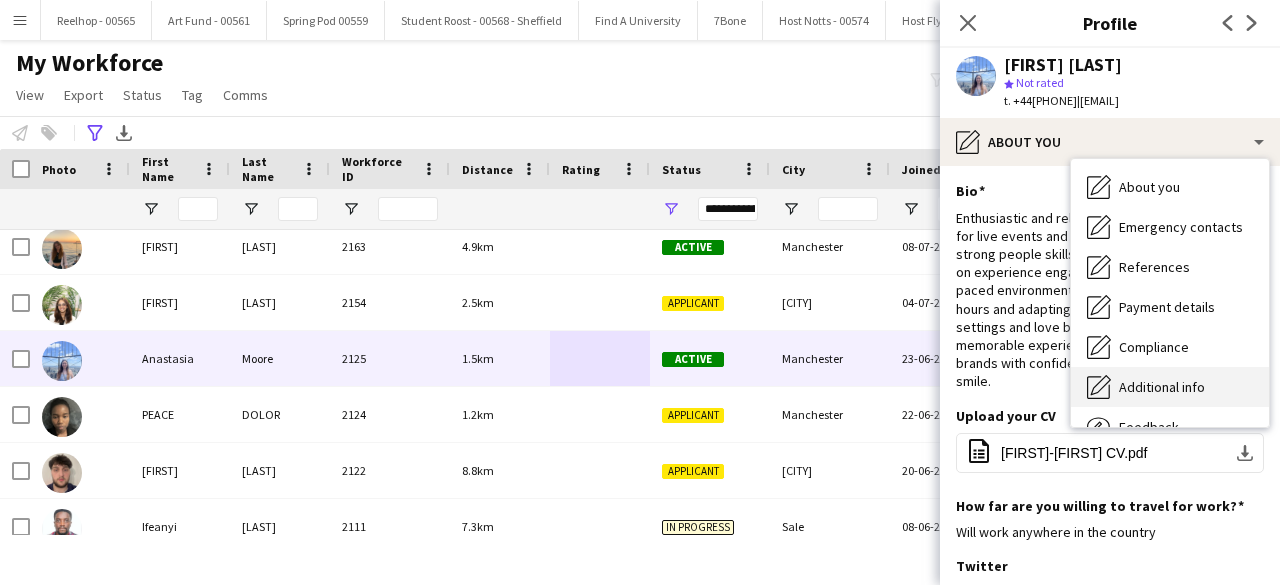 click on "Additional info" at bounding box center (1162, 387) 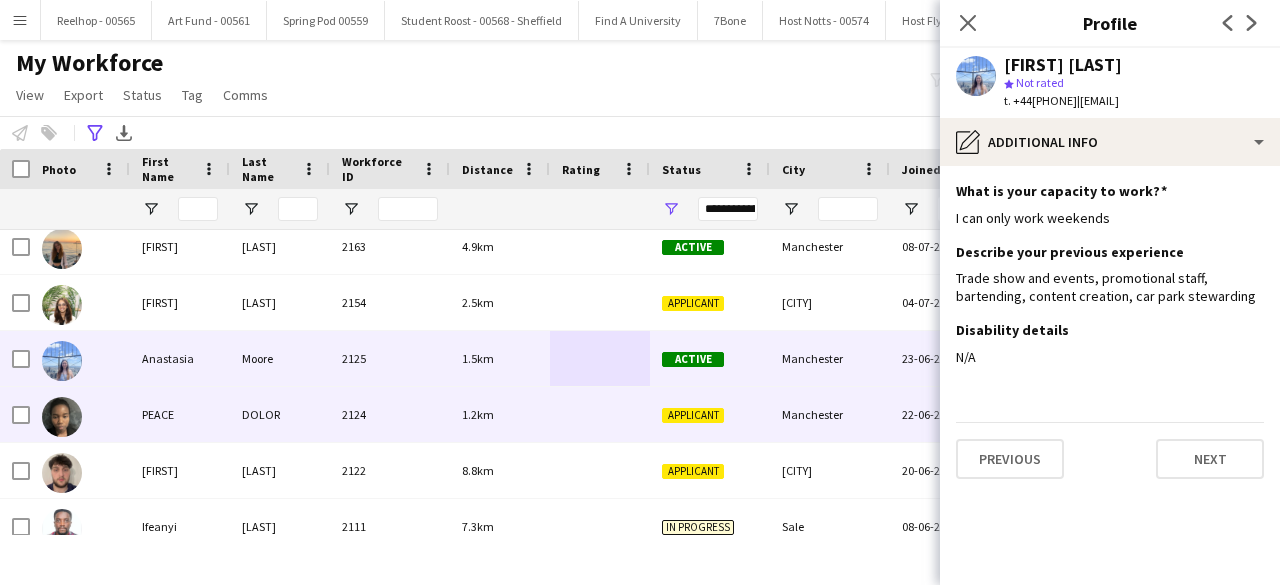 scroll, scrollTop: 285, scrollLeft: 0, axis: vertical 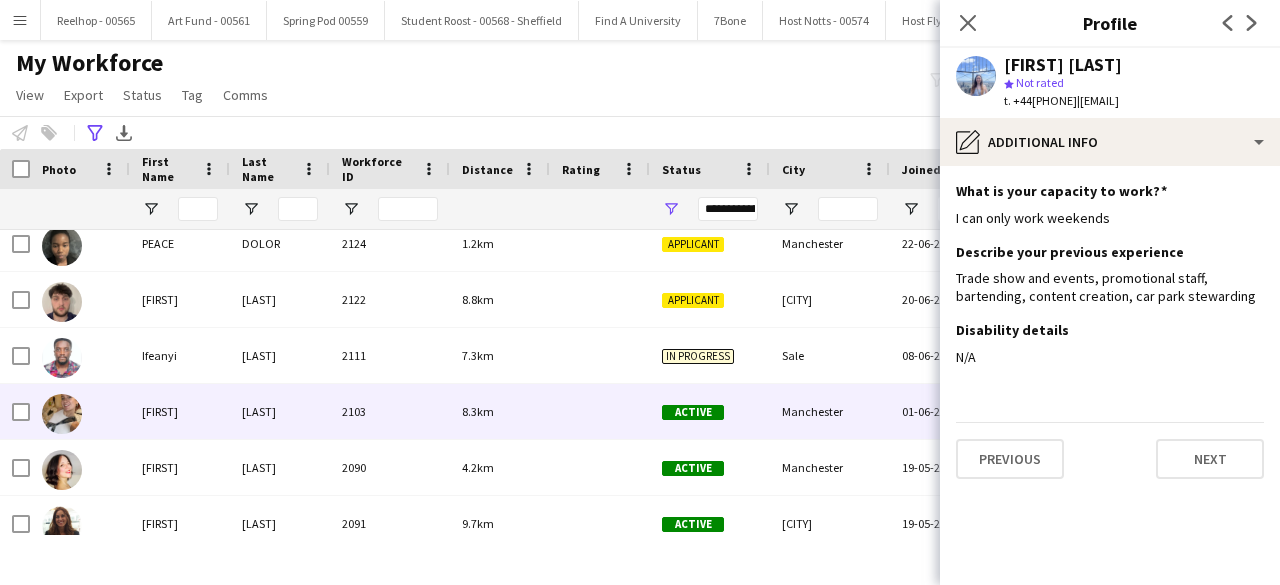 click at bounding box center [600, 411] 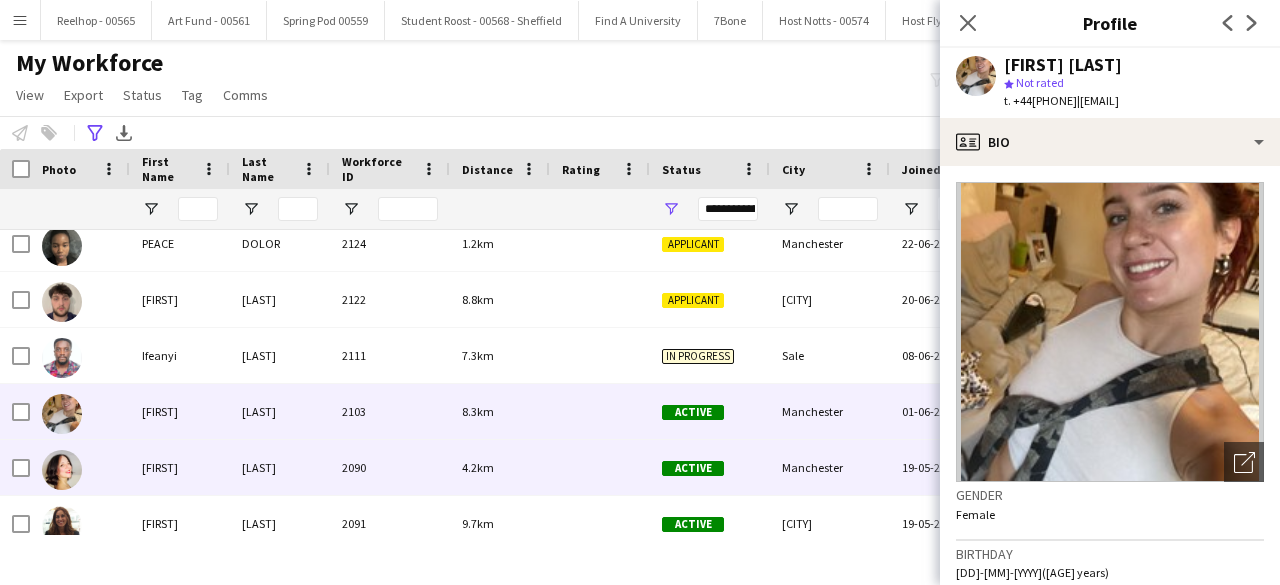 scroll, scrollTop: 425, scrollLeft: 0, axis: vertical 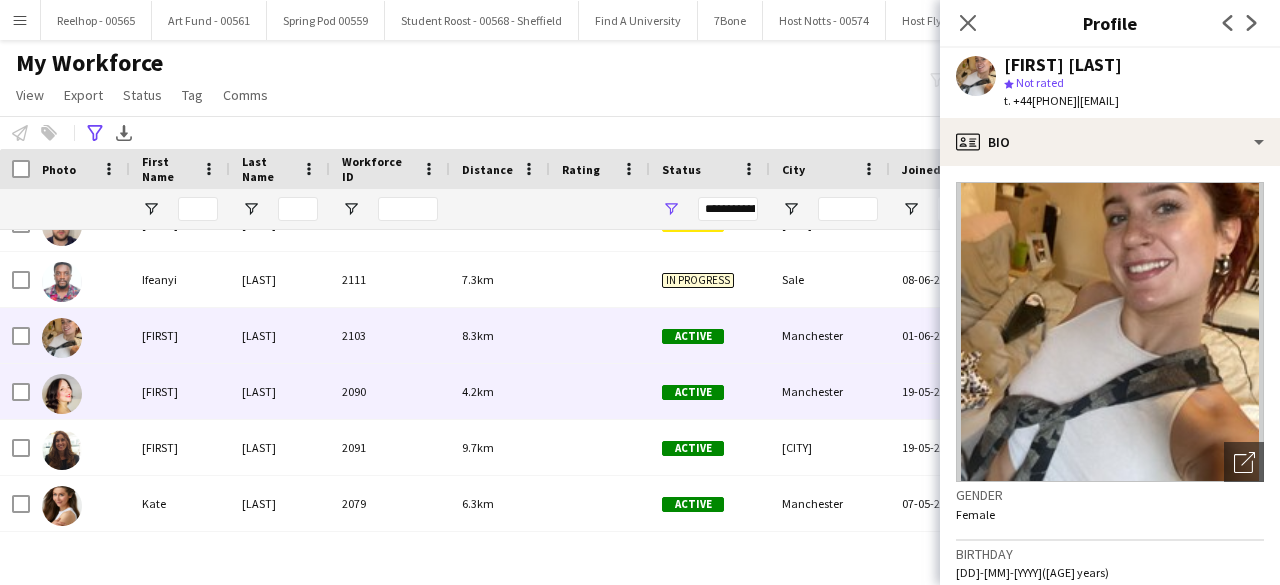 click at bounding box center (600, 391) 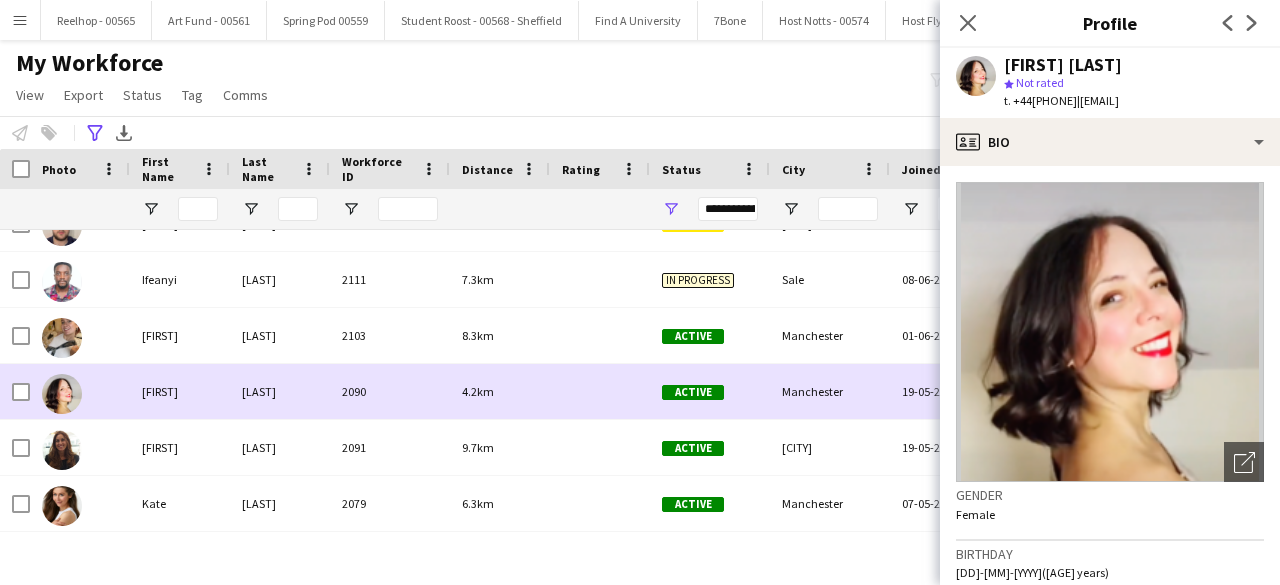 scroll, scrollTop: 488, scrollLeft: 0, axis: vertical 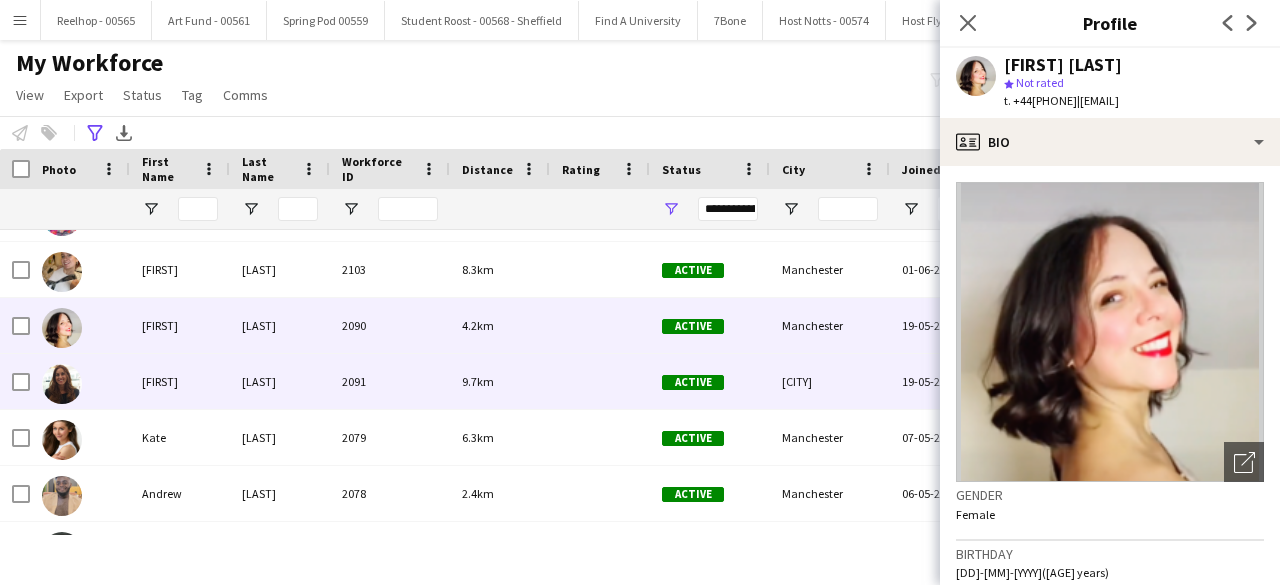 click at bounding box center [600, 381] 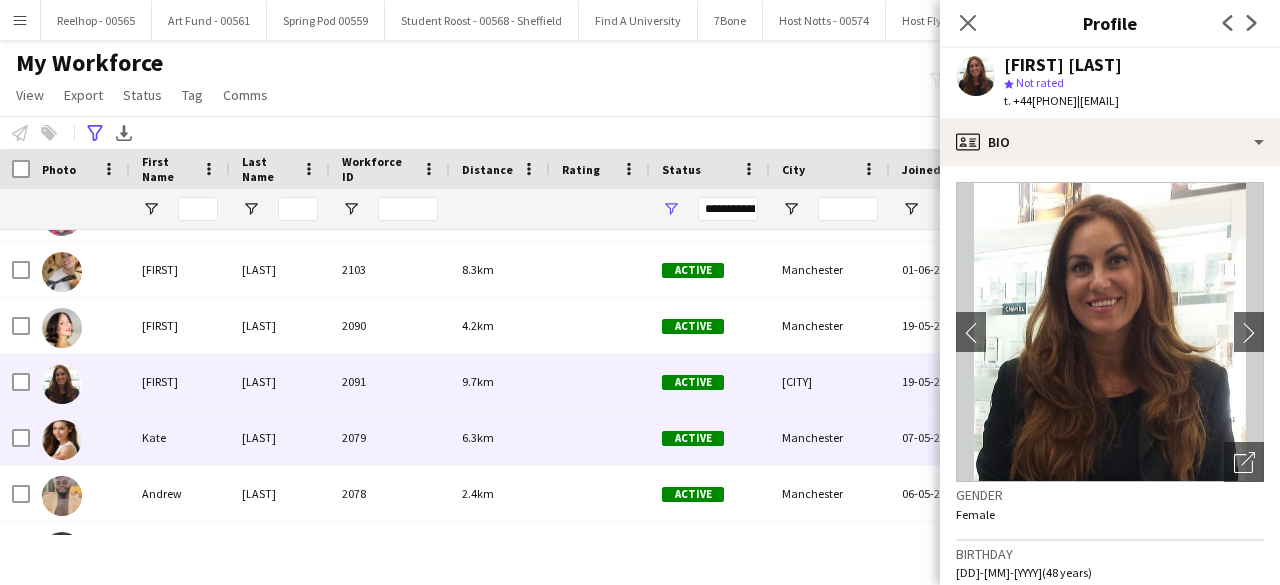 scroll, scrollTop: 551, scrollLeft: 0, axis: vertical 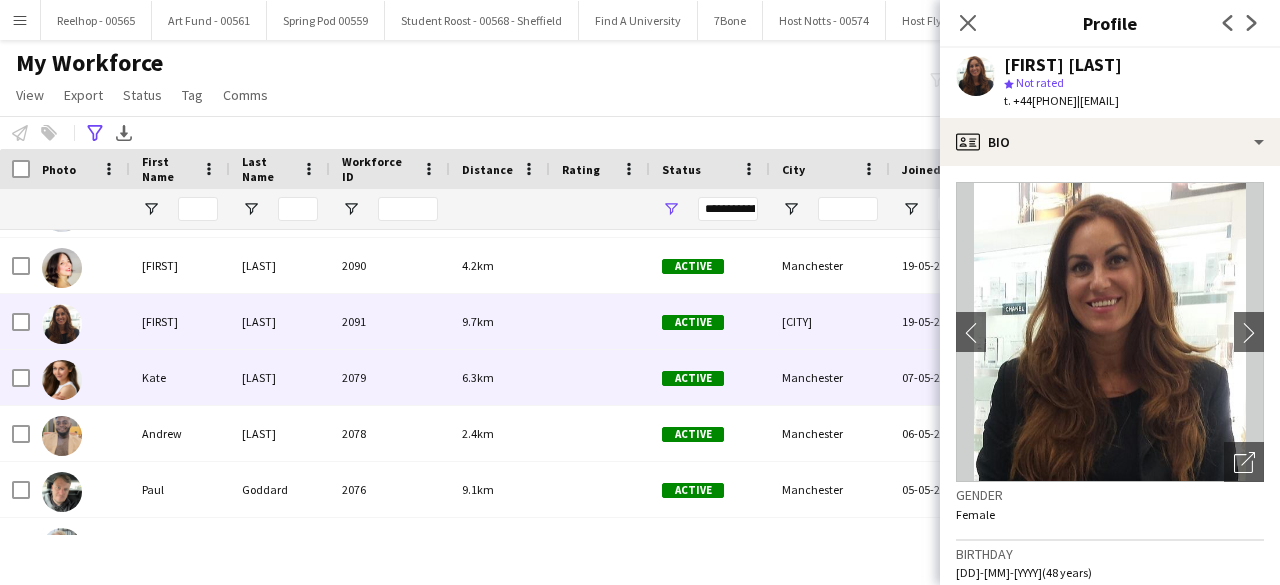 click at bounding box center (600, 377) 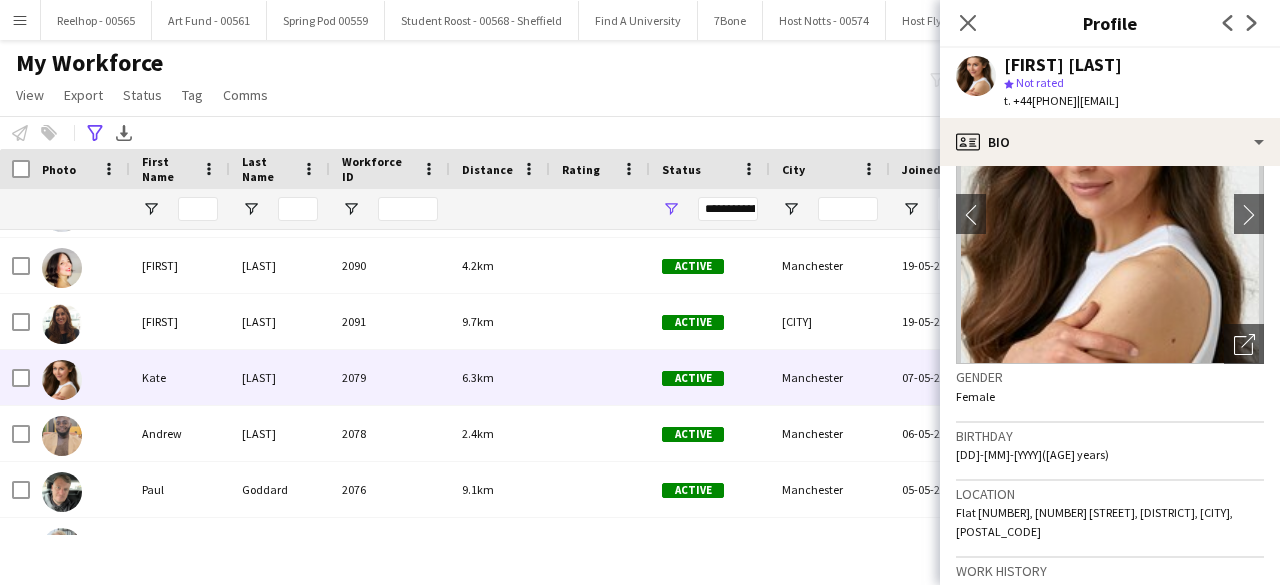 scroll, scrollTop: 0, scrollLeft: 0, axis: both 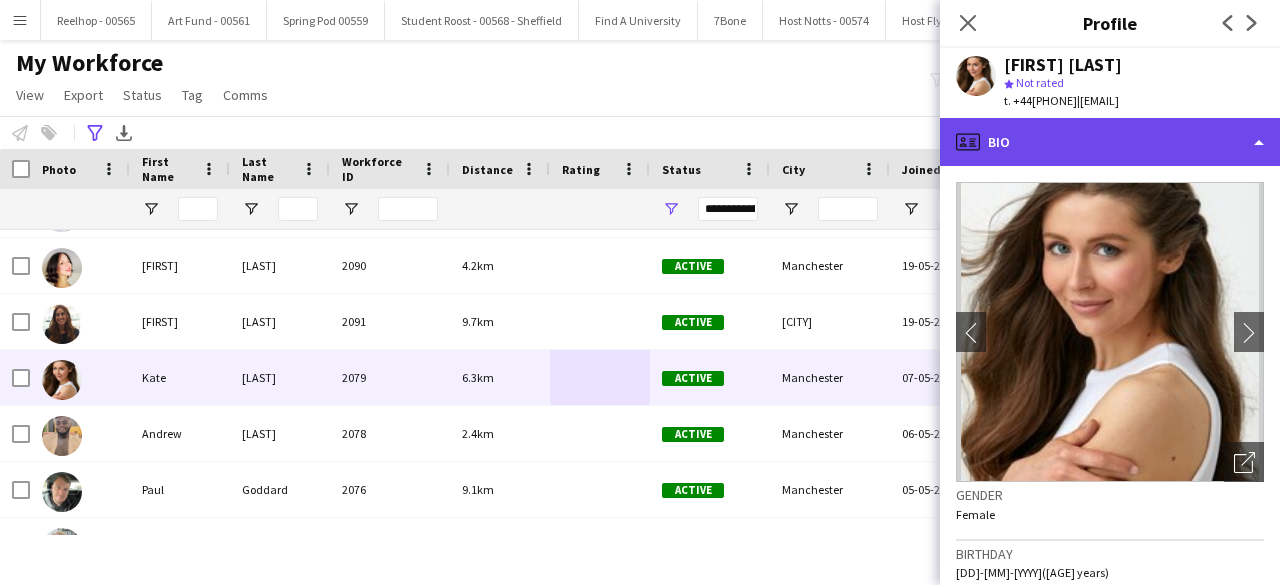 click on "profile
Bio" 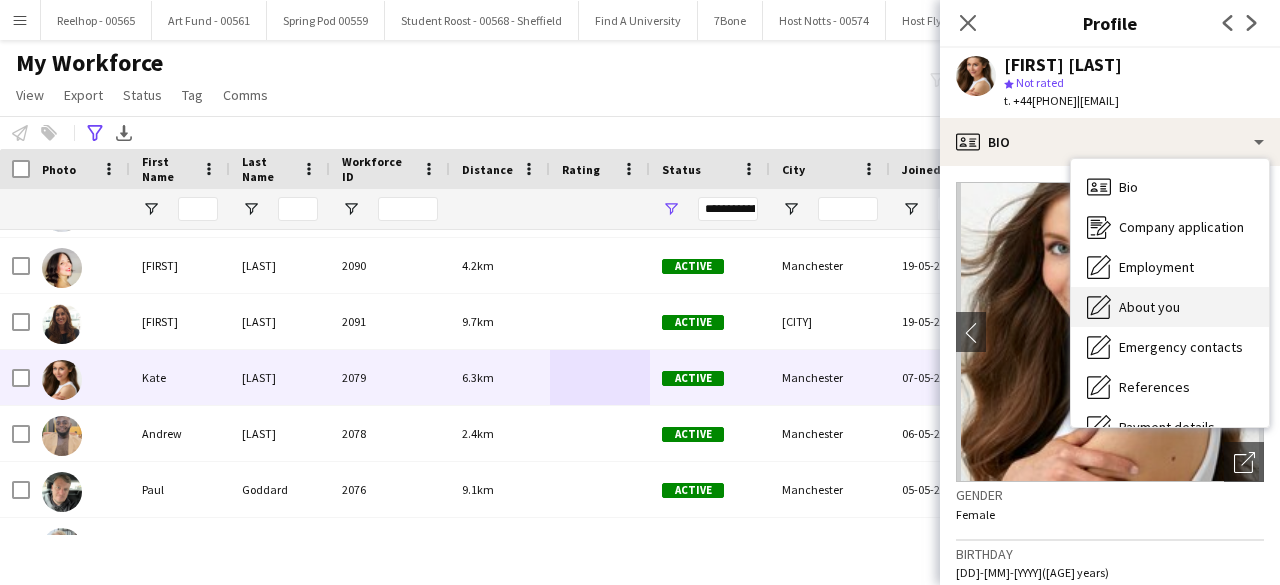 click on "About you" at bounding box center (1149, 307) 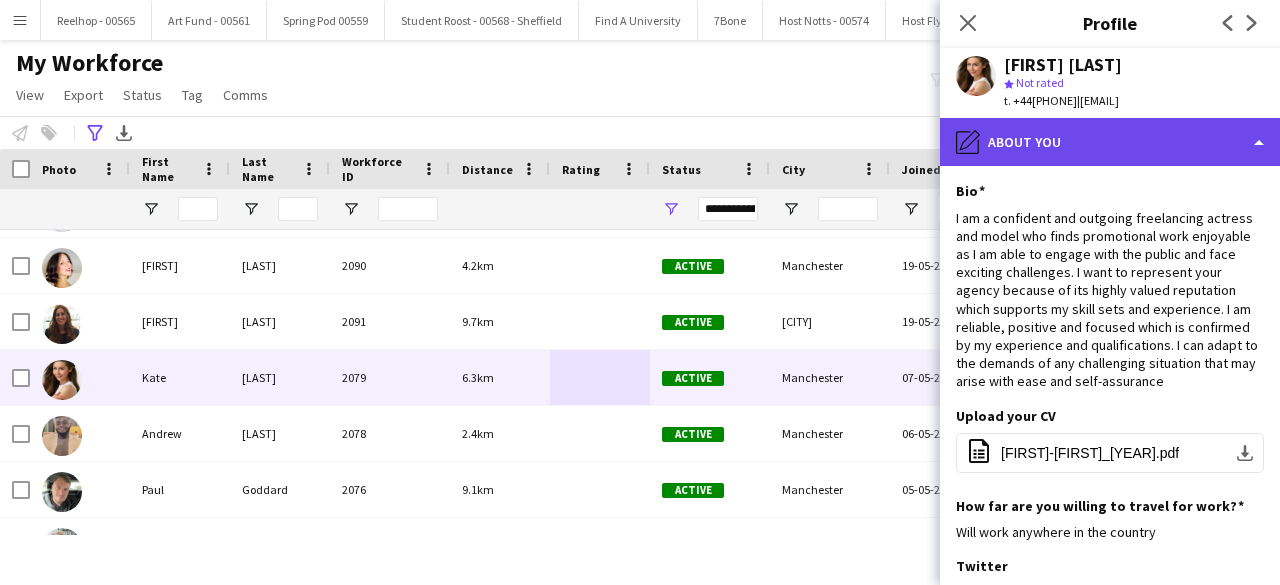 click on "pencil4
About you" 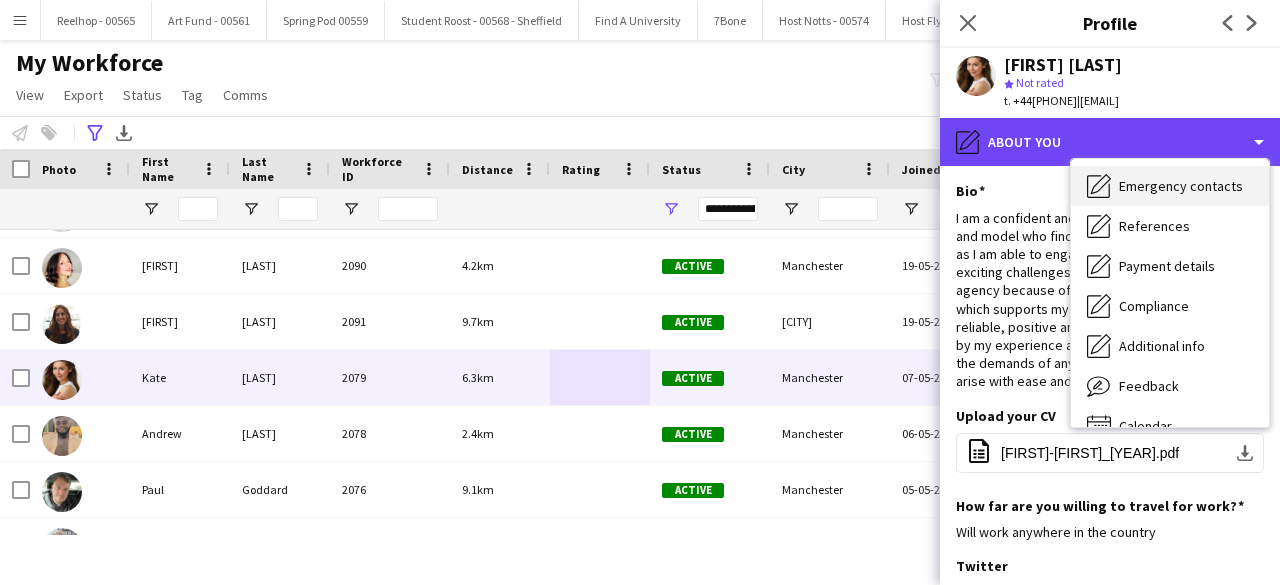 scroll, scrollTop: 162, scrollLeft: 0, axis: vertical 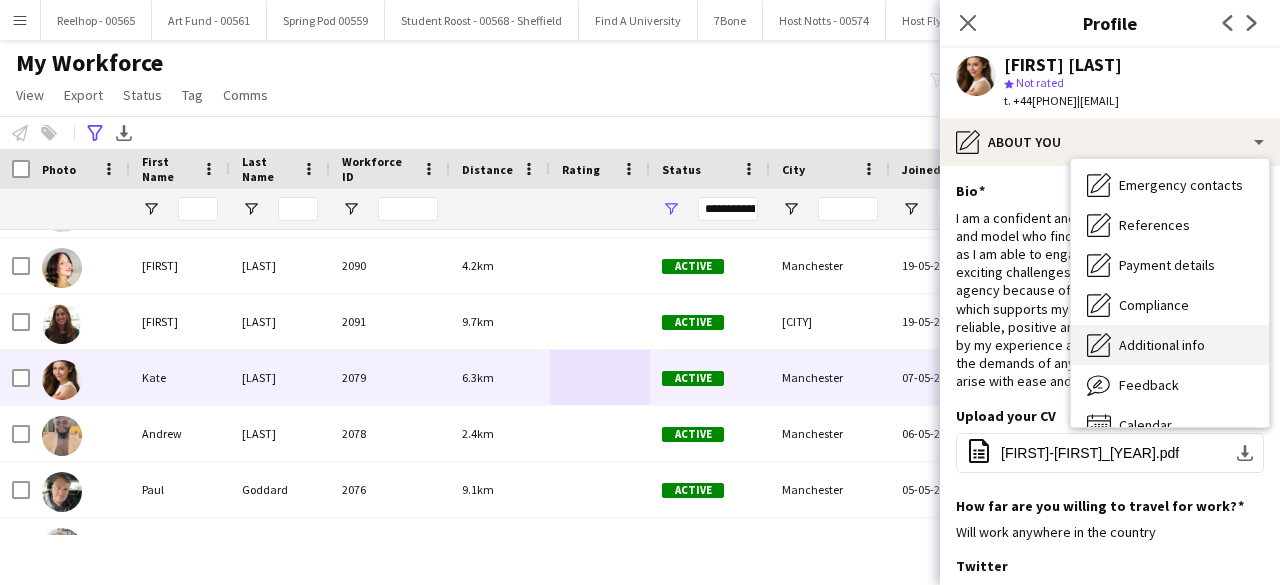 click on "Additional info" at bounding box center (1162, 345) 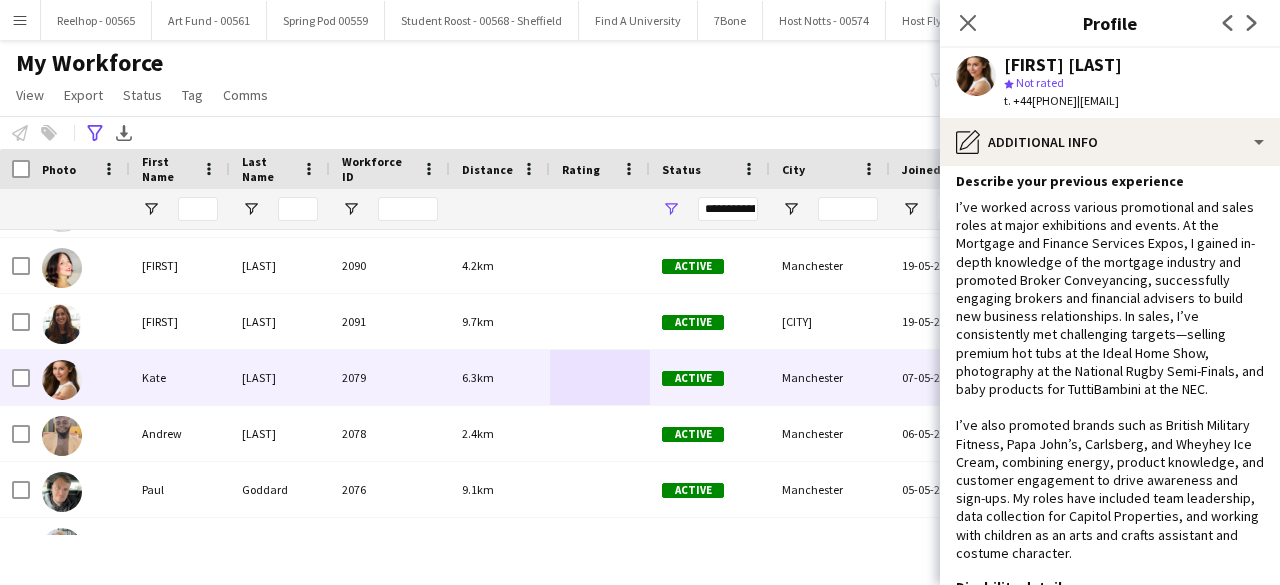 scroll, scrollTop: 70, scrollLeft: 0, axis: vertical 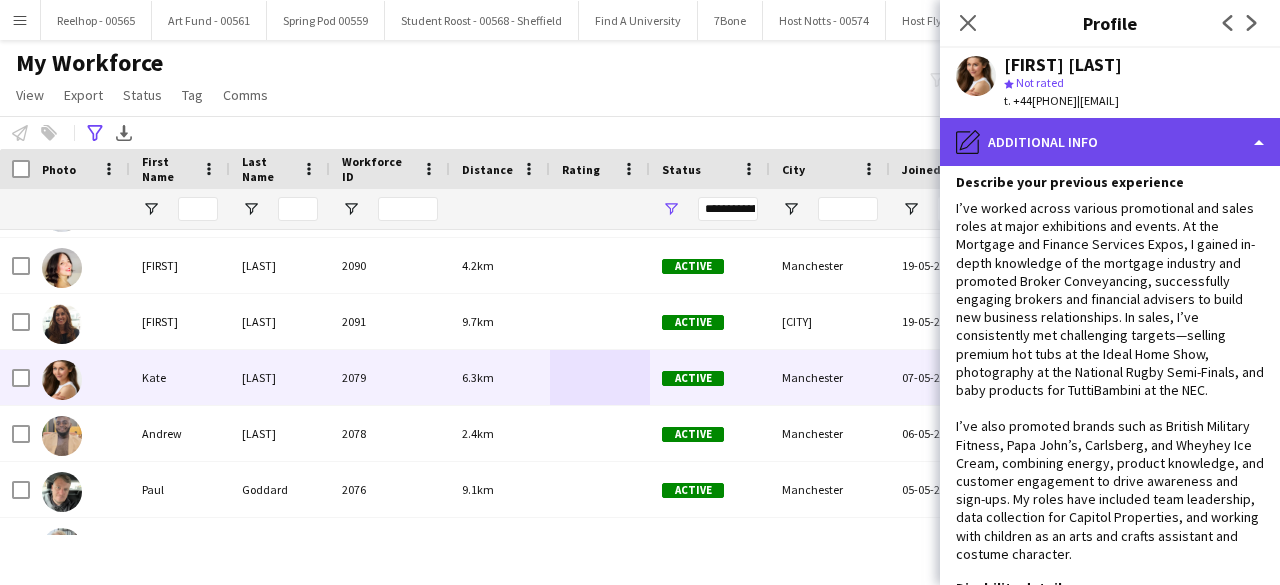 click on "pencil4
Additional info" 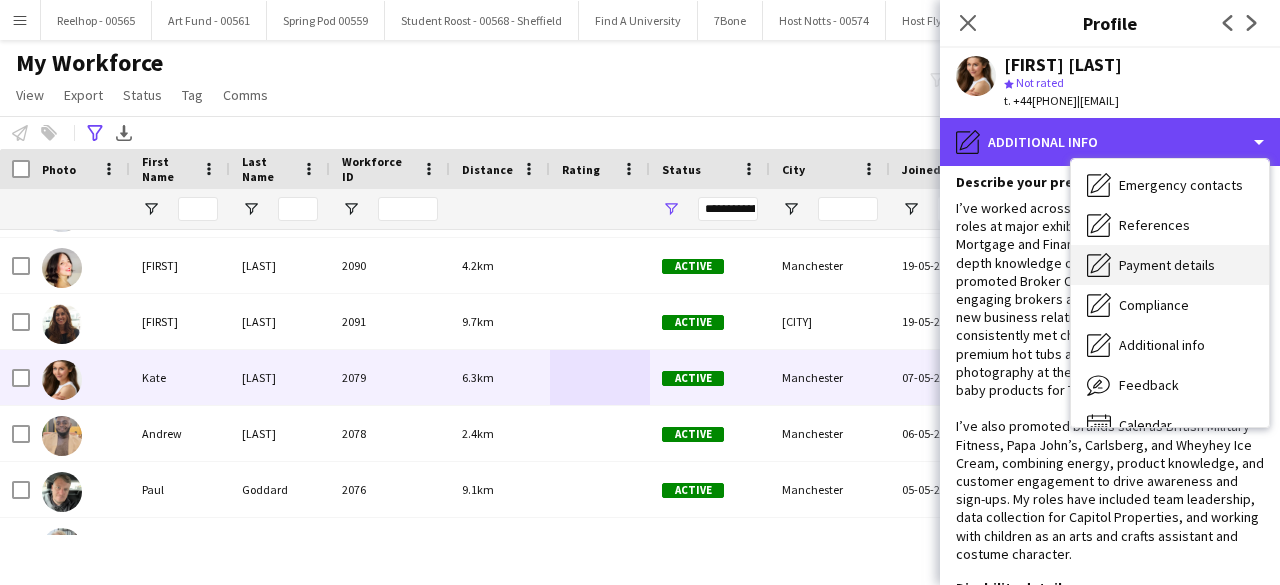 scroll, scrollTop: 0, scrollLeft: 0, axis: both 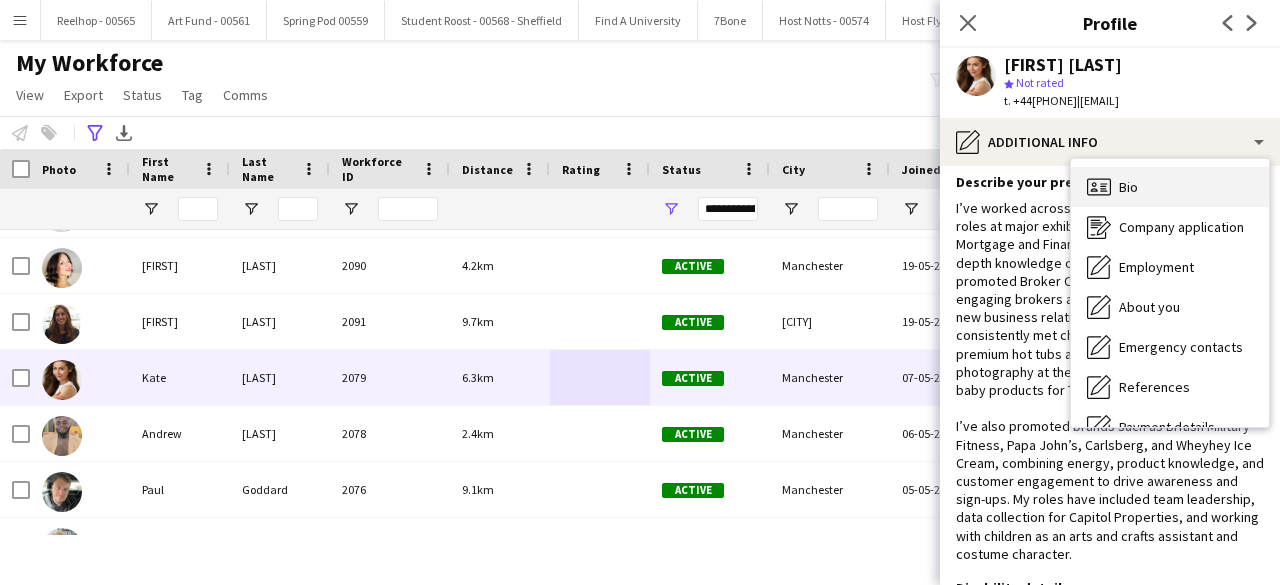 click on "Bio
Bio" at bounding box center [1170, 187] 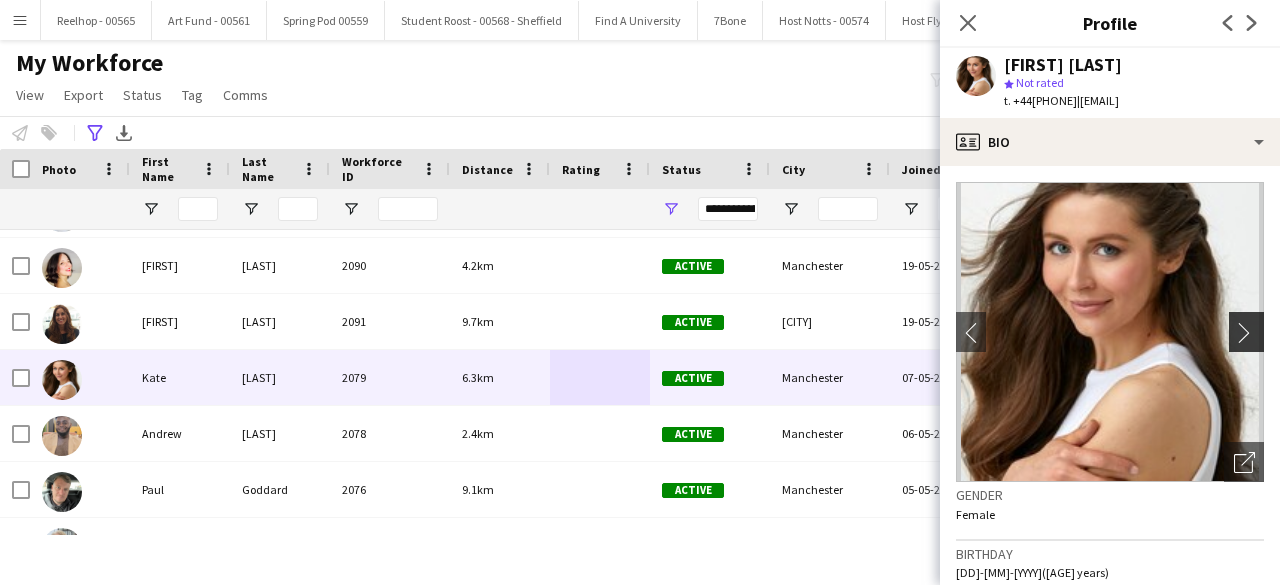click on "chevron-right" 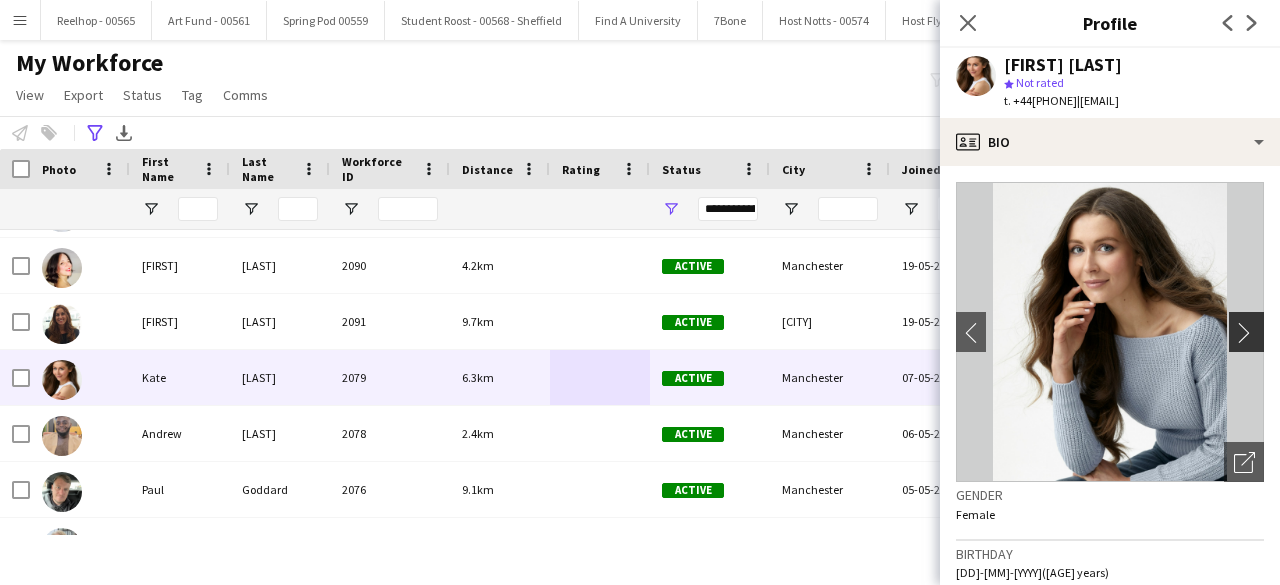 click on "chevron-right" 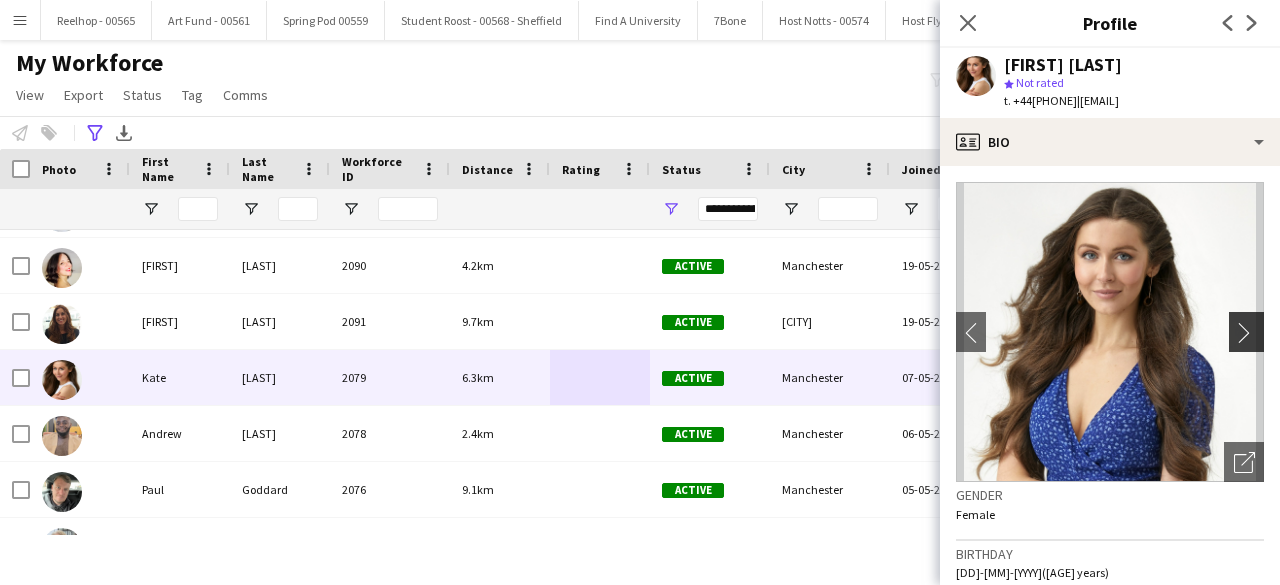 click on "chevron-right" 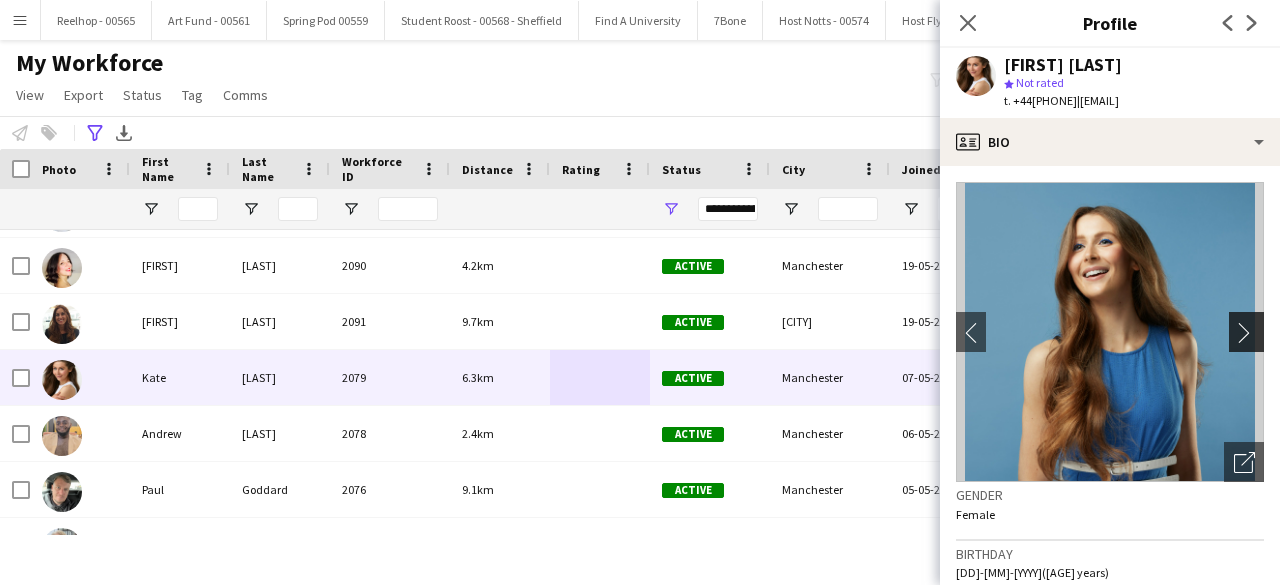 click on "chevron-right" 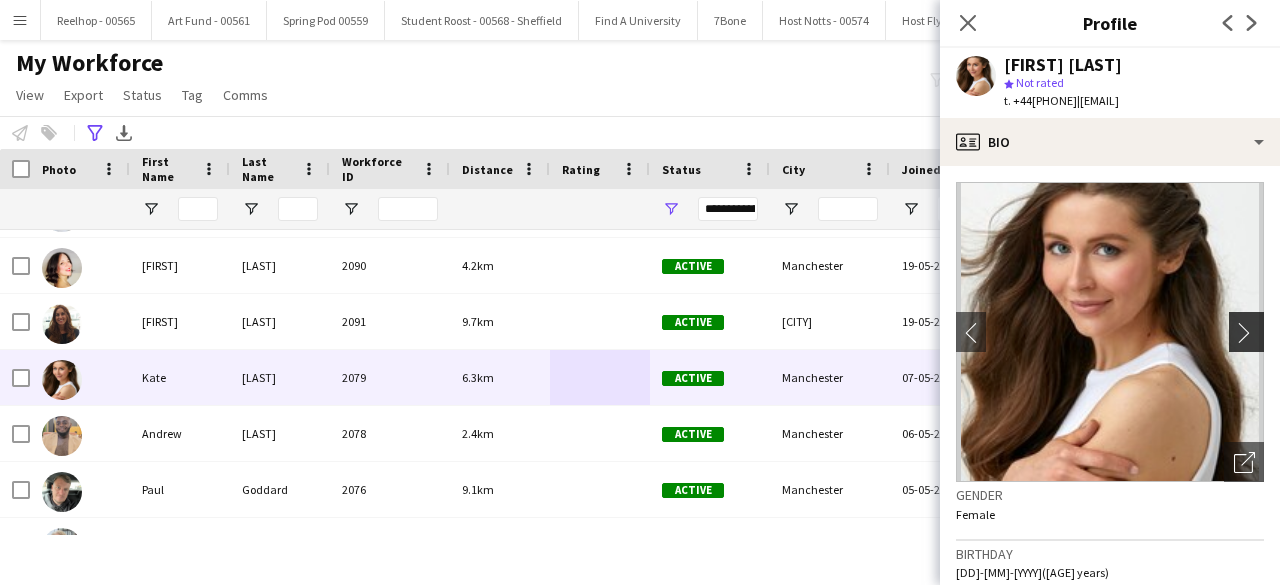 click on "chevron-right" 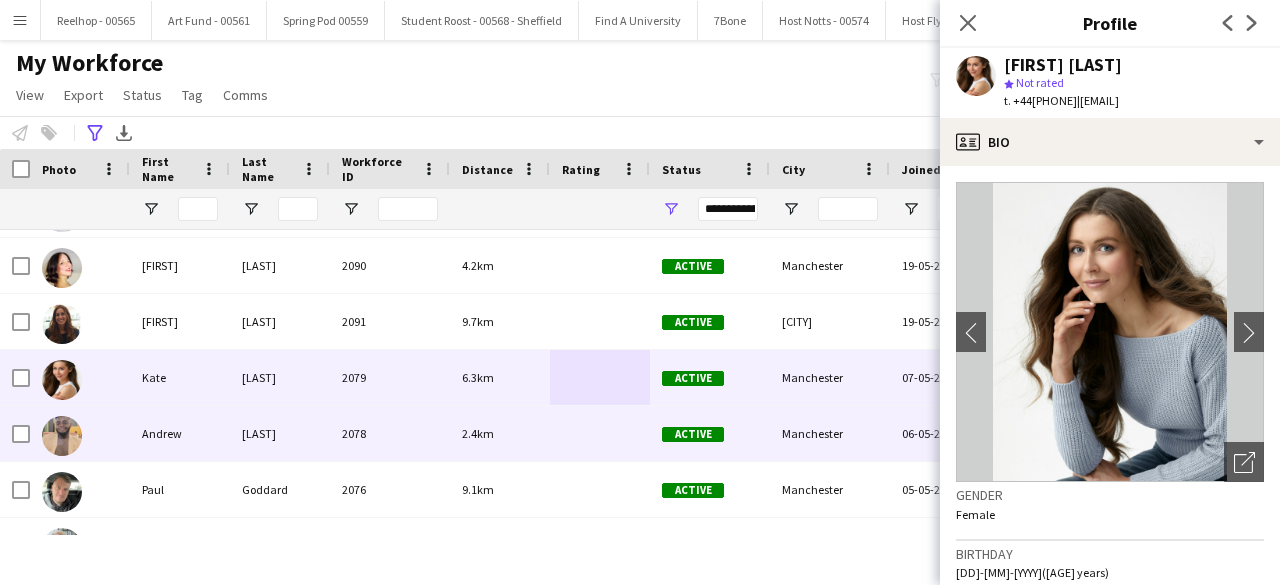 scroll, scrollTop: 597, scrollLeft: 0, axis: vertical 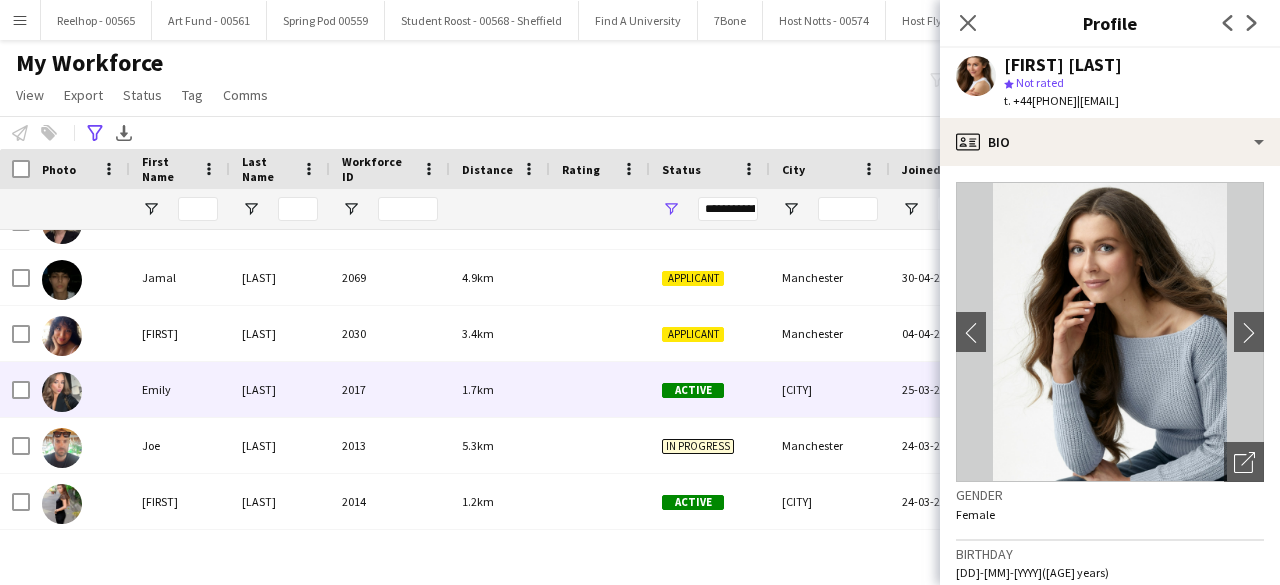 click at bounding box center [600, 389] 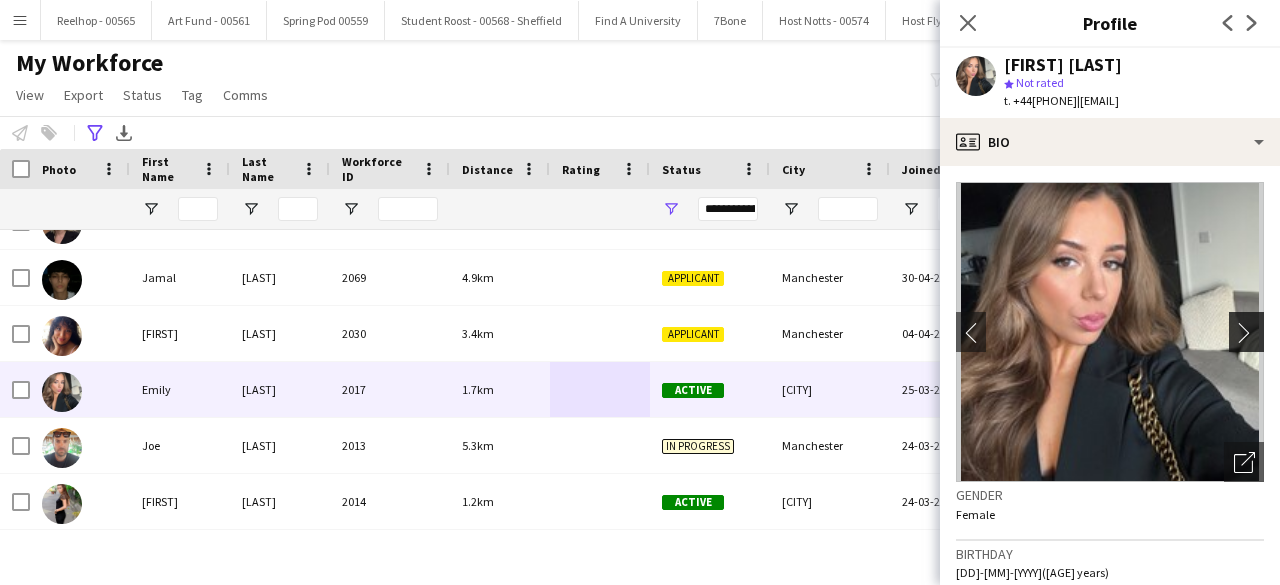 click on "chevron-right" 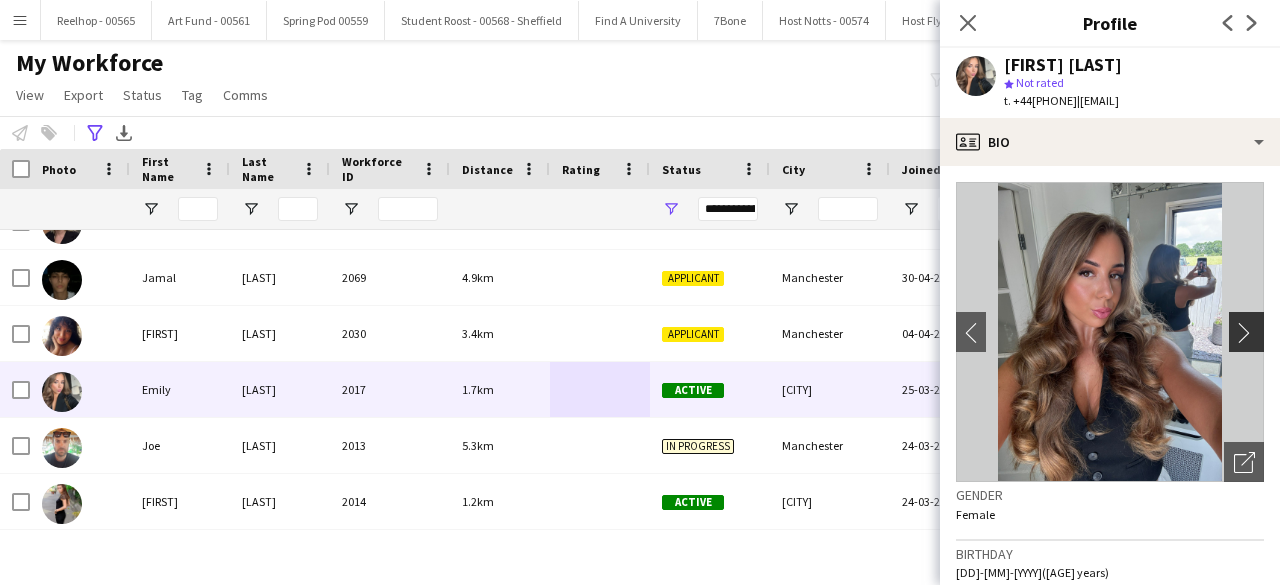 click on "chevron-right" 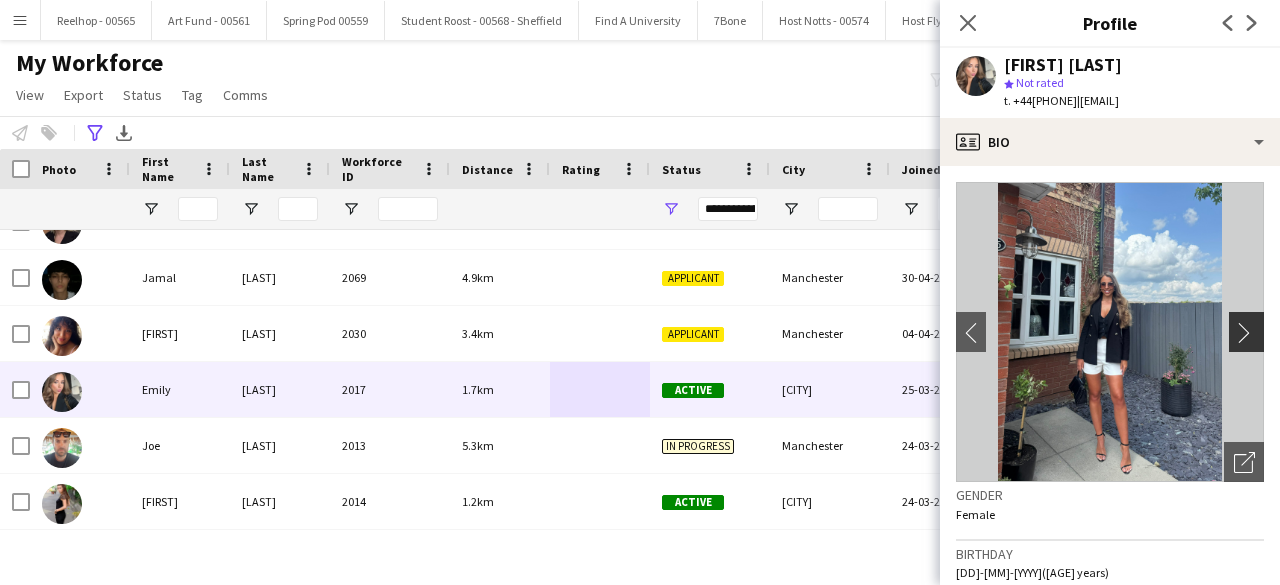 click on "chevron-right" 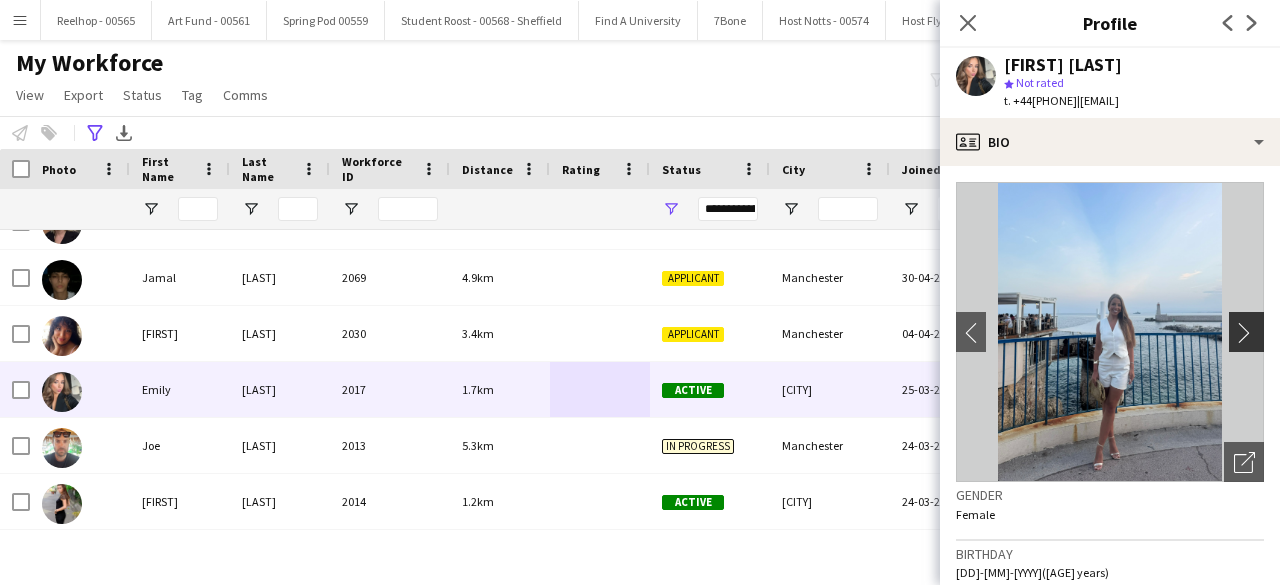 click on "chevron-right" 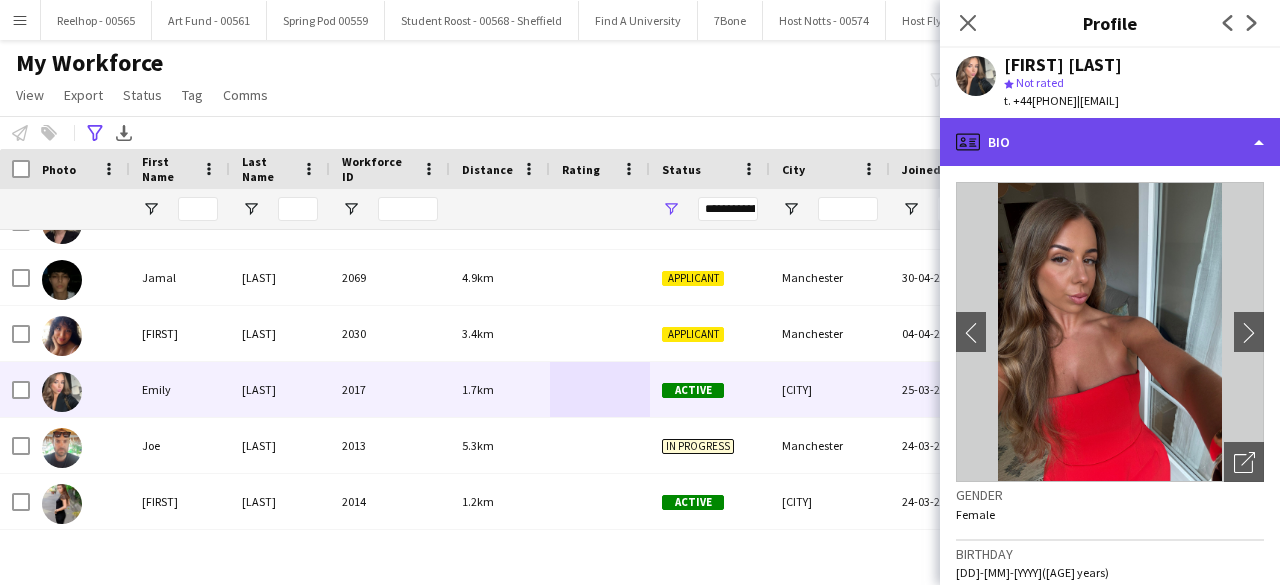 click on "profile
Bio" 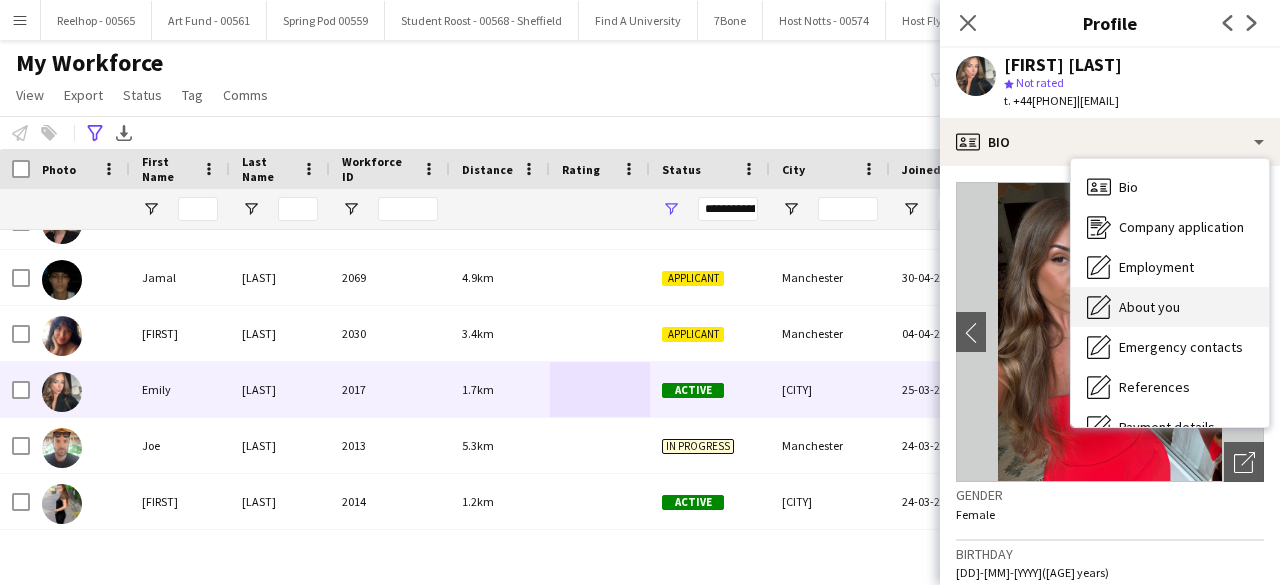 click on "About you
About you" at bounding box center [1170, 307] 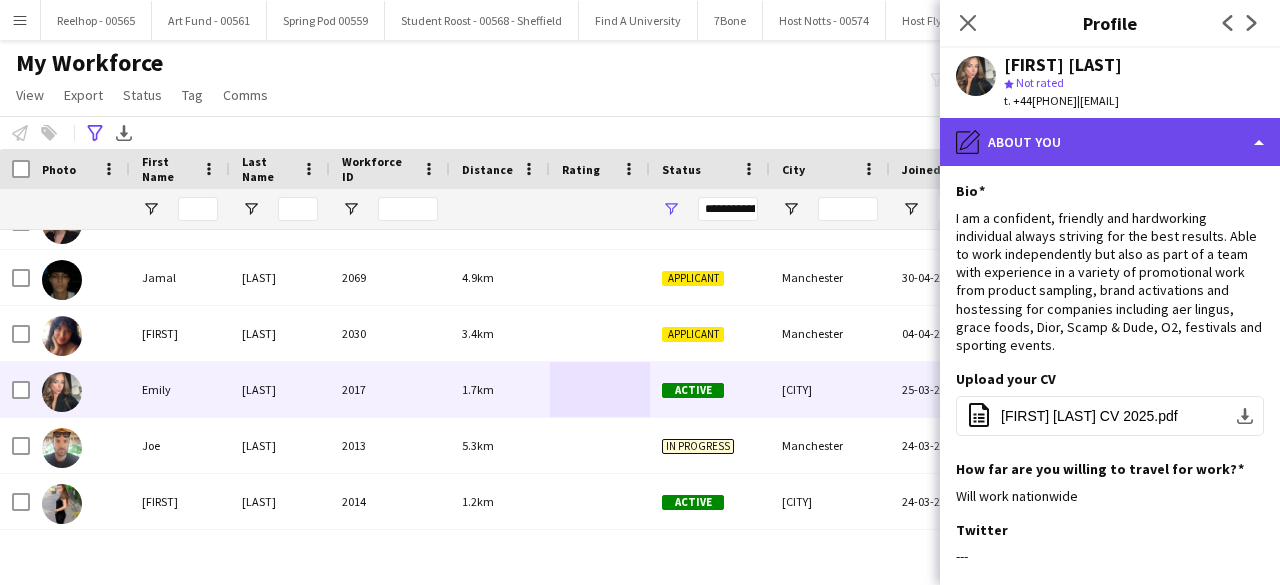 click on "pencil4
About you" 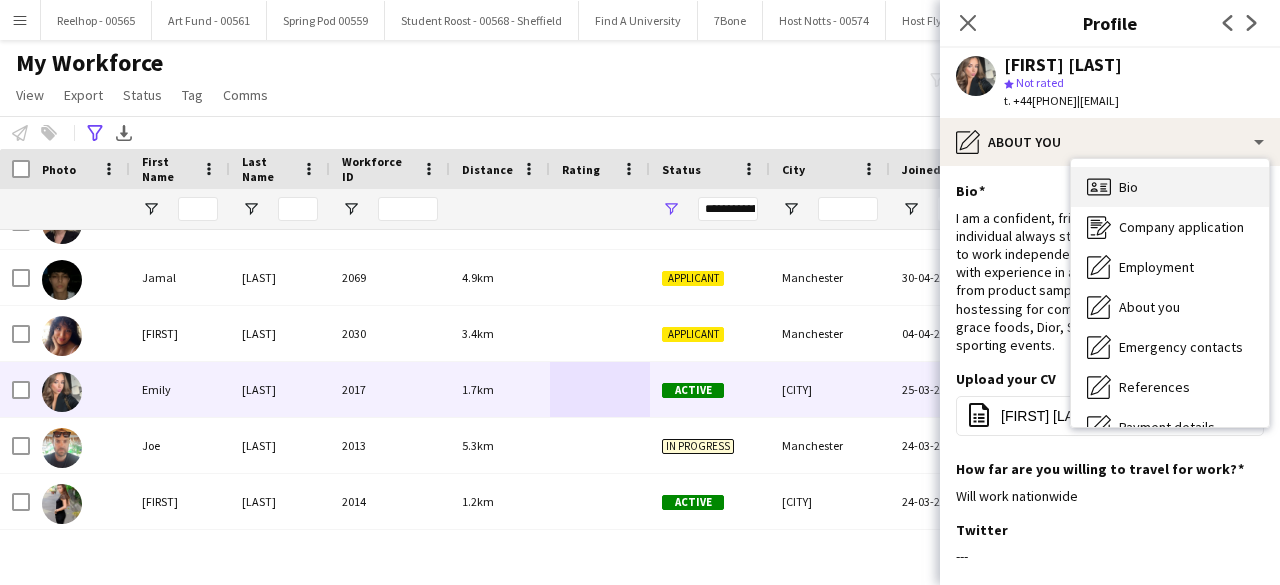 click on "Bio
Bio" at bounding box center (1170, 187) 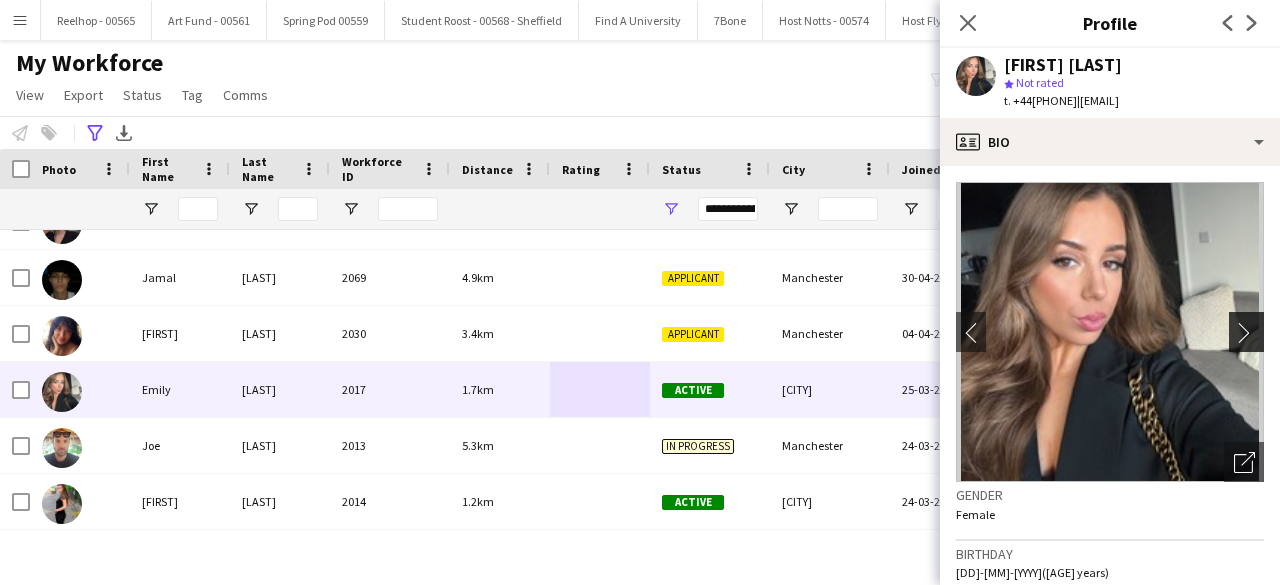 click on "chevron-right" 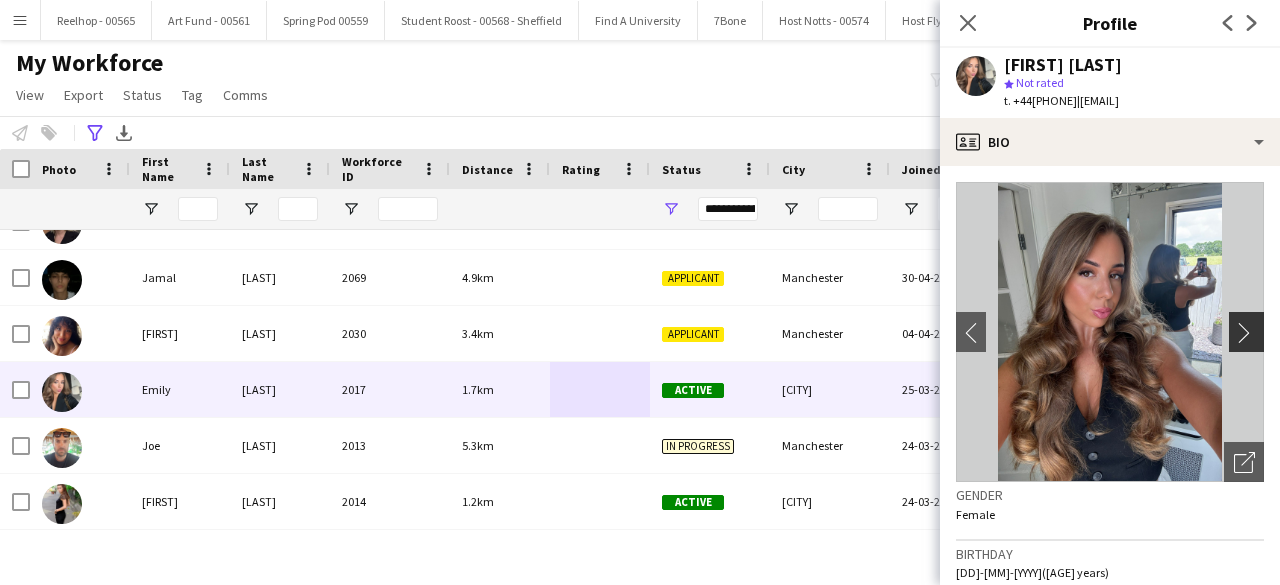 click on "chevron-right" 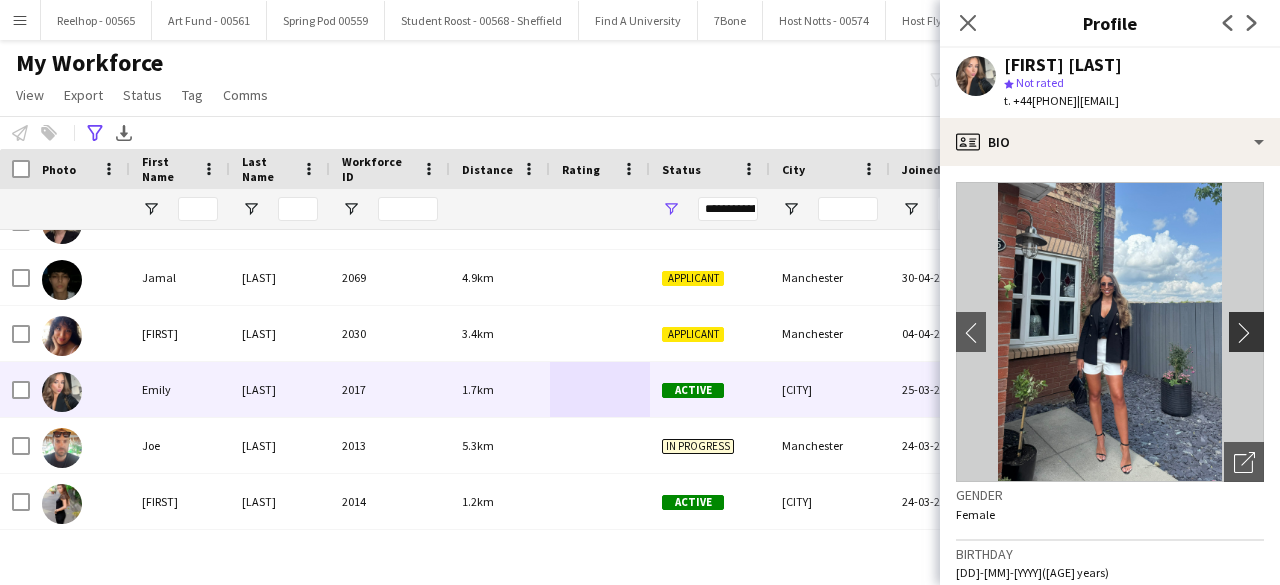 click on "chevron-right" 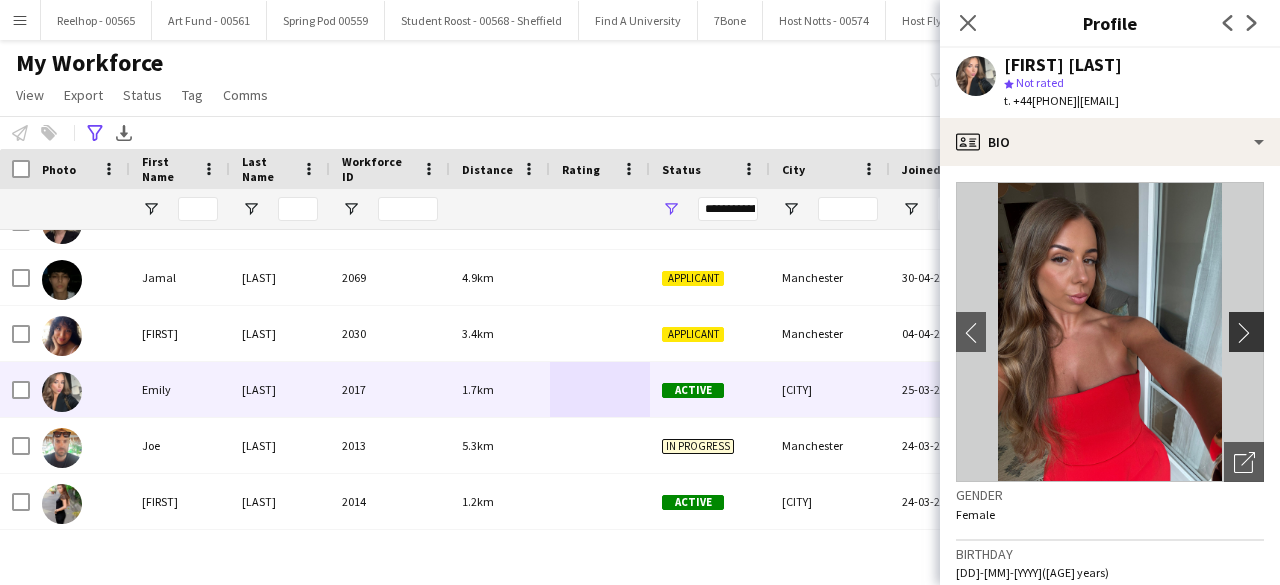 click on "chevron-right" 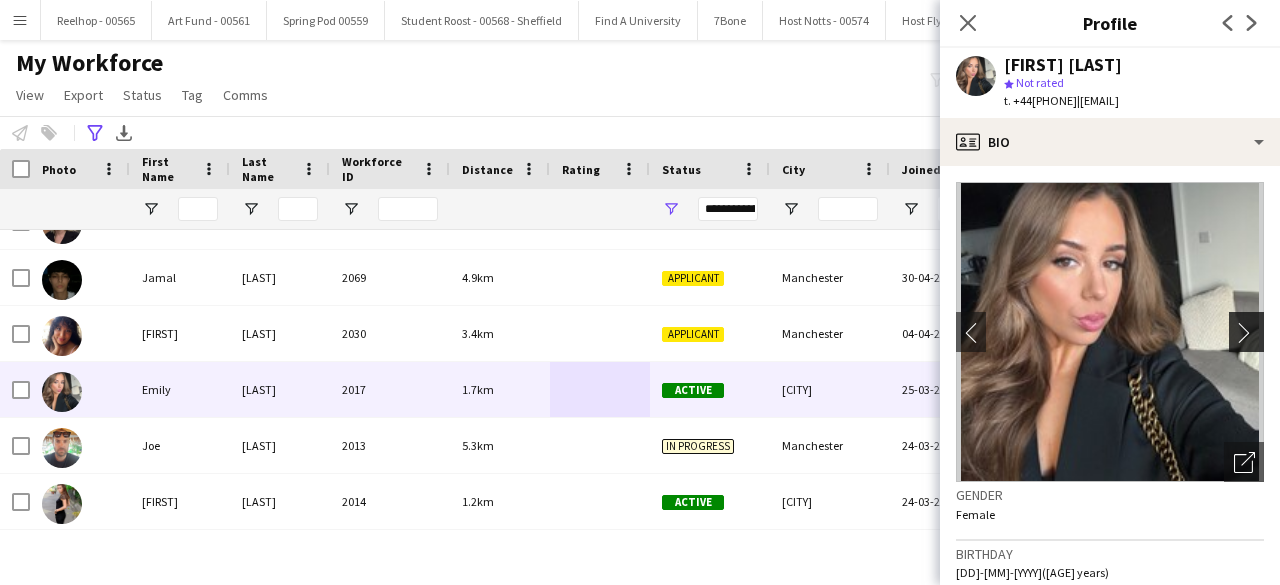 click on "chevron-right" 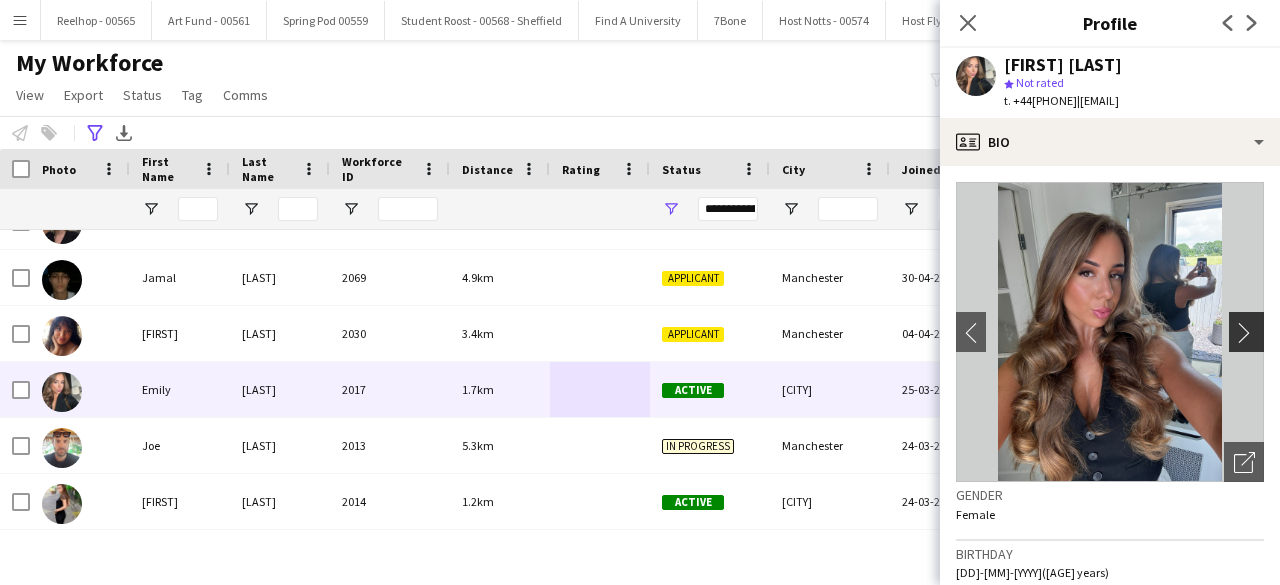 click on "chevron-right" 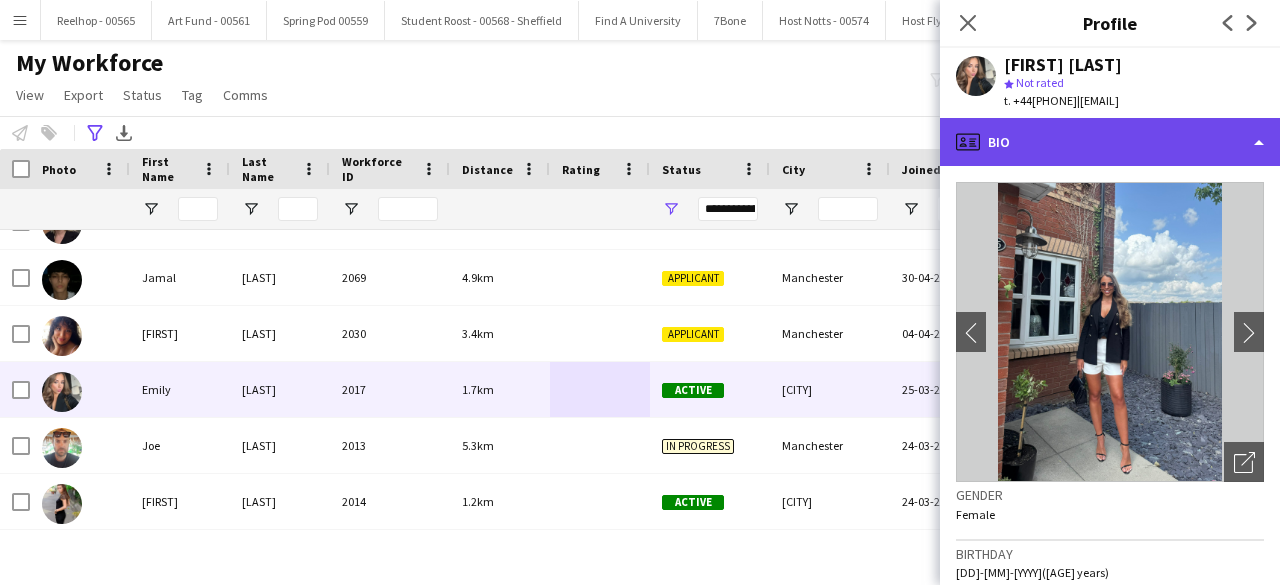 click on "profile
Bio" 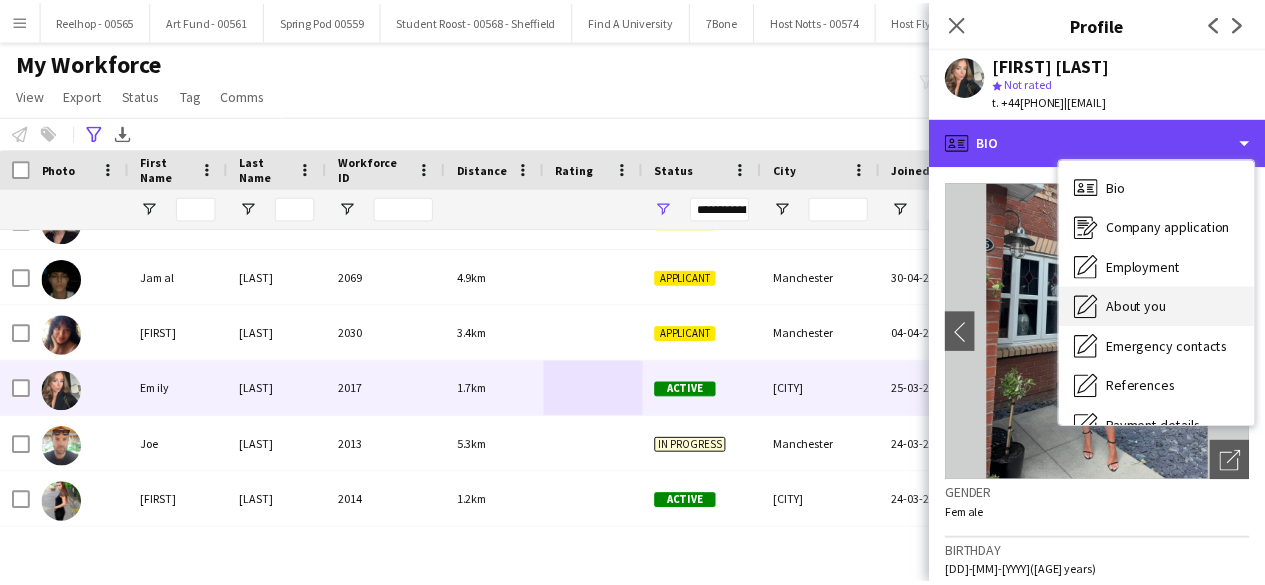 scroll, scrollTop: 188, scrollLeft: 0, axis: vertical 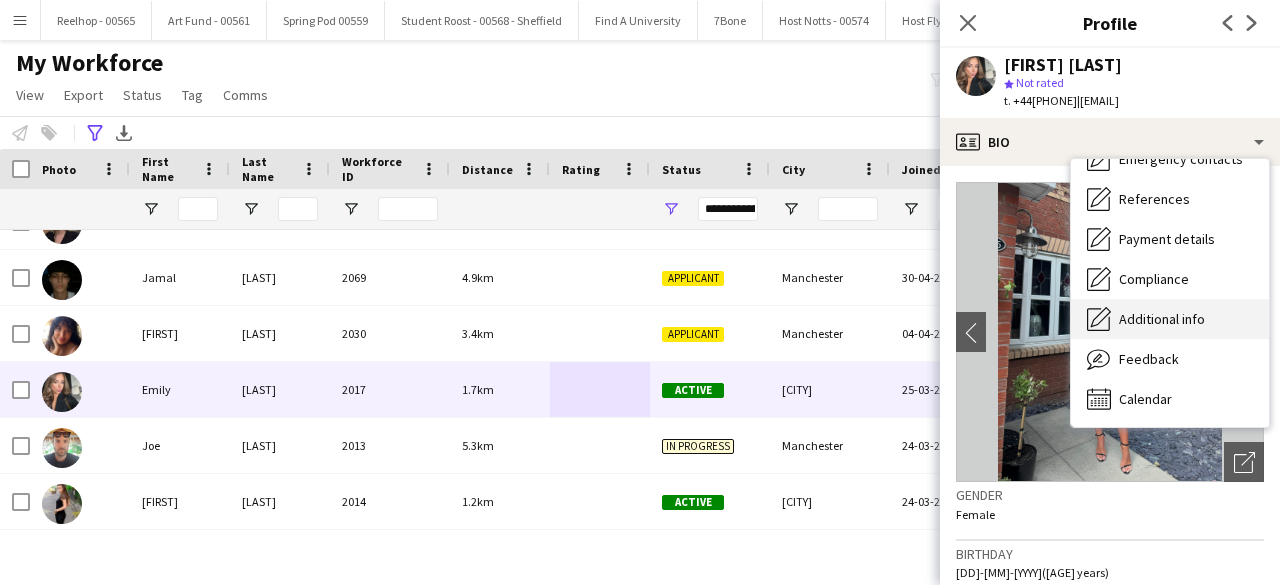 click on "Additional info" at bounding box center (1162, 319) 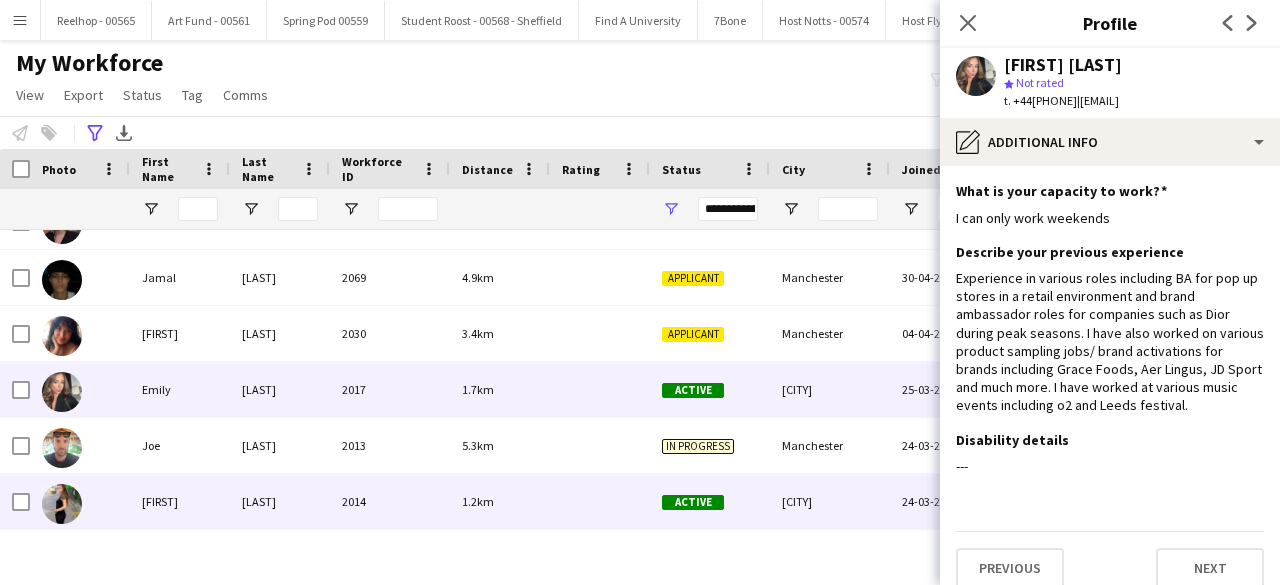 click at bounding box center (600, 501) 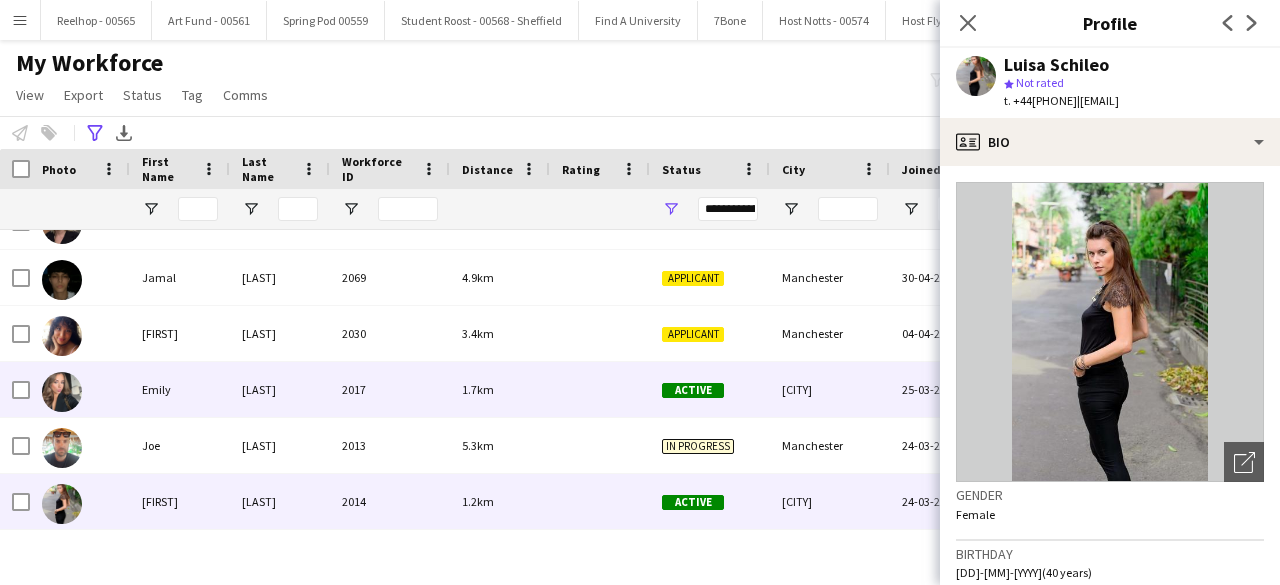 click at bounding box center [600, 389] 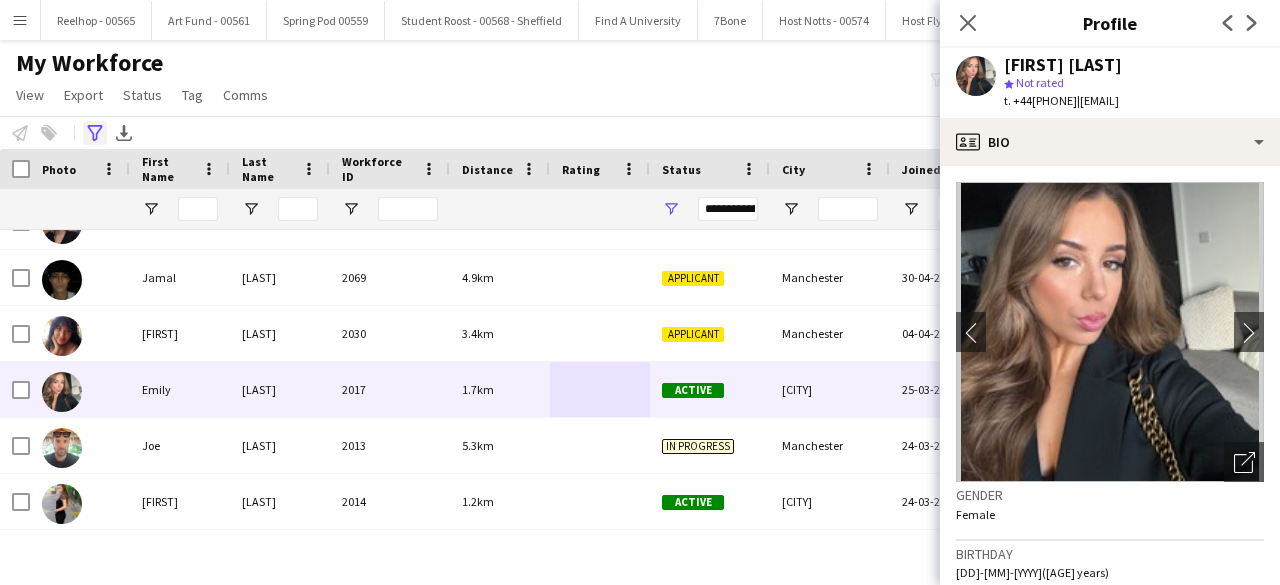 click on "Advanced filters" 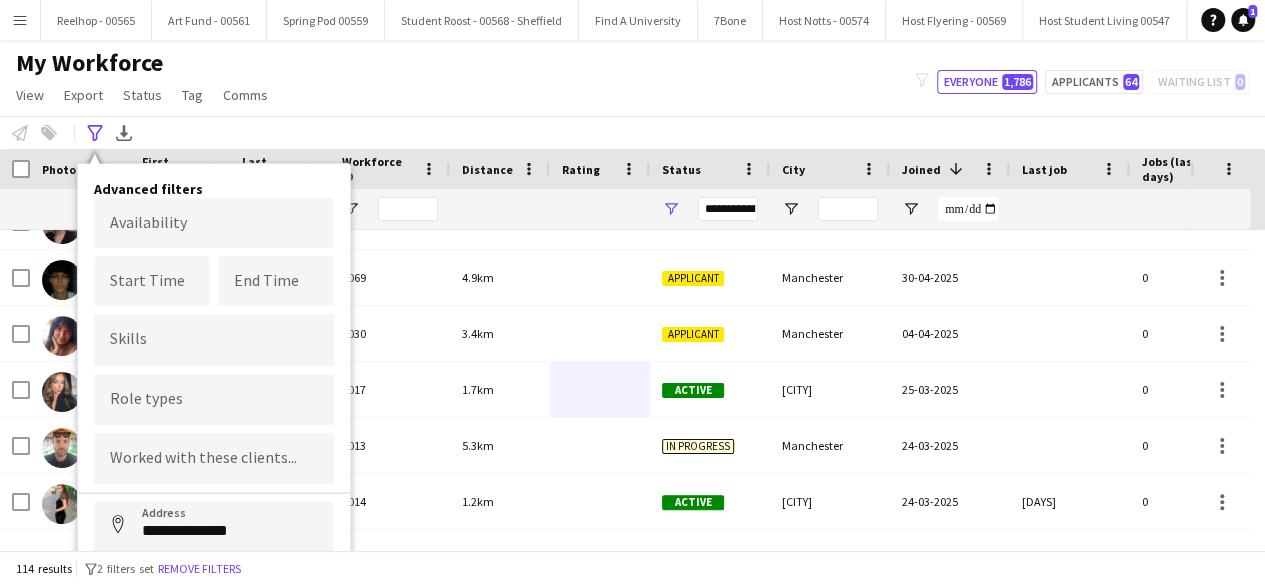 scroll, scrollTop: 111, scrollLeft: 0, axis: vertical 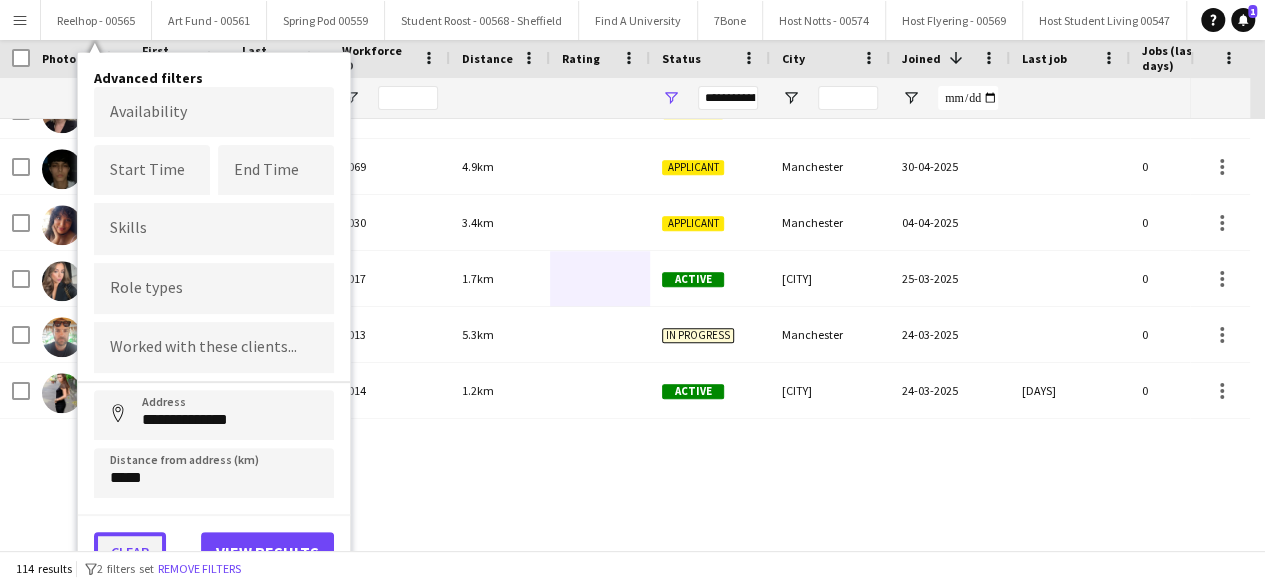 click on "Clear" at bounding box center [130, 552] 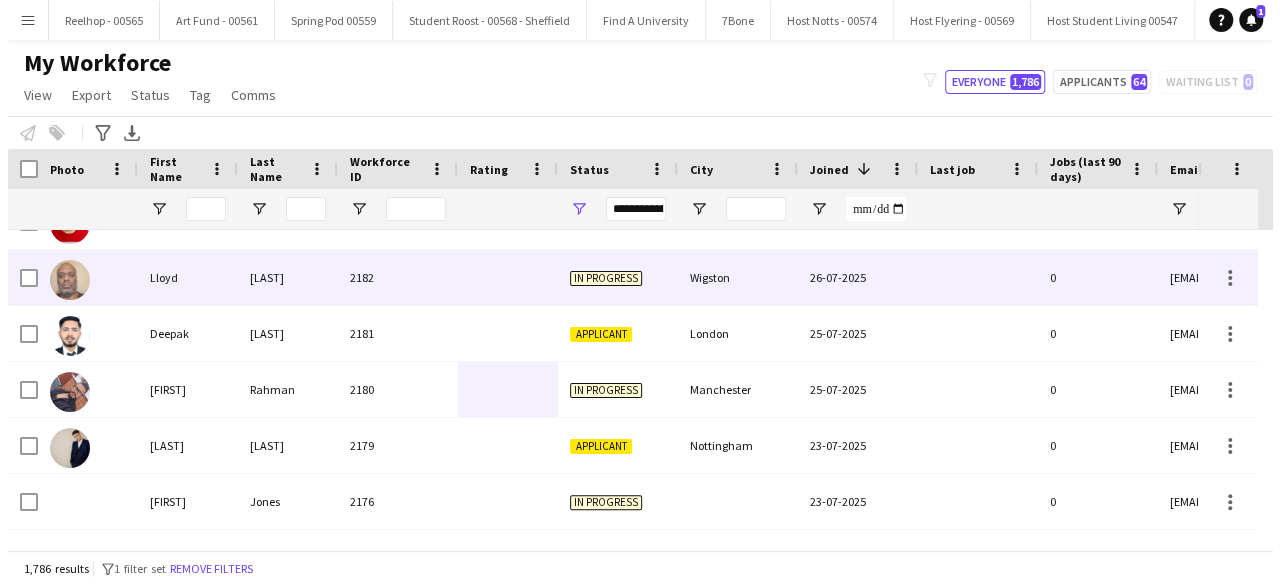 scroll, scrollTop: 0, scrollLeft: 0, axis: both 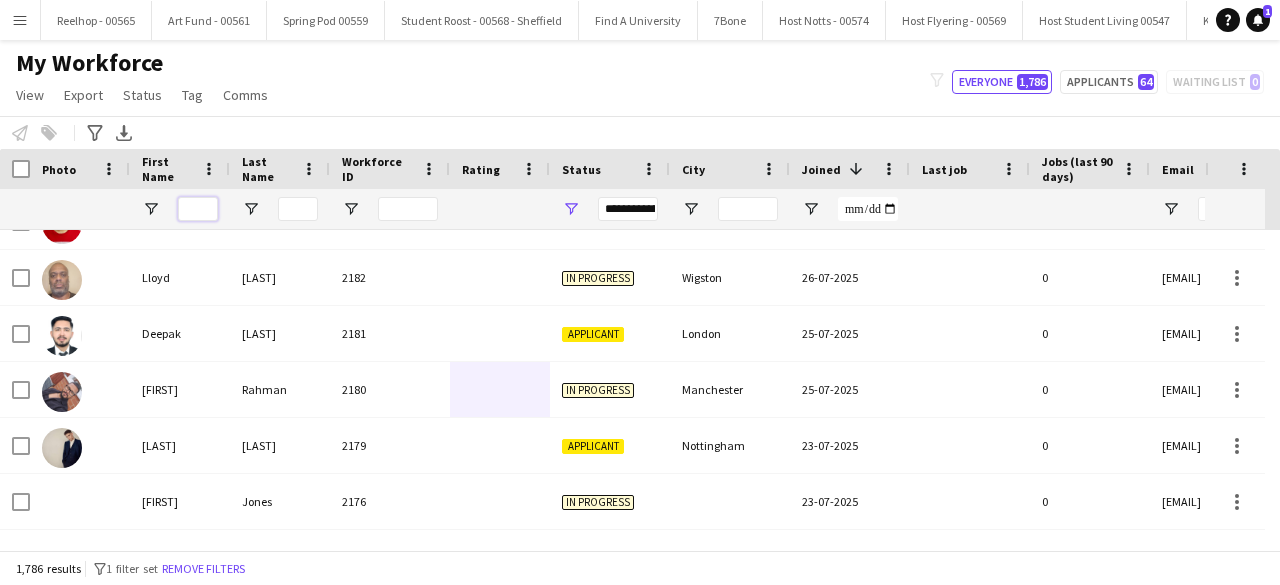 click at bounding box center (198, 209) 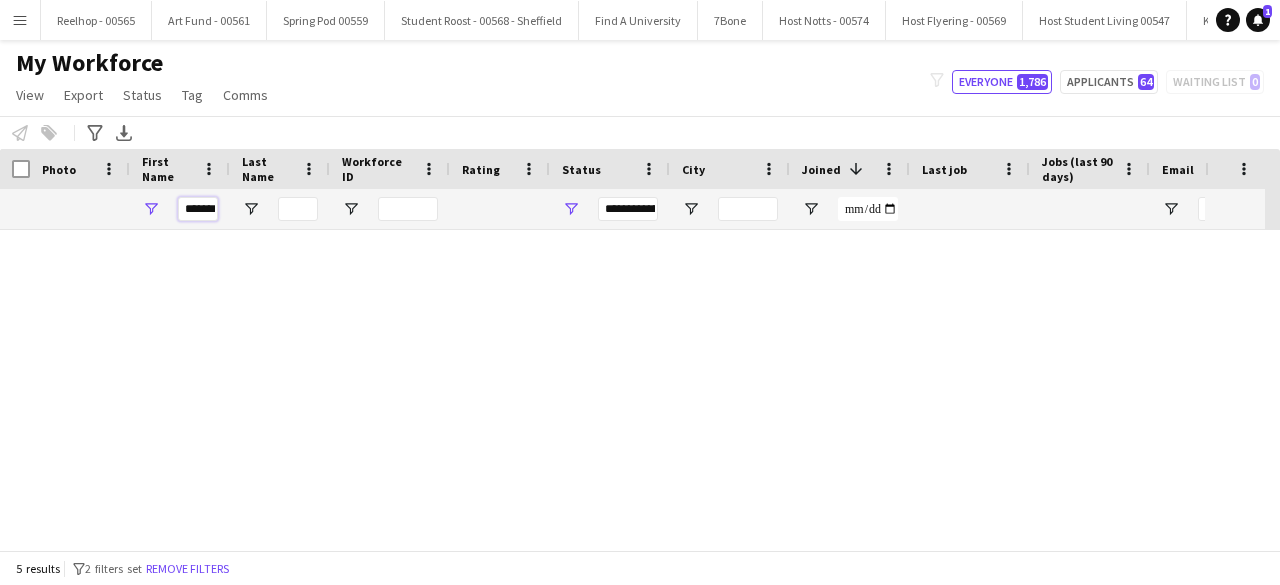 scroll, scrollTop: 0, scrollLeft: 0, axis: both 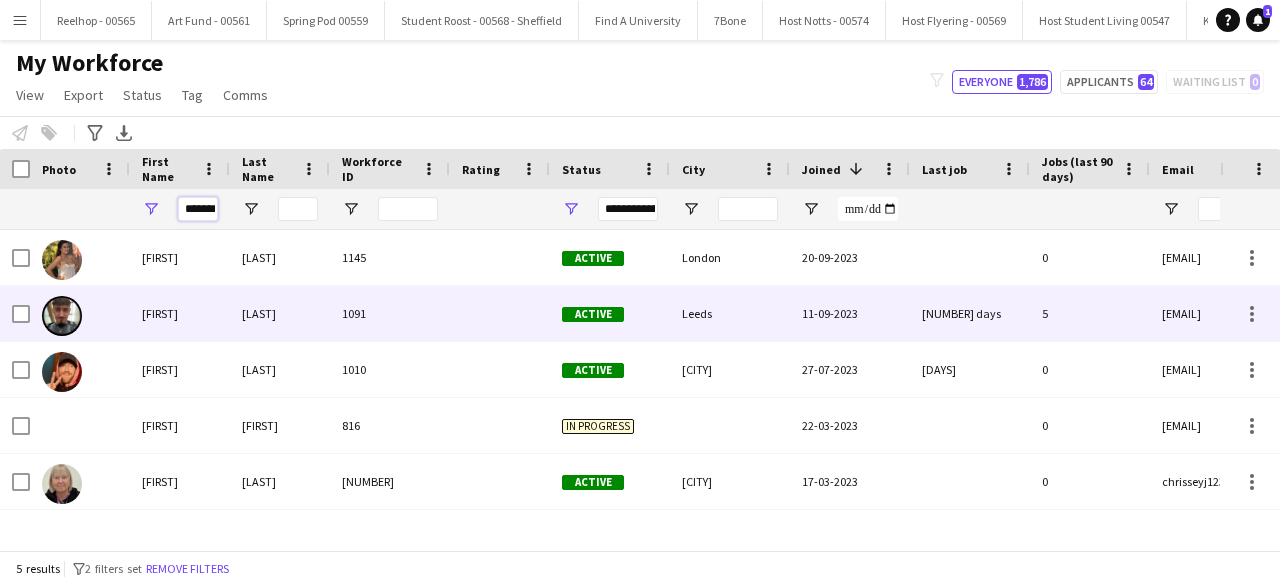 type on "*******" 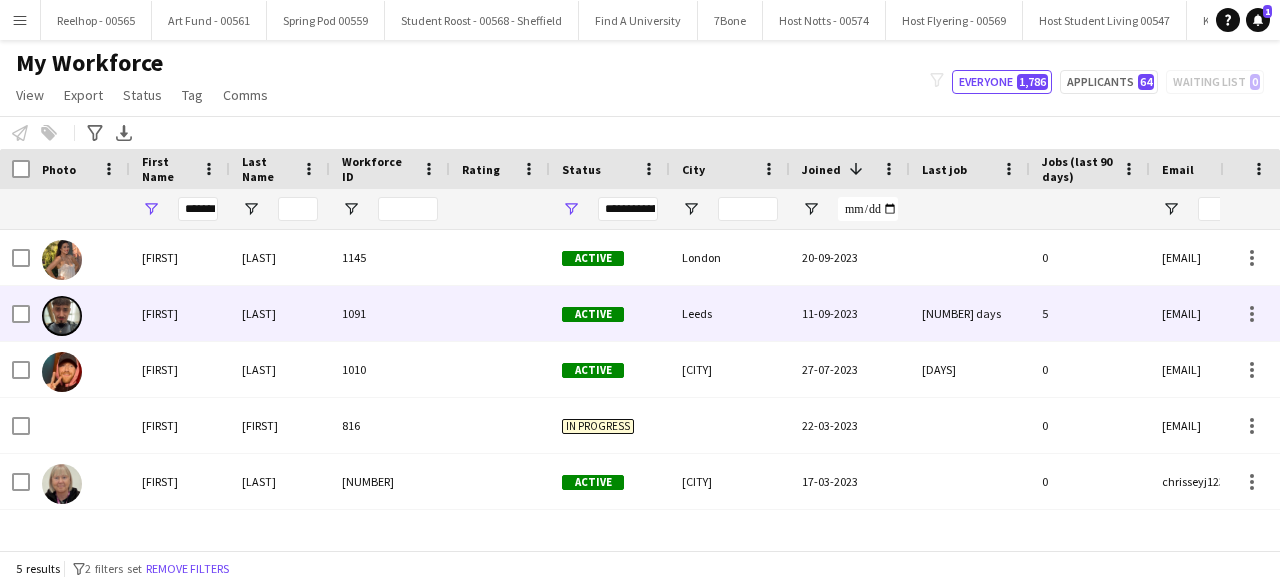 click on "Christian" at bounding box center [180, 313] 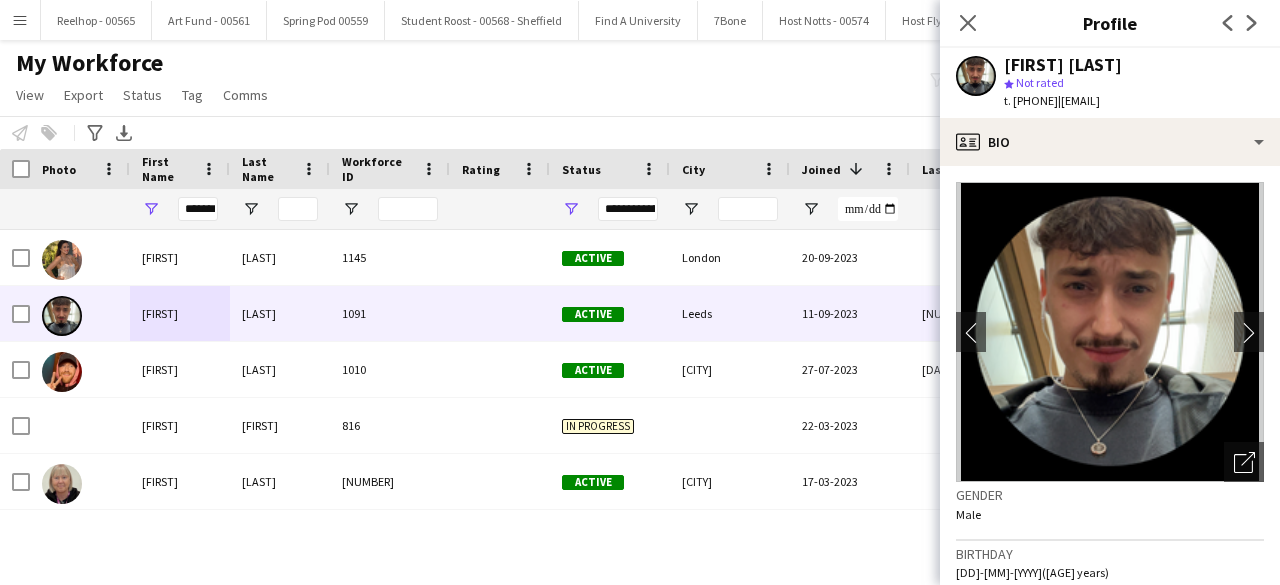 drag, startPoint x: 1098, startPoint y: 102, endPoint x: 1266, endPoint y: 117, distance: 168.66832 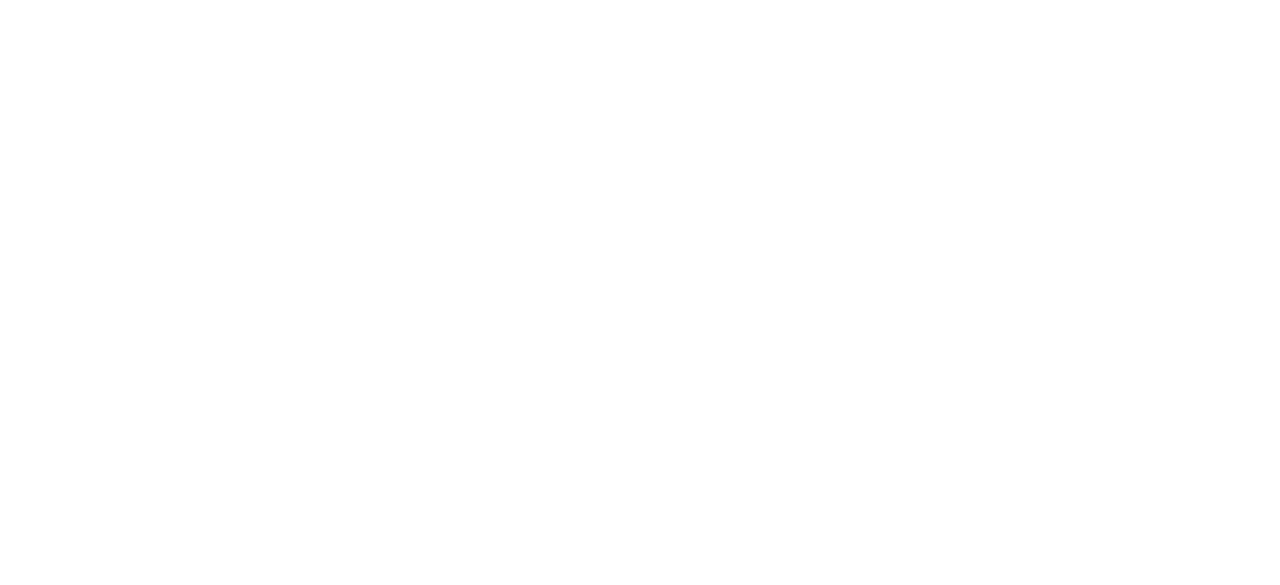 scroll, scrollTop: 0, scrollLeft: 0, axis: both 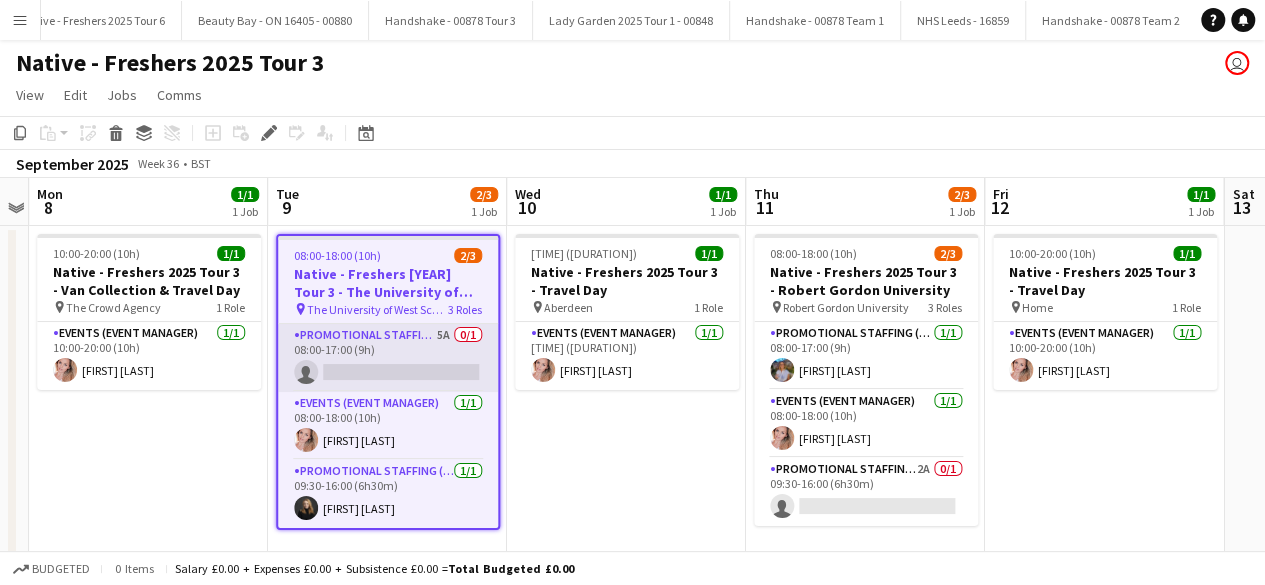click on "Promotional Staffing (Brand Ambassadors)   5A   0/1   08:00-17:00 (9h)
single-neutral-actions" at bounding box center [388, 358] 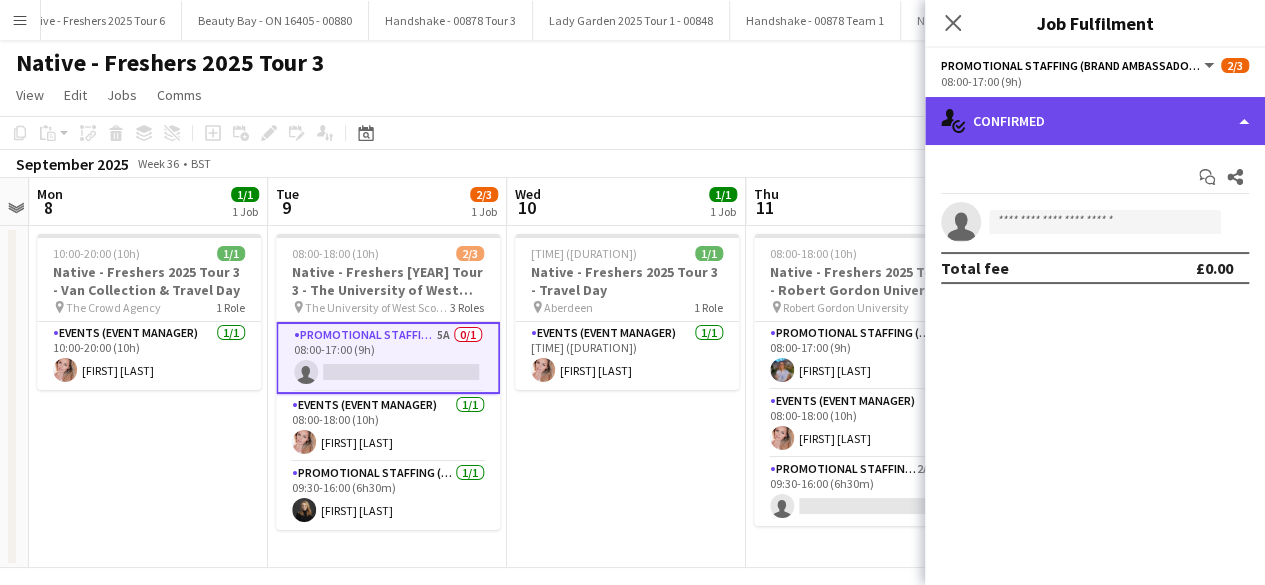 click on "single-neutral-actions-check-2
Confirmed" 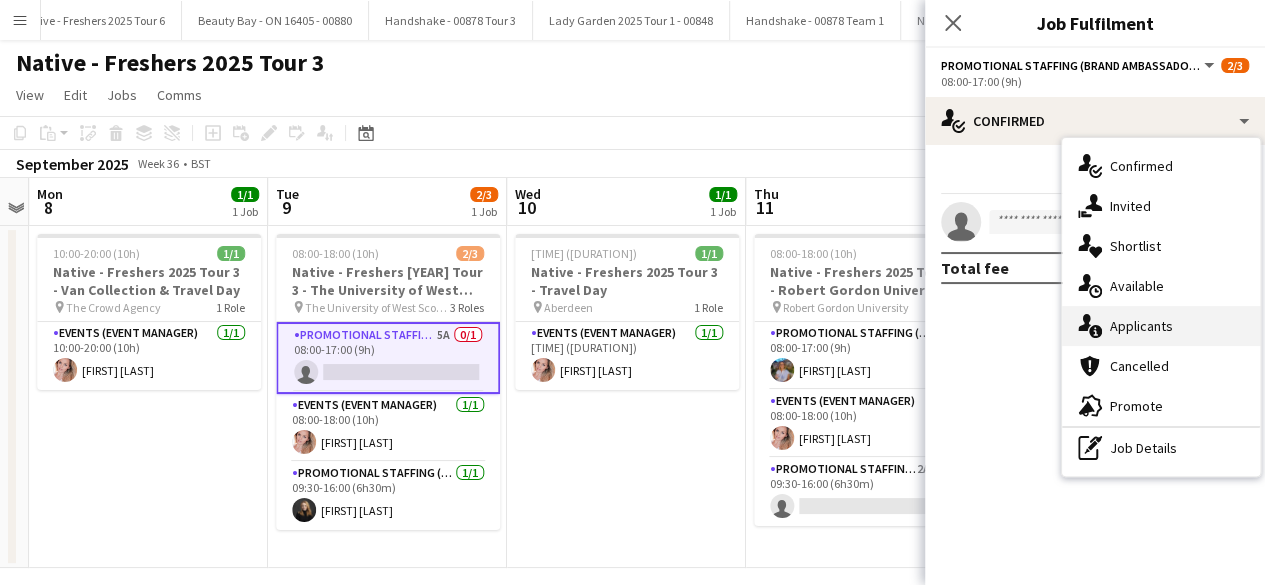 click on "single-neutral-actions-information
Applicants" at bounding box center (1161, 326) 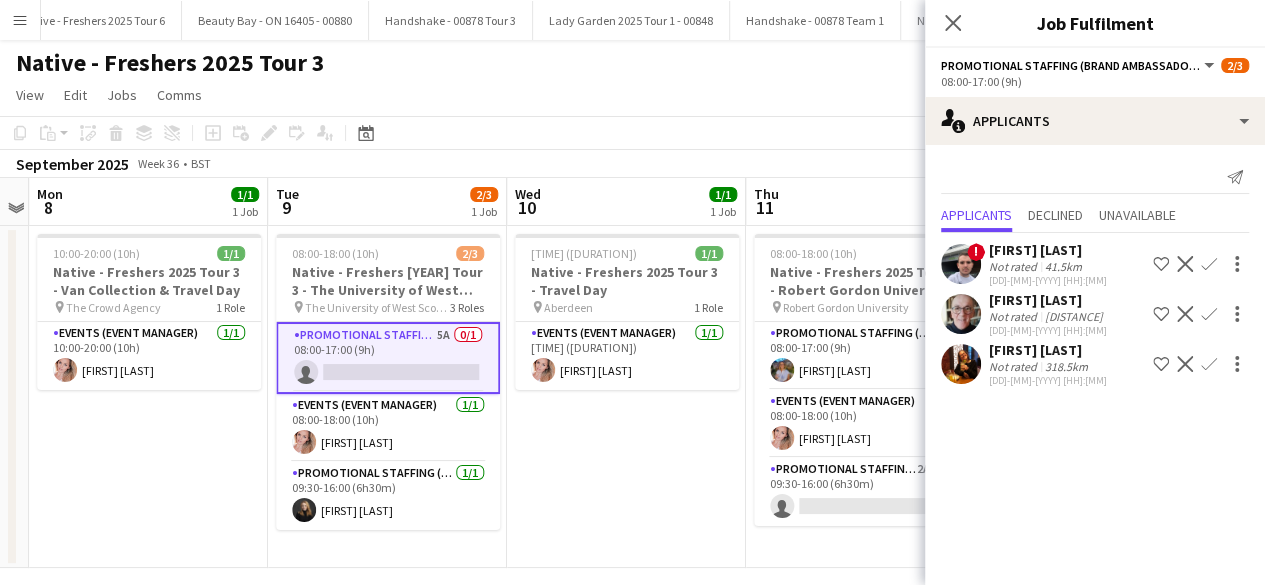 click 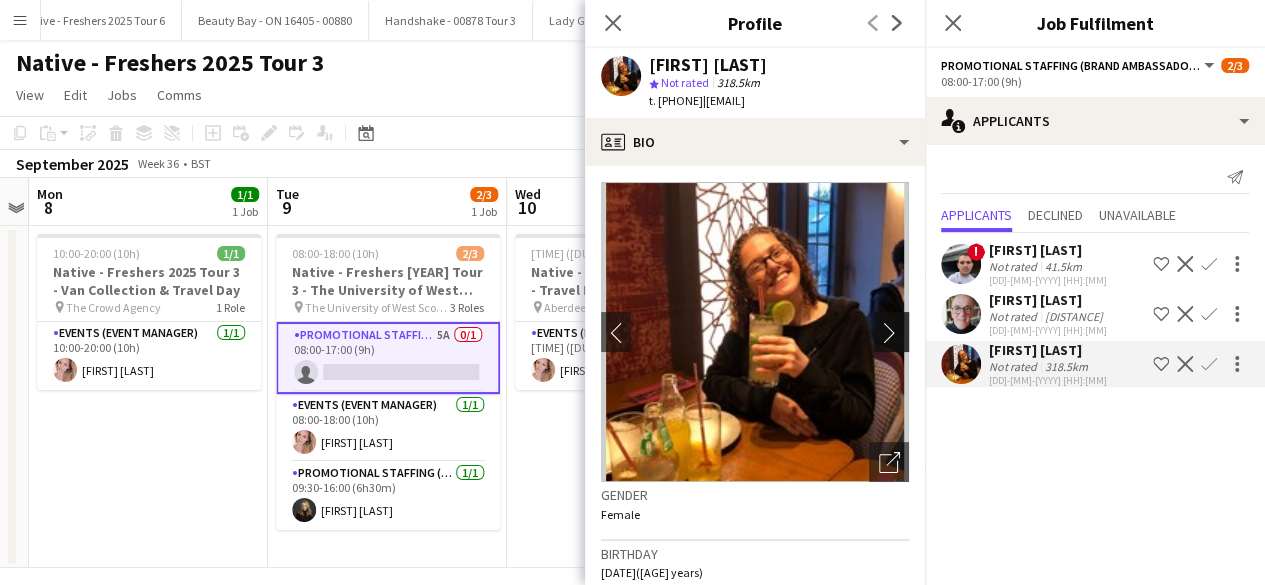 click on "chevron-right" 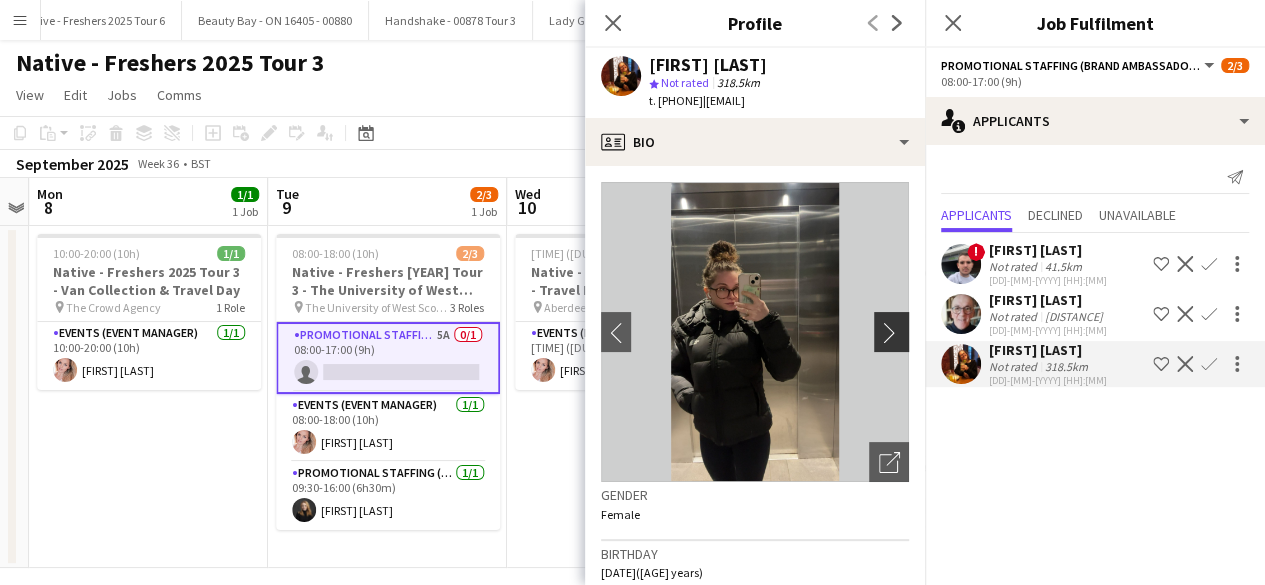 click on "chevron-right" 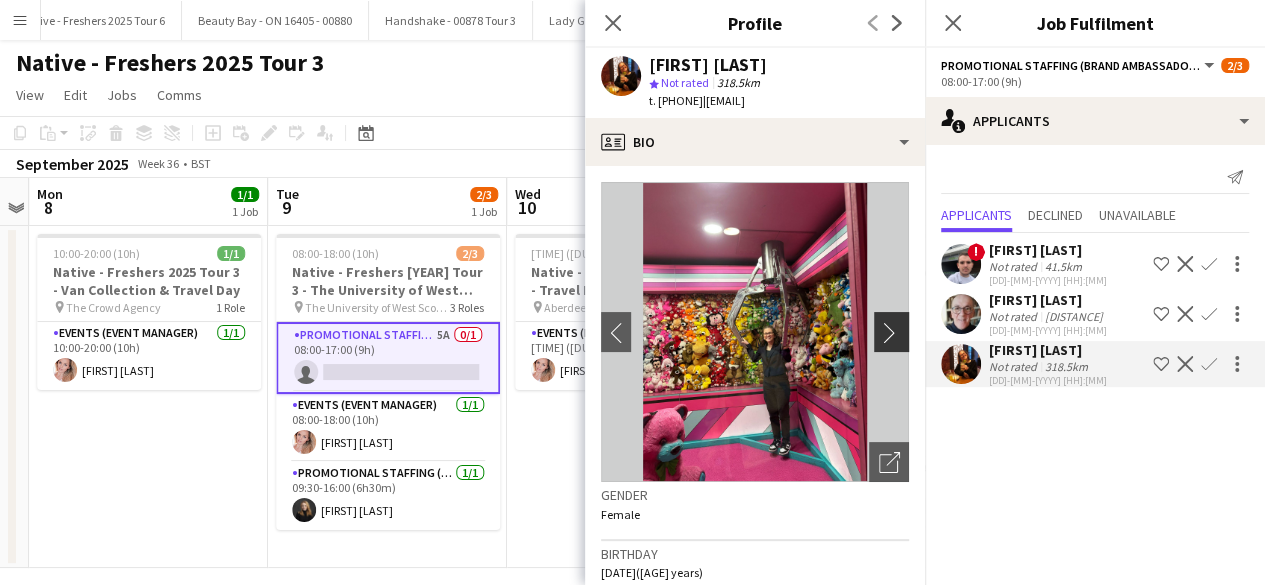 click on "chevron-right" 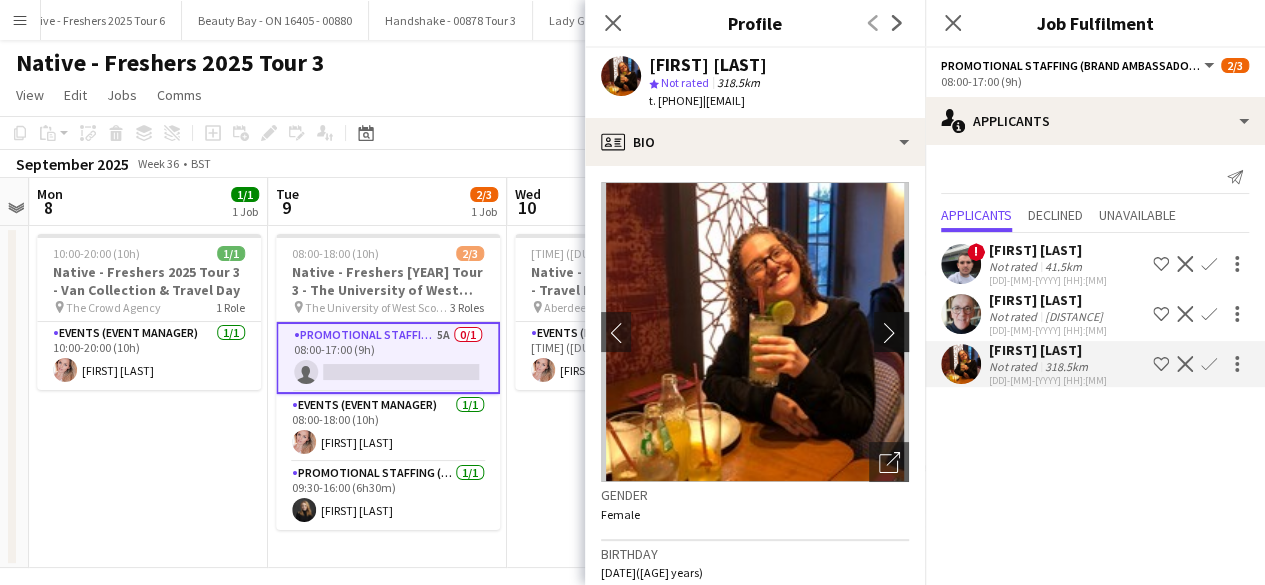 click on "chevron-right" 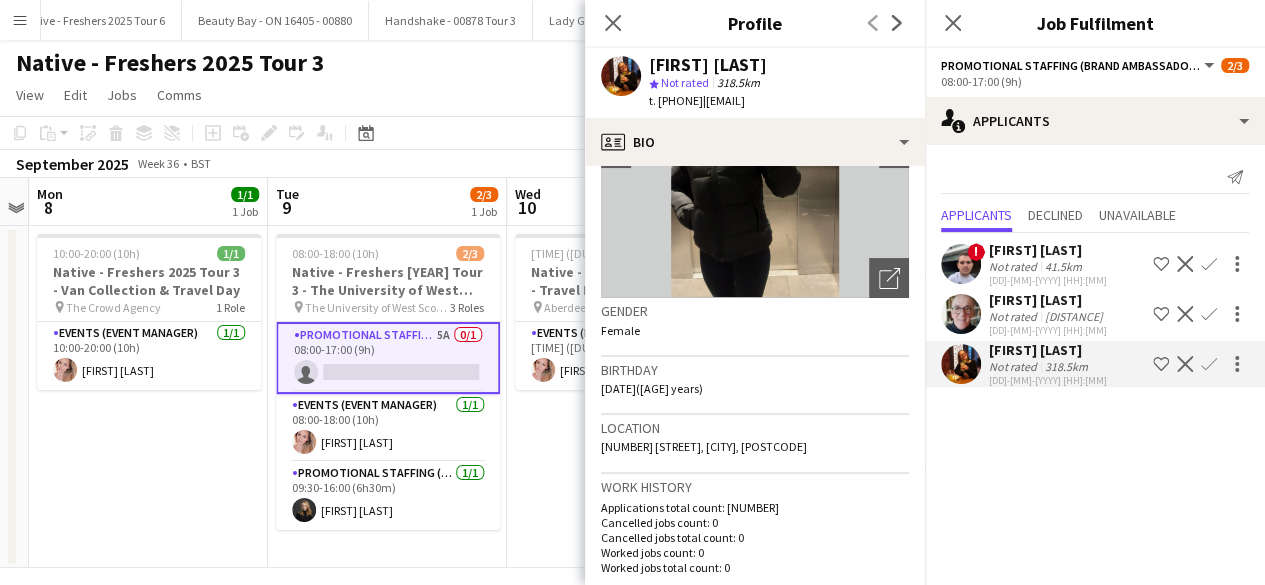 scroll, scrollTop: 187, scrollLeft: 0, axis: vertical 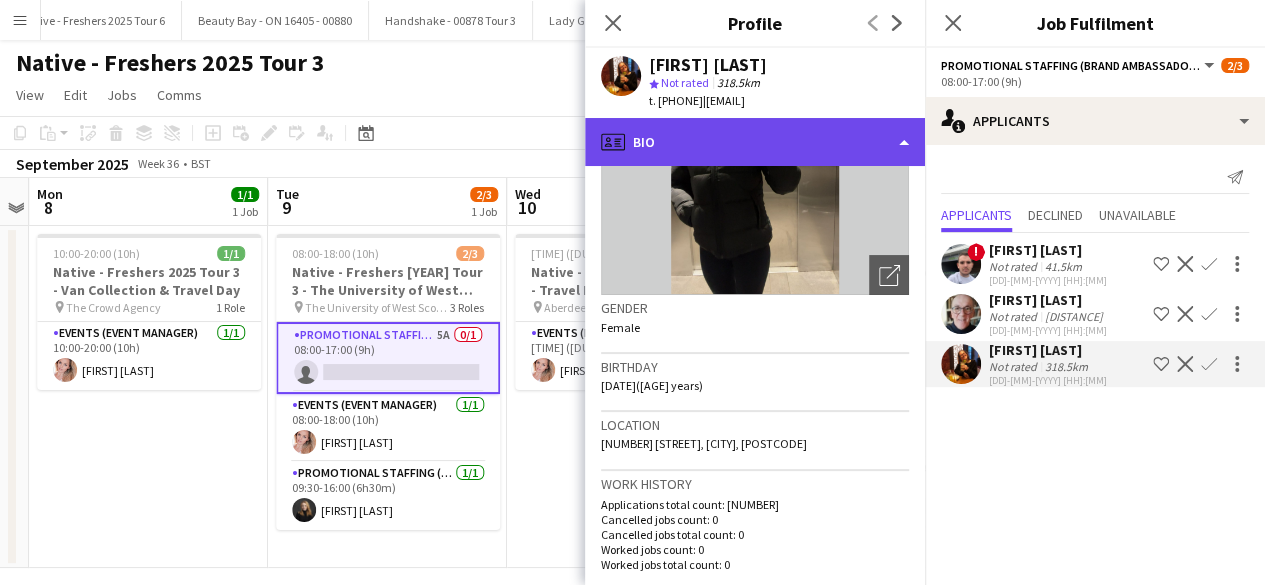 click on "profile
Bio" 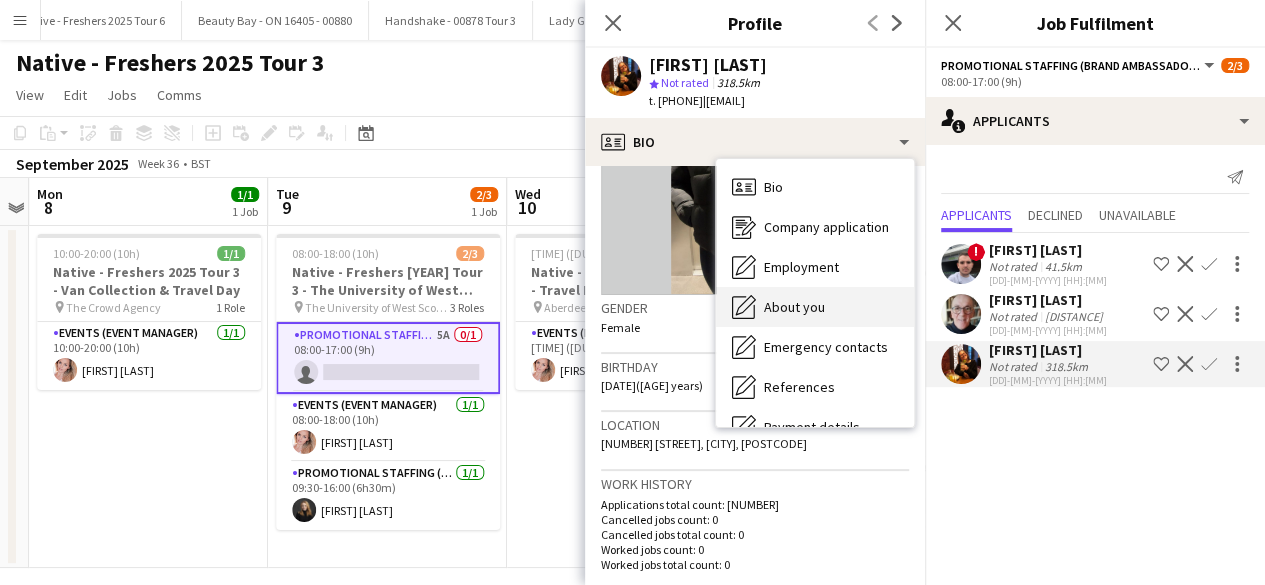 click on "About you" at bounding box center [794, 307] 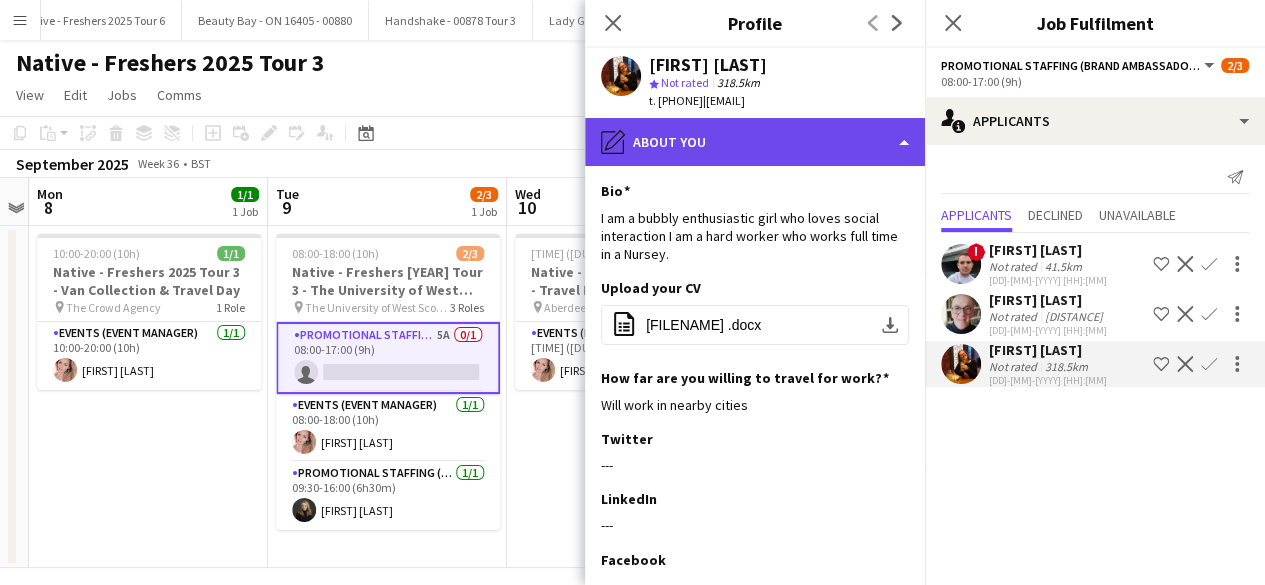 click on "pencil4
About you" 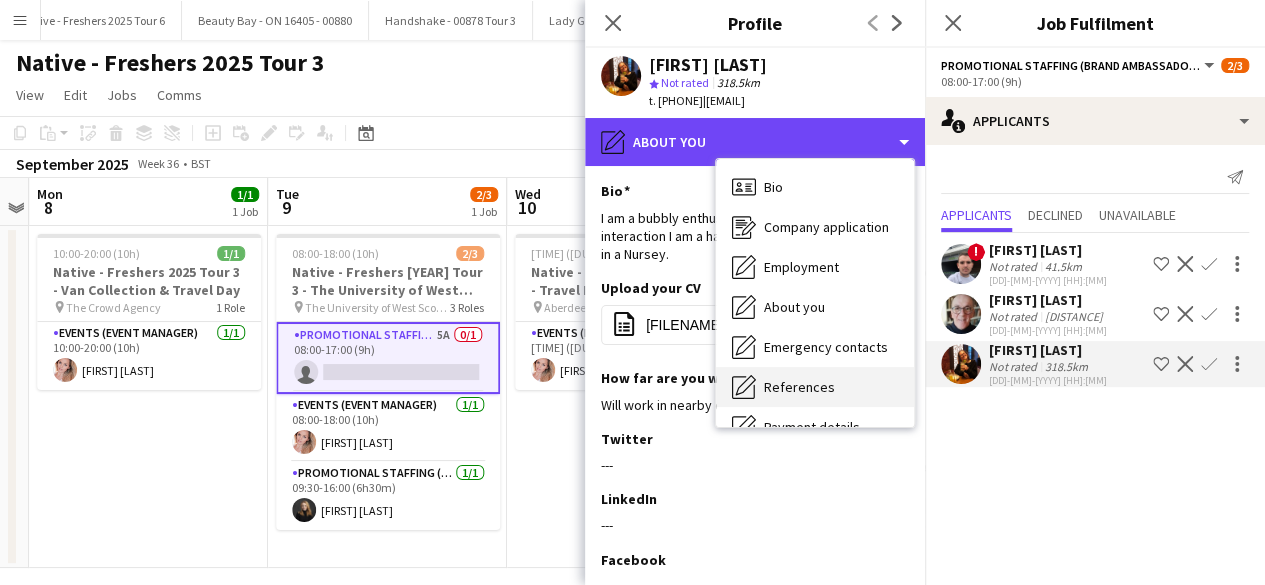 scroll, scrollTop: 188, scrollLeft: 0, axis: vertical 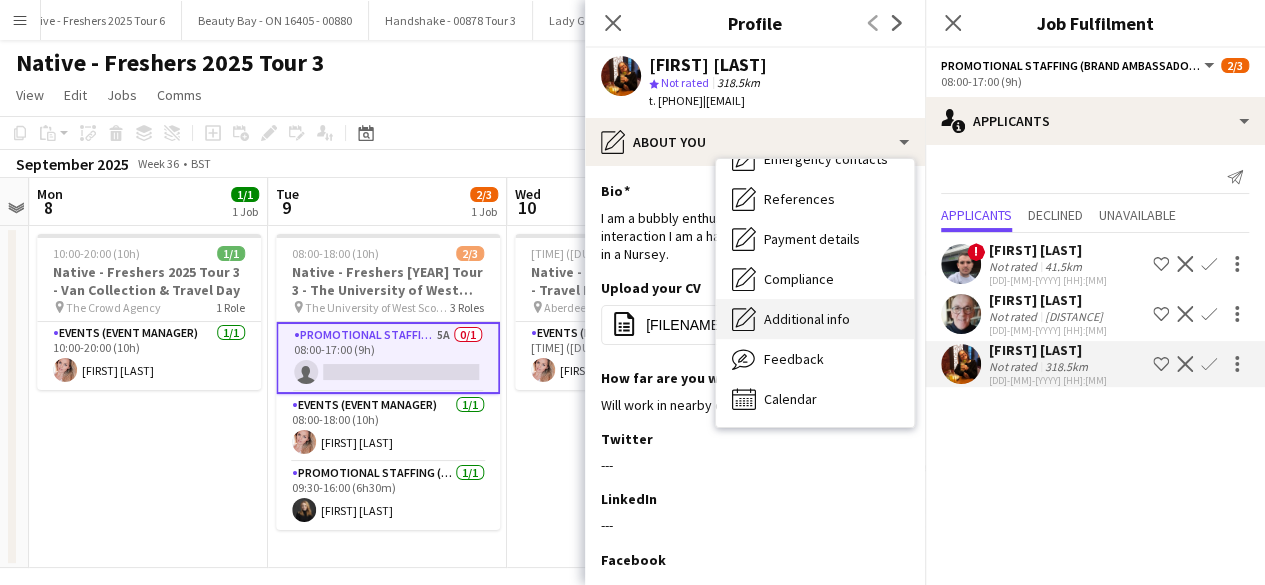 click on "Additional info
Additional info" at bounding box center [815, 319] 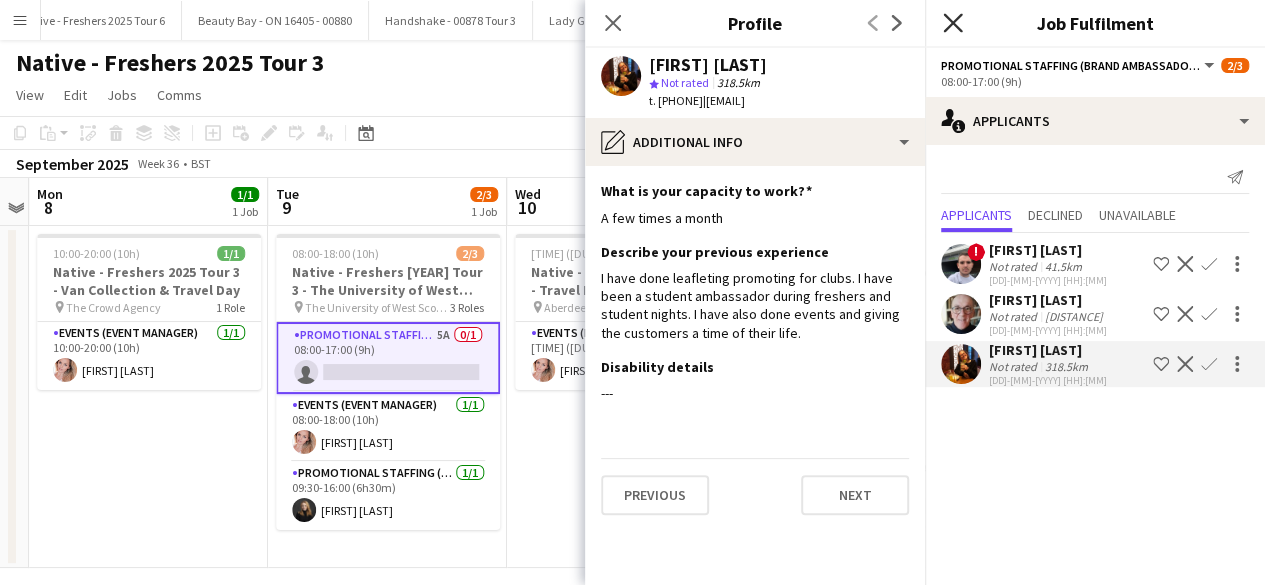 click on "Close pop-in" 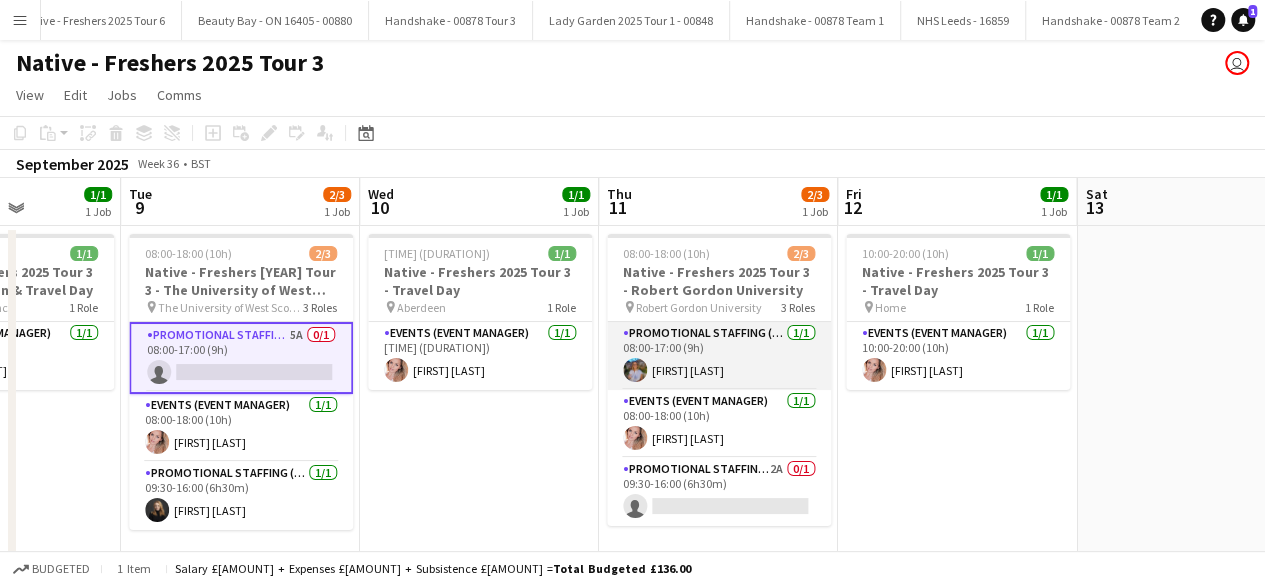 scroll, scrollTop: 0, scrollLeft: 836, axis: horizontal 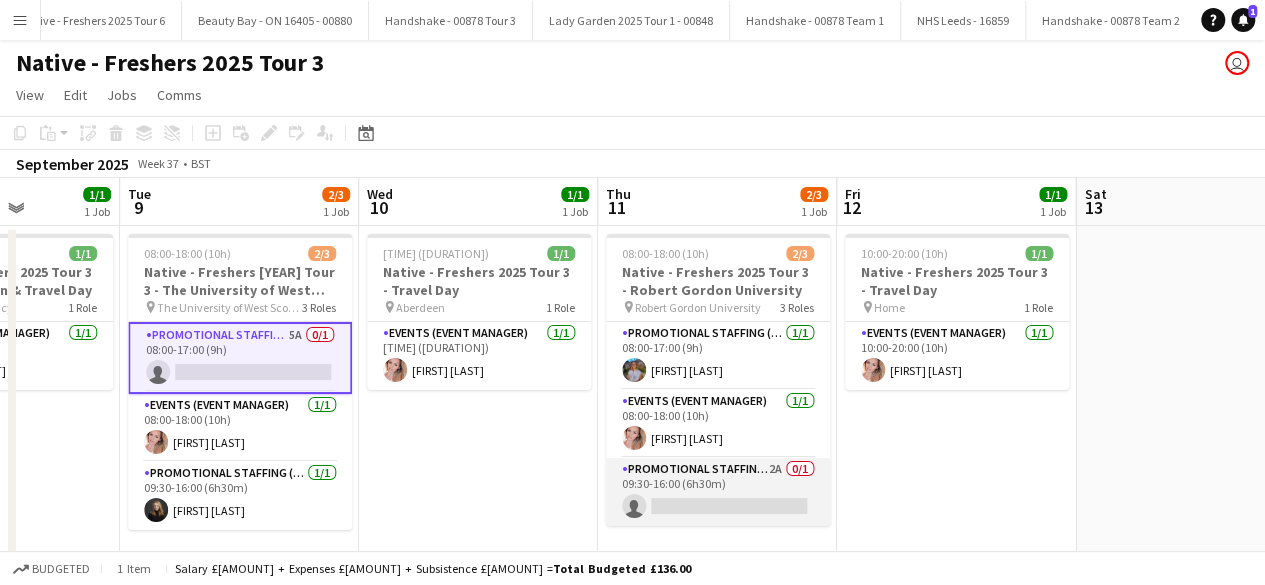 click on "Promotional Staffing (Brand Ambassadors)   2A   0/1   09:30-16:00 (6h30m)
single-neutral-actions" at bounding box center [718, 492] 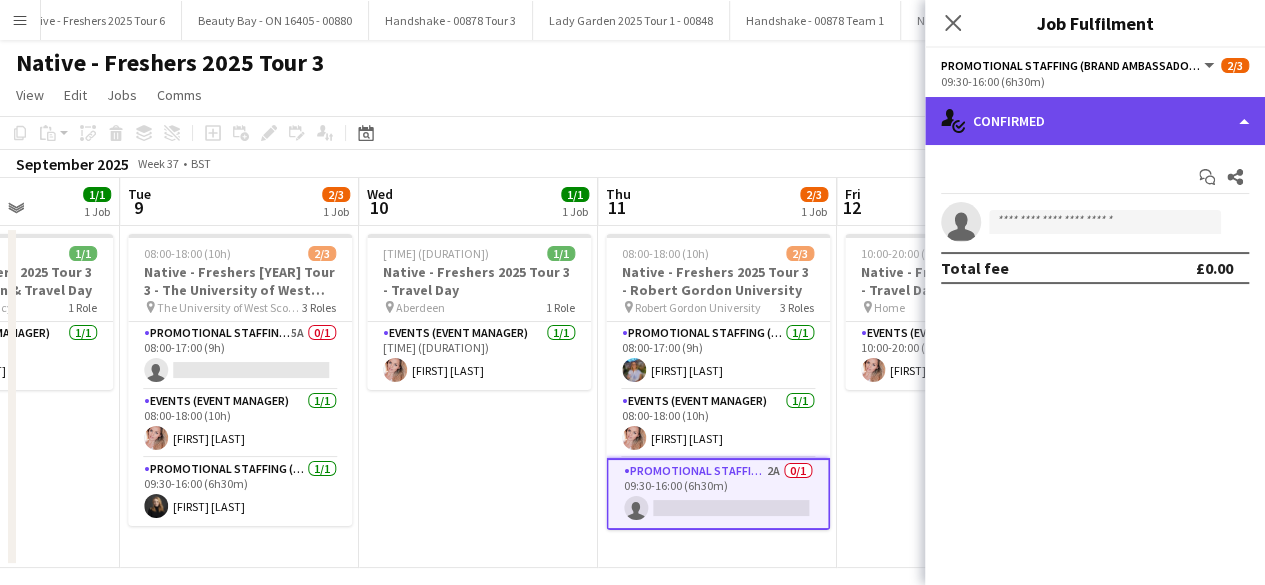 click on "single-neutral-actions-check-2
Confirmed" 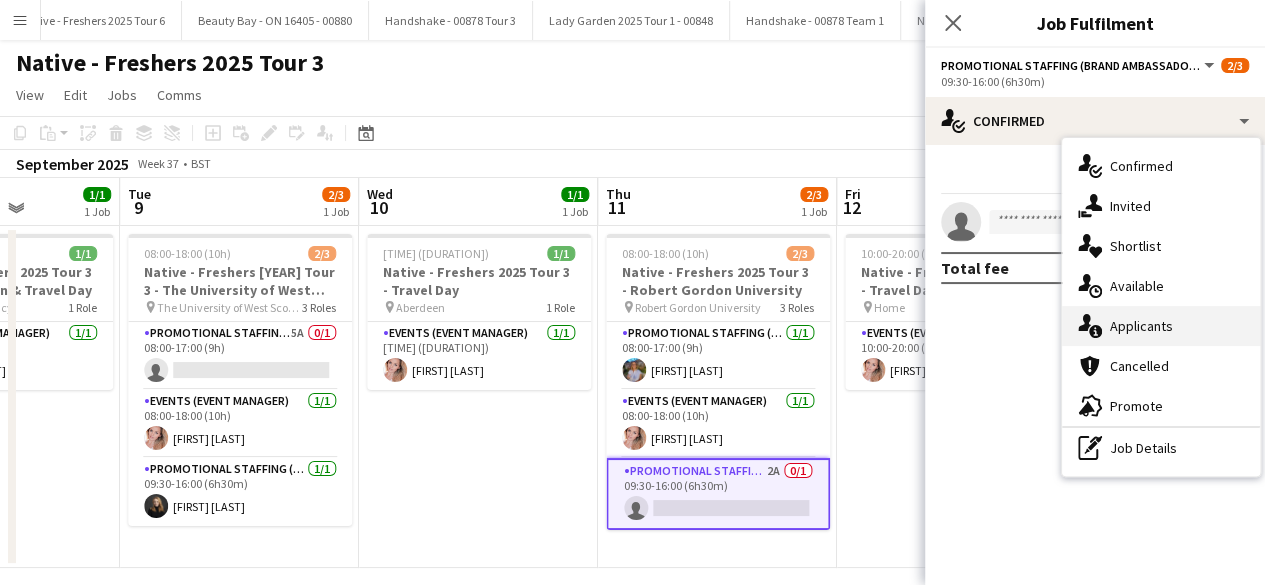 click on "single-neutral-actions-information
Applicants" at bounding box center [1161, 326] 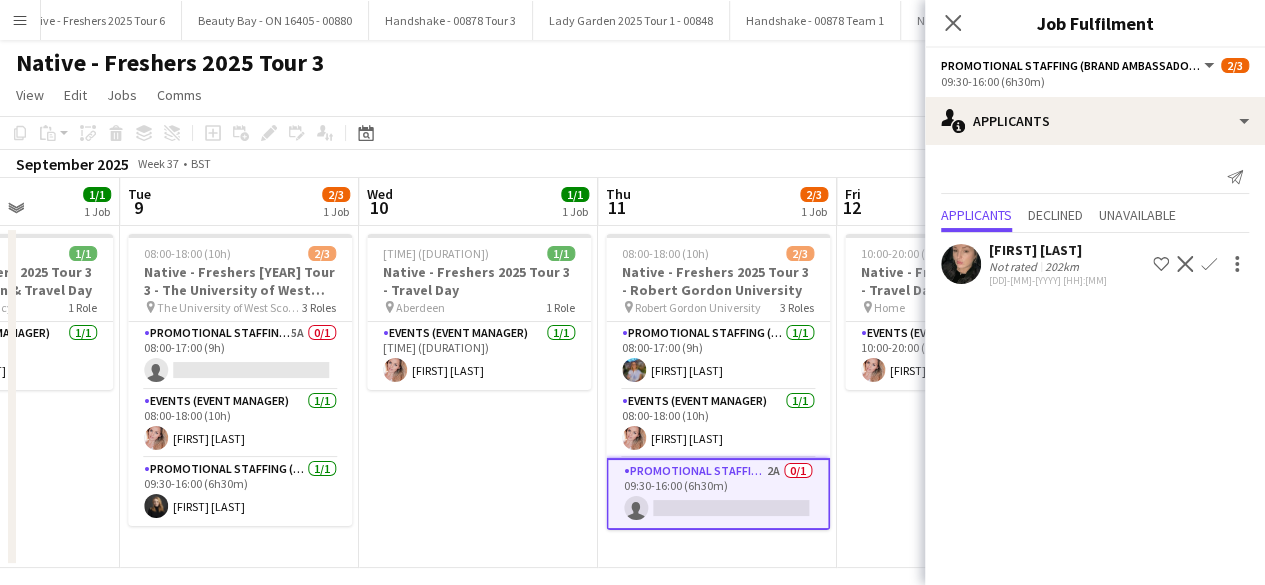 click 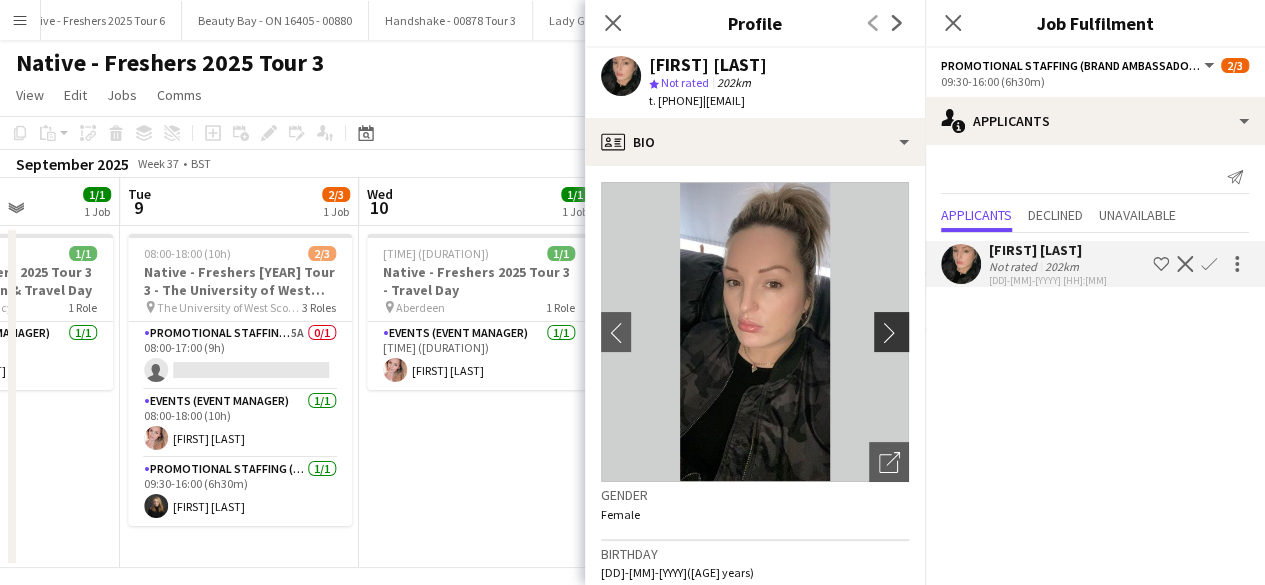 click on "chevron-right" 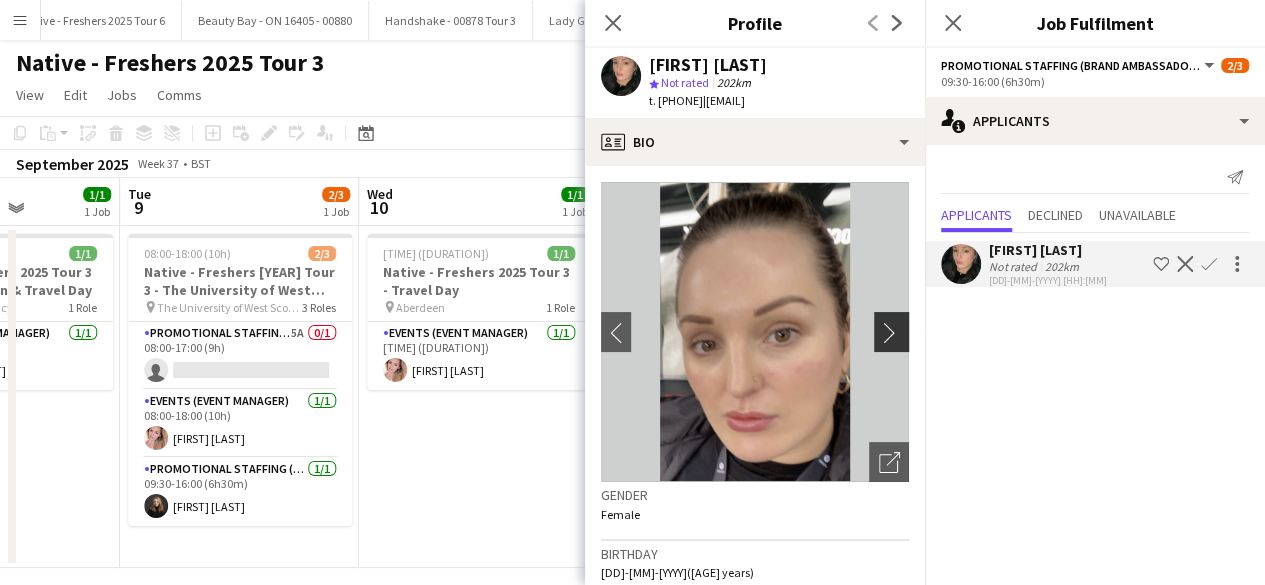 click on "chevron-right" 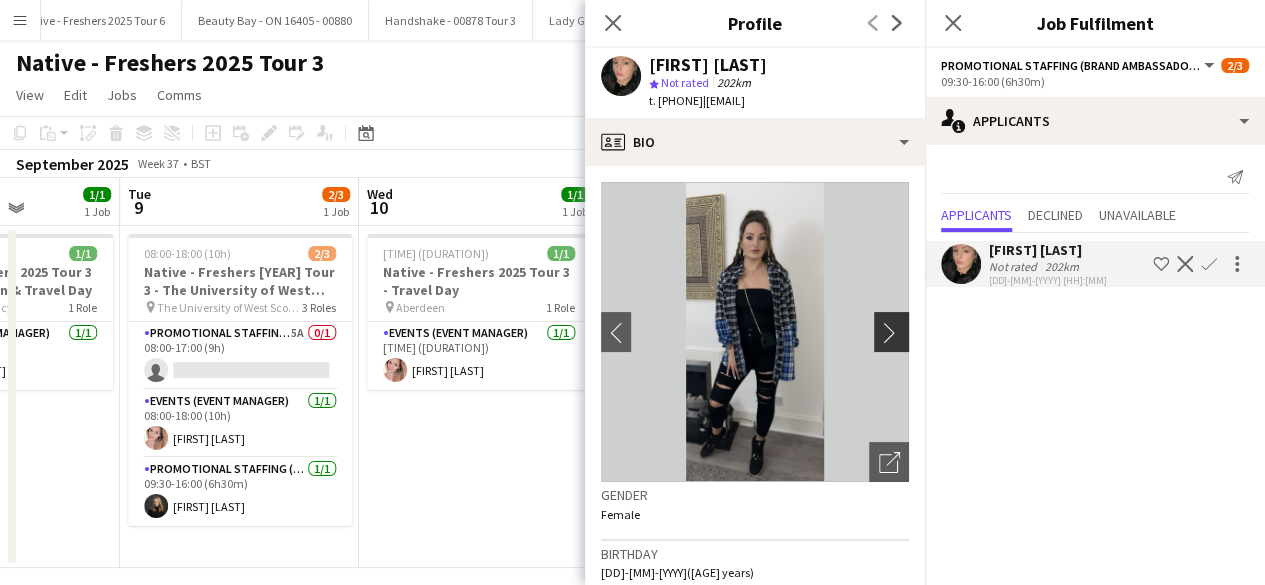 click on "chevron-right" 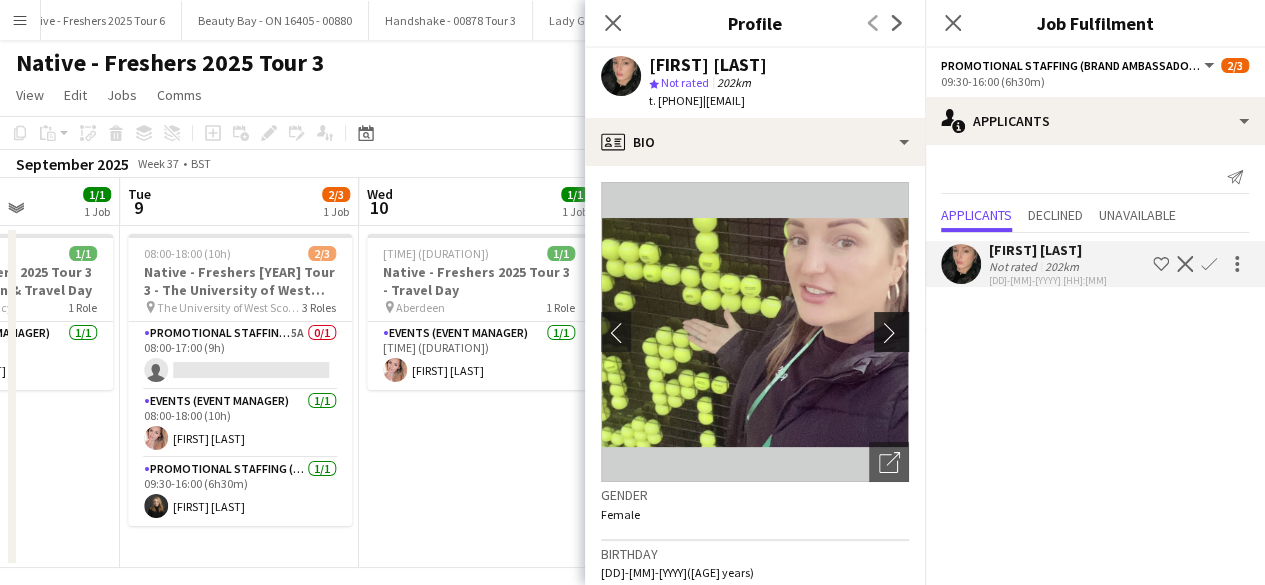 click on "chevron-right" 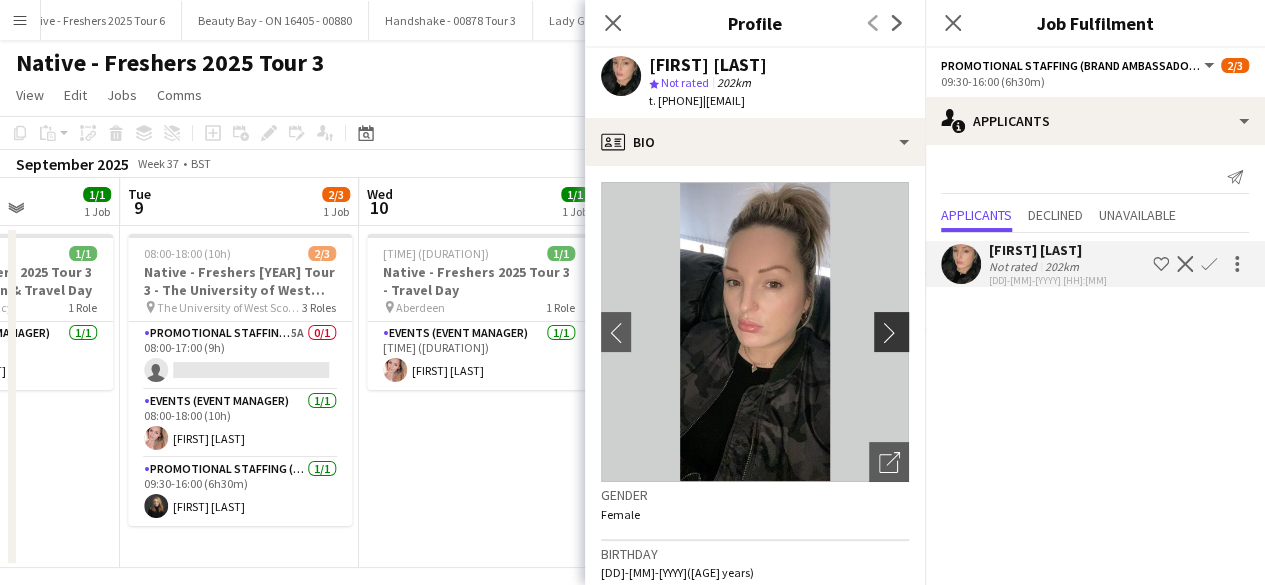 click on "chevron-right" 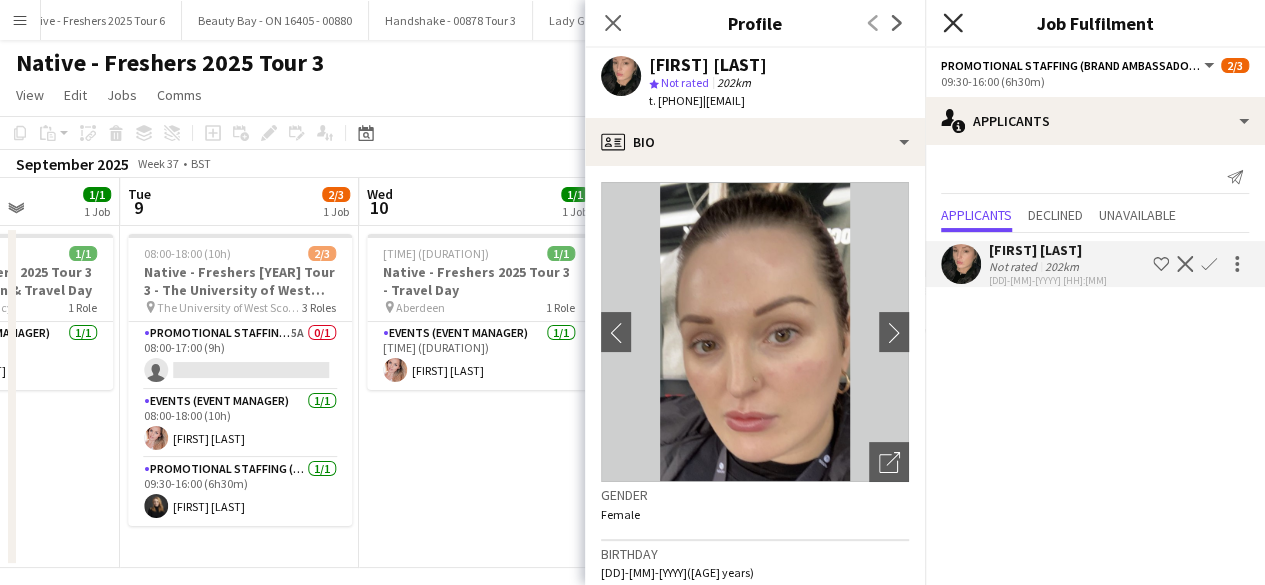 click 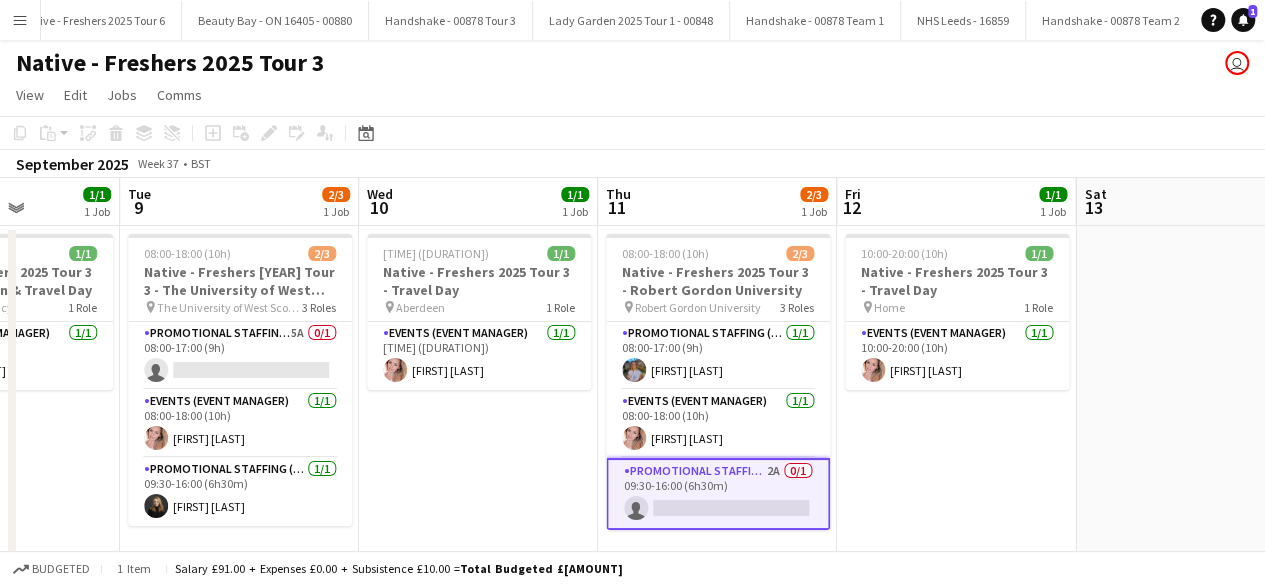 click on "Promotional Staffing (Brand Ambassadors)   2A   0/1   09:30-16:00 (6h30m)
single-neutral-actions" at bounding box center (718, 494) 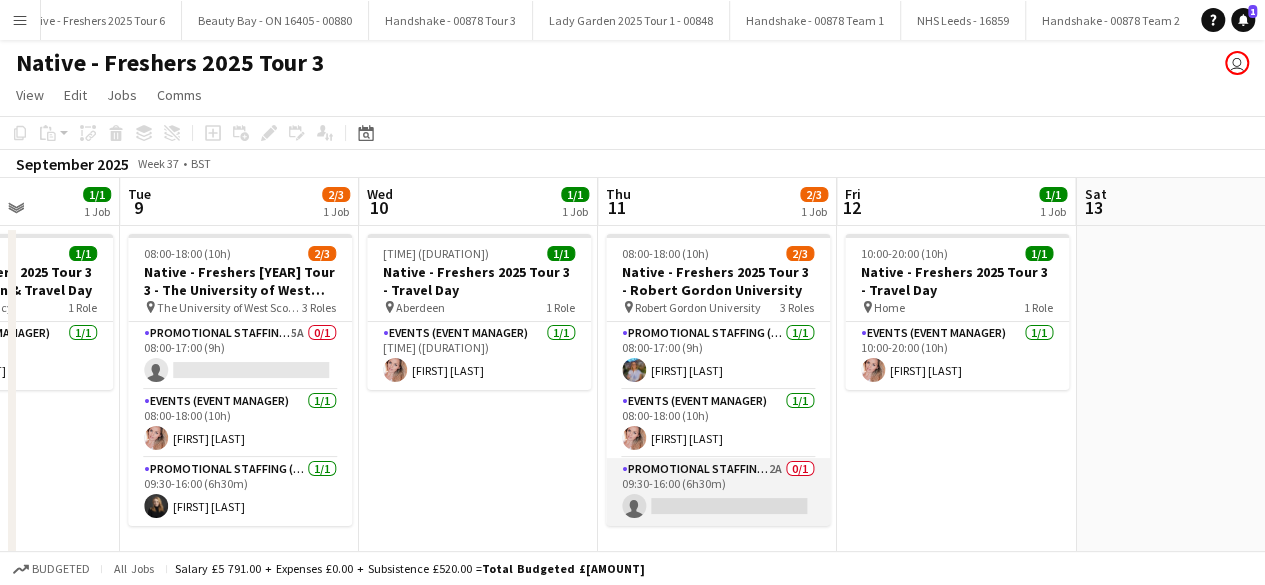 click on "Promotional Staffing (Brand Ambassadors)   2A   0/1   09:30-16:00 (6h30m)
single-neutral-actions" at bounding box center (718, 492) 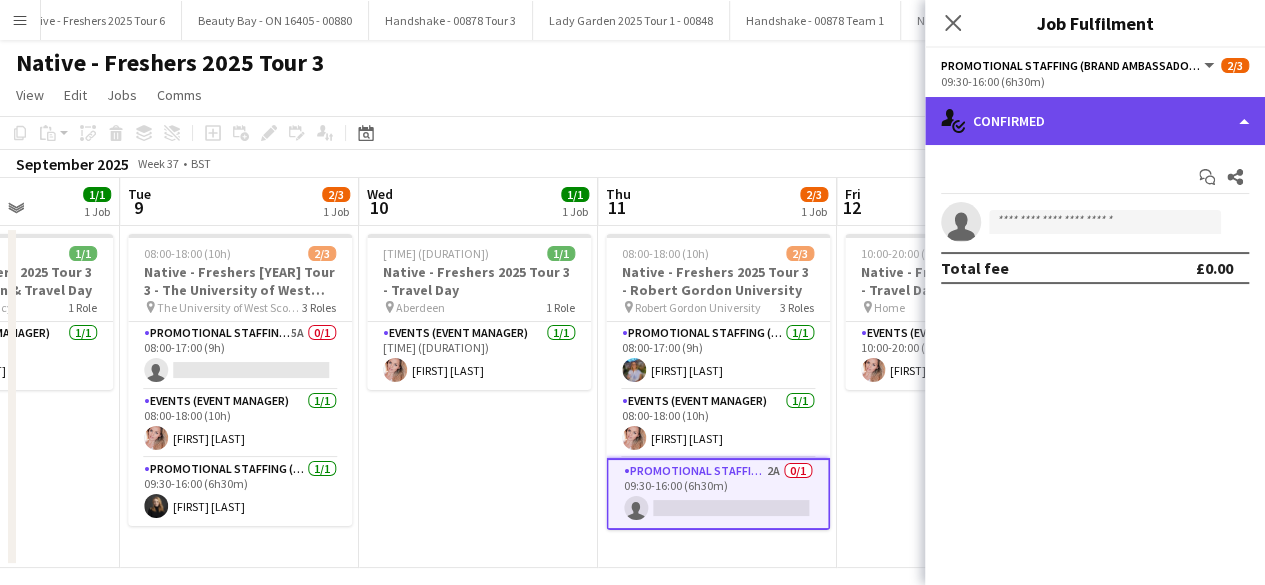 click on "single-neutral-actions-check-2
Confirmed" 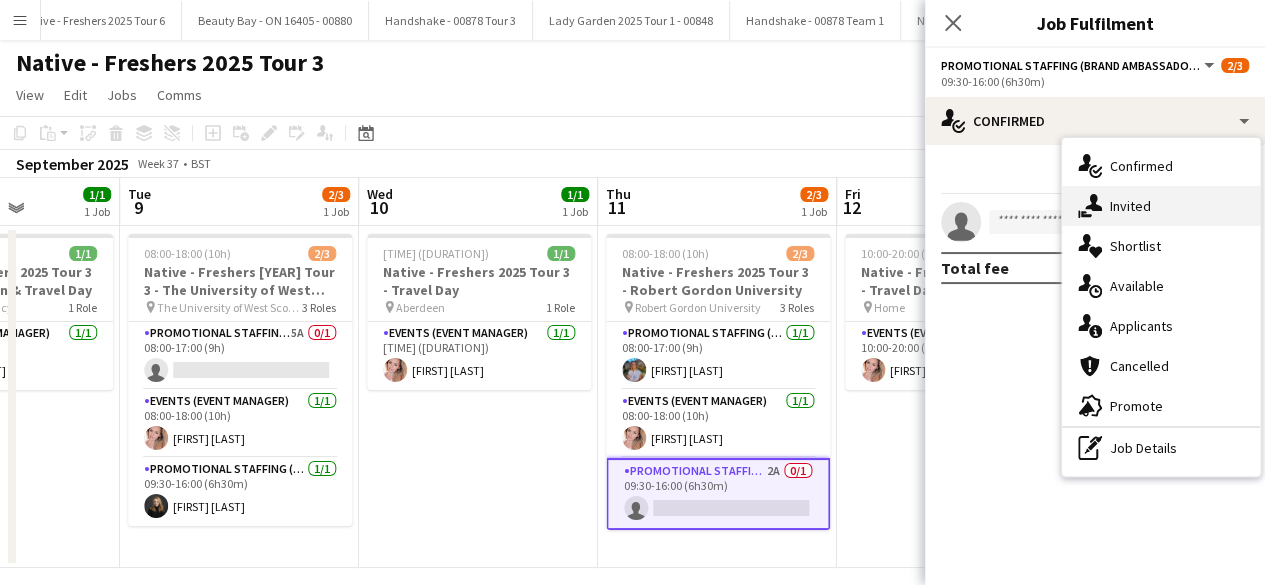 click on "single-neutral-actions-share-1
Invited" at bounding box center (1161, 206) 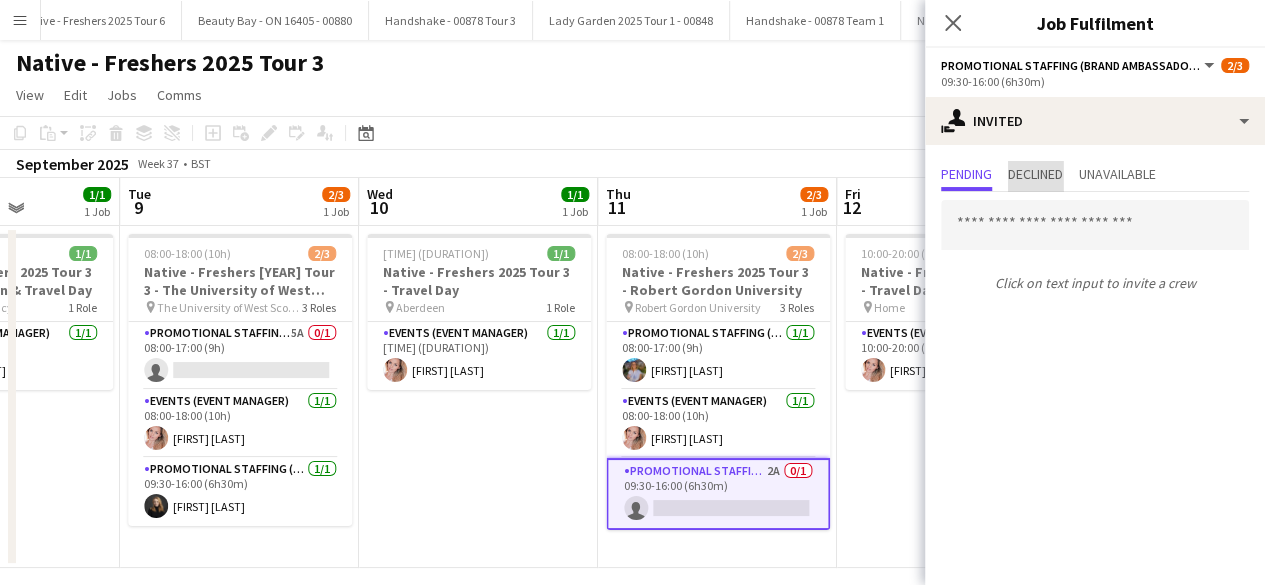 click on "Declined" at bounding box center [1035, 174] 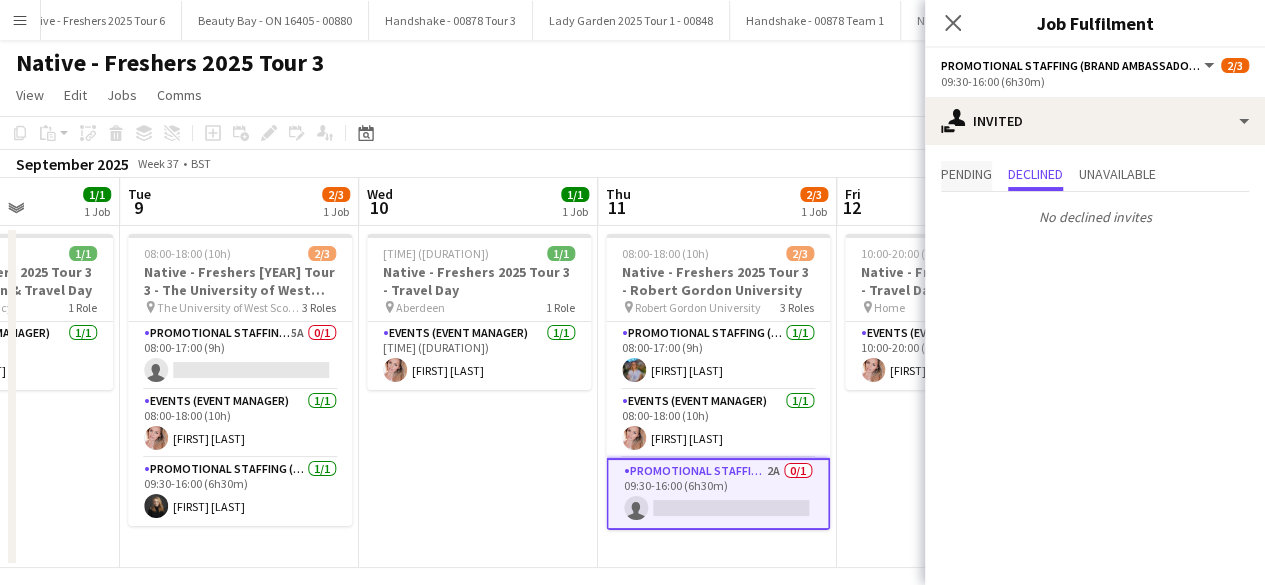 click on "Pending" at bounding box center [966, 174] 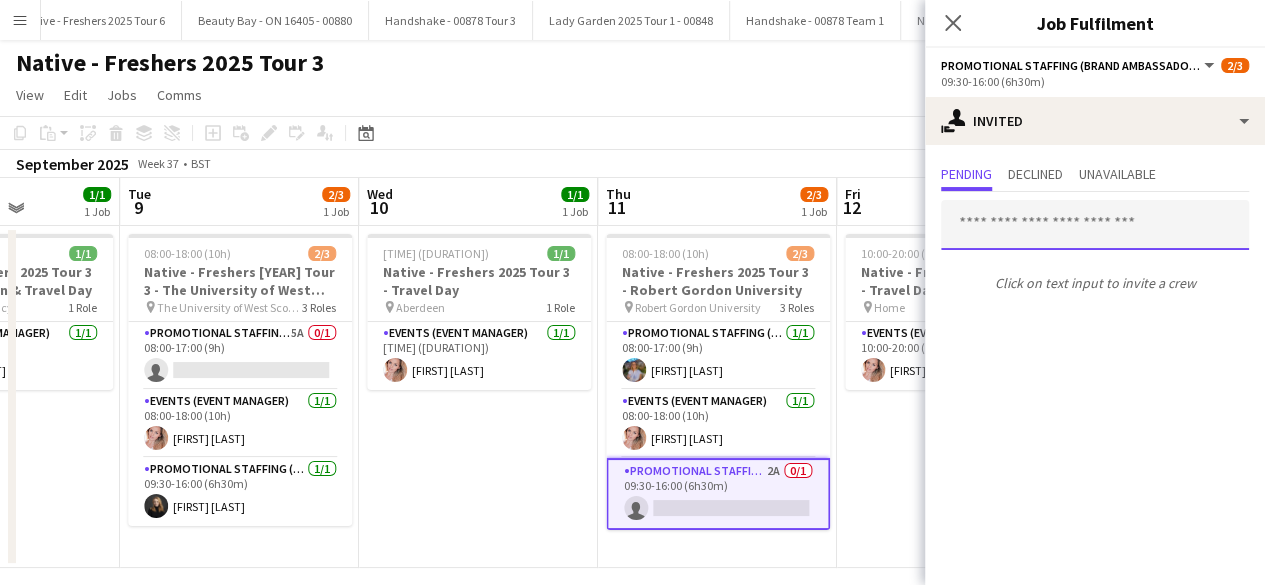 click at bounding box center [1095, 225] 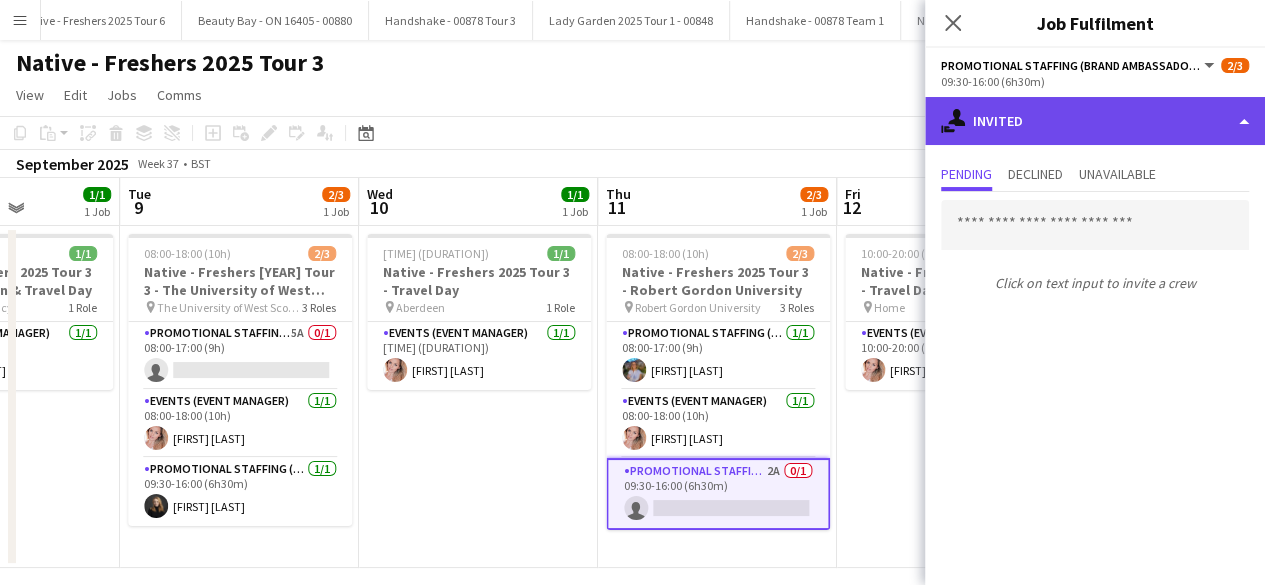 click on "single-neutral-actions-share-1
Invited" 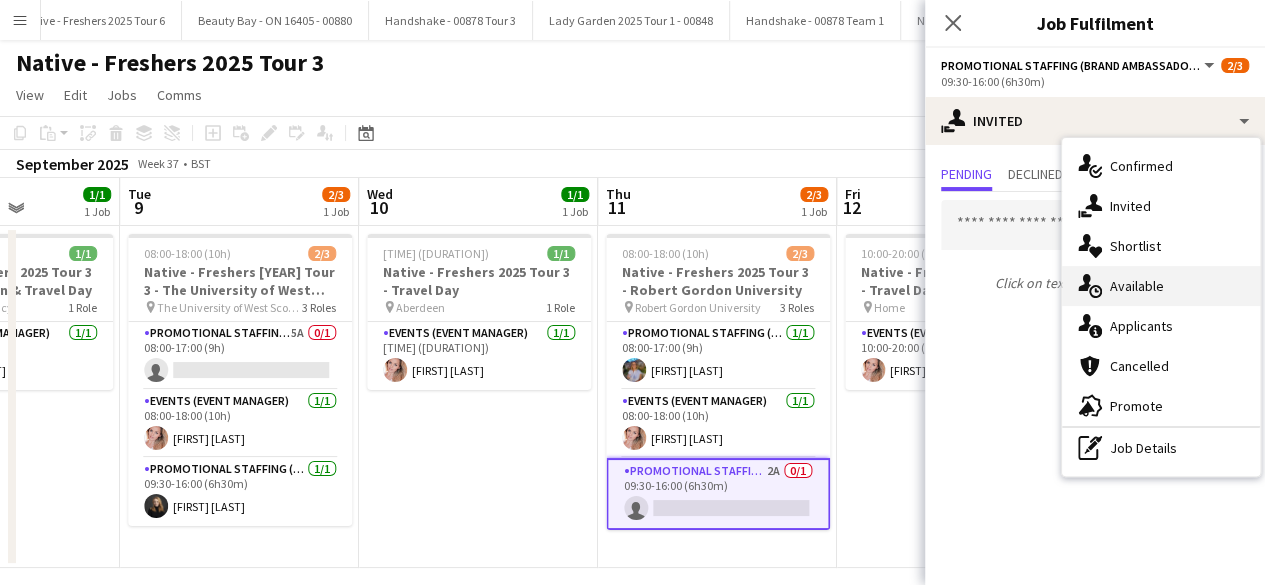 click on "single-neutral-actions-upload
Available" at bounding box center [1161, 286] 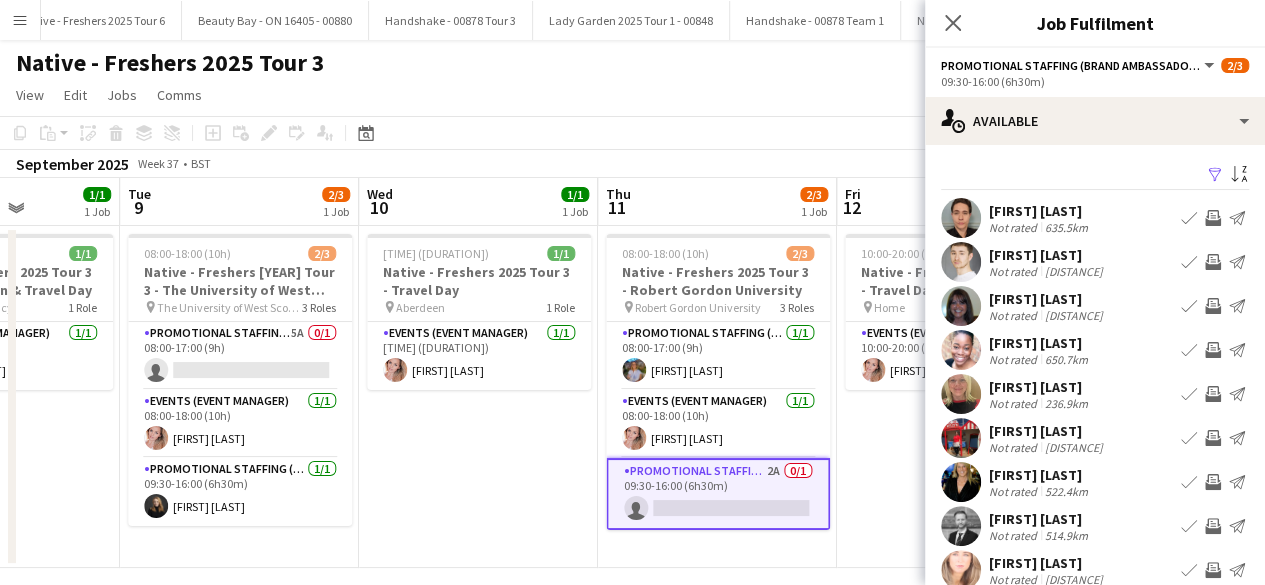 click on "Filter" at bounding box center (1213, 175) 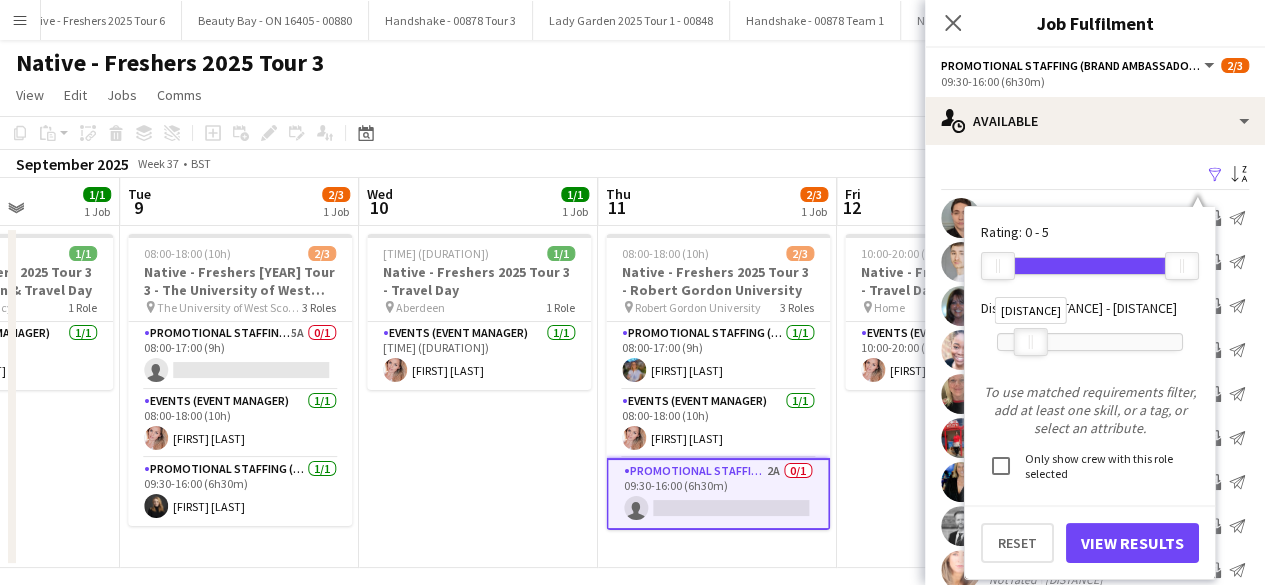 drag, startPoint x: 1186, startPoint y: 337, endPoint x: 1034, endPoint y: 333, distance: 152.05263 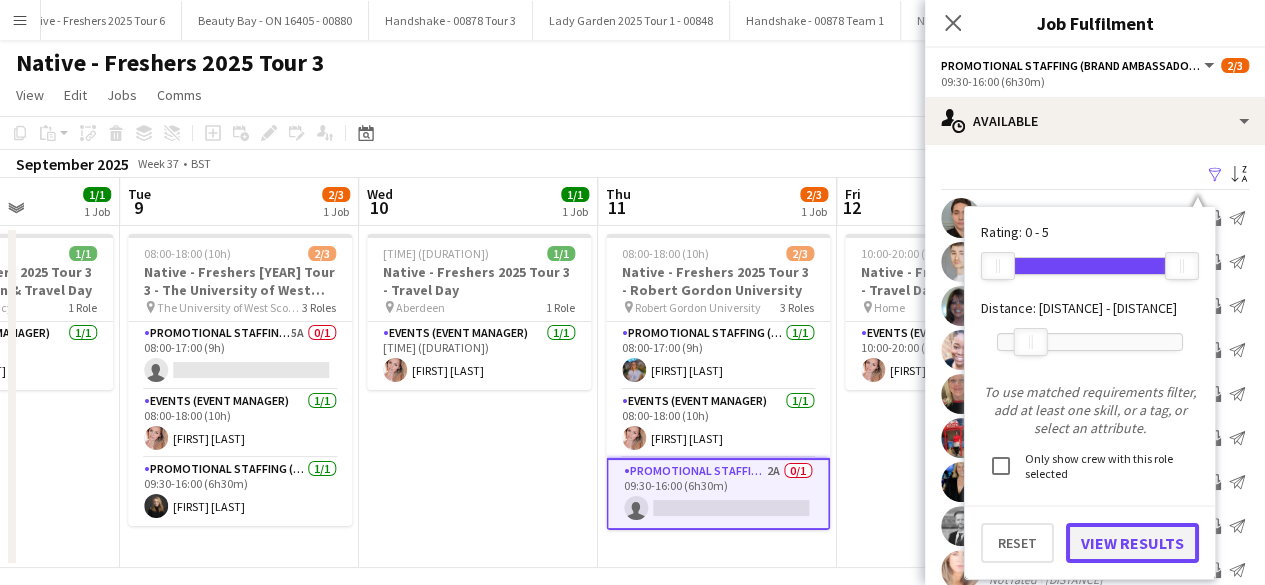 click on "View Results" at bounding box center [1132, 543] 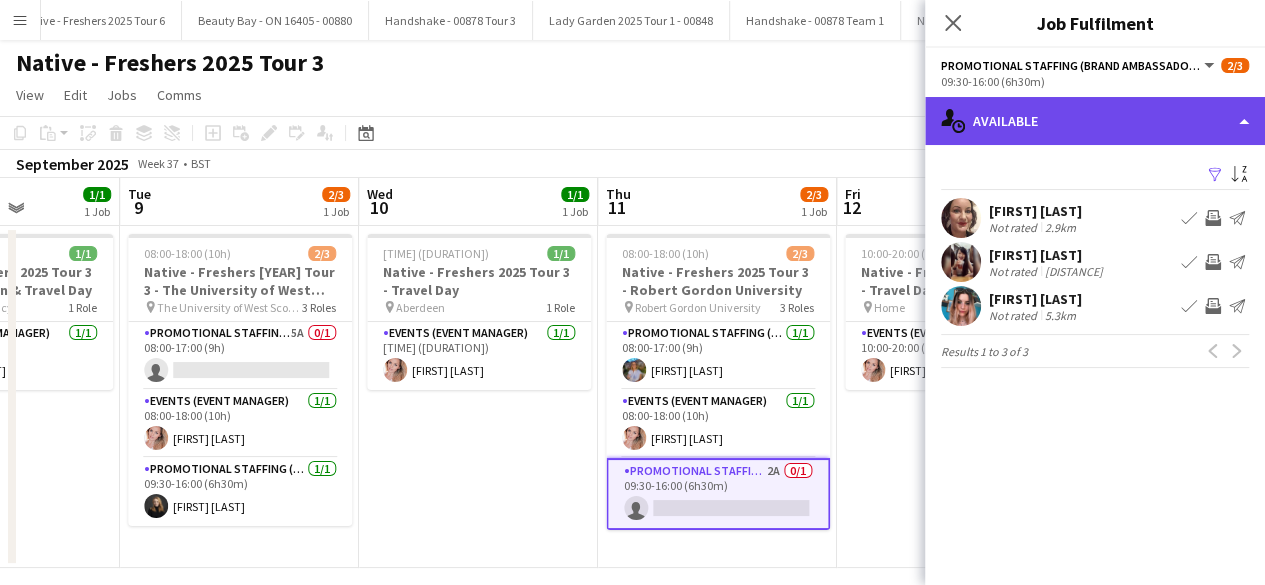 click on "single-neutral-actions-upload
Available" 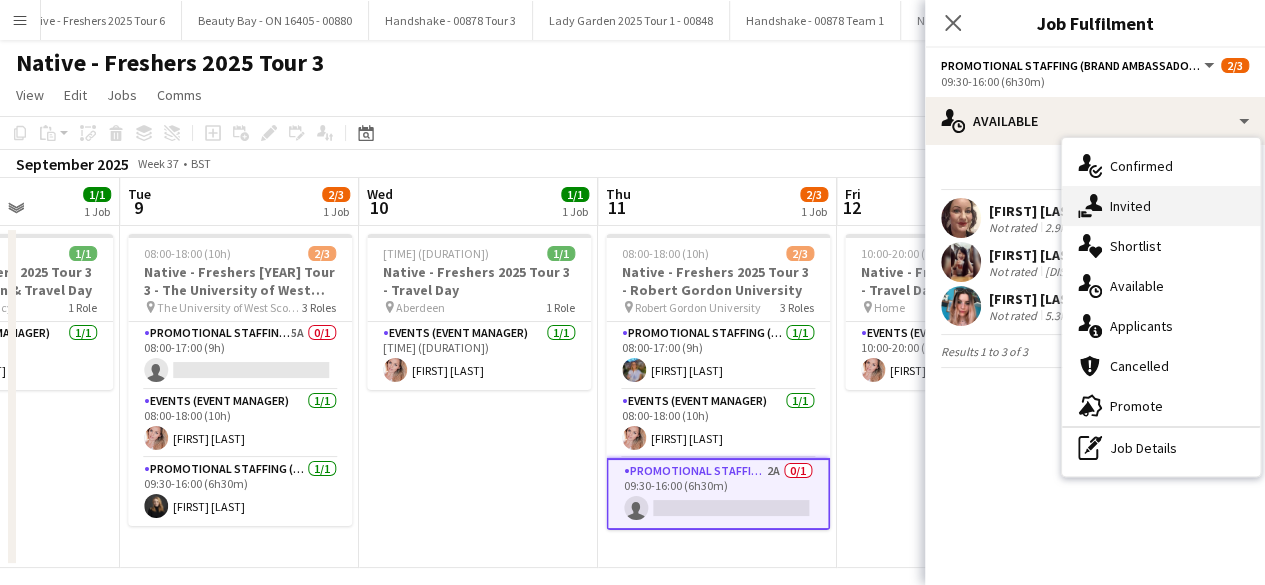 click on "single-neutral-actions-share-1
Invited" at bounding box center [1161, 206] 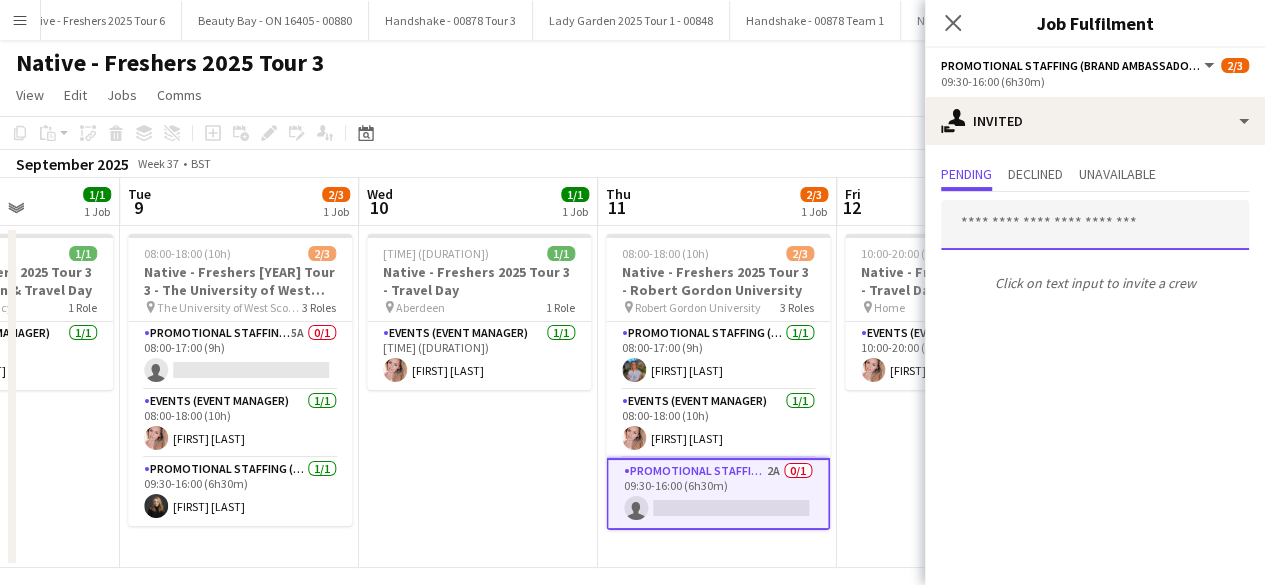 click at bounding box center [1095, 225] 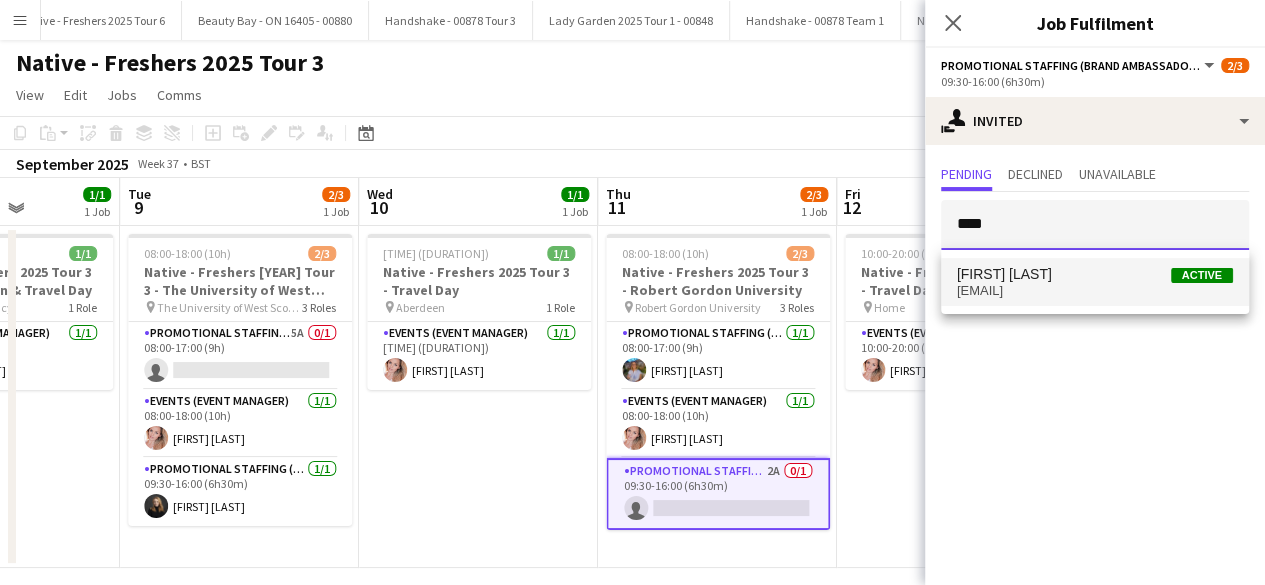 type on "****" 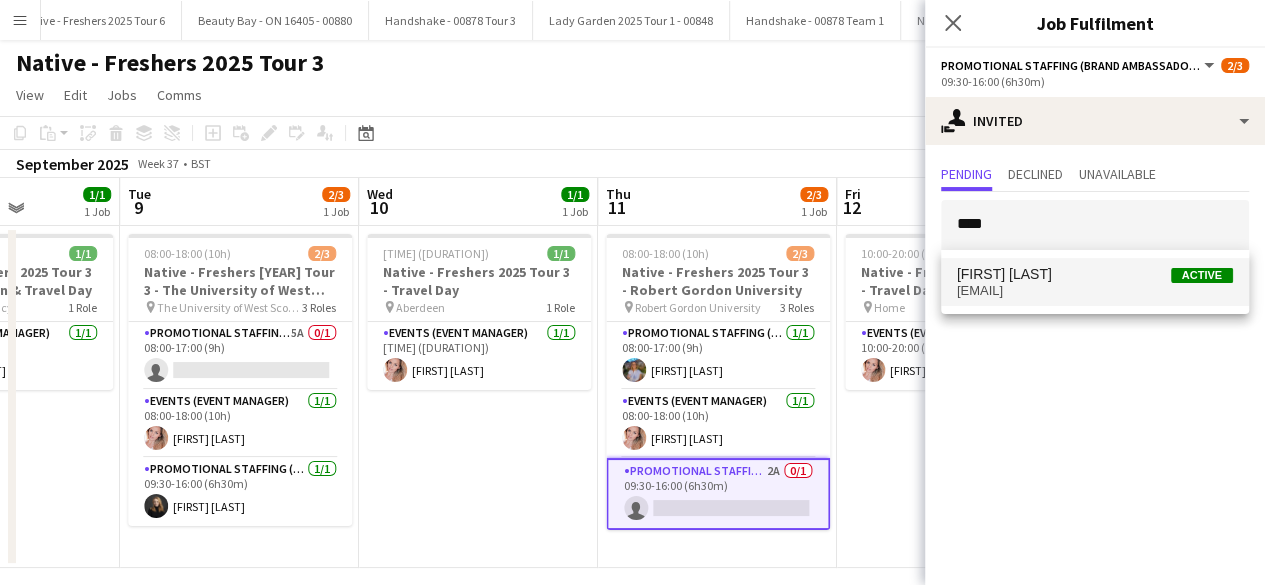 click on "Ting Yan Ng  Active" at bounding box center [1095, 274] 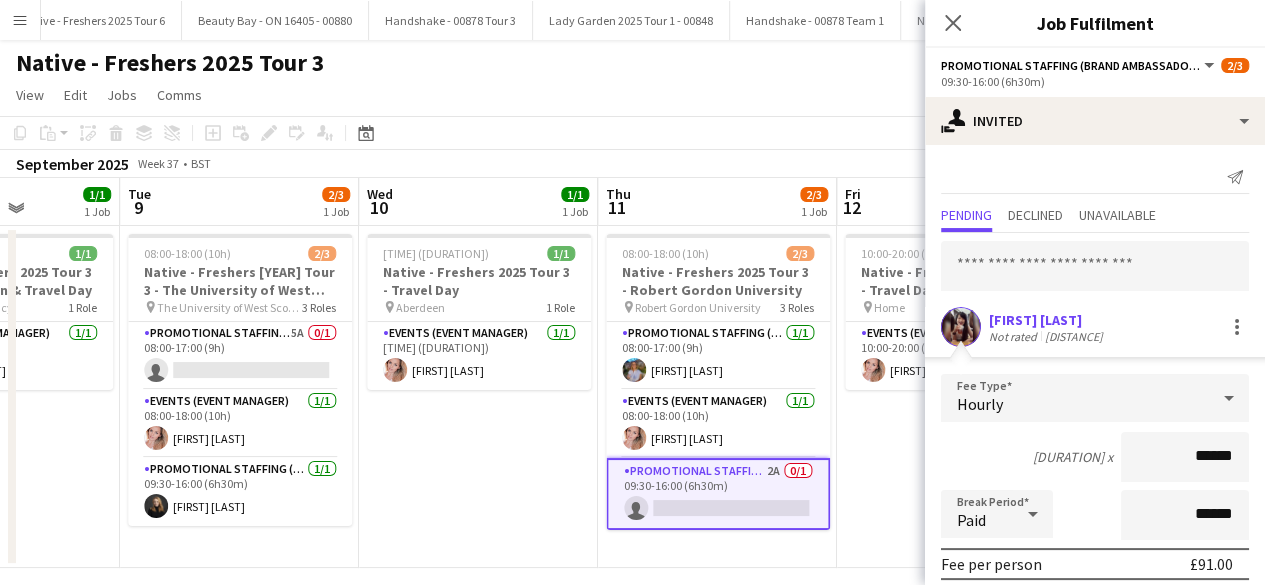 scroll, scrollTop: 234, scrollLeft: 0, axis: vertical 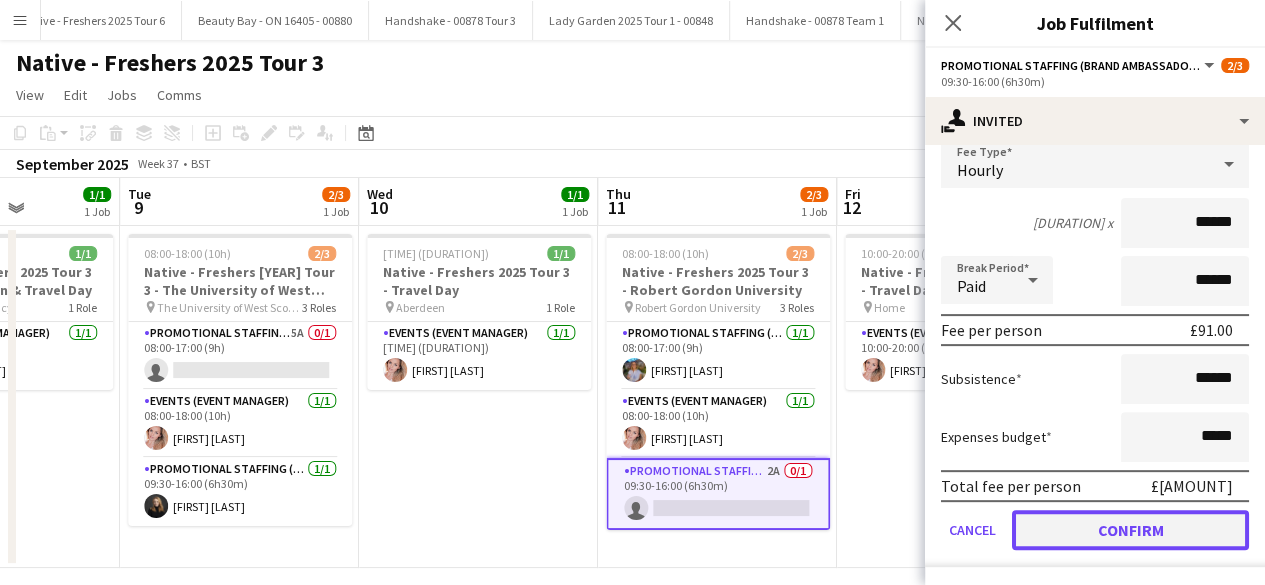 click on "Confirm" 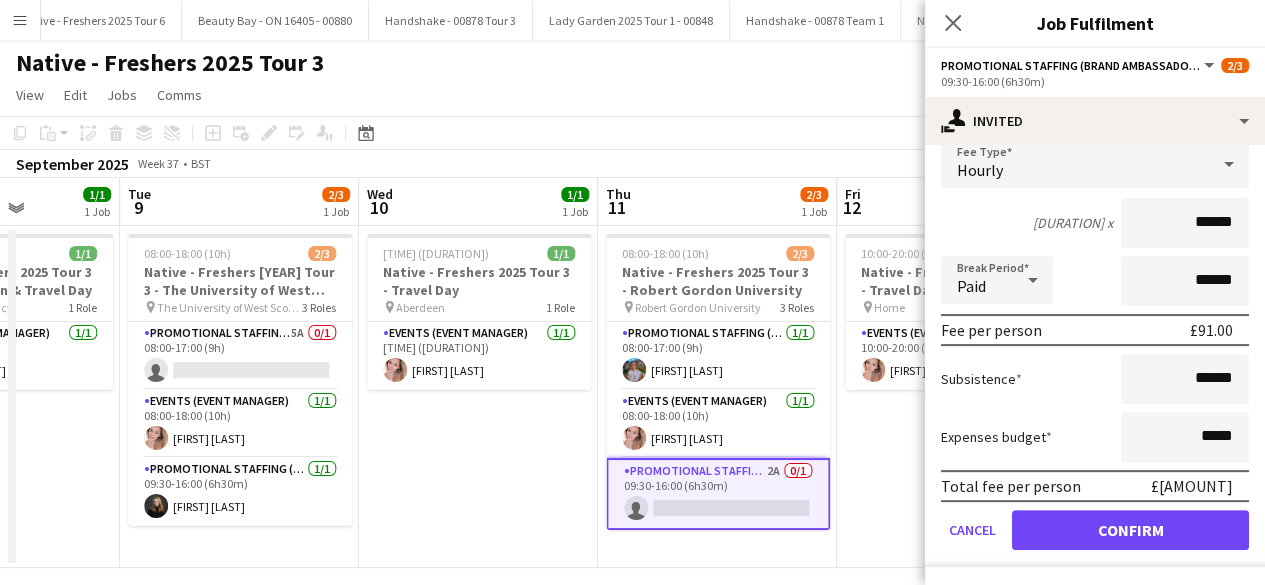 scroll, scrollTop: 0, scrollLeft: 0, axis: both 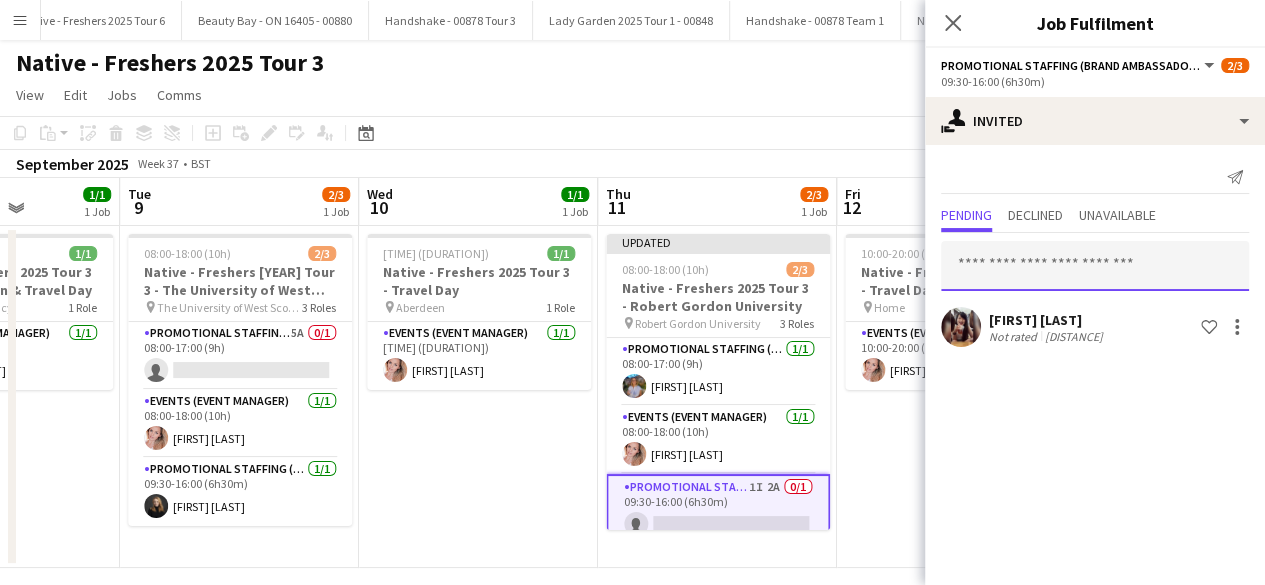 click at bounding box center (1095, 266) 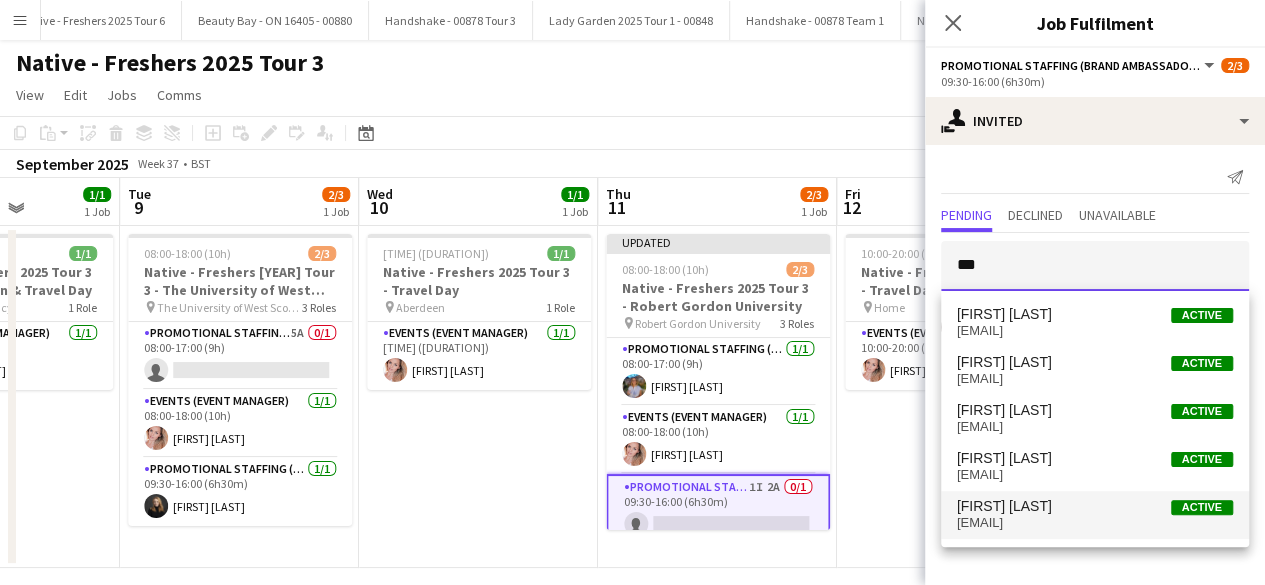 type on "***" 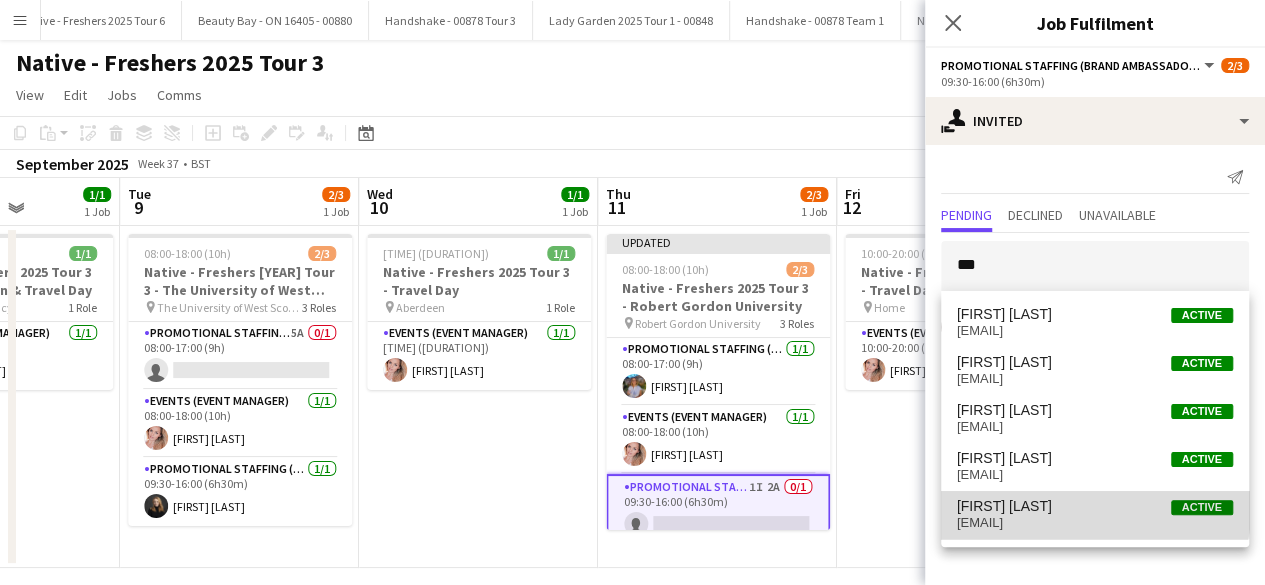 click on "Angela Duguid" at bounding box center (1004, 506) 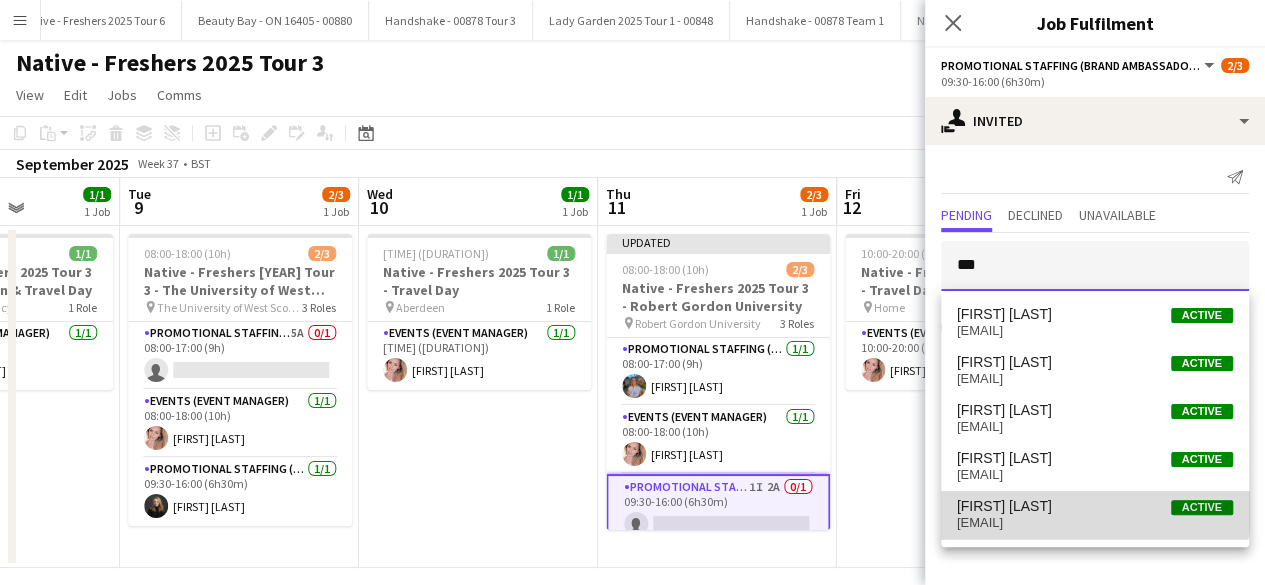 type 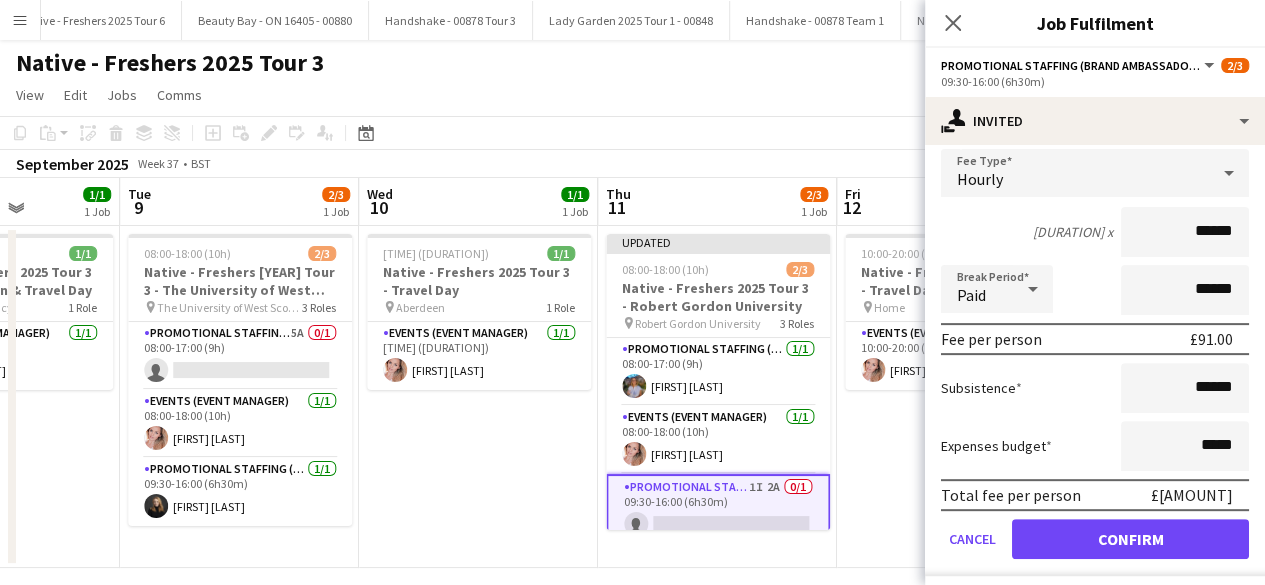 scroll, scrollTop: 278, scrollLeft: 0, axis: vertical 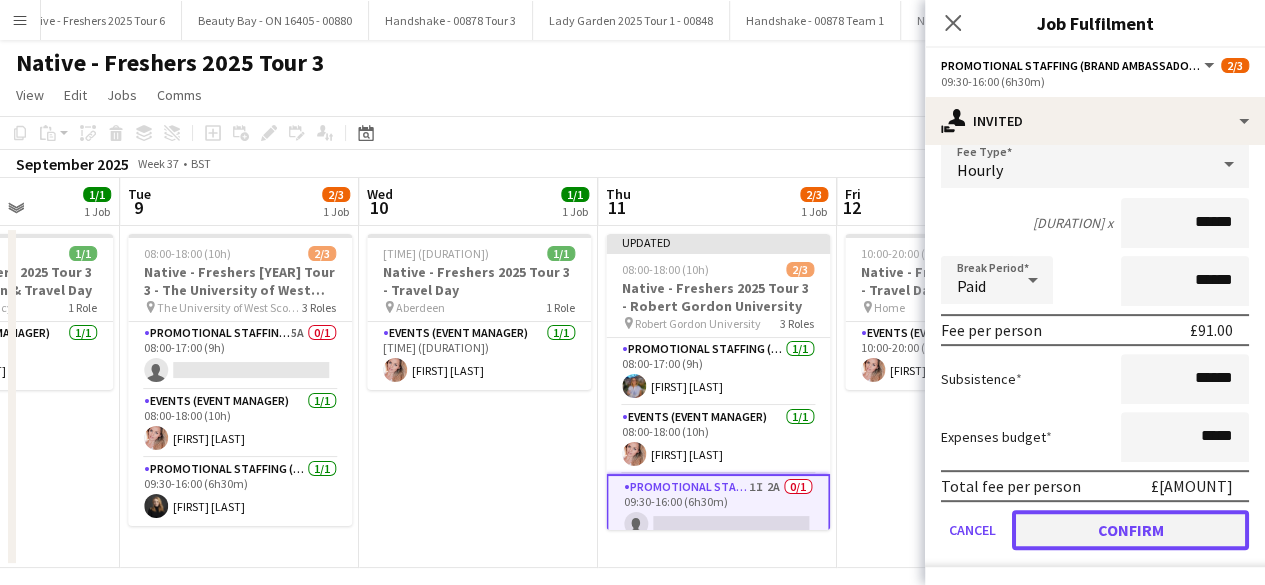 click on "Confirm" 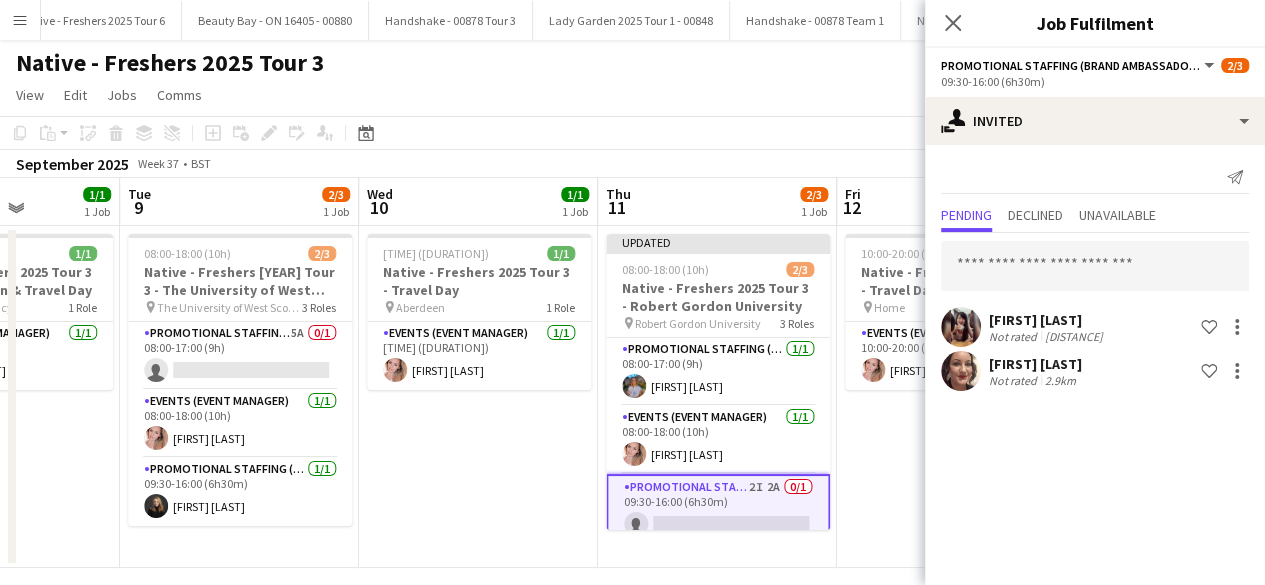 scroll, scrollTop: 0, scrollLeft: 0, axis: both 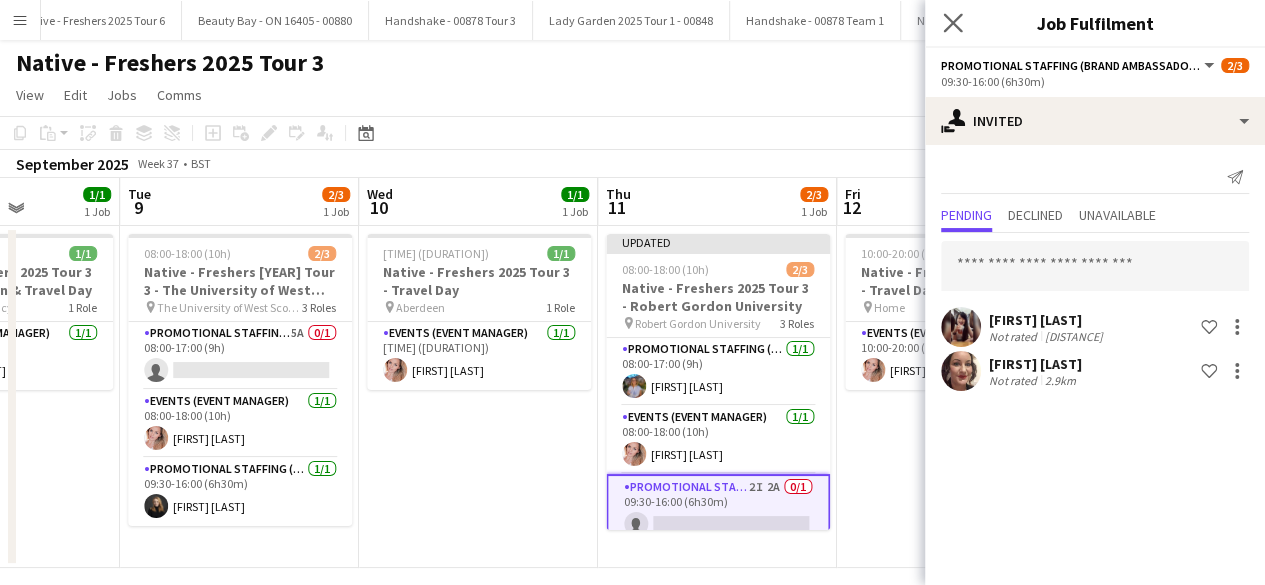 click on "Close pop-in" 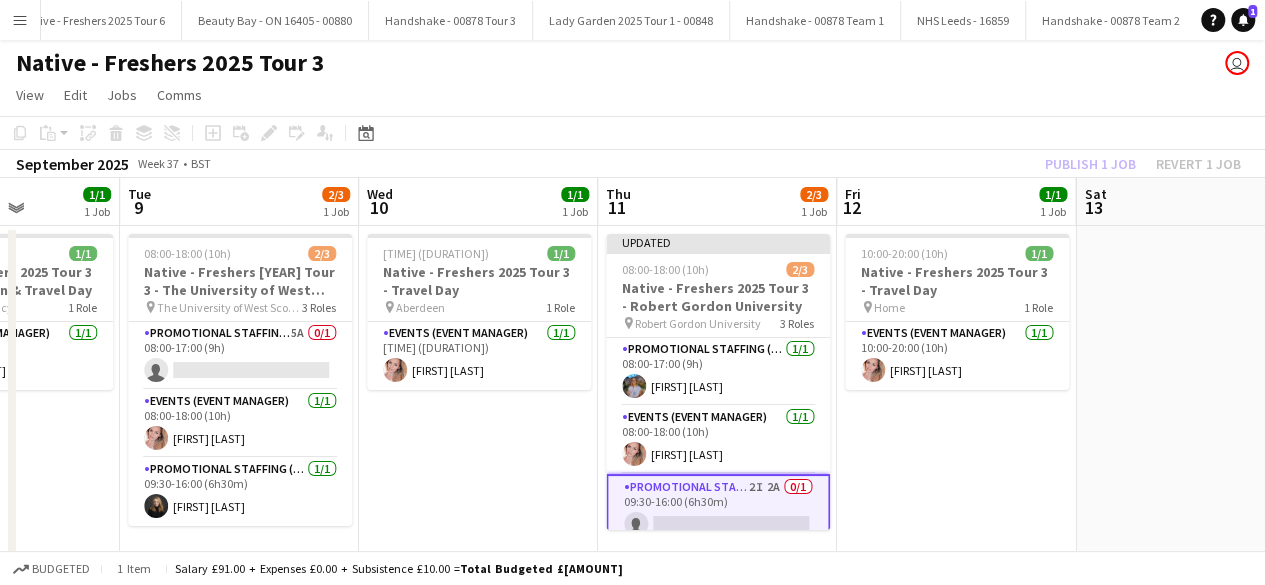 click on "10:00-20:00 (10h)    1/1   Native - Freshers 2025 Tour 3 - Travel Day
pin
Home   1 Role   Events (Event Manager)   1/1   10:00-20:00 (10h)
Holly Banks" at bounding box center [956, 397] 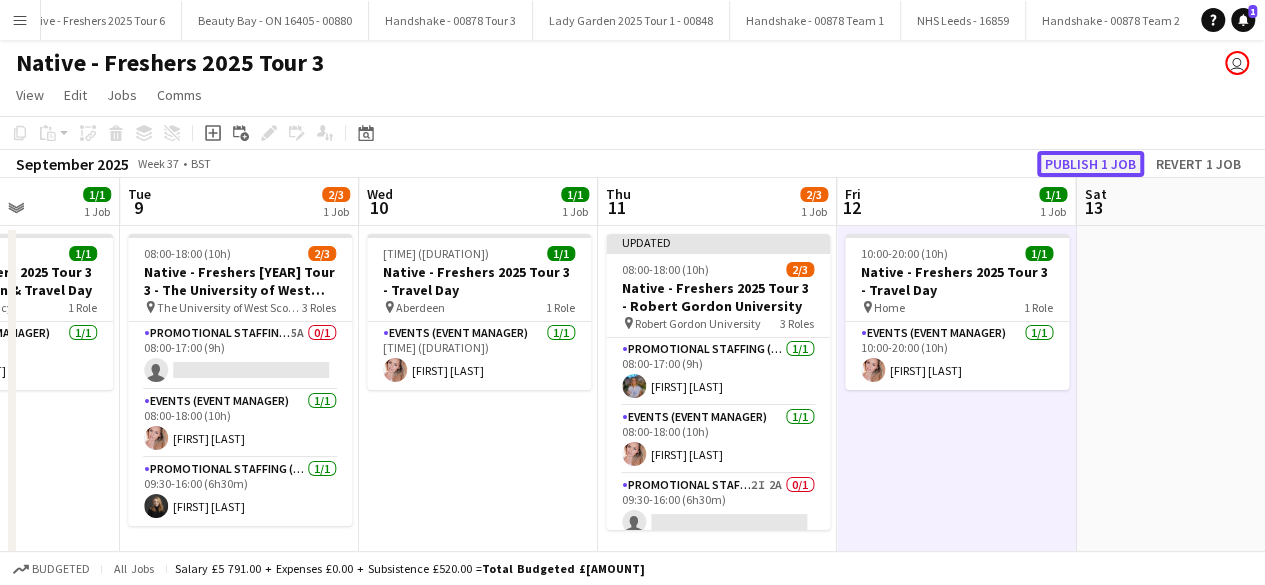 click on "Publish 1 job" 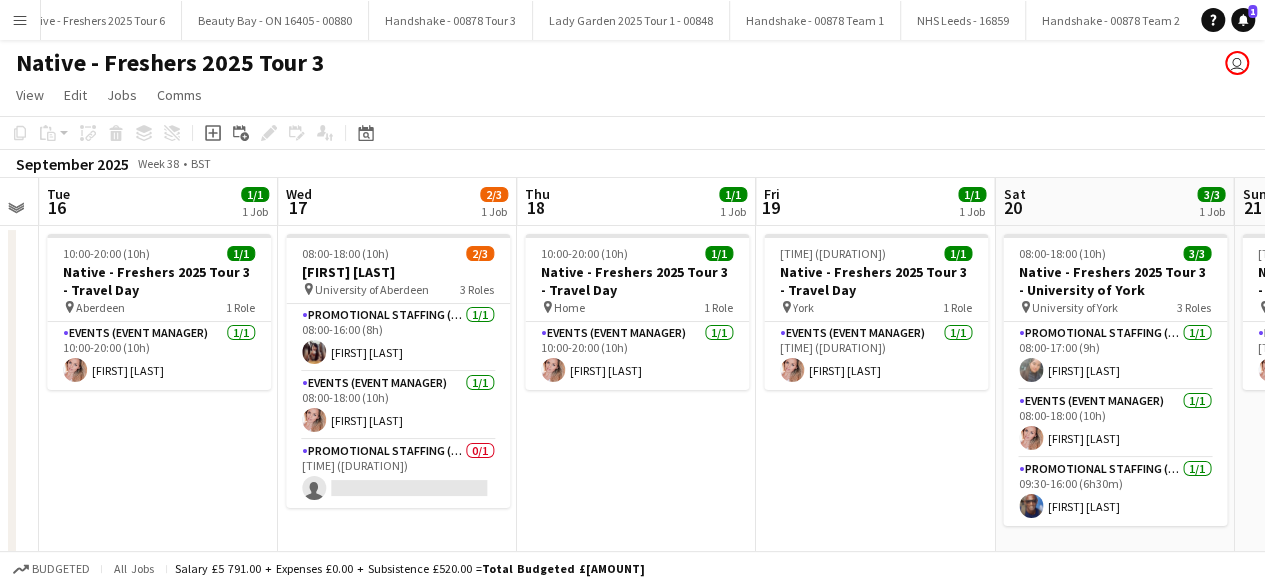 scroll, scrollTop: 0, scrollLeft: 919, axis: horizontal 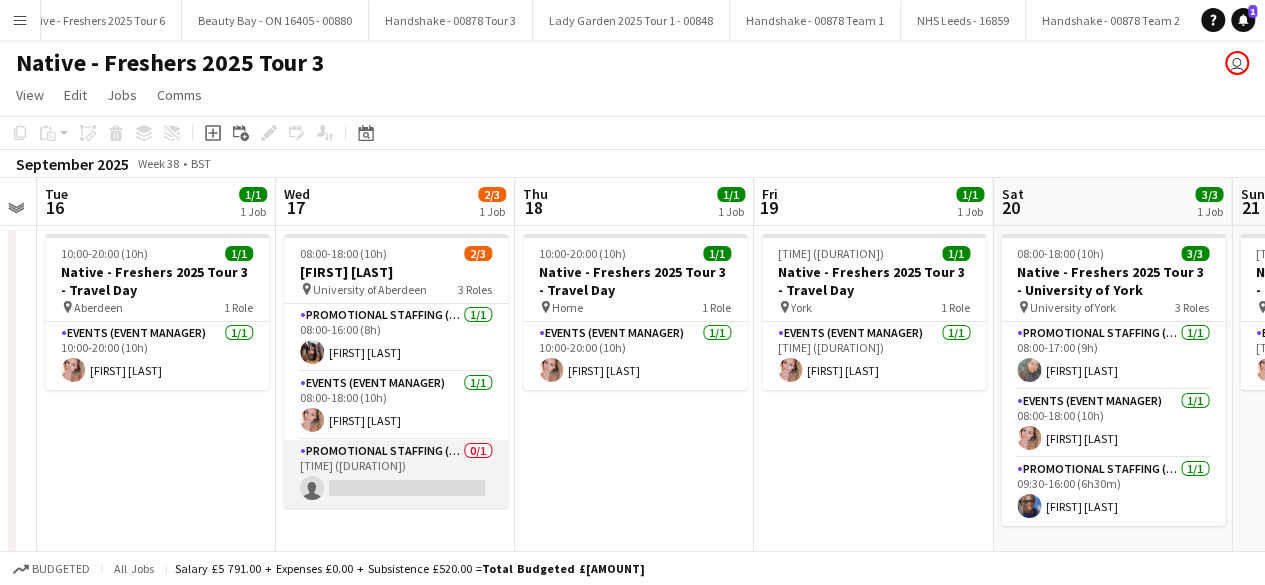 click on "Promotional Staffing (Brand Ambassadors)   0/1   09:30-15:00 (5h30m)
single-neutral-actions" at bounding box center (396, 474) 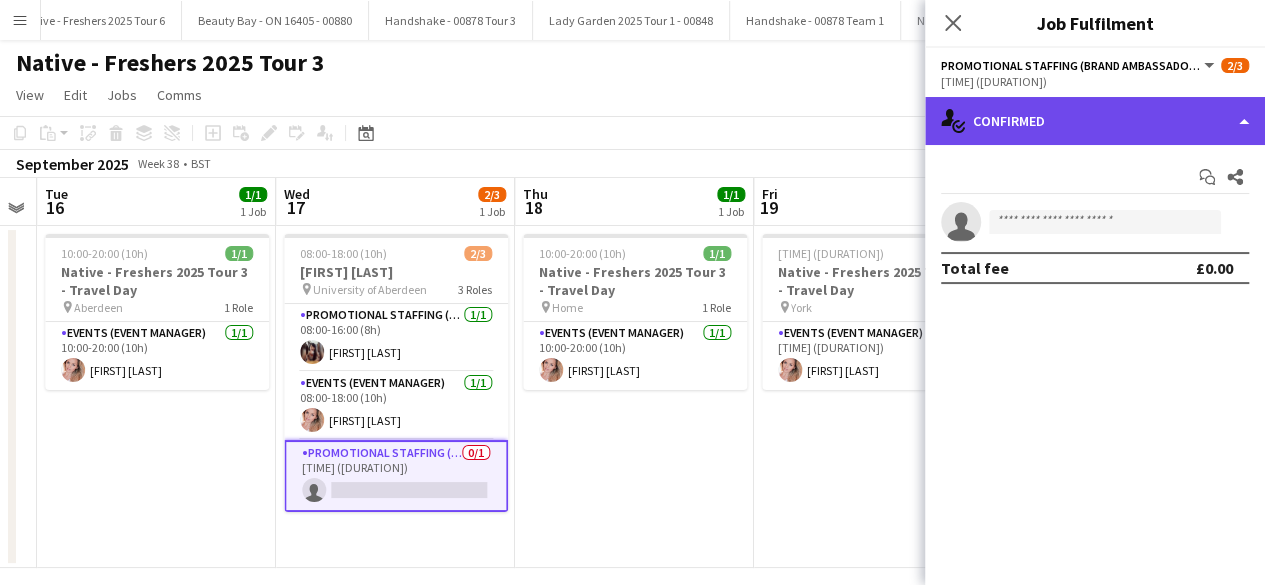 click on "single-neutral-actions-check-2
Confirmed" 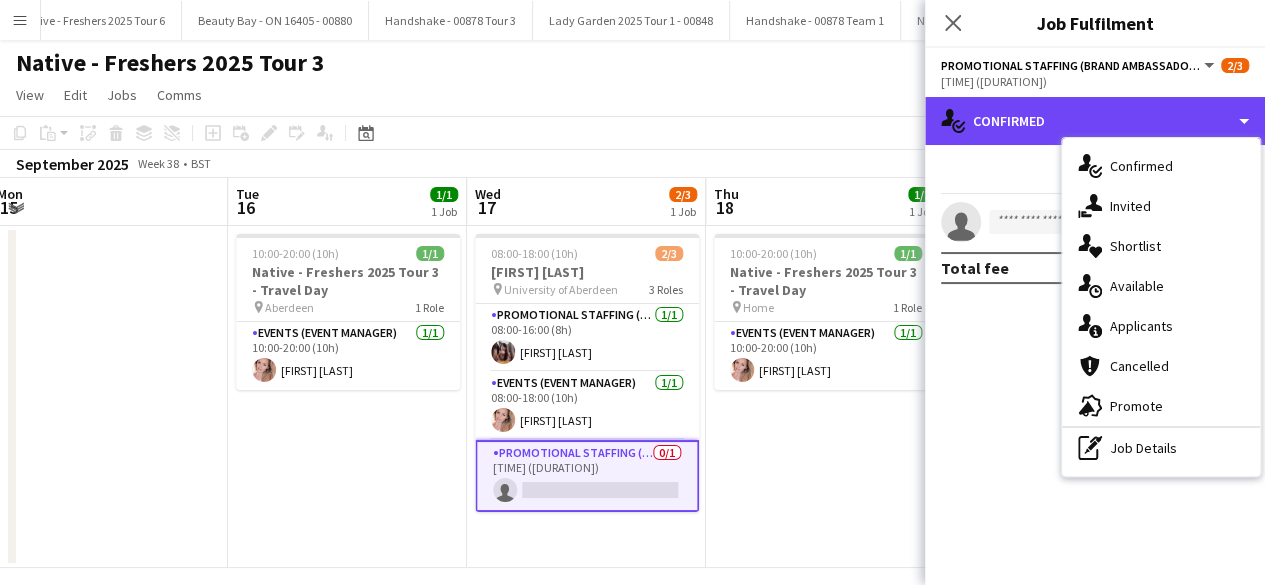 scroll, scrollTop: 0, scrollLeft: 812, axis: horizontal 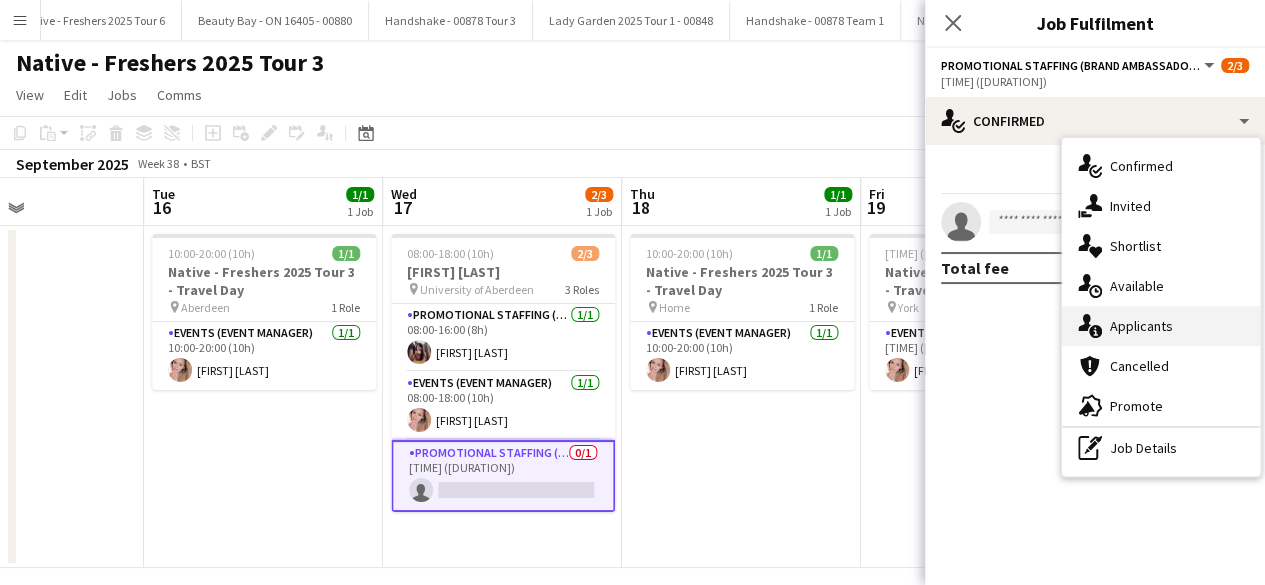 click on "single-neutral-actions-information
Applicants" at bounding box center [1161, 326] 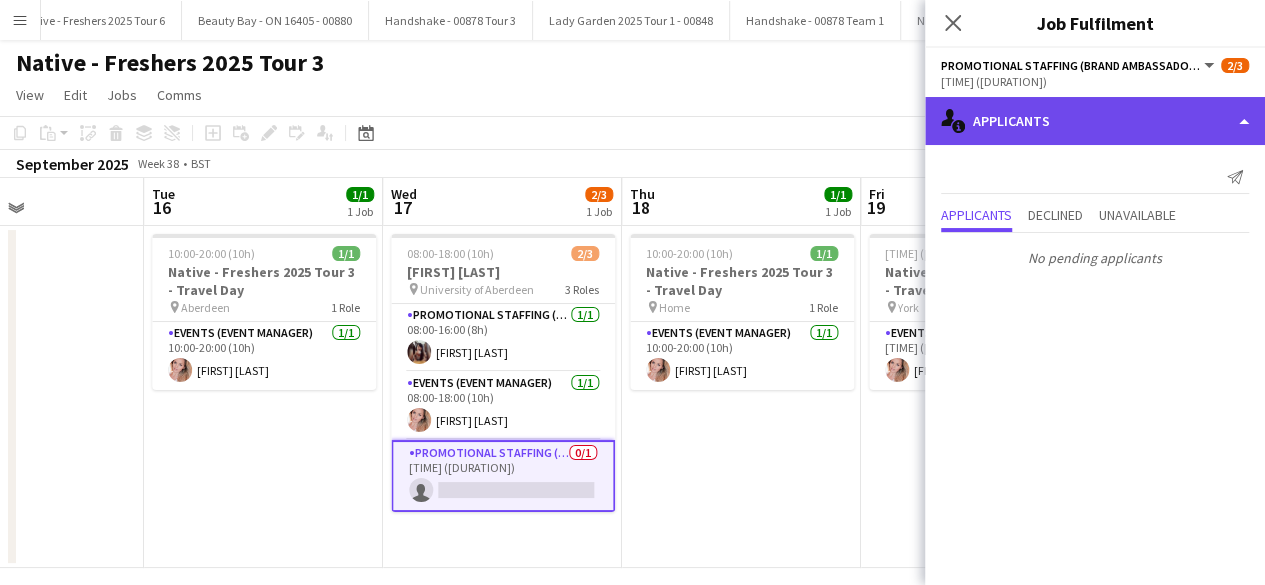 click on "single-neutral-actions-information
Applicants" 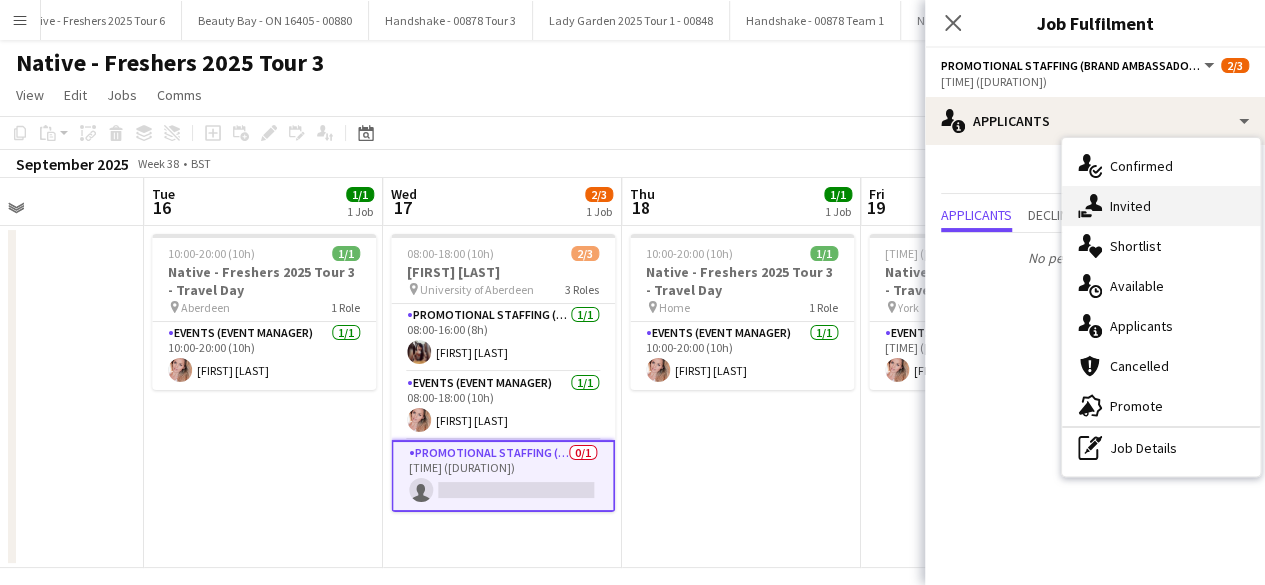 click on "single-neutral-actions-share-1
Invited" at bounding box center (1161, 206) 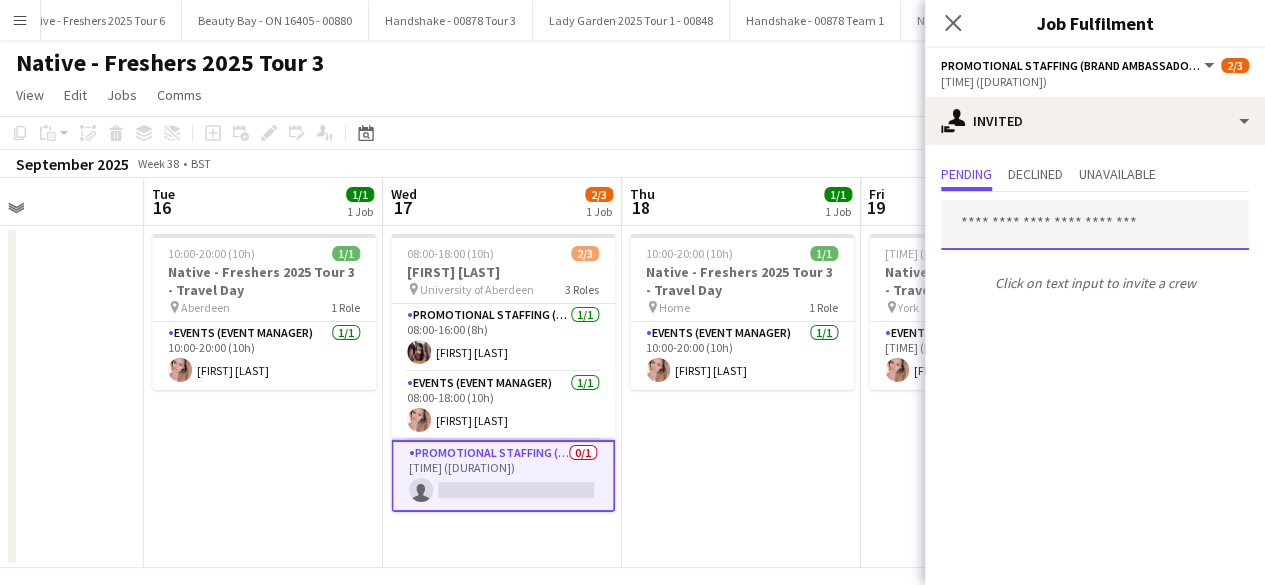 click at bounding box center [1095, 225] 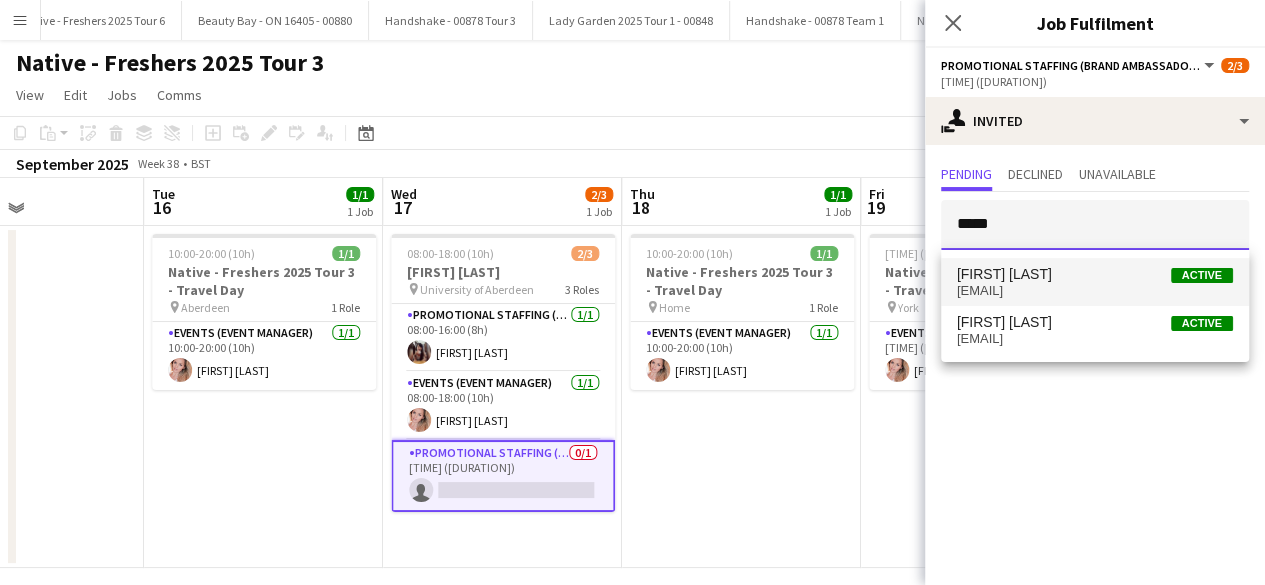 type on "*****" 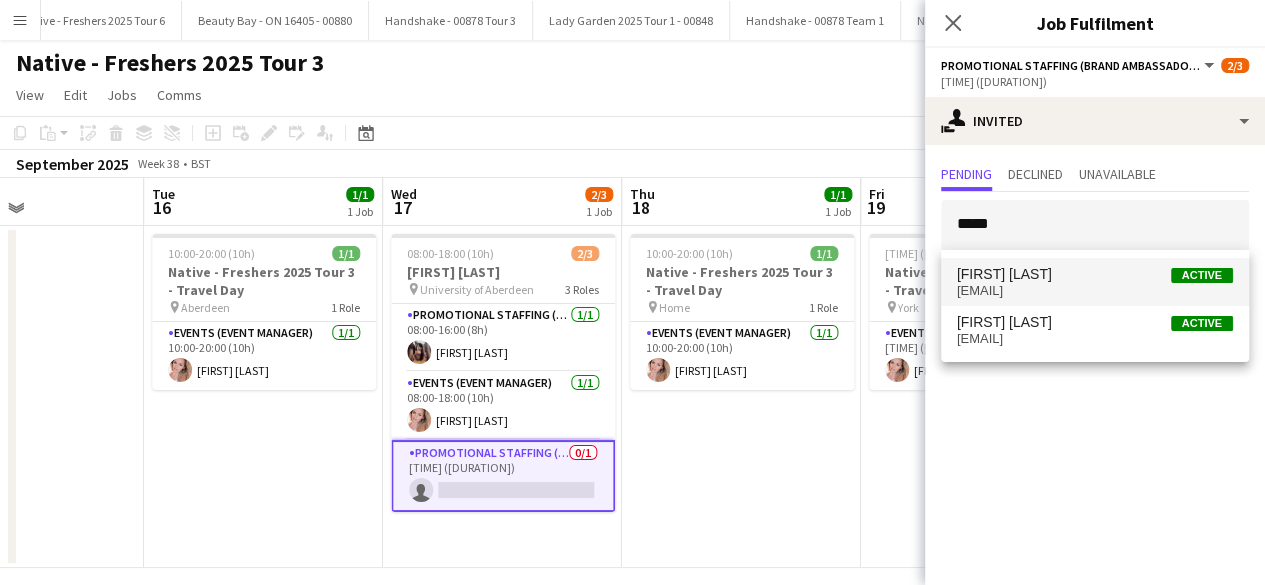 click on "Donna Deans  Active" at bounding box center [1095, 274] 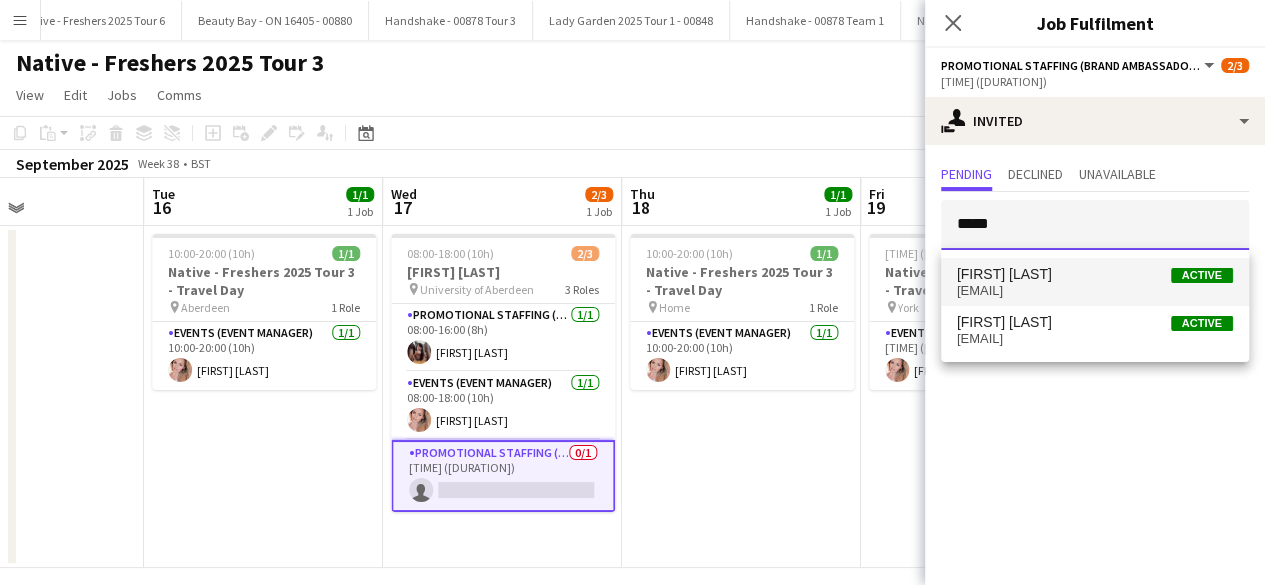 type 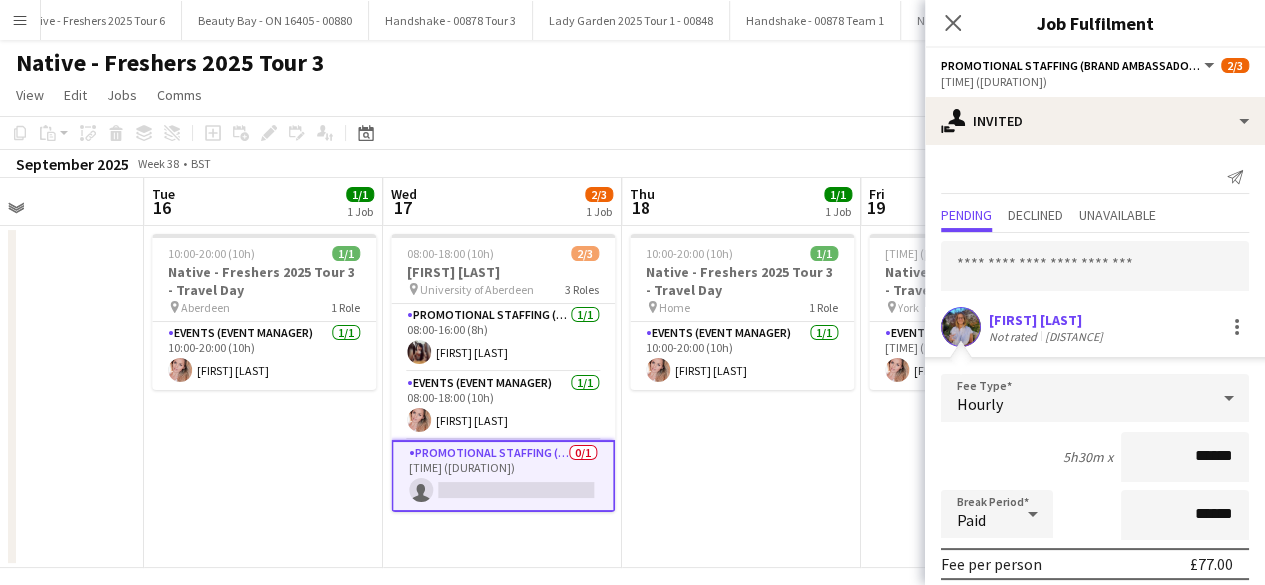 scroll, scrollTop: 234, scrollLeft: 0, axis: vertical 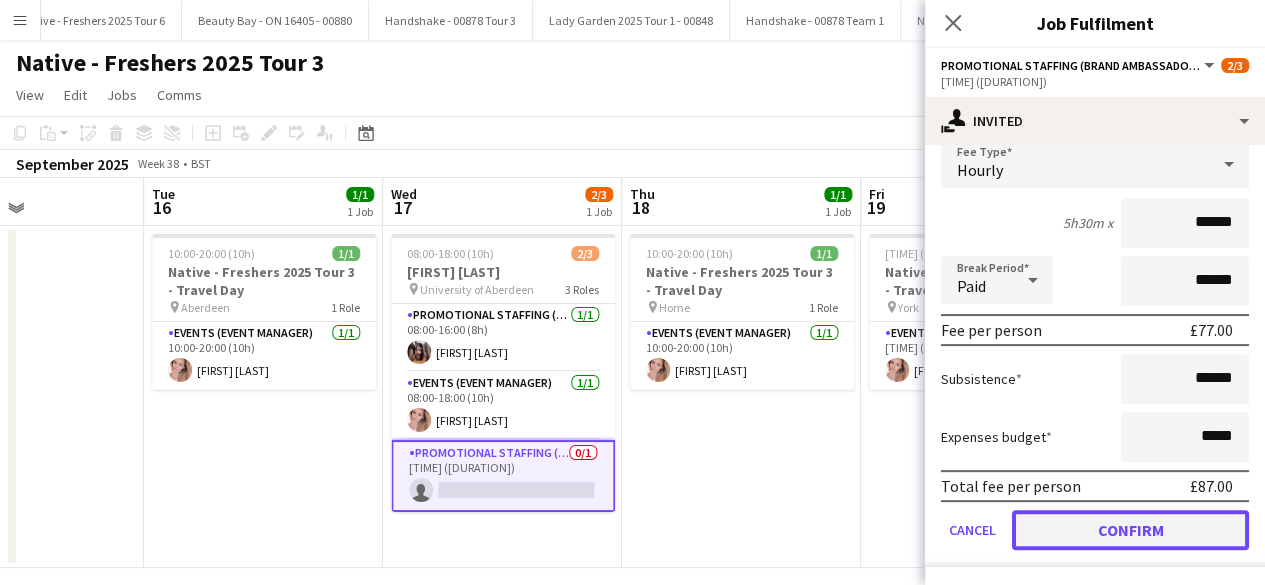 click on "Confirm" 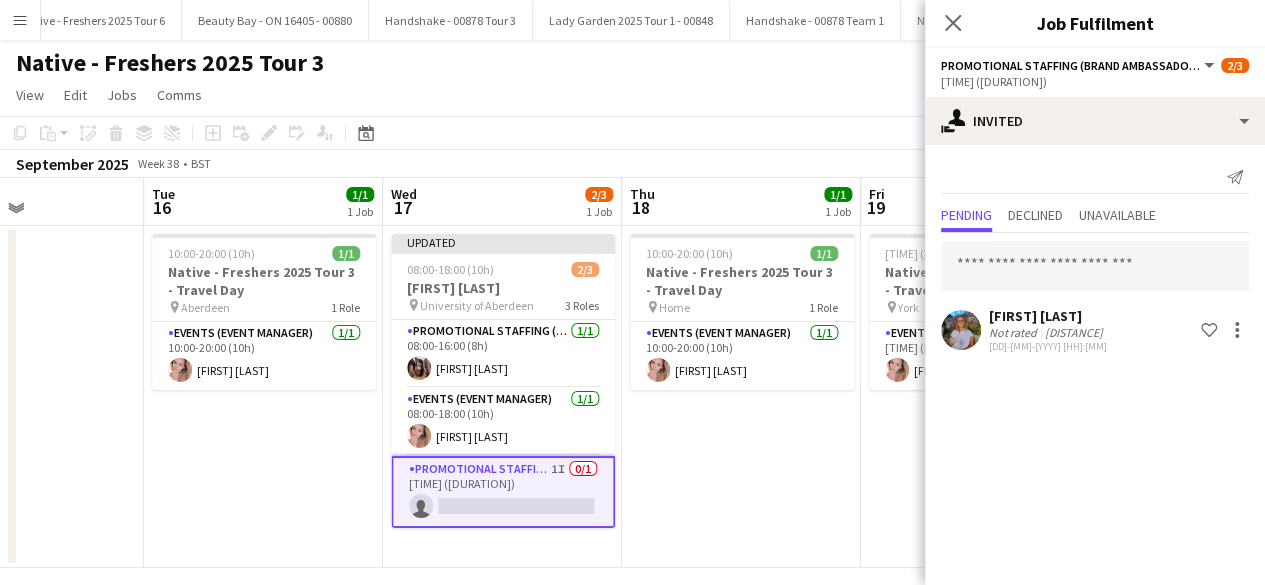 scroll, scrollTop: 0, scrollLeft: 0, axis: both 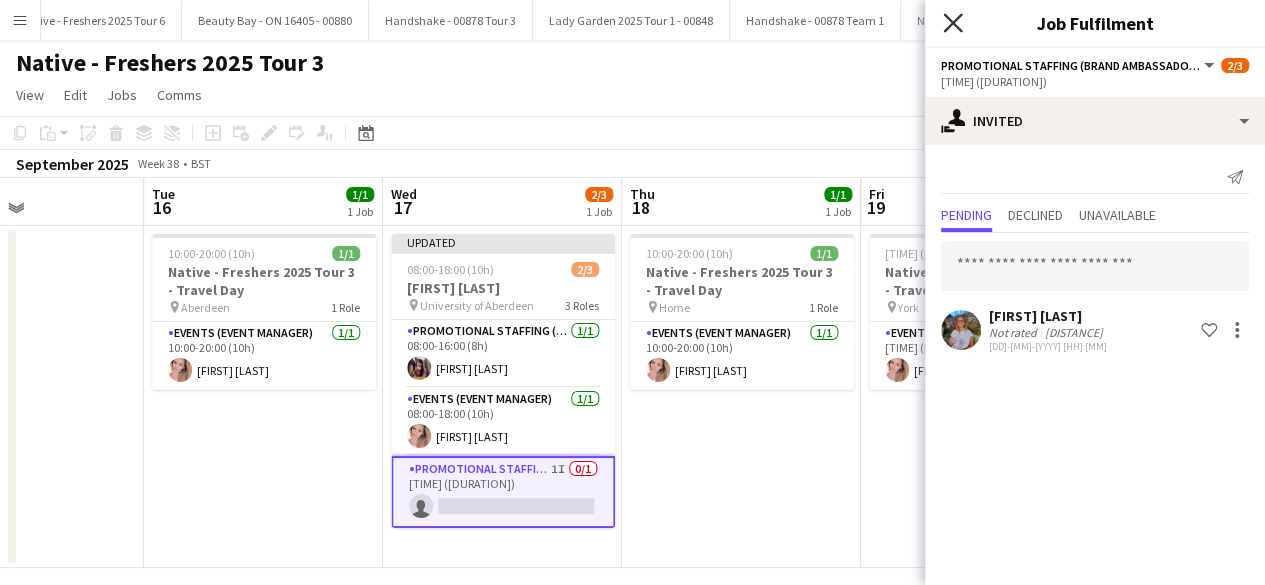 click 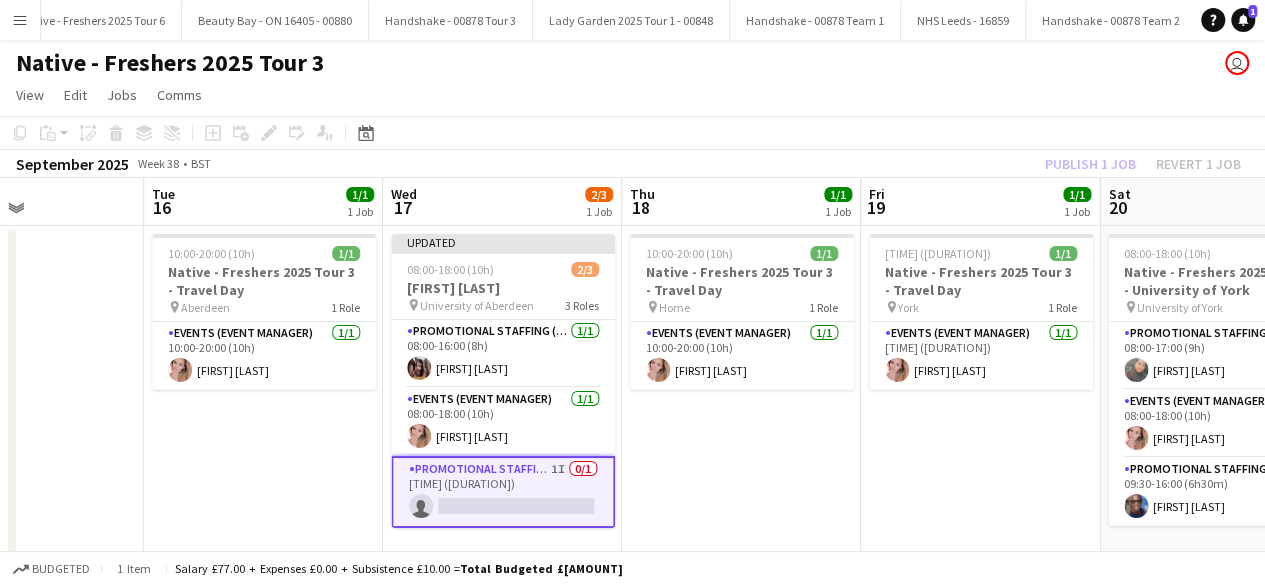 click on "10:00-20:00 (10h)    1/1   Native - Freshers 2025 Tour 3 - Travel Day
pin
Home   1 Role   Events (Event Manager)   1/1   10:00-20:00 (10h)
Holly Banks" at bounding box center (741, 397) 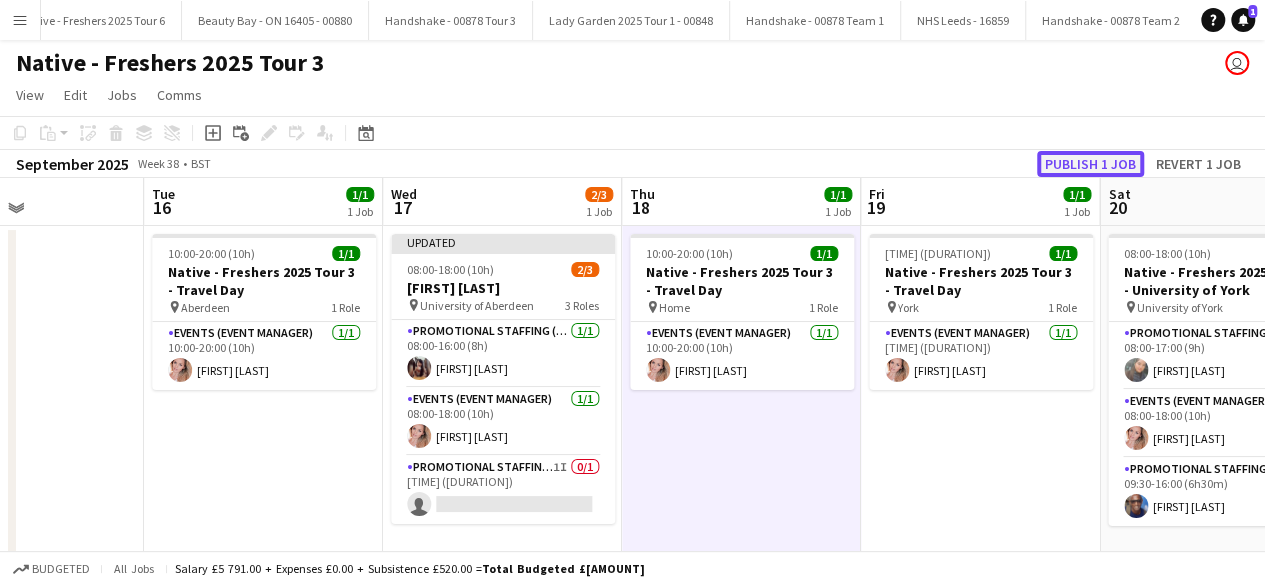 click on "Publish 1 job" 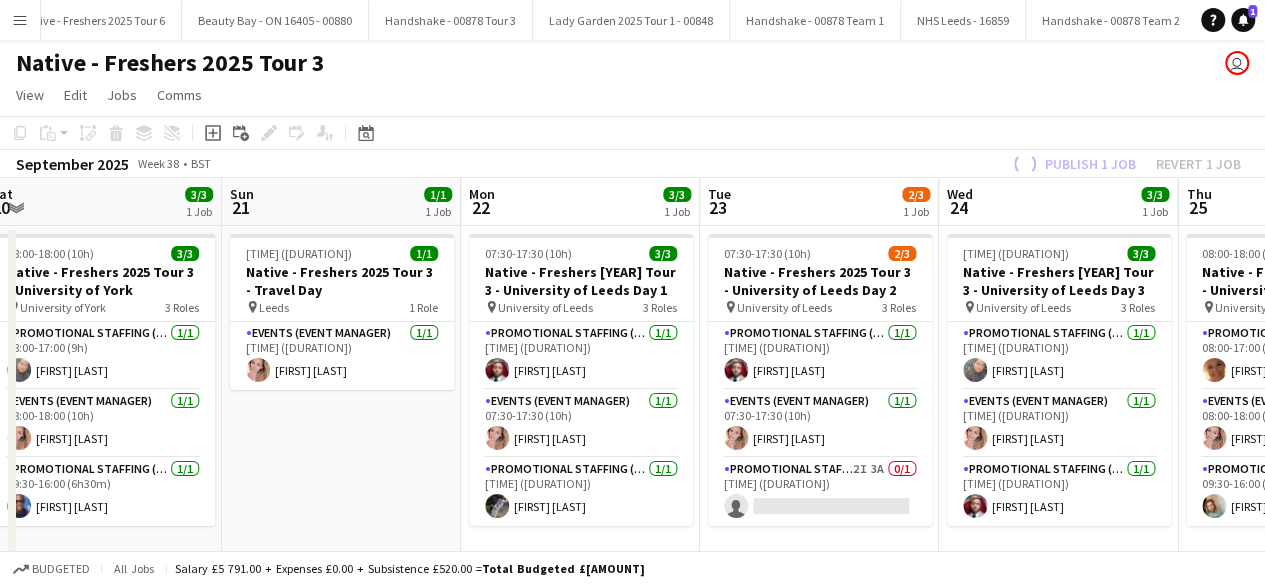scroll, scrollTop: 0, scrollLeft: 900, axis: horizontal 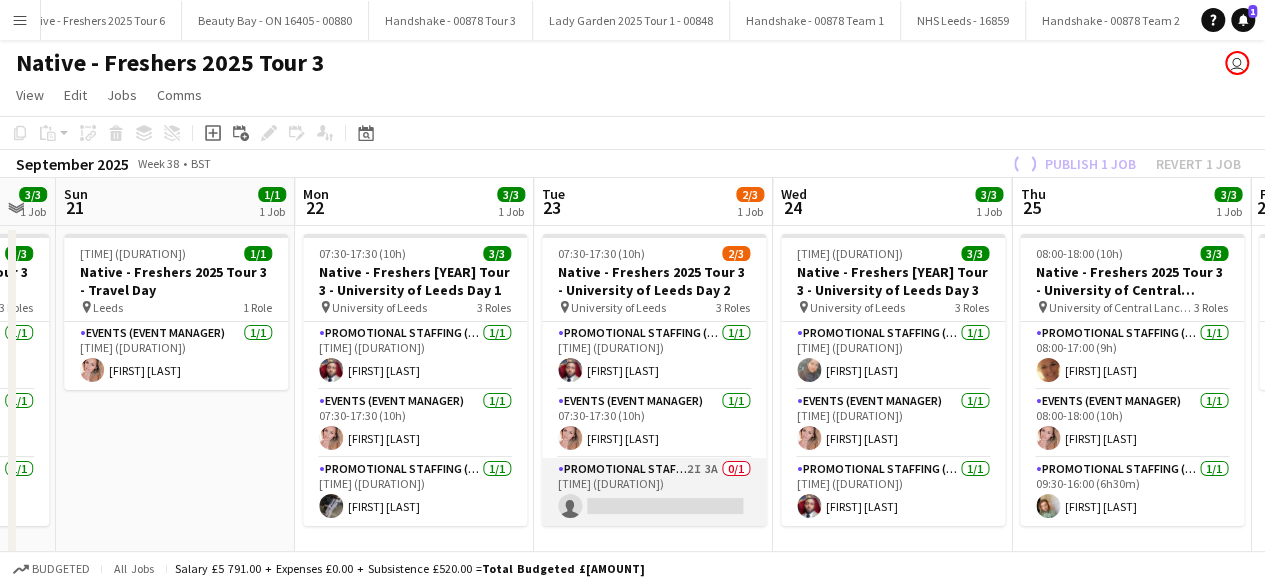 click on "Promotional Staffing (Brand Ambassadors)   2I   3A   0/1   08:30-16:00 (7h30m)
single-neutral-actions" at bounding box center (654, 492) 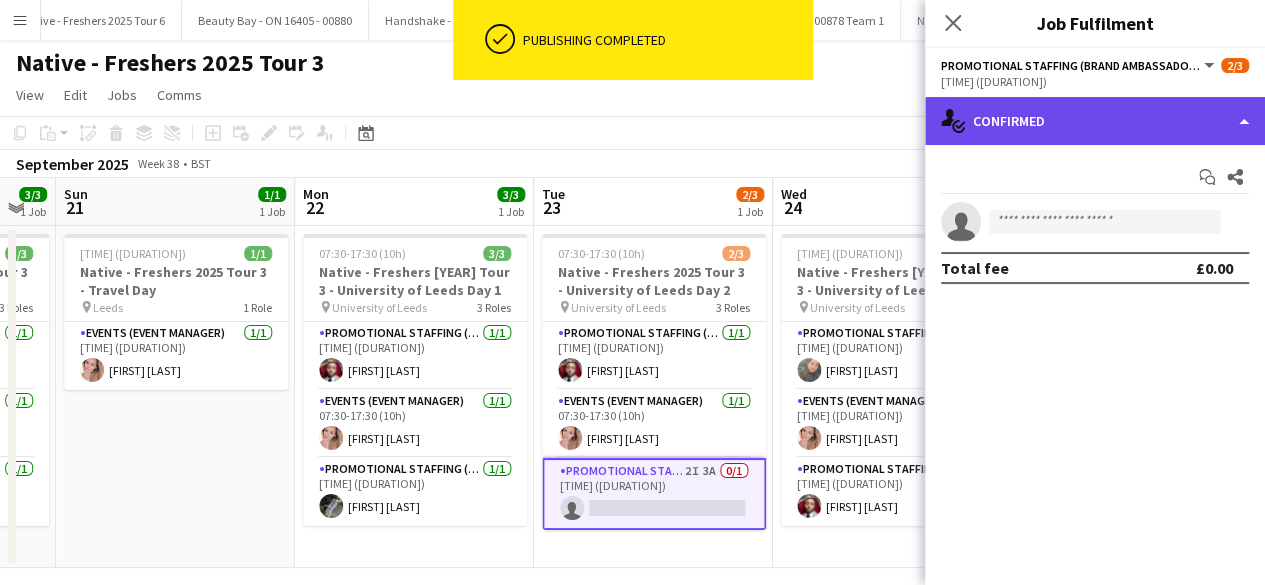 click on "single-neutral-actions-check-2
Confirmed" 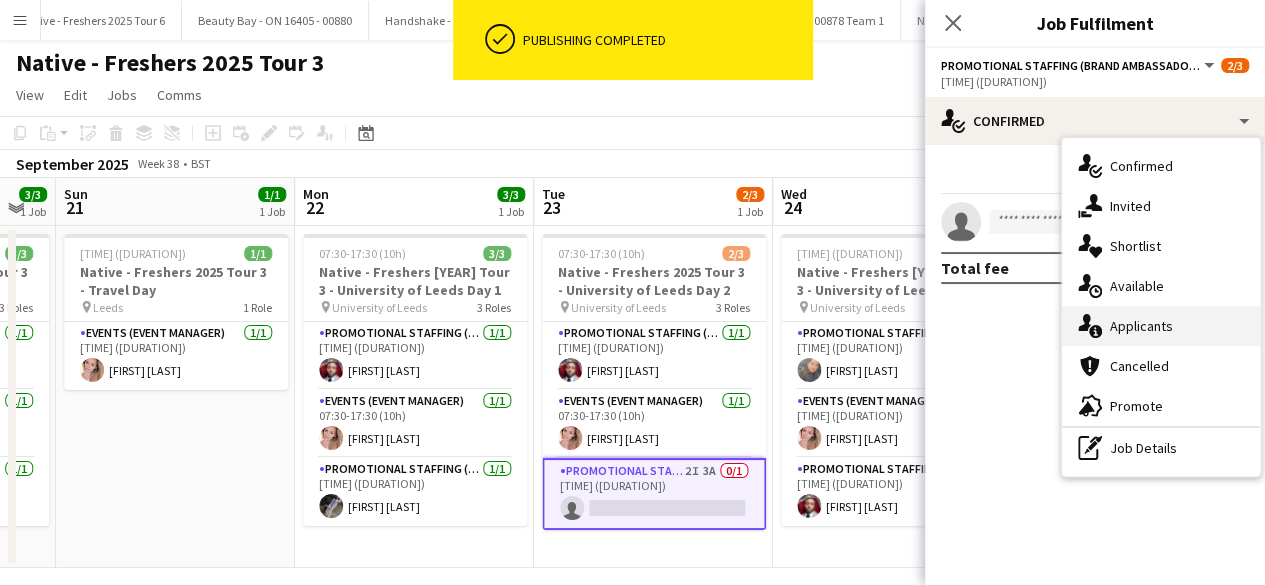 click on "single-neutral-actions-information
Applicants" at bounding box center (1161, 326) 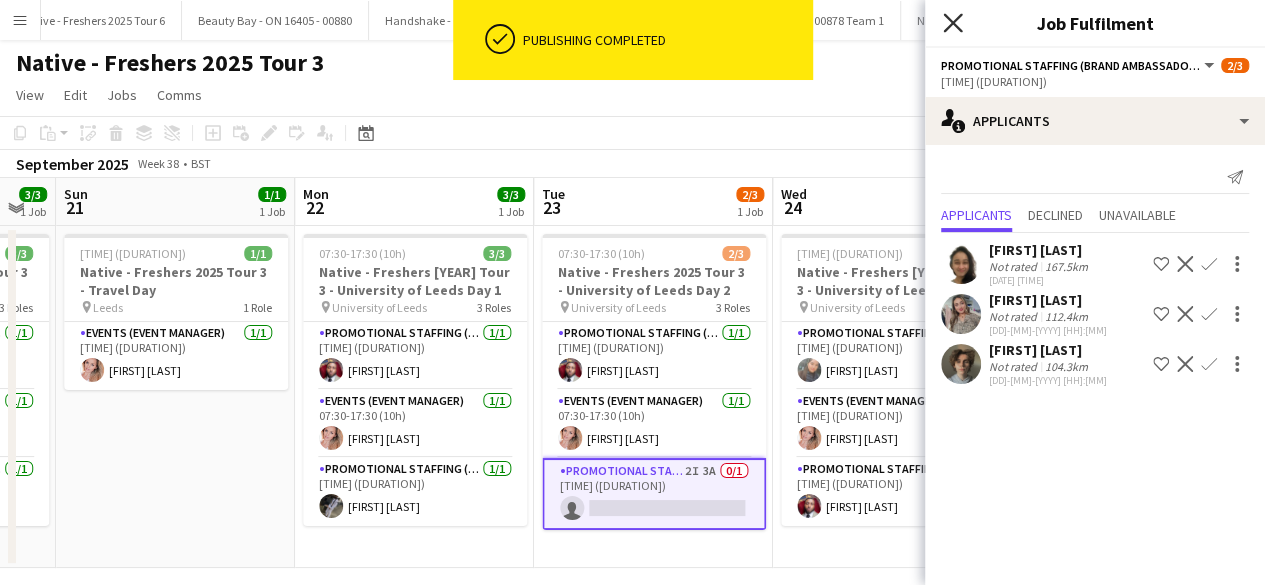 click on "Close pop-in" 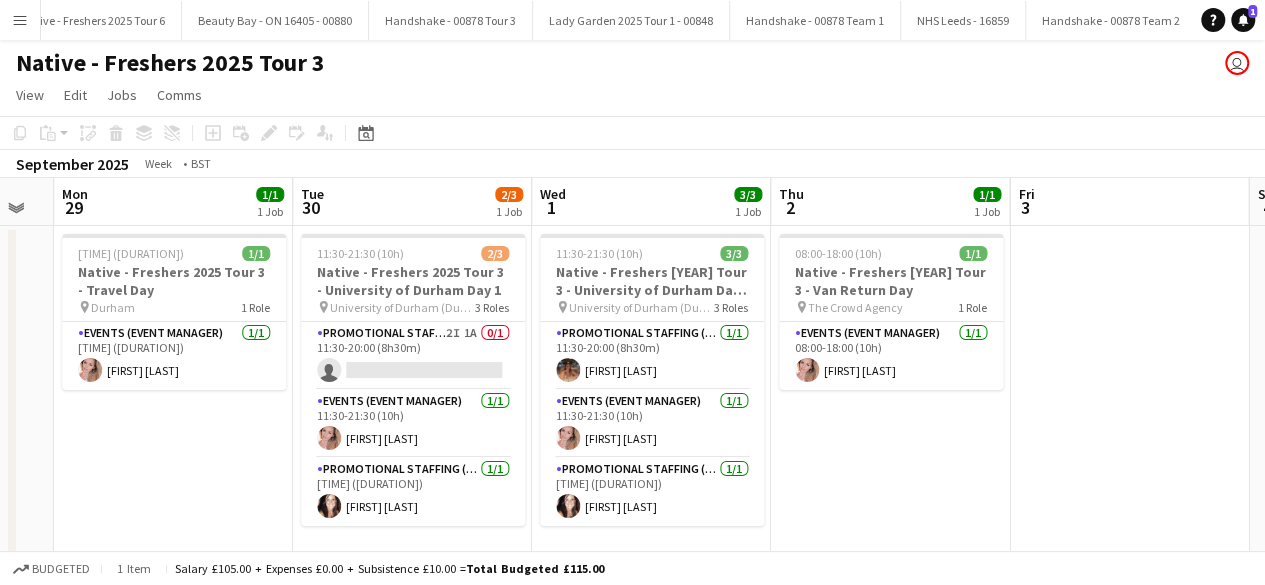 scroll, scrollTop: 0, scrollLeft: 698, axis: horizontal 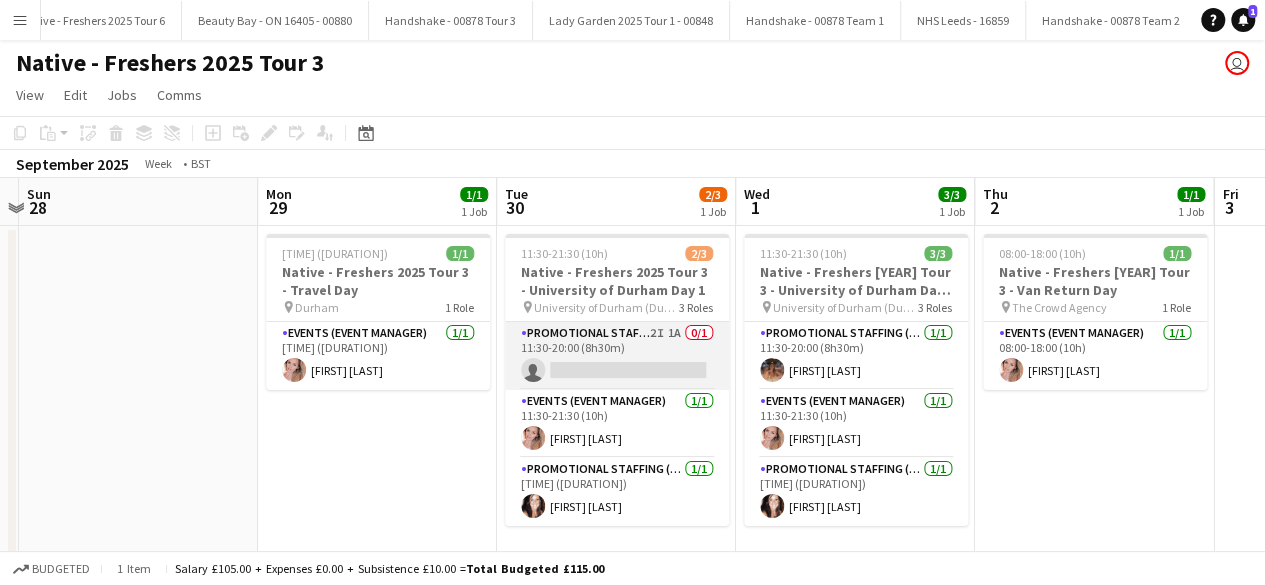 click on "Promotional Staffing (Brand Ambassadors)   2I   1A   0/1   11:30-20:00 (8h30m)
single-neutral-actions" at bounding box center (617, 356) 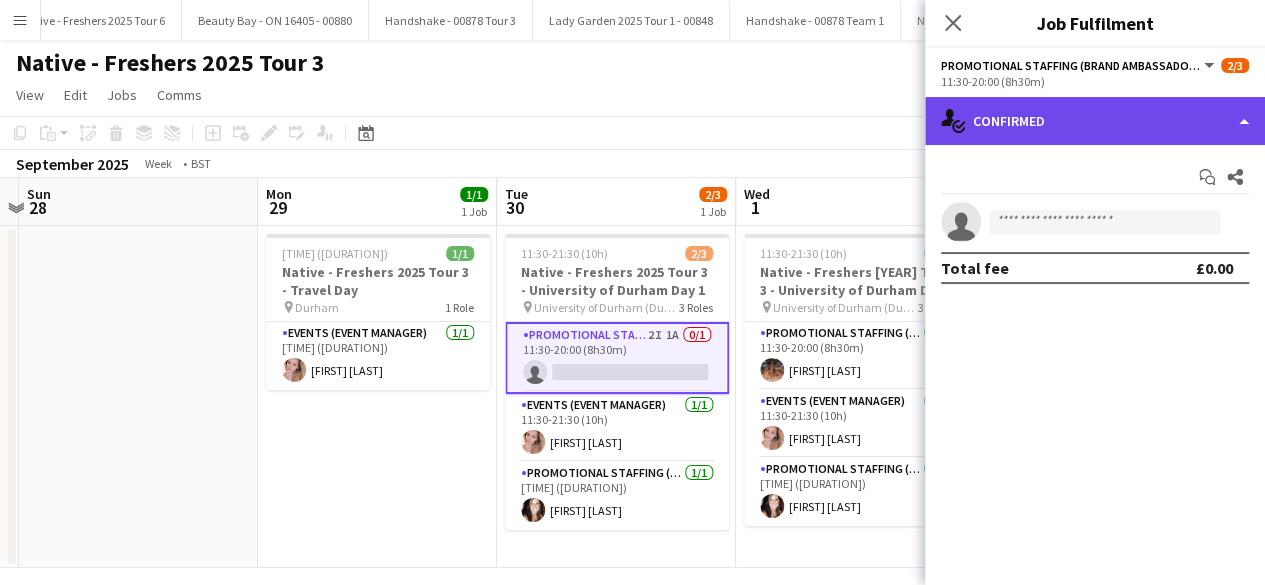 click on "single-neutral-actions-check-2
Confirmed" 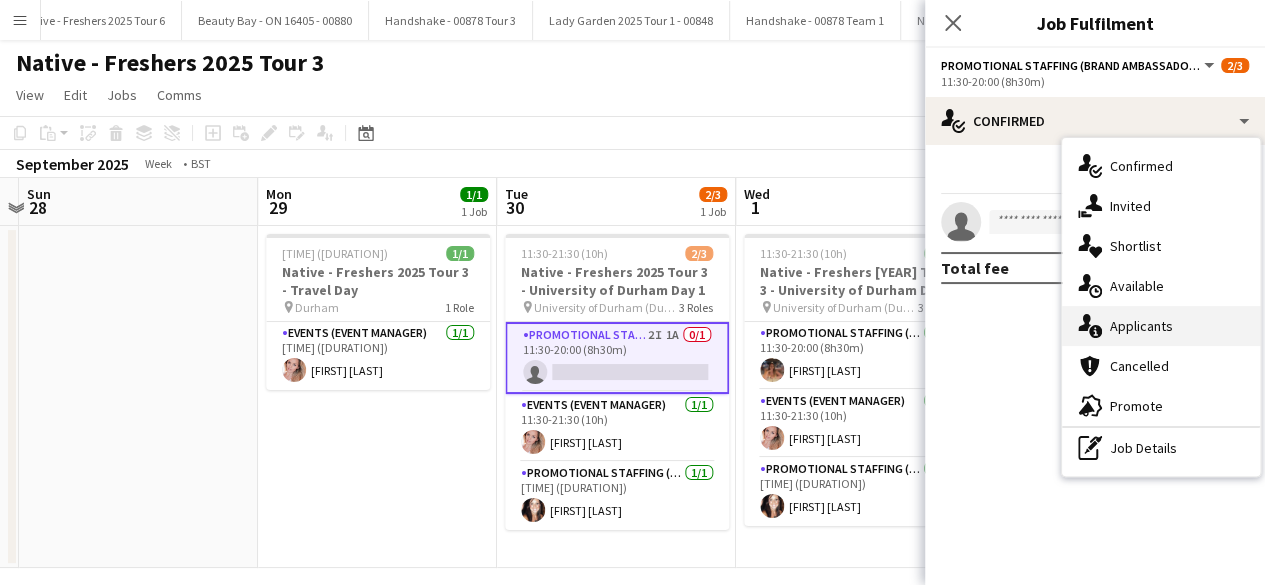 click on "single-neutral-actions-information
Applicants" at bounding box center (1161, 326) 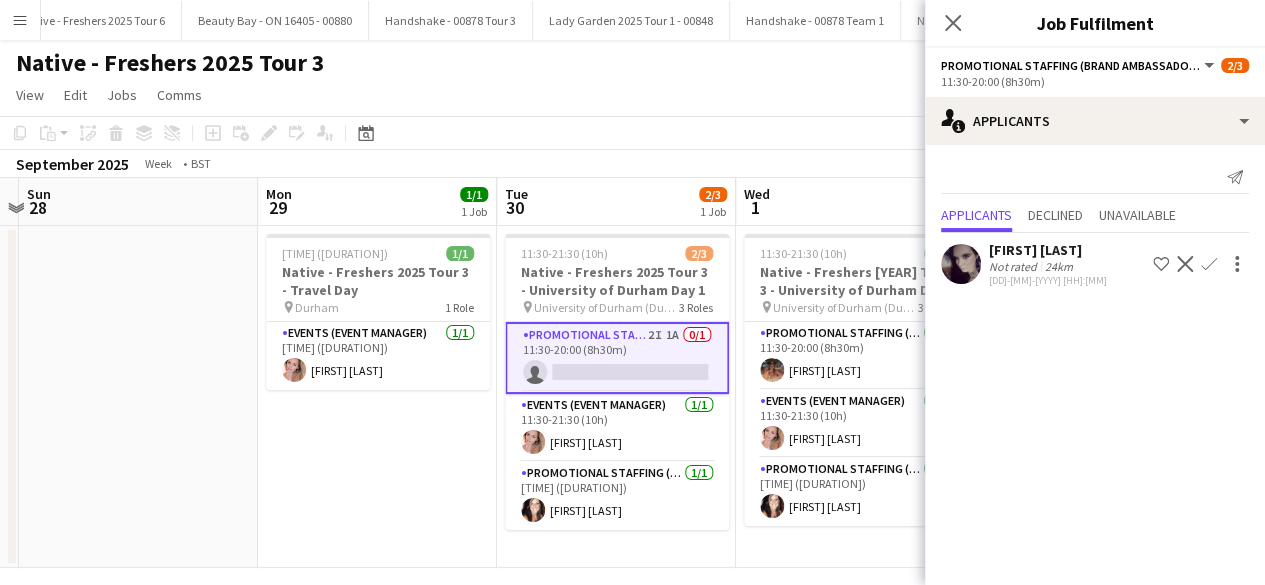 click on "Confirm" 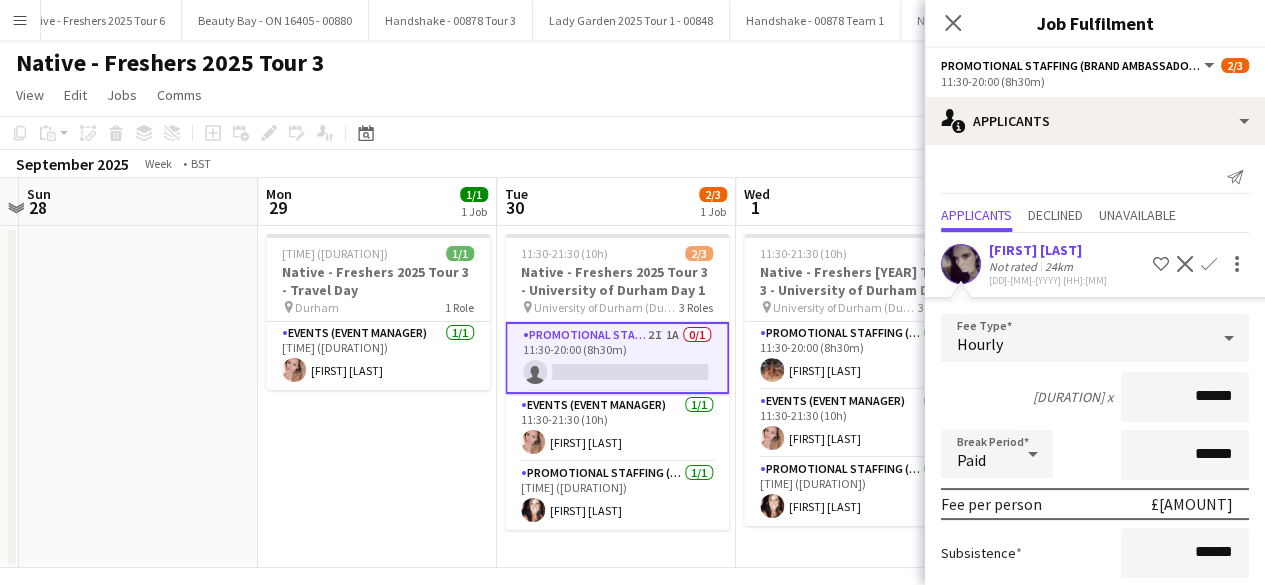 scroll, scrollTop: 174, scrollLeft: 0, axis: vertical 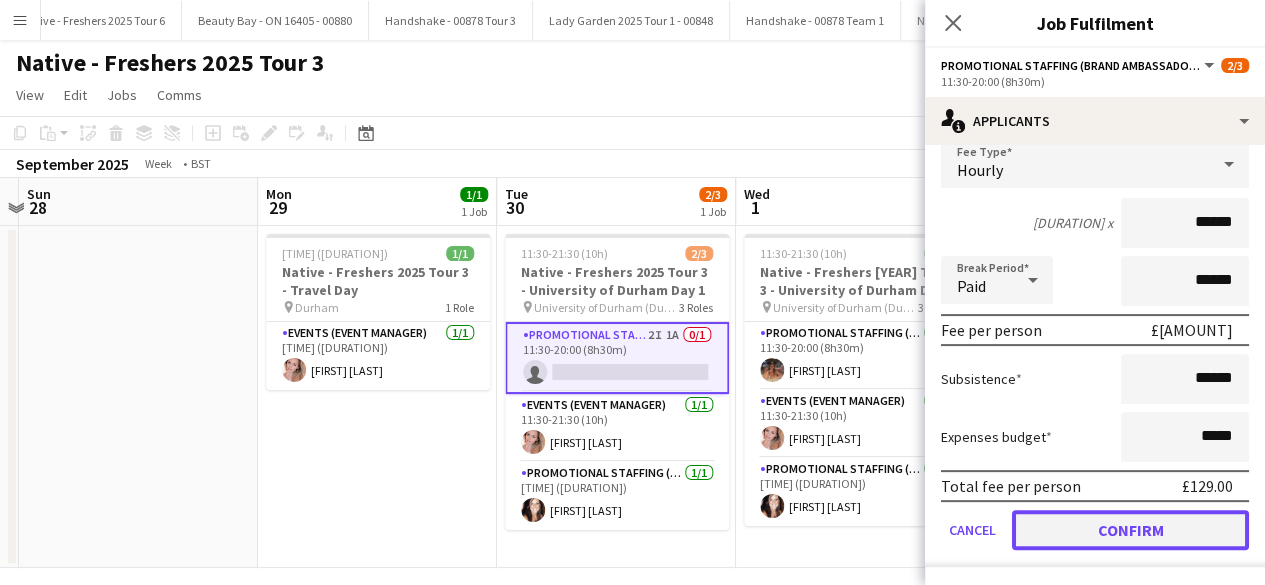 click on "Confirm" 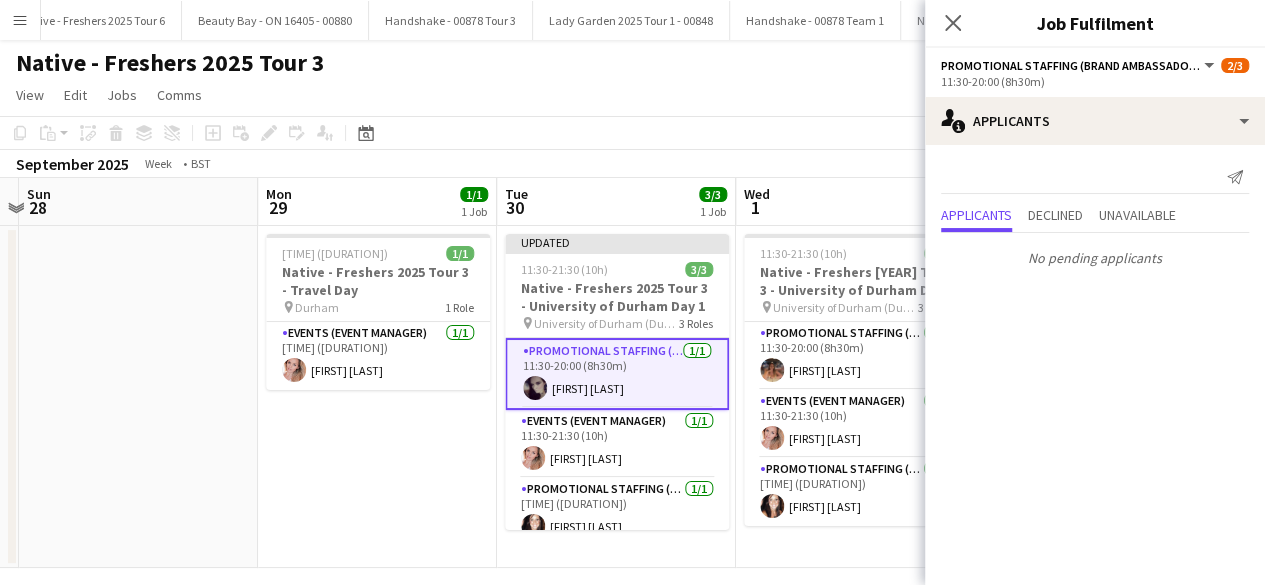 scroll, scrollTop: 0, scrollLeft: 0, axis: both 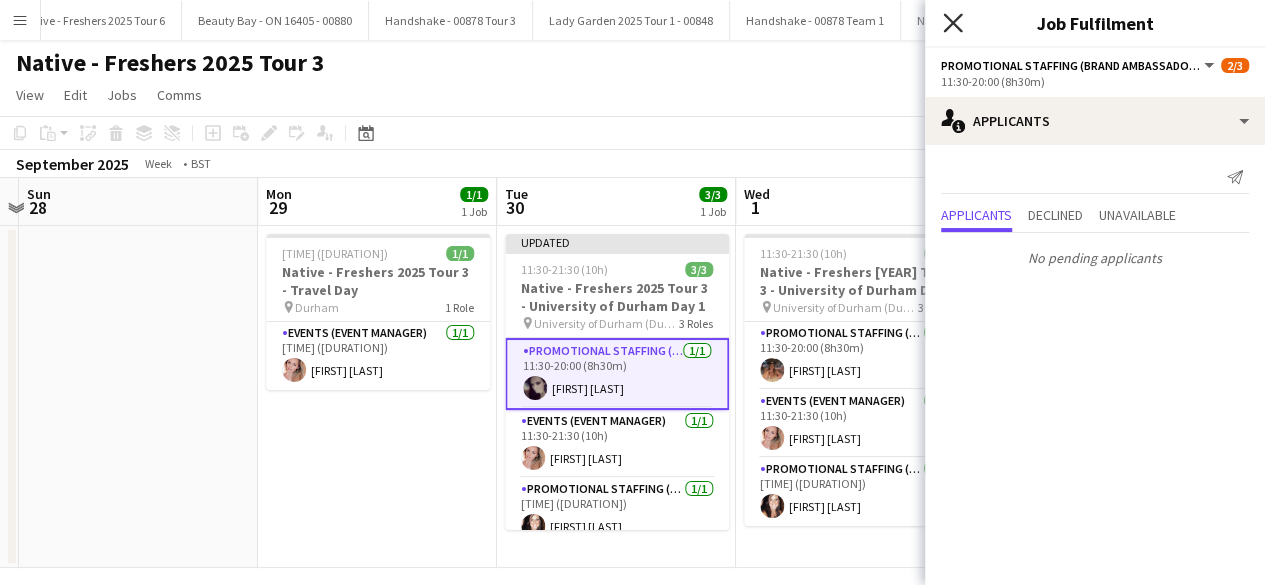 click on "Close pop-in" 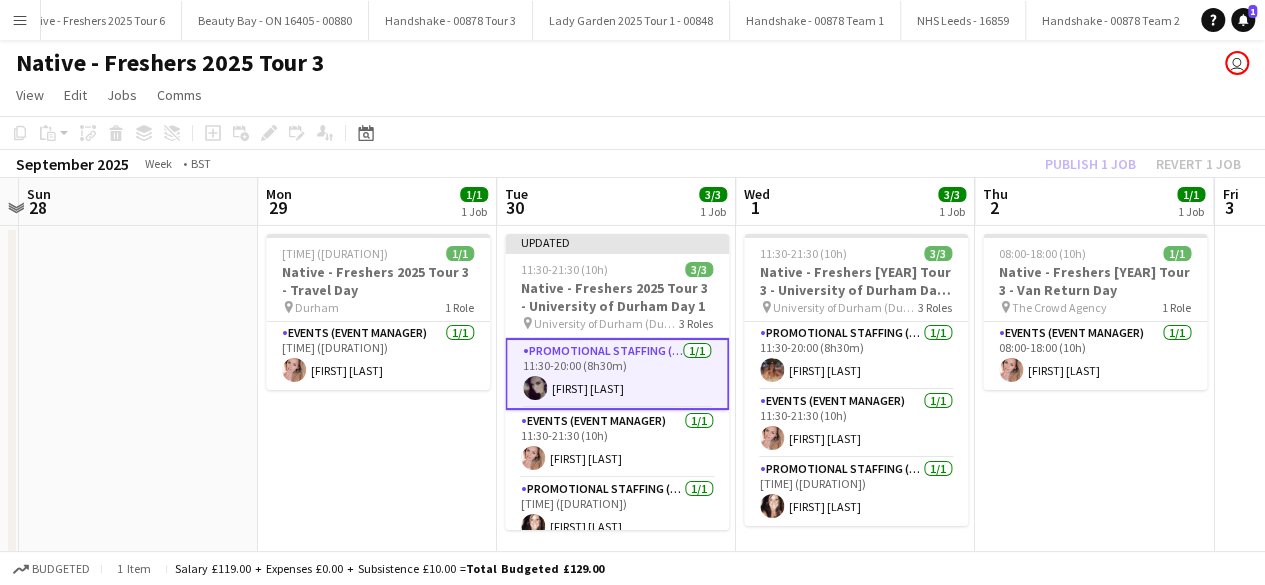 click on "10:00-15:00 (5h)    1/1   Native - Freshers 2025 Tour 3 - Travel Day
pin
Durham   1 Role   Events (Event Manager)   1/1   10:00-15:00 (5h)
Holly Banks" at bounding box center (377, 397) 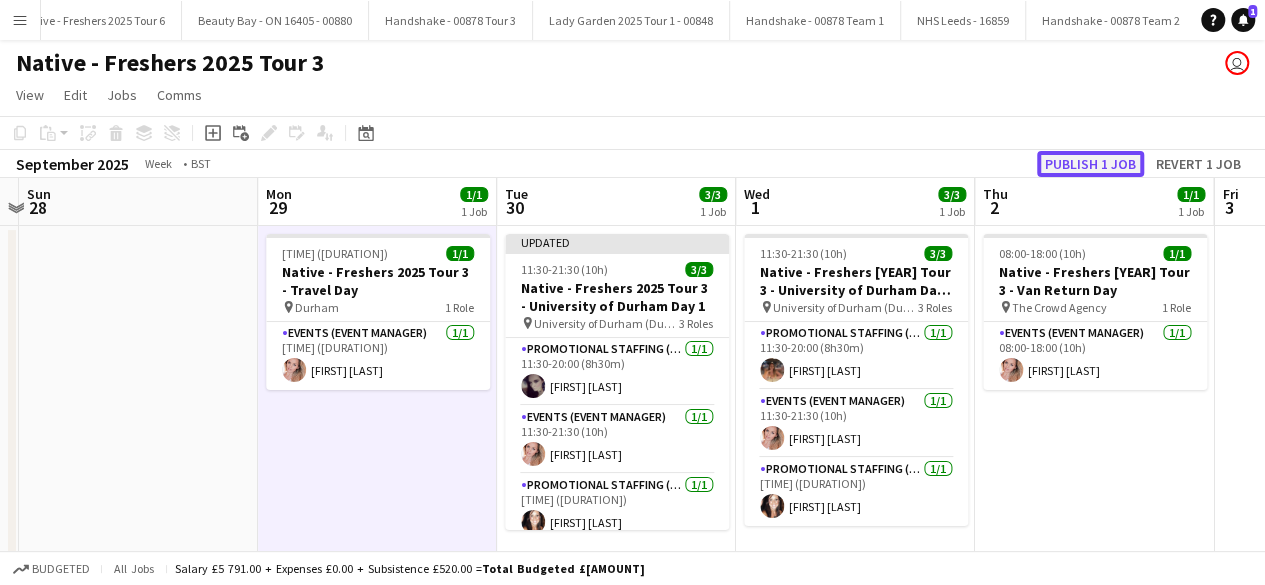 click on "Publish 1 job" 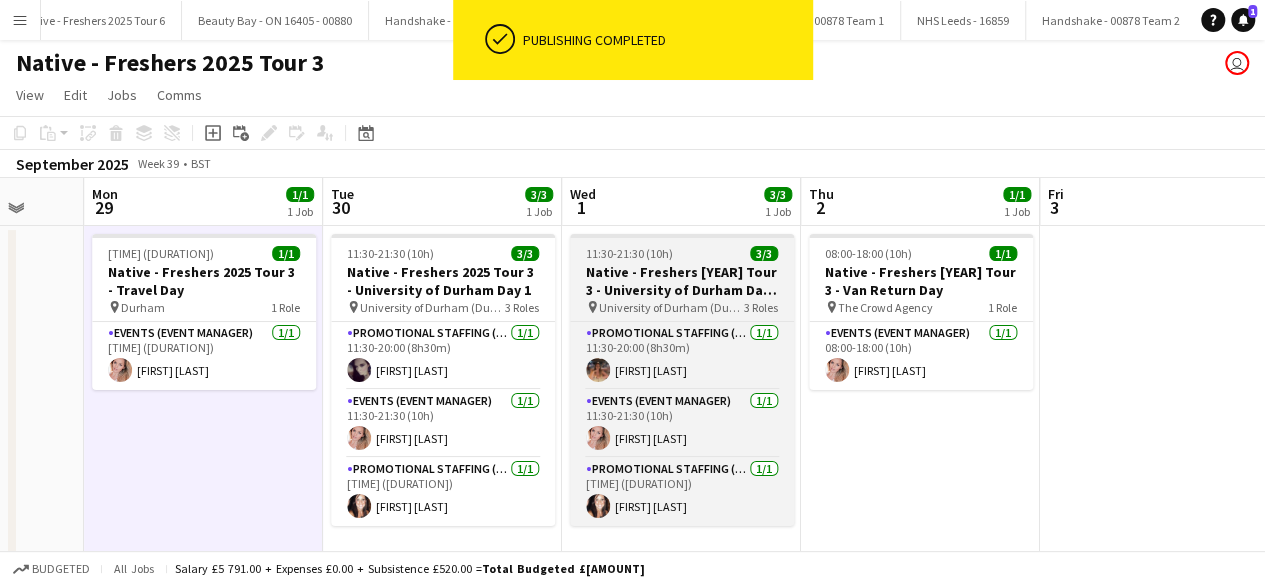 scroll, scrollTop: 0, scrollLeft: 547, axis: horizontal 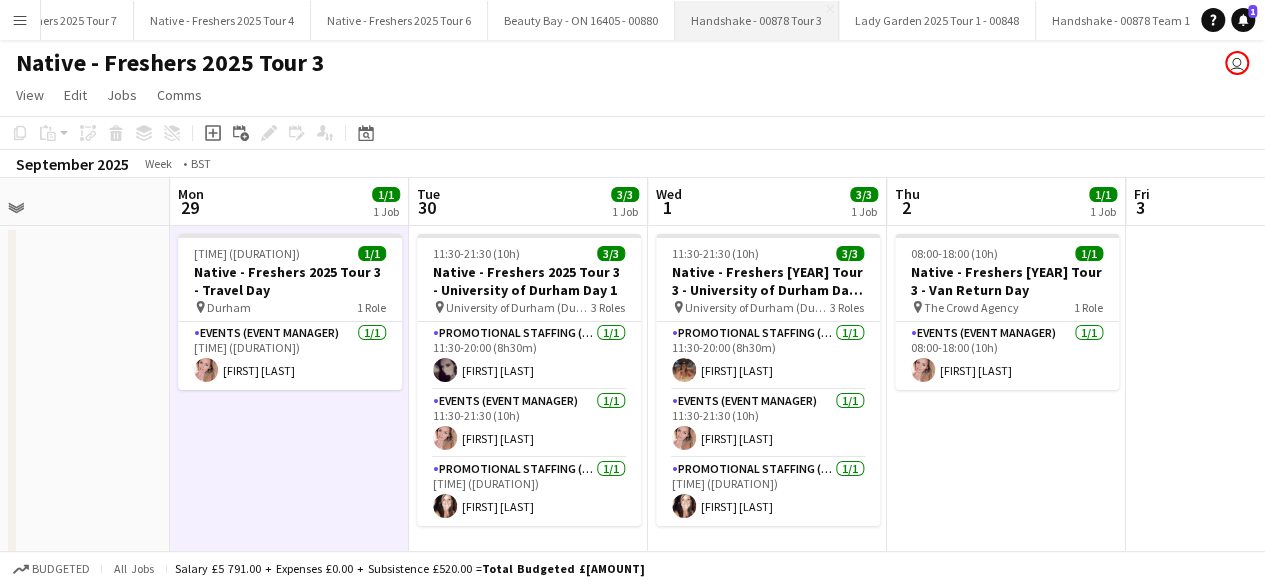 click on "Handshake - 00878 Tour 3
Close" at bounding box center (757, 20) 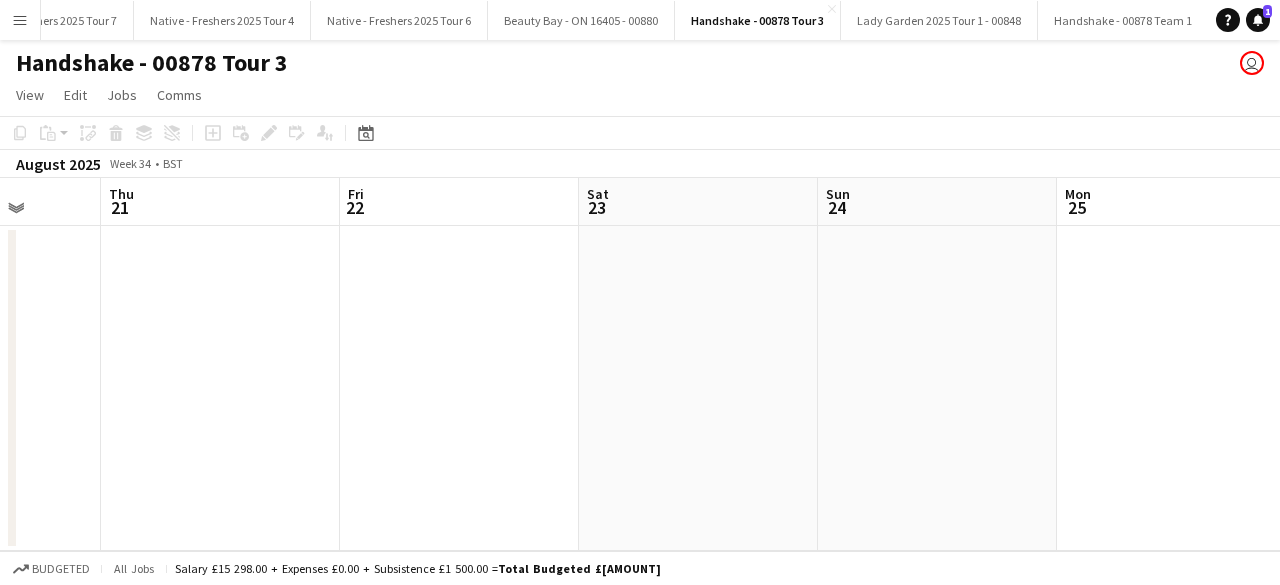 scroll, scrollTop: 0, scrollLeft: 908, axis: horizontal 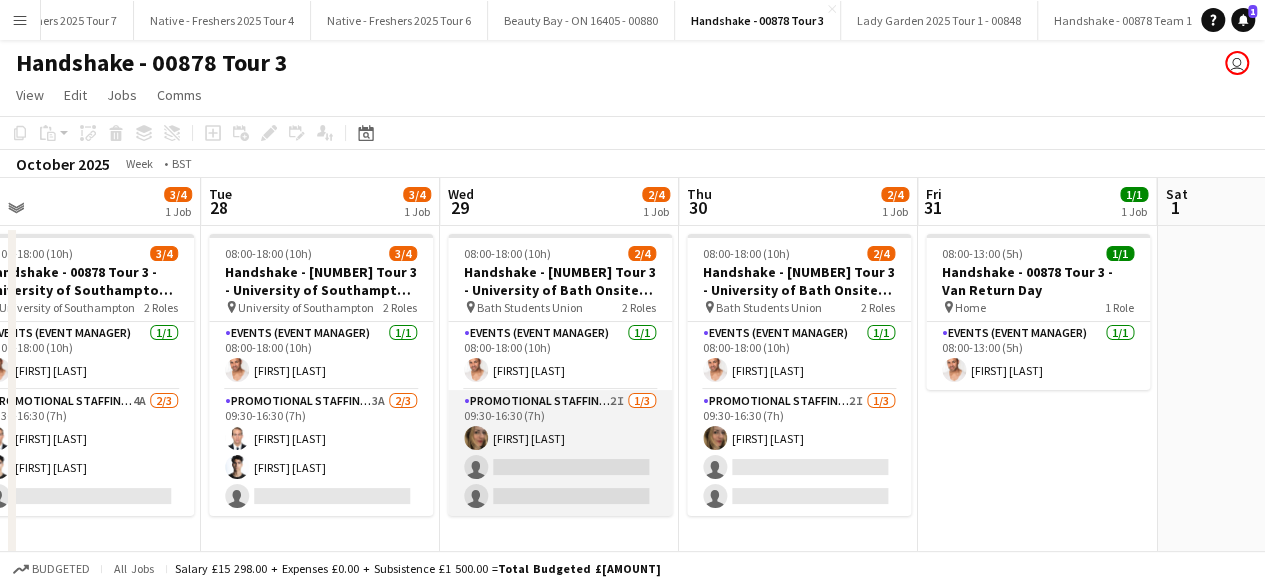 click on "Promotional Staffing (Brand Ambassadors)   2I   1/3   09:30-16:30 (7h)
Jane Scaife
single-neutral-actions
single-neutral-actions" at bounding box center [560, 453] 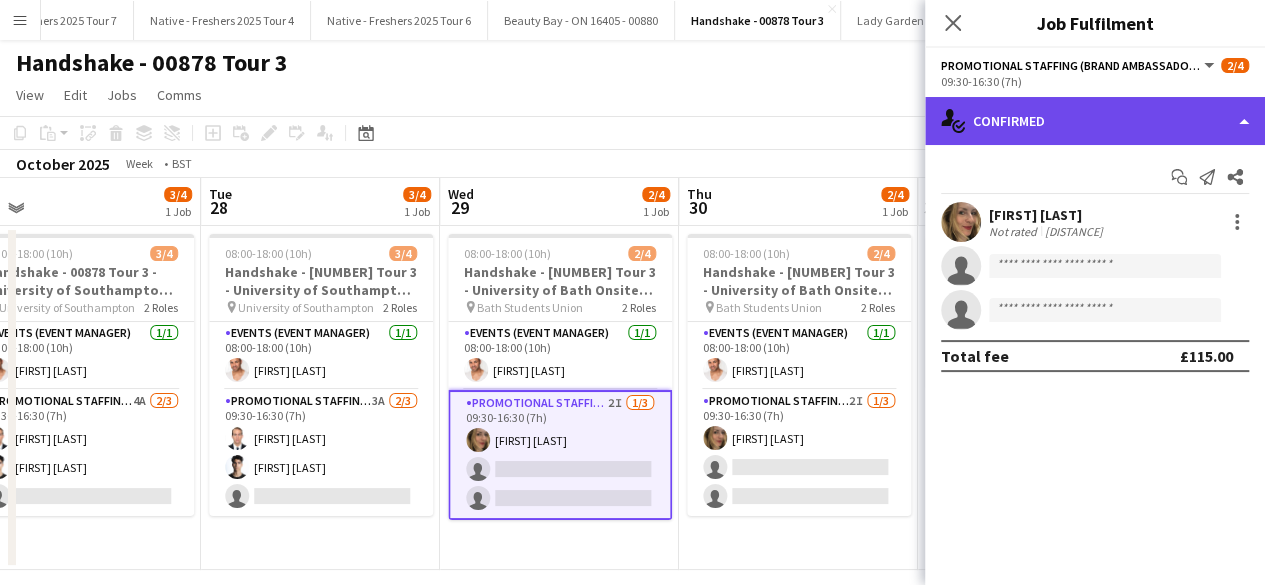 click on "single-neutral-actions-check-2
Confirmed" 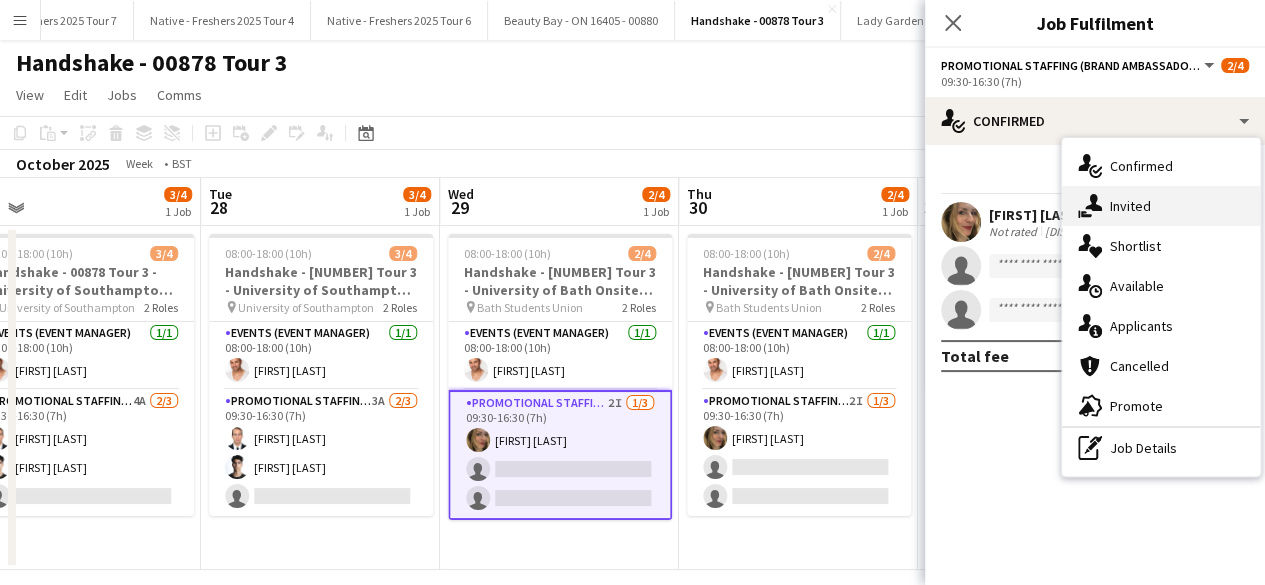 click on "single-neutral-actions-share-1
Invited" at bounding box center (1161, 206) 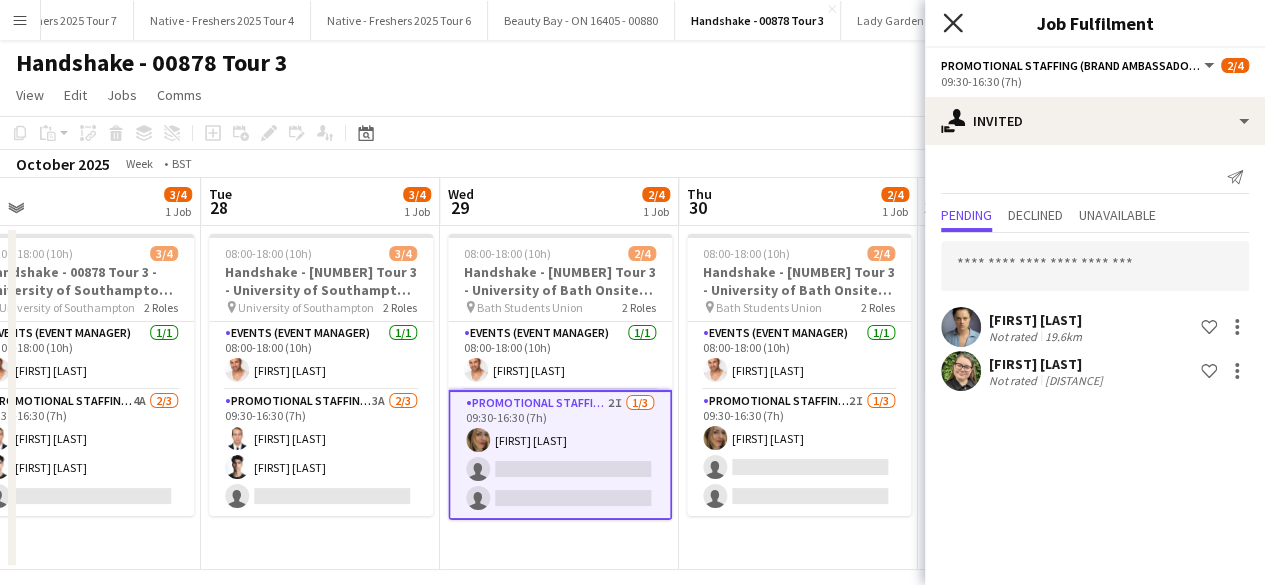 click 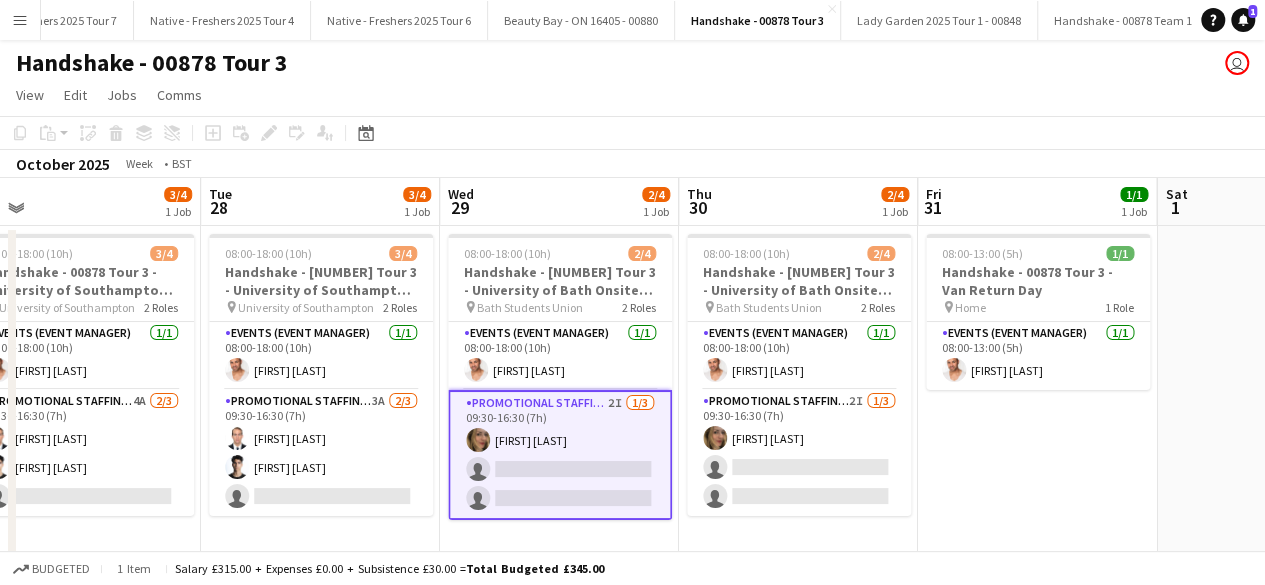 click on "08:00-13:00 (5h)    1/1   Handshake - 00878 Tour 3 - Van Return Day
pin
Home   1 Role   Events (Event Manager)   1/1   08:00-13:00 (5h)
Cameron Dean" at bounding box center [1037, 398] 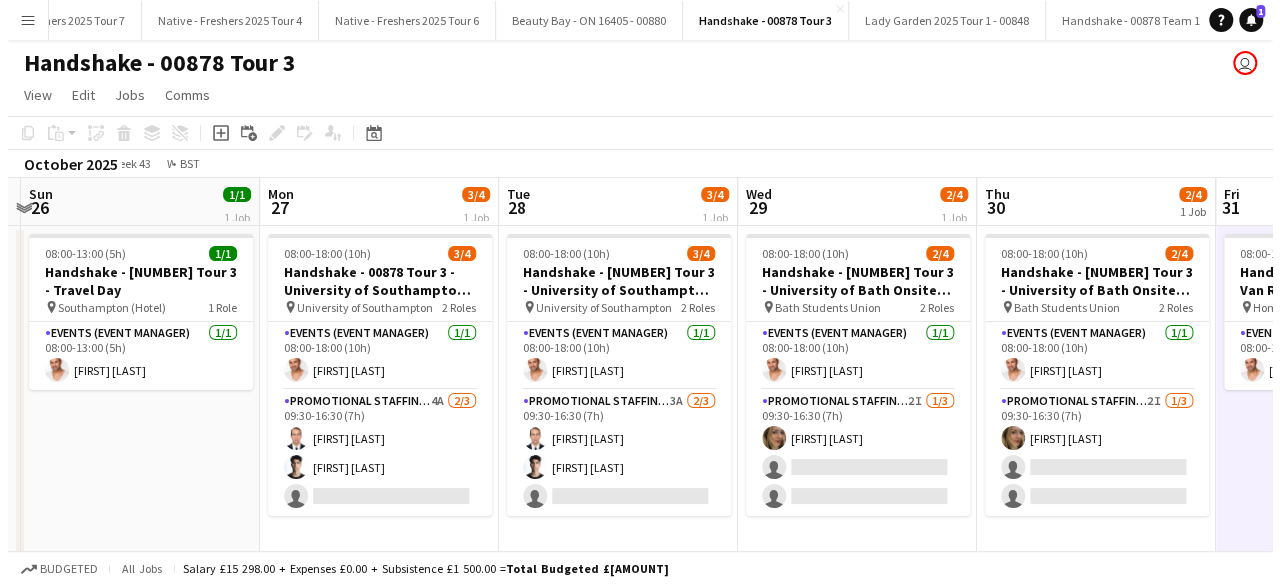 scroll, scrollTop: 0, scrollLeft: 465, axis: horizontal 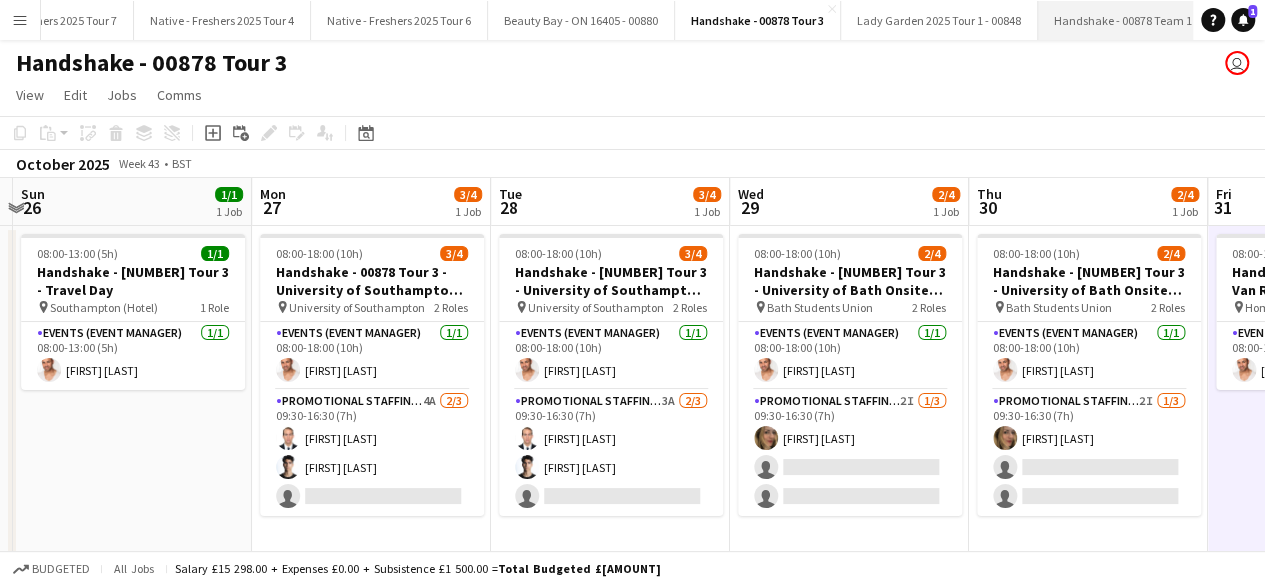 click on "Handshake - 00878 Team 1
Close" at bounding box center [1123, 20] 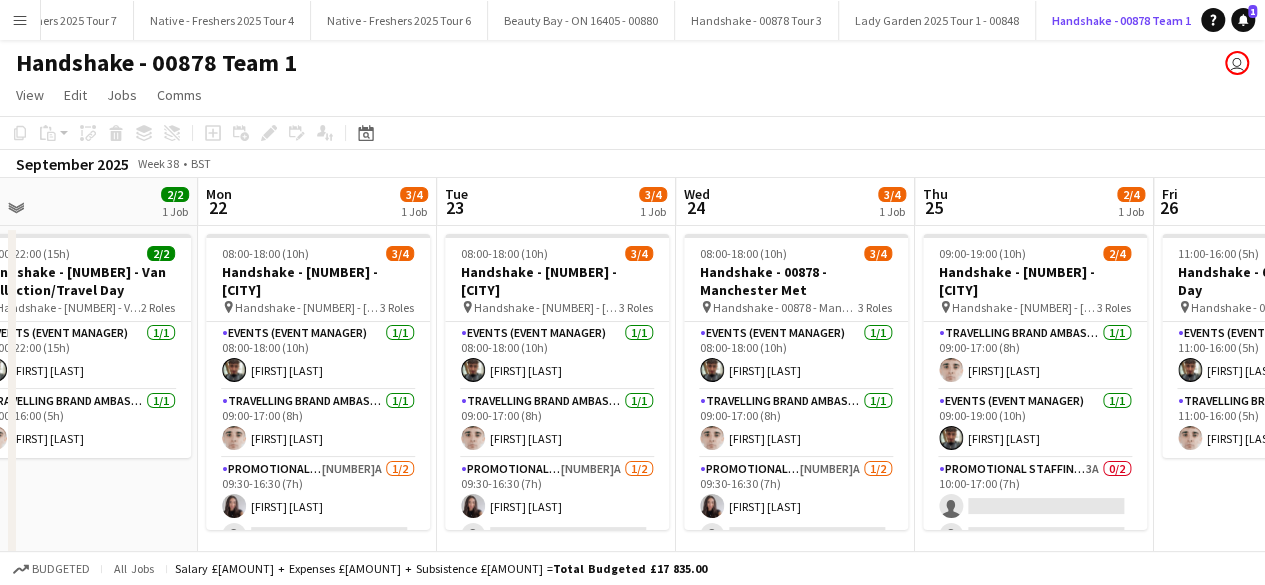 scroll, scrollTop: 0, scrollLeft: 518, axis: horizontal 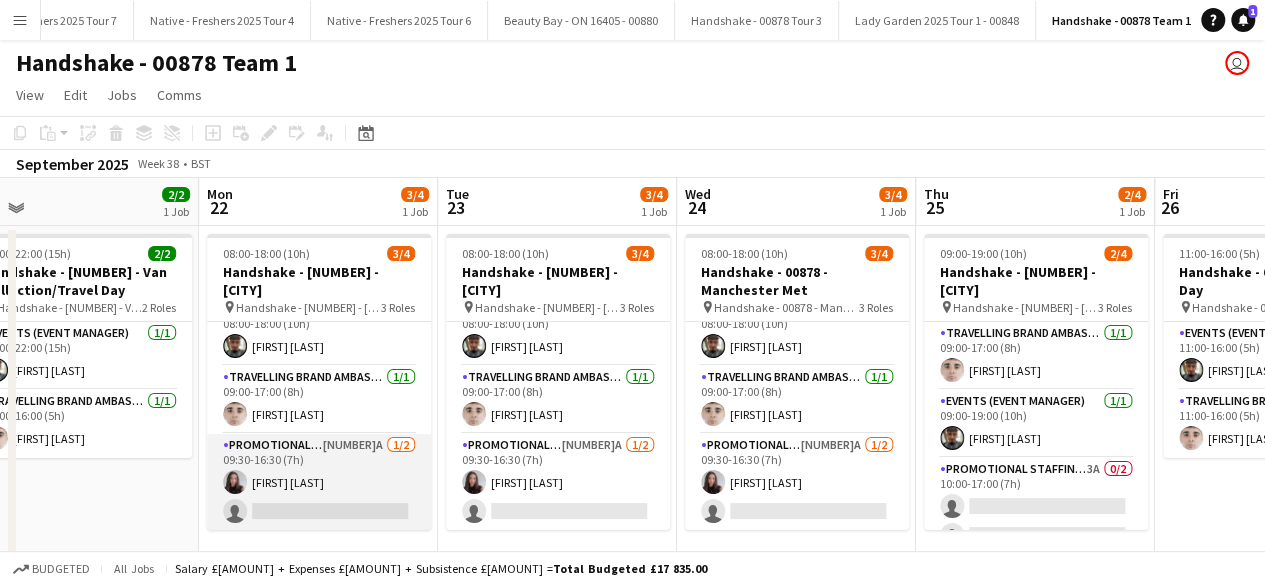 click on "Promotional Staffing (Brand Ambassadors)   12A   1/2   09:30-16:30 (7h)
Hannah Cross
single-neutral-actions" at bounding box center (319, 482) 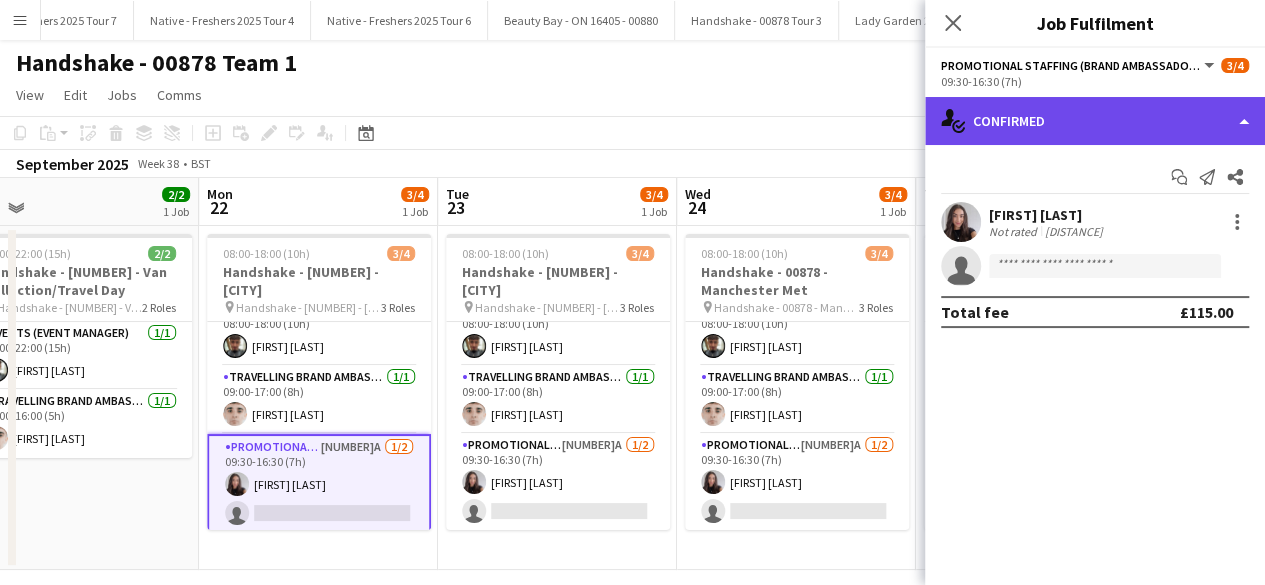click on "single-neutral-actions-check-2
Confirmed" 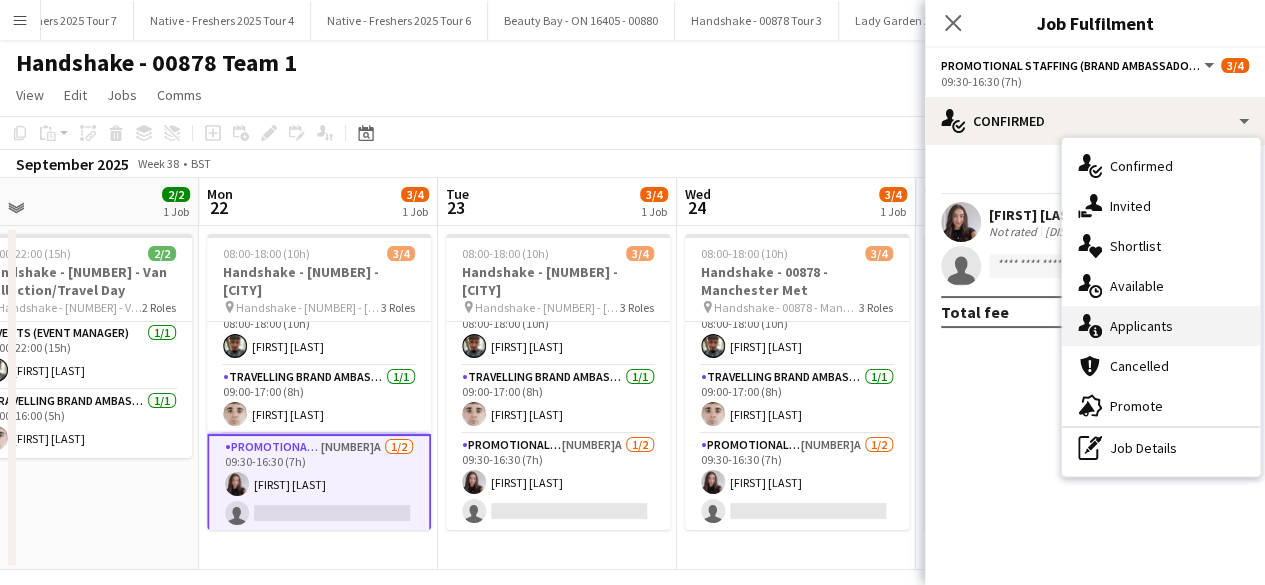 click on "single-neutral-actions-information
Applicants" at bounding box center [1161, 326] 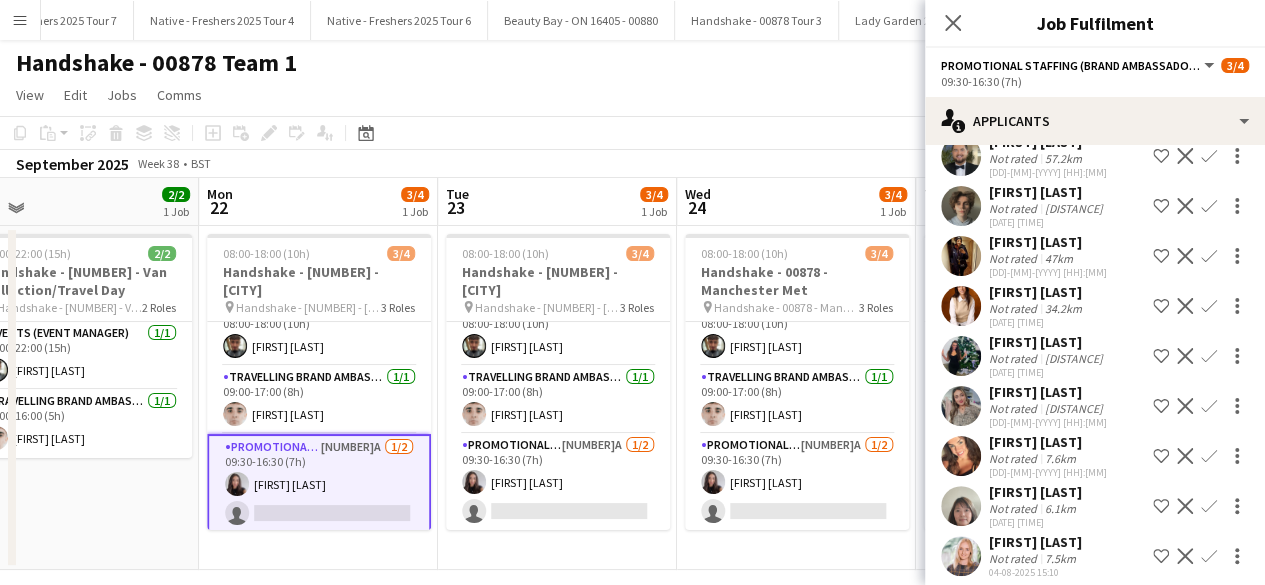 scroll, scrollTop: 271, scrollLeft: 0, axis: vertical 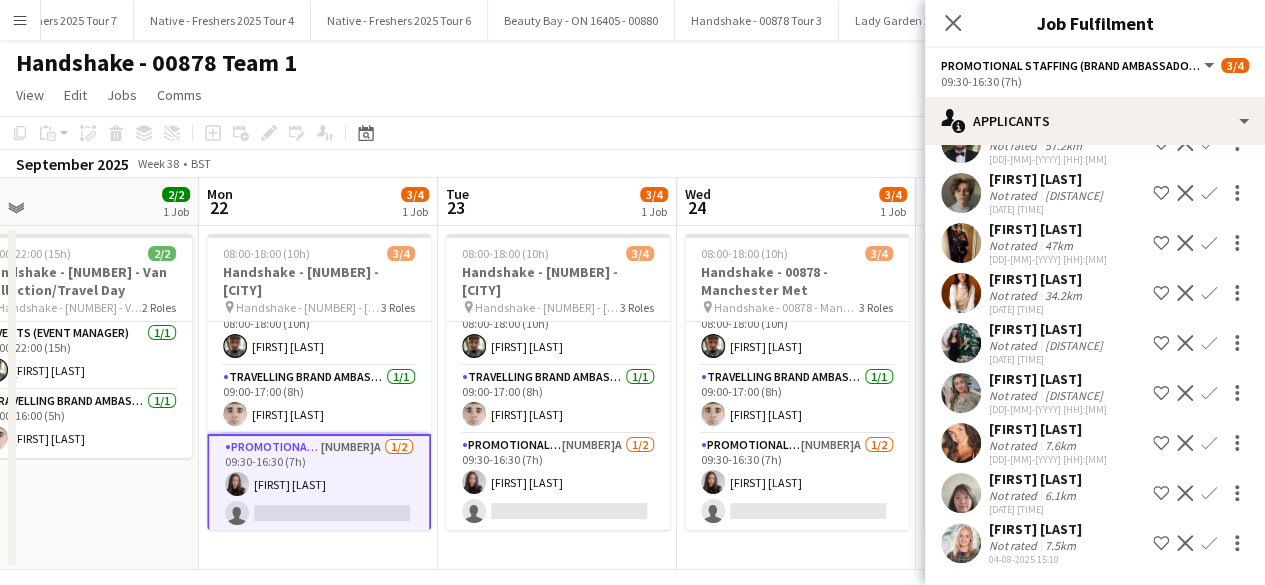 click on "Confirm" 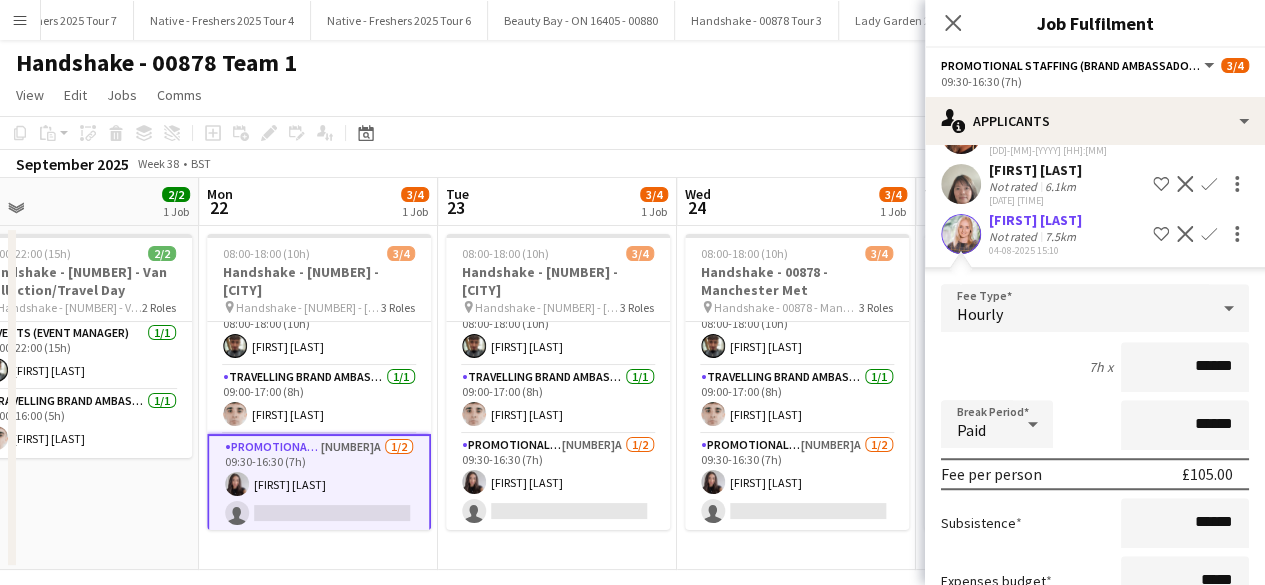 scroll, scrollTop: 724, scrollLeft: 0, axis: vertical 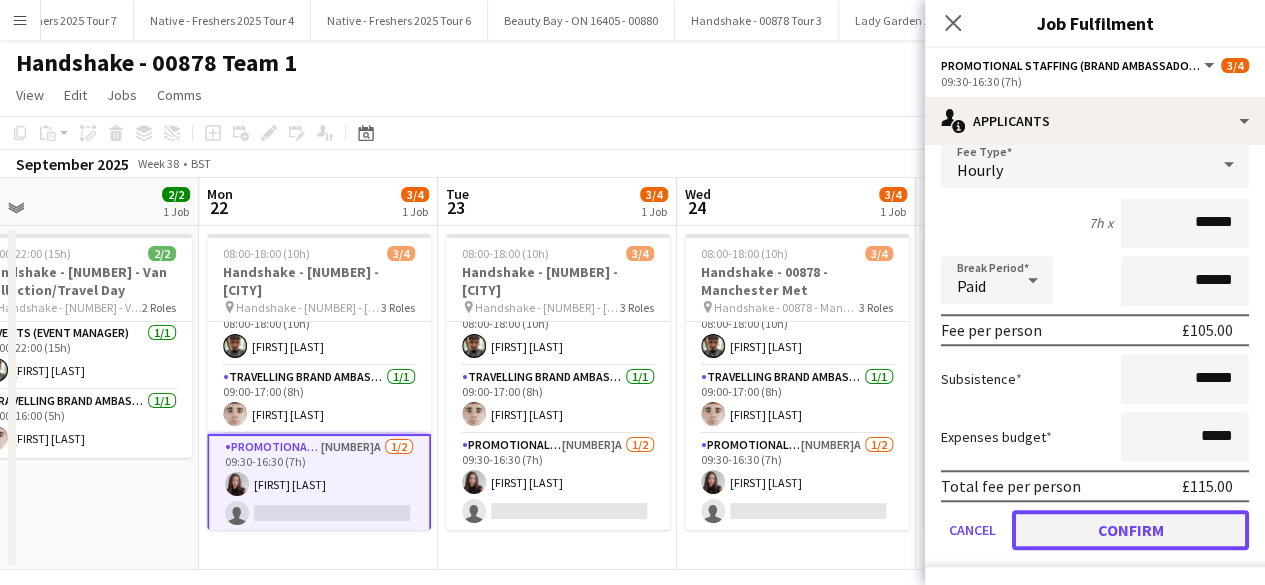 click on "Confirm" 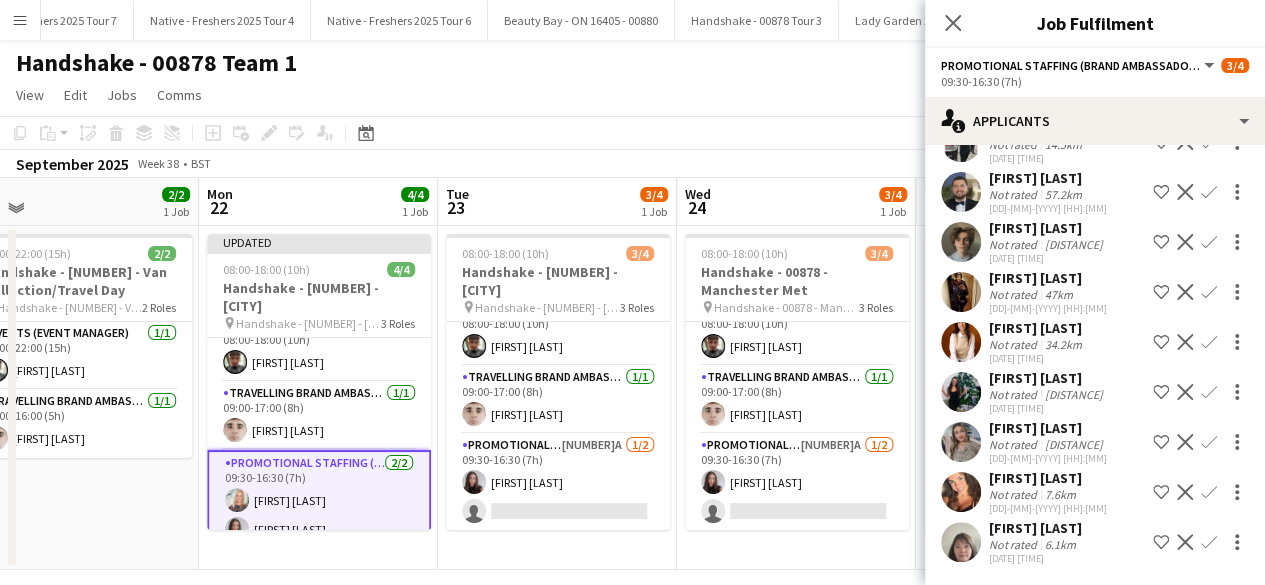 scroll, scrollTop: 221, scrollLeft: 0, axis: vertical 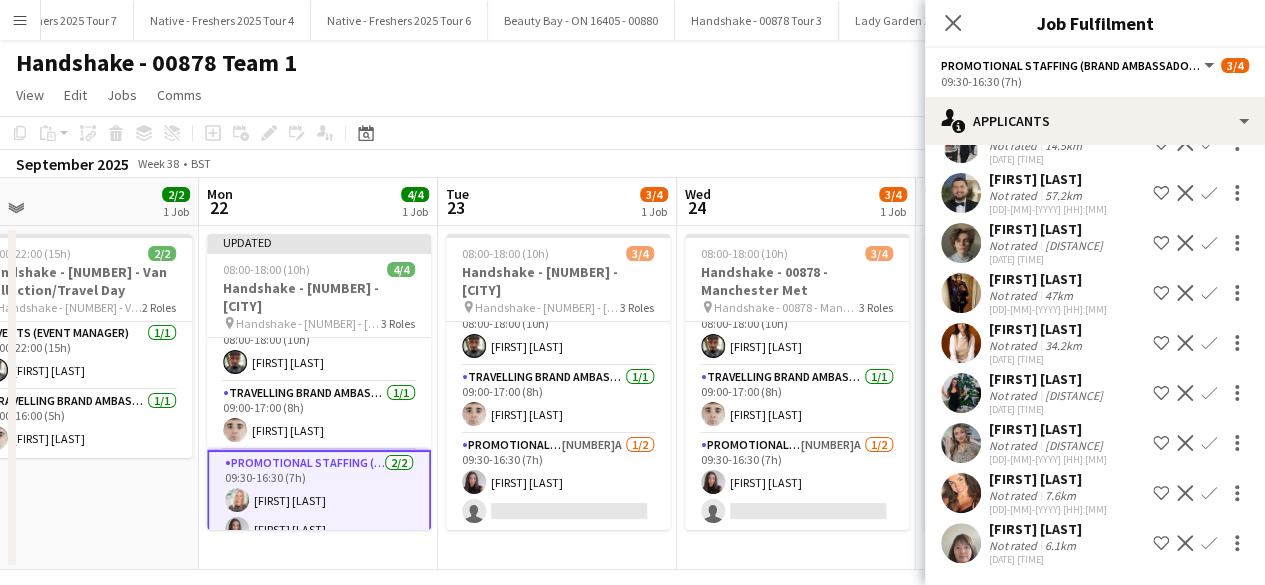 click on "07:00-22:00 (15h)    2/2   Handshake - 00878 - Van Collection/Travel Day
pin
Handshake - 00878 - Van Collection/Travel Day    2 Roles   Events (Event Manager)   1/1   07:00-22:00 (15h)
Christian Snelgrove  Travelling Brand Ambassador   1/1   11:00-16:00 (5h)
Tyrone Jones" at bounding box center (79, 398) 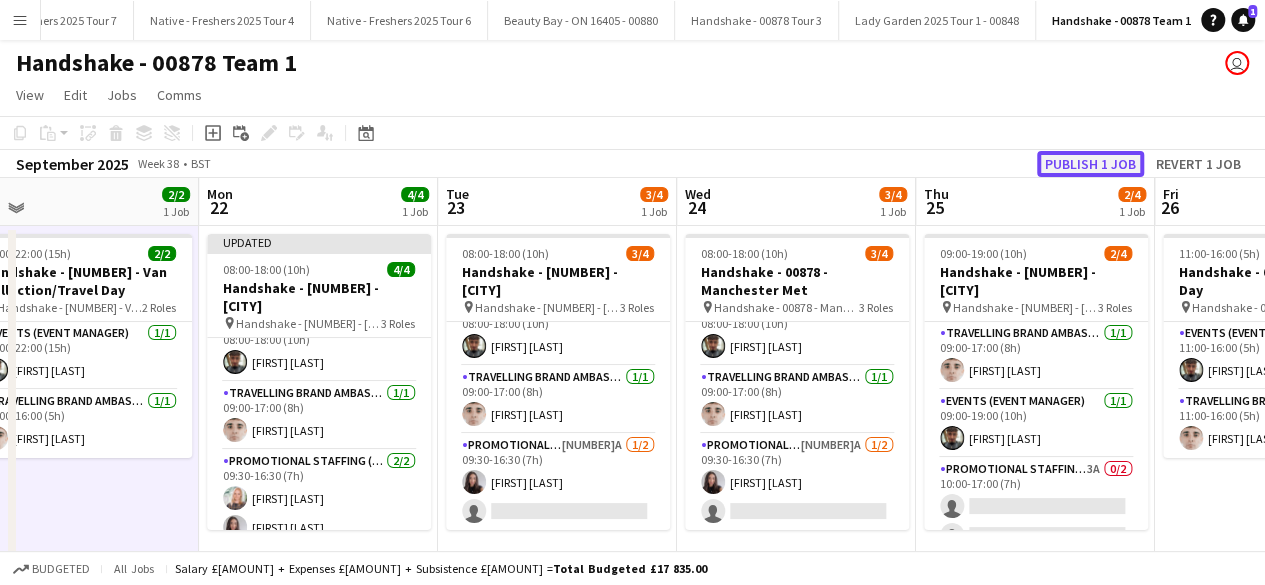 click on "Publish 1 job" 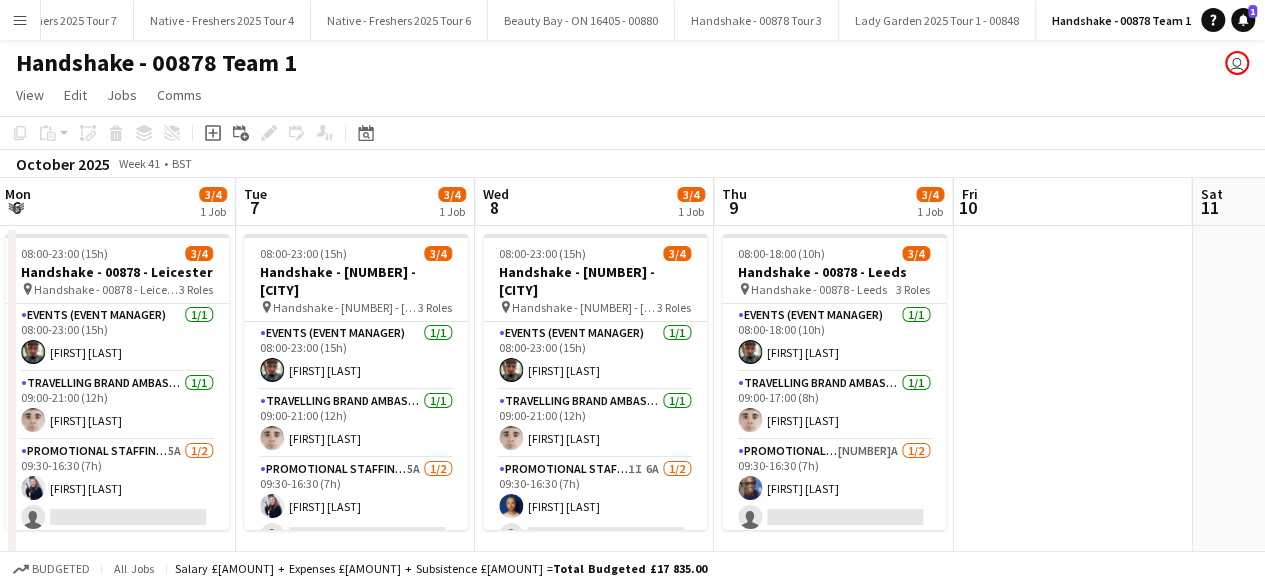 scroll, scrollTop: 0, scrollLeft: 960, axis: horizontal 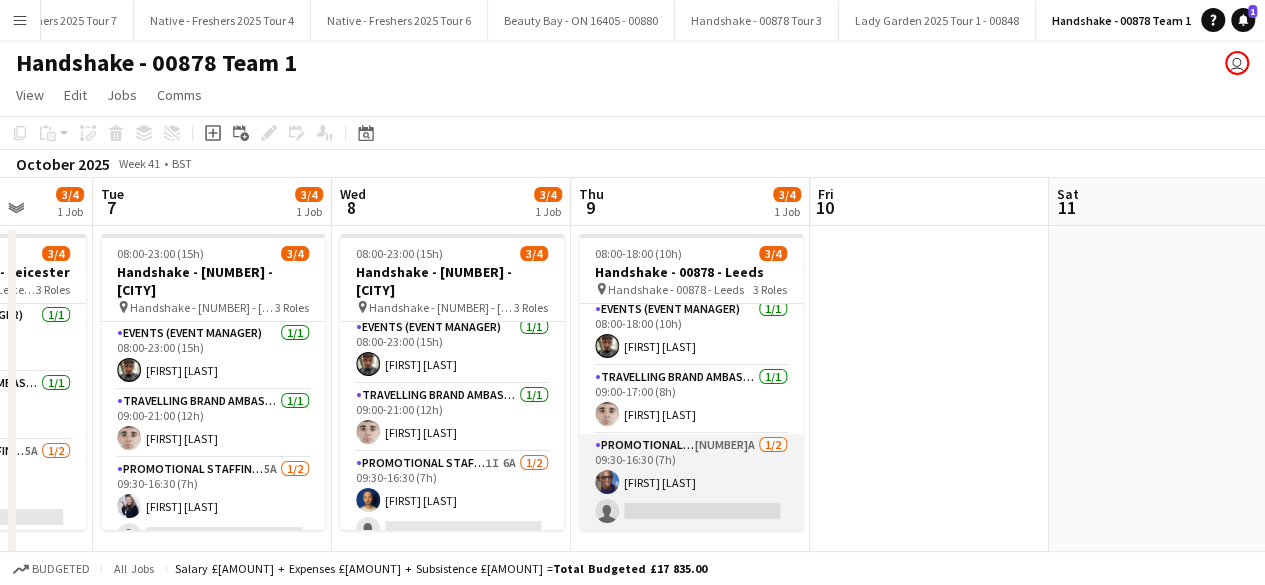 click on "Promotional Staffing (Brand Ambassadors)   8A   1/2   09:30-16:30 (7h)
Eyan Mckoy
single-neutral-actions" at bounding box center [691, 482] 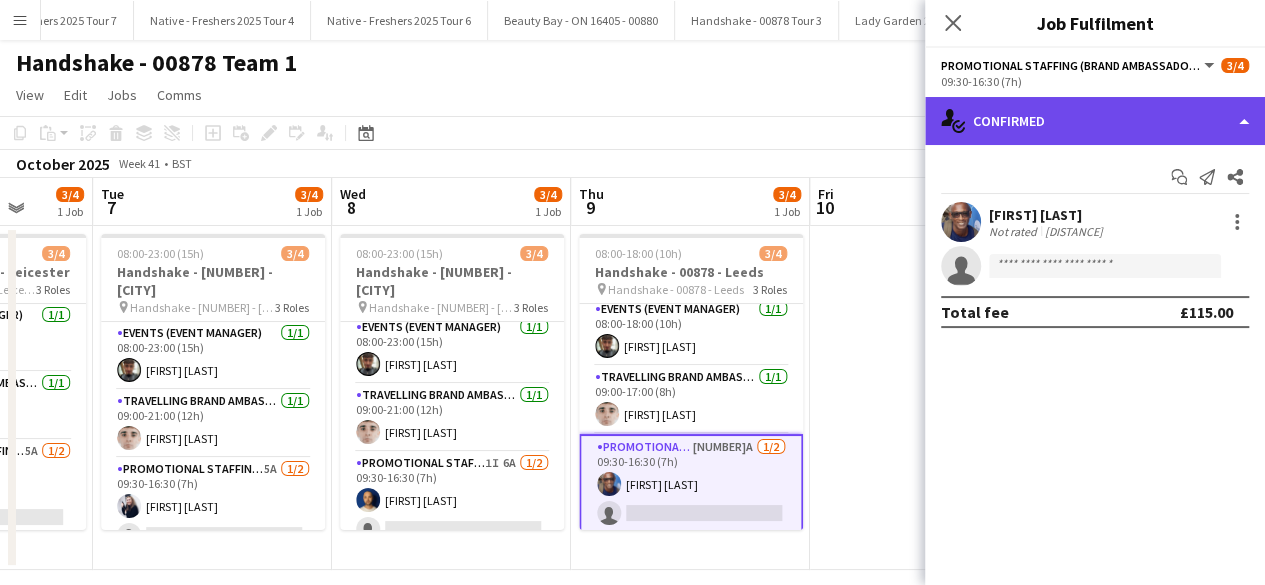click on "single-neutral-actions-check-2
Confirmed" 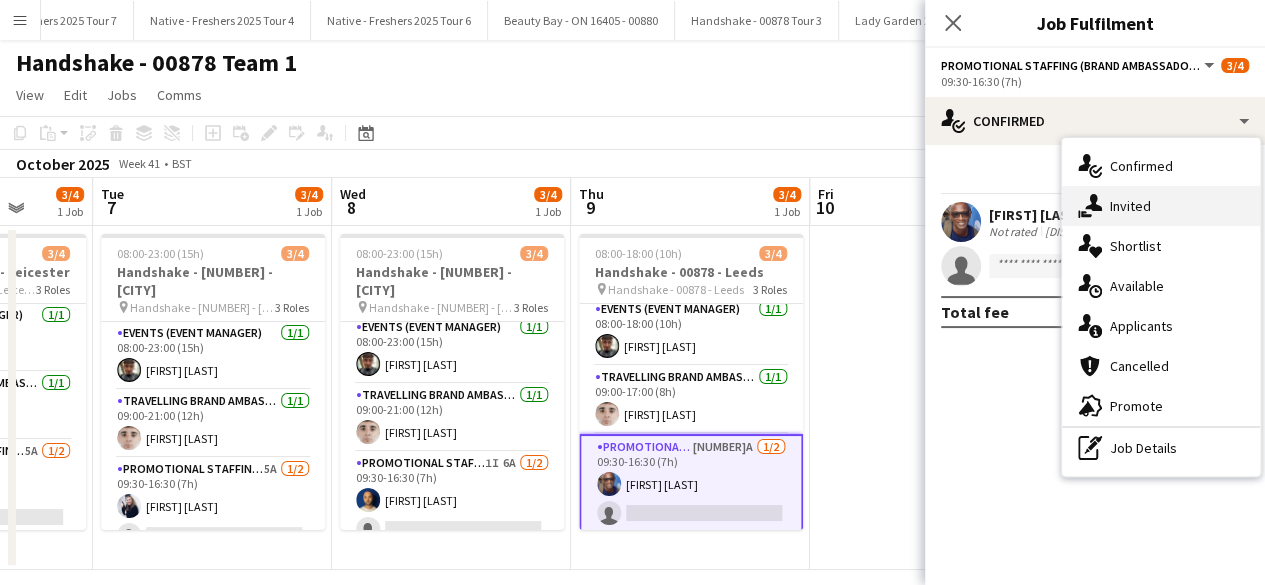 click on "single-neutral-actions-share-1
Invited" at bounding box center (1161, 206) 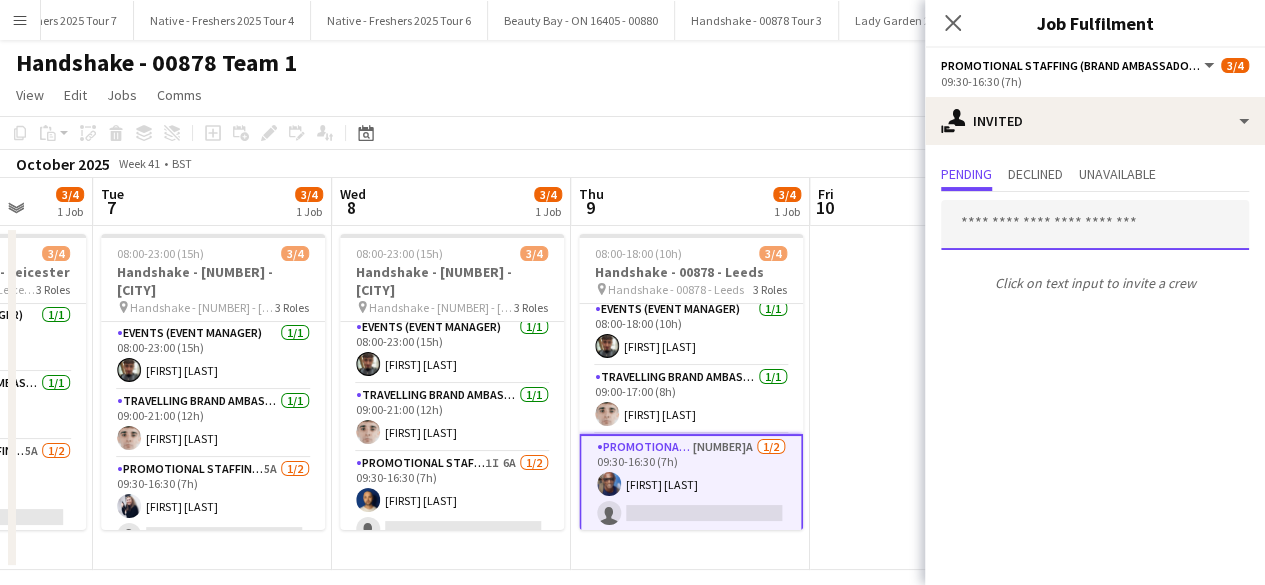 click at bounding box center (1095, 225) 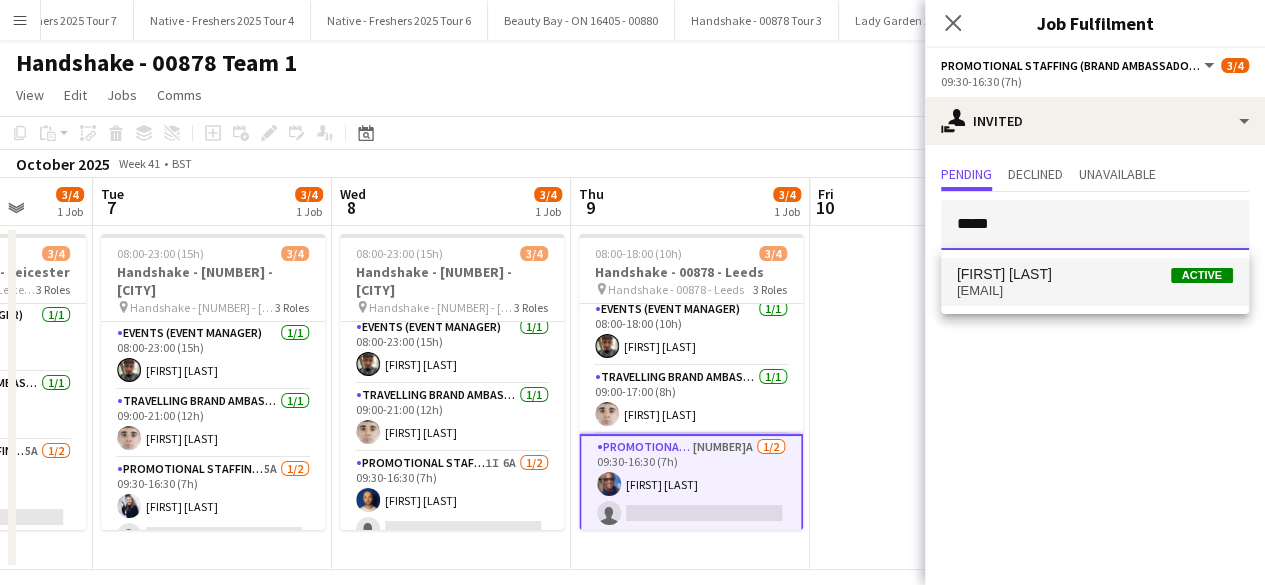 type on "*****" 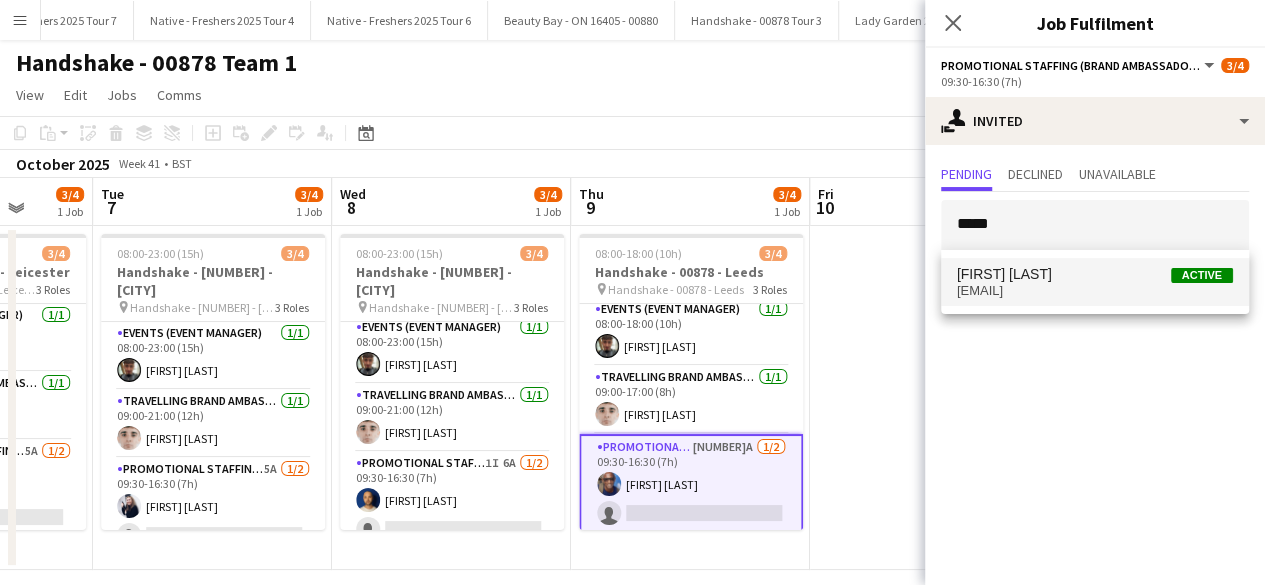 click on "april.barton@hotmail.co.uk" at bounding box center [1095, 291] 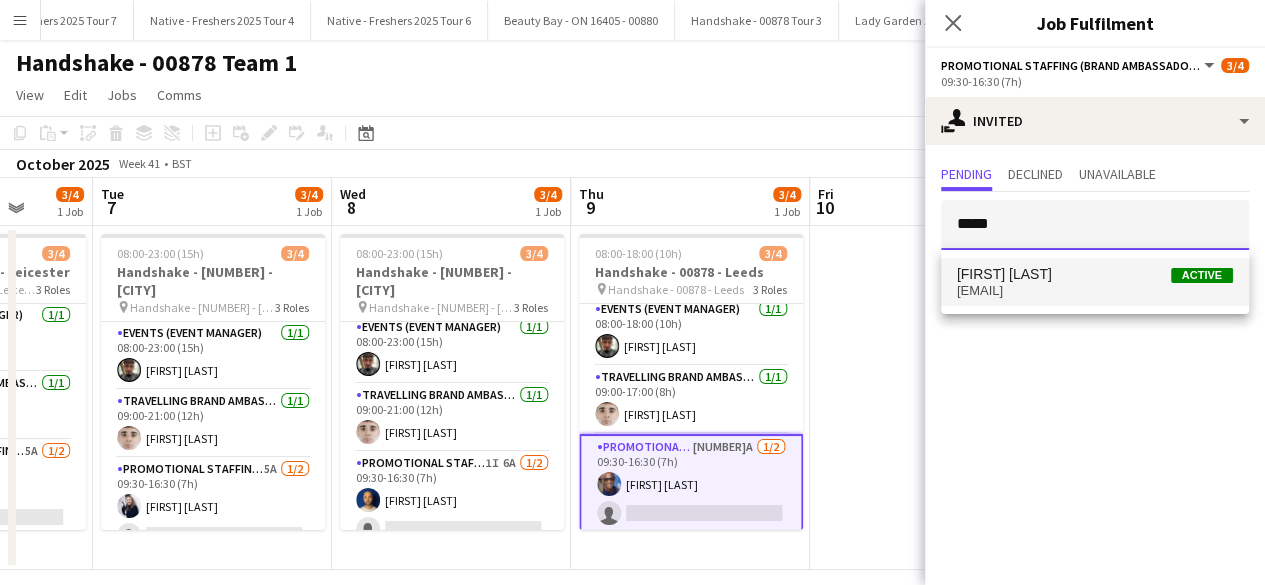 type 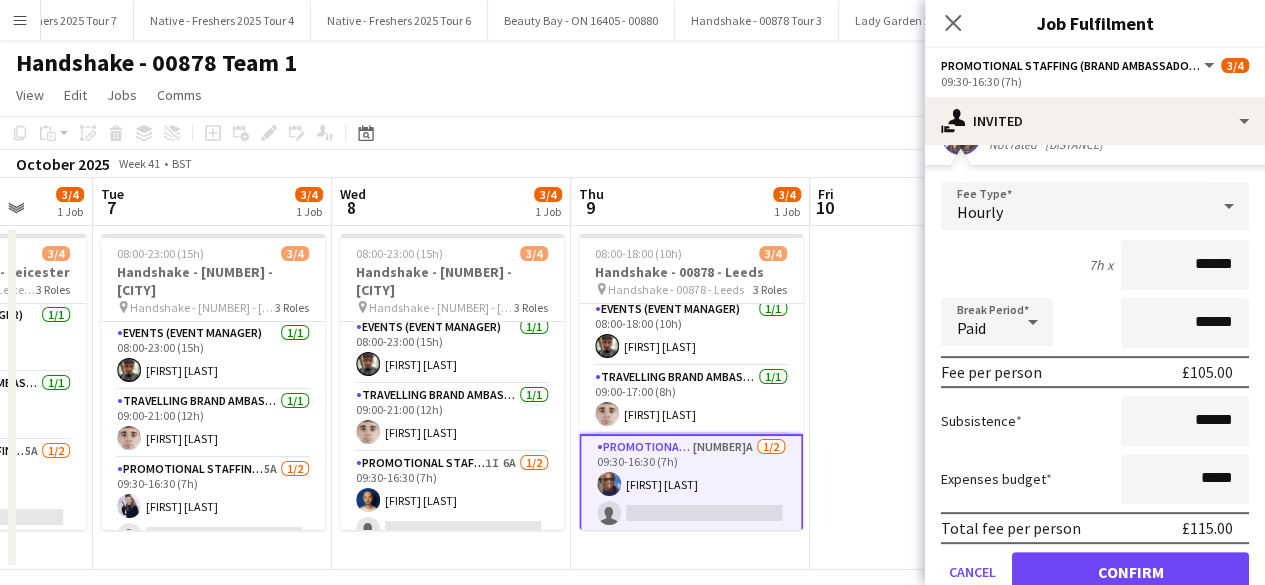 scroll, scrollTop: 193, scrollLeft: 0, axis: vertical 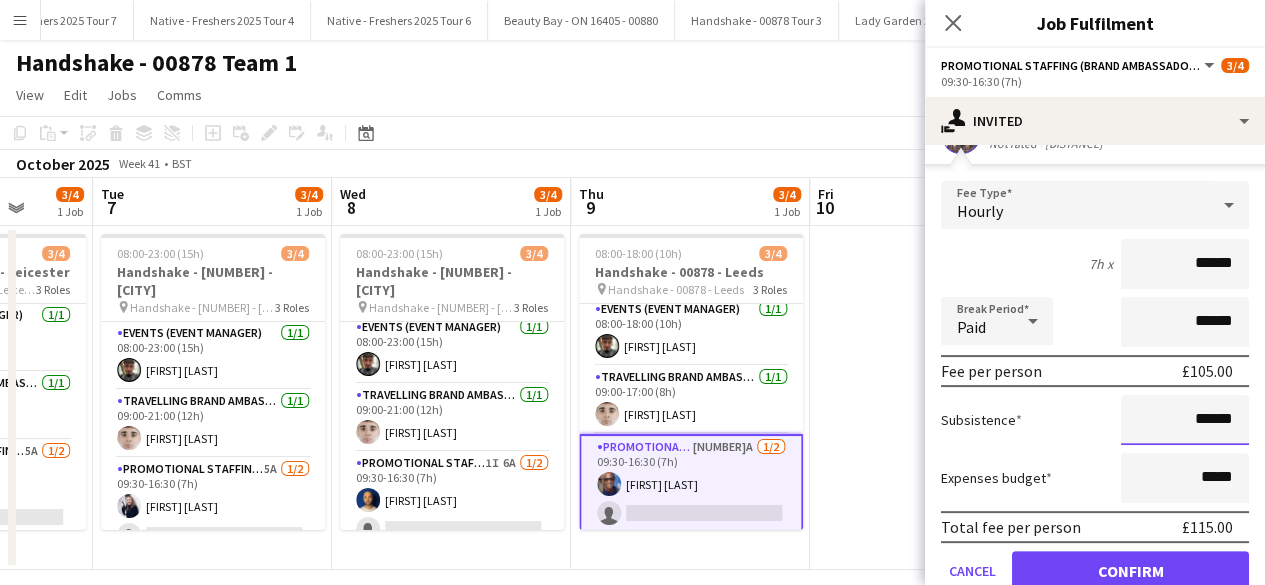 click on "******" at bounding box center [1185, 420] 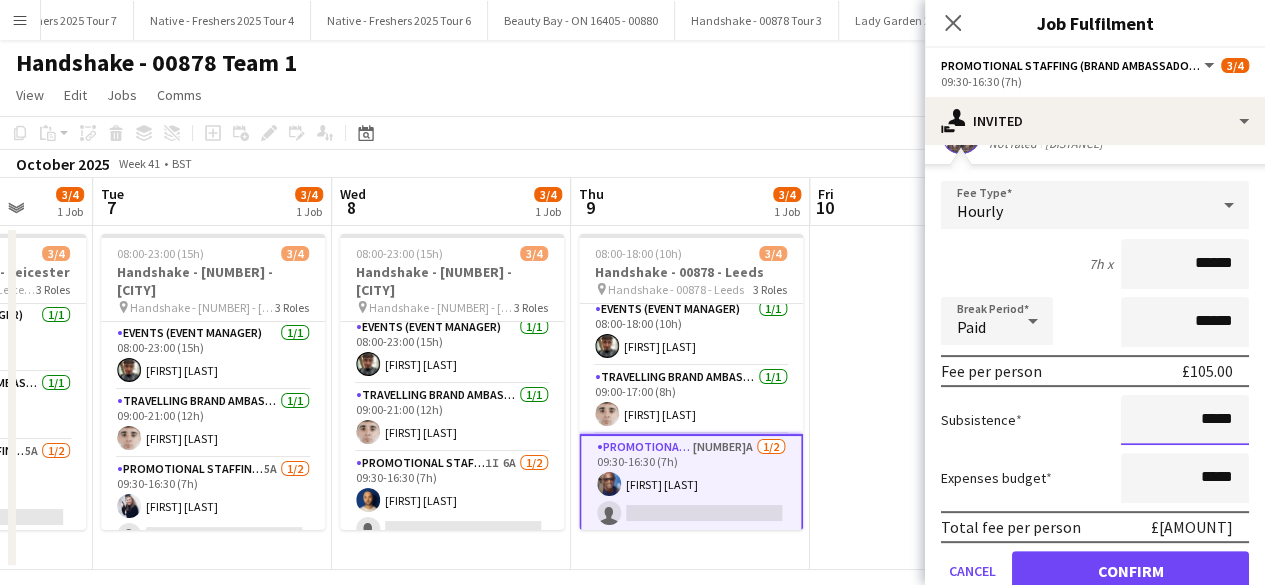 type on "**" 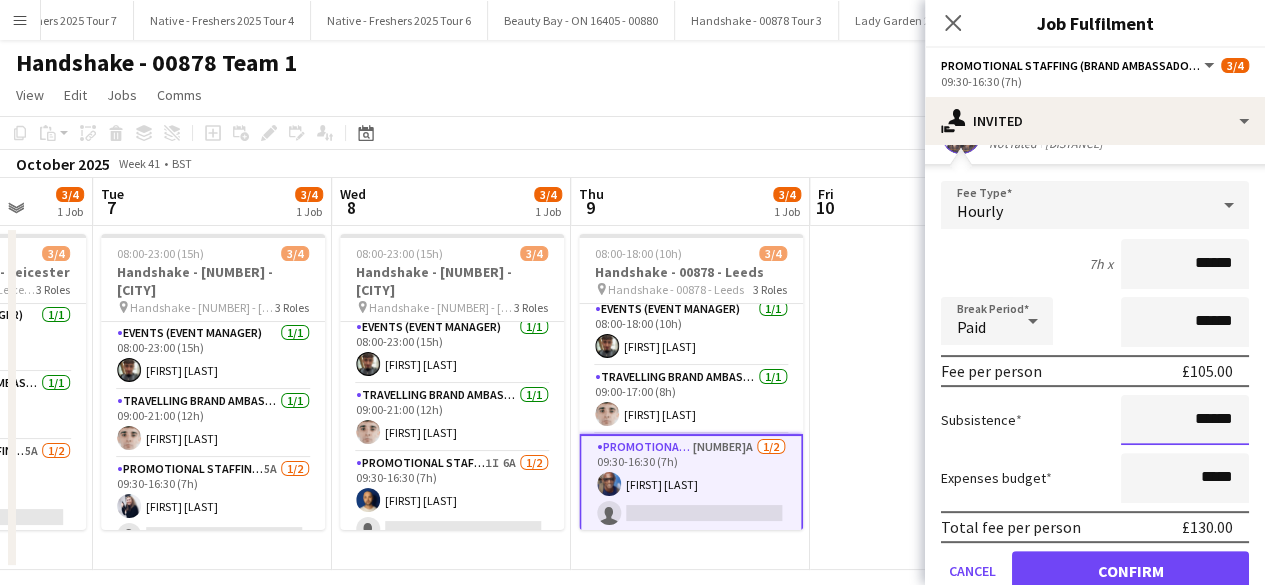 type on "******" 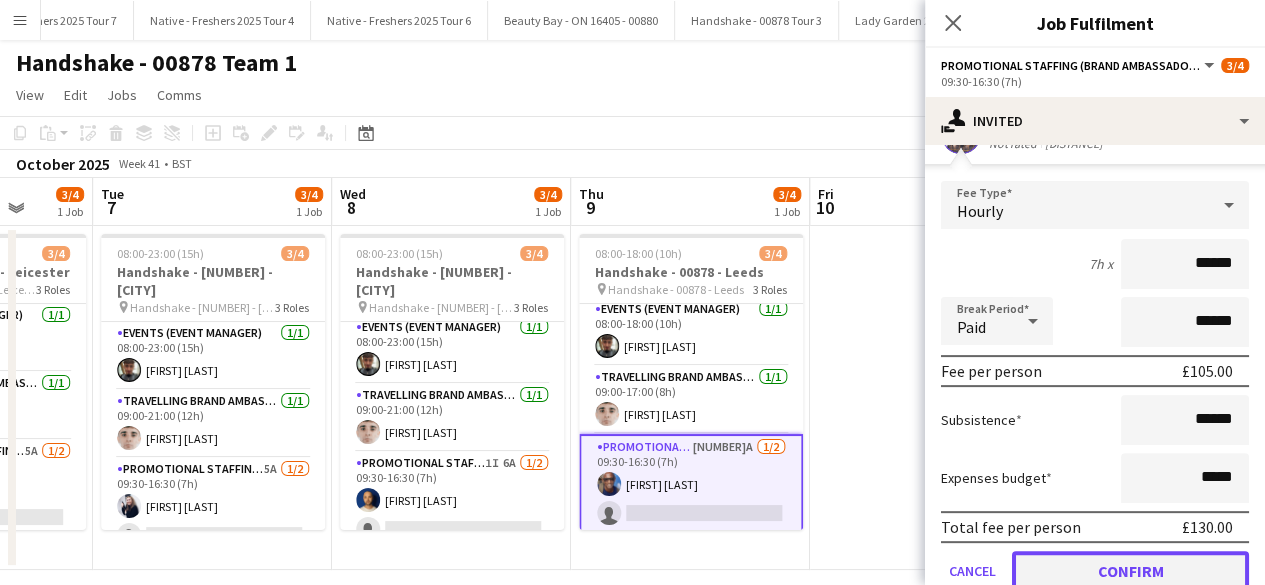 click on "Confirm" 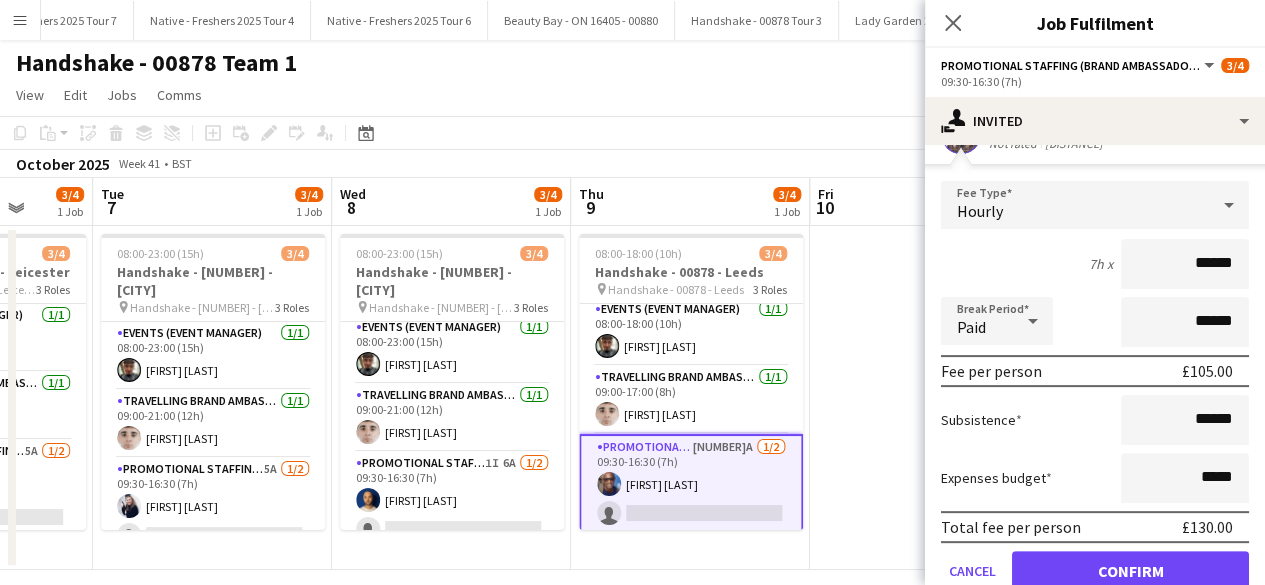 scroll, scrollTop: 0, scrollLeft: 0, axis: both 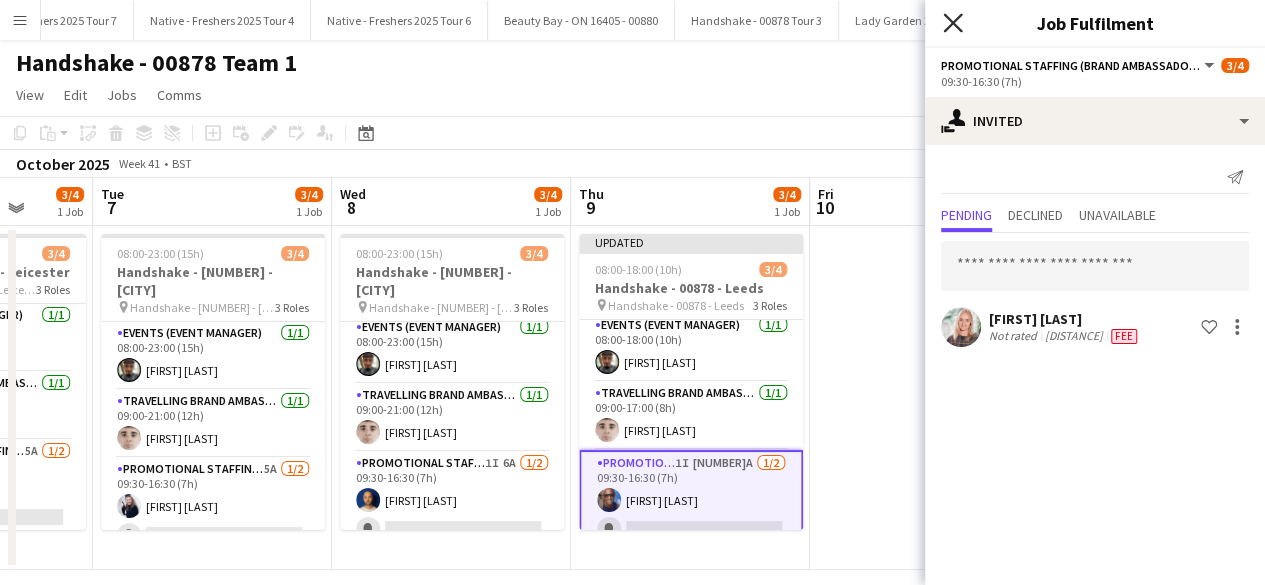 click on "Close pop-in" 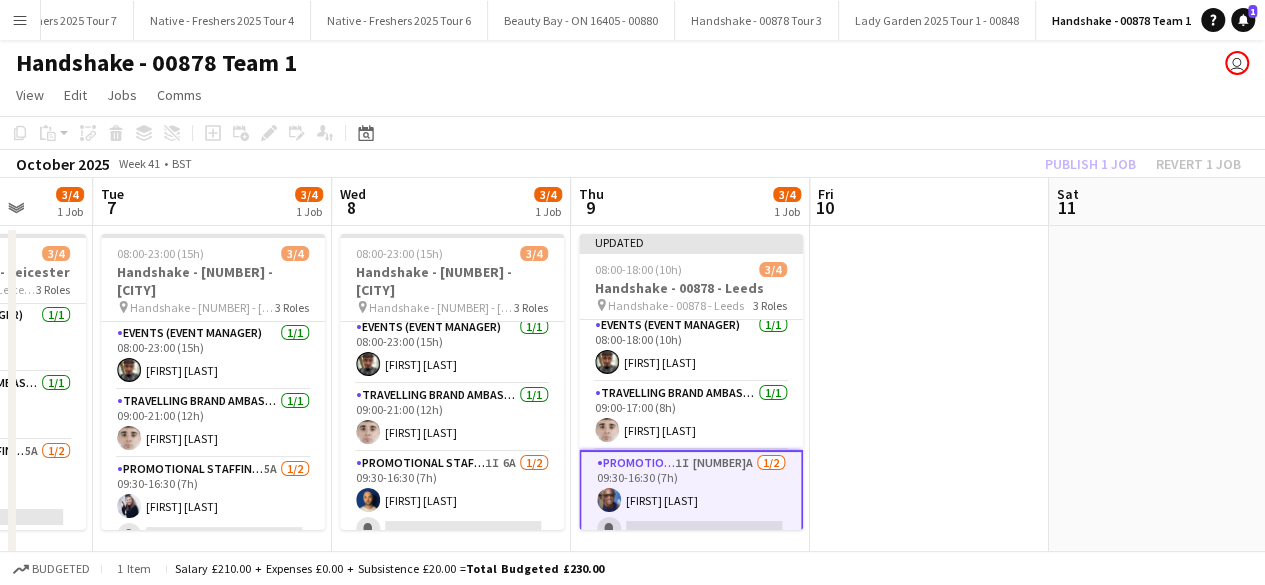 click at bounding box center (929, 398) 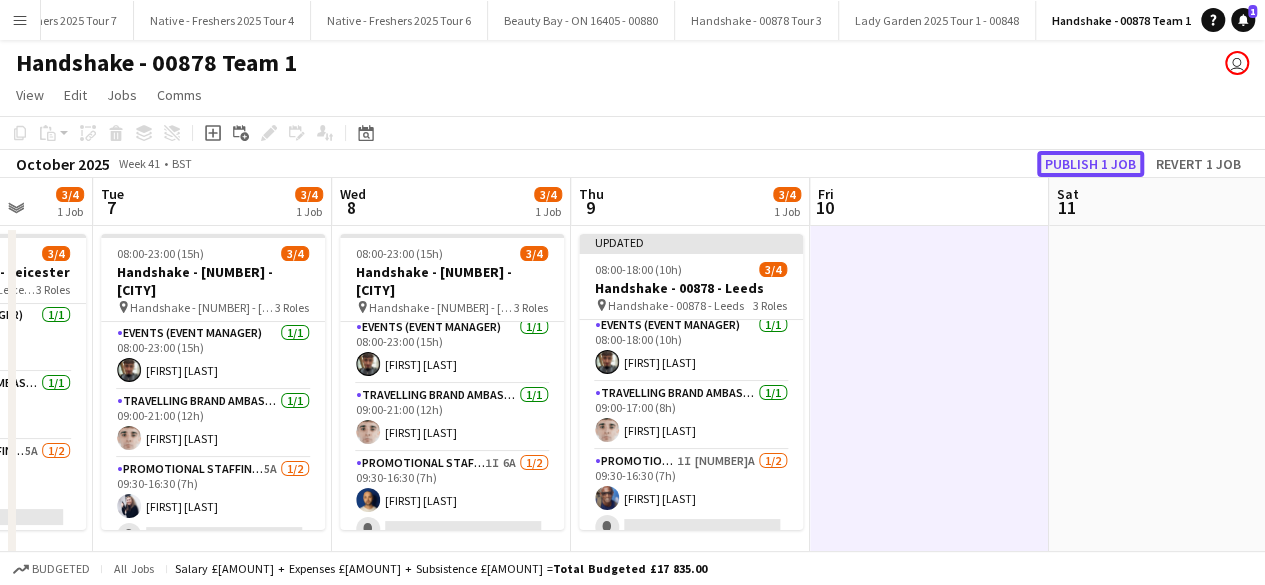 click on "Publish 1 job" 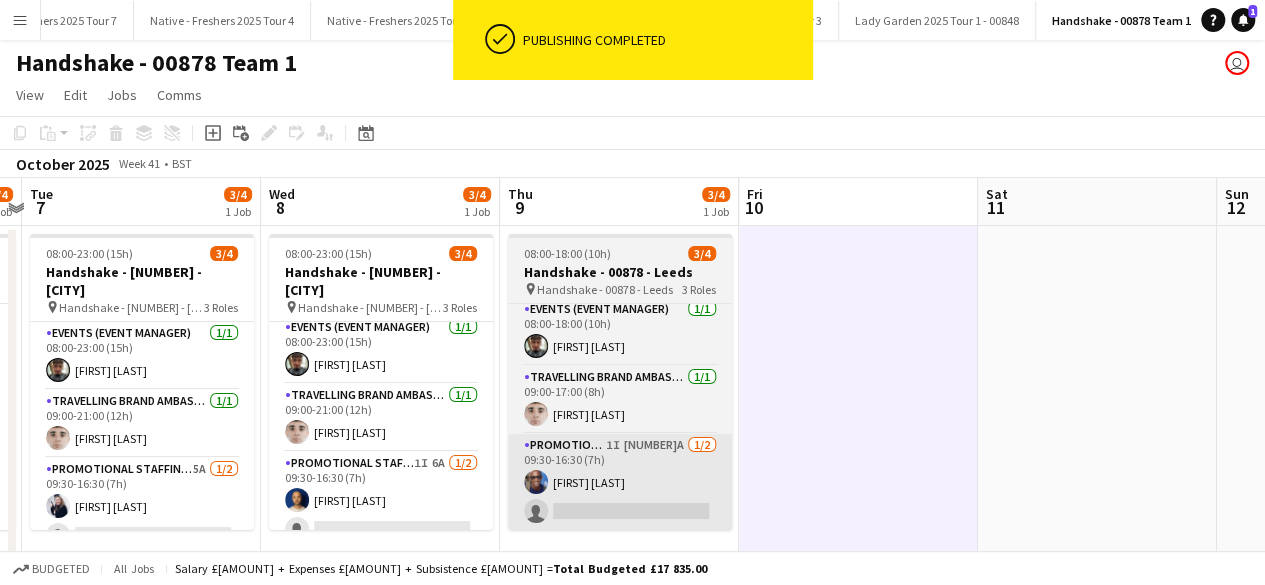 scroll, scrollTop: 0, scrollLeft: 442, axis: horizontal 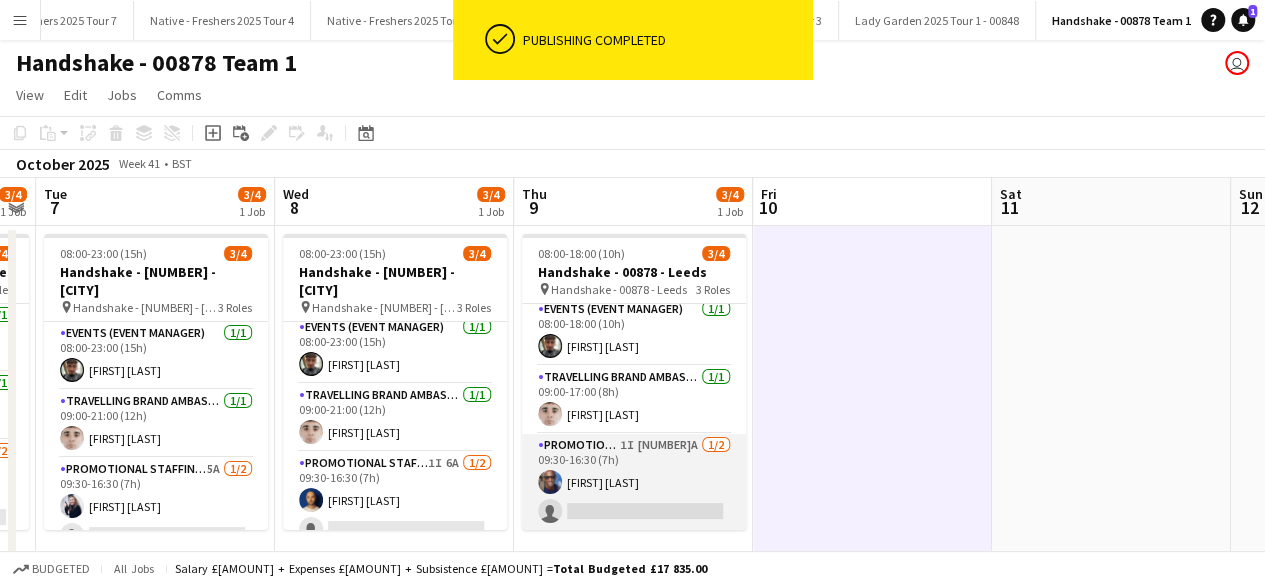 click on "Promotional Staffing (Brand Ambassadors)   1I   8A   1/2   09:30-16:30 (7h)
Eyan Mckoy
single-neutral-actions" at bounding box center [634, 482] 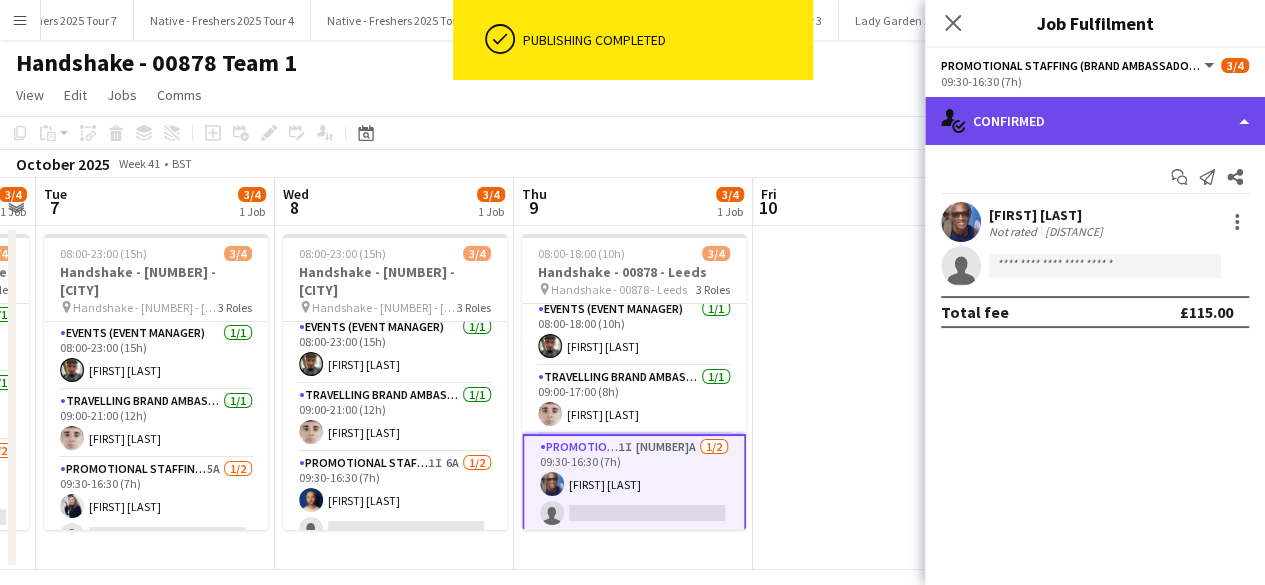 click on "single-neutral-actions-check-2
Confirmed" 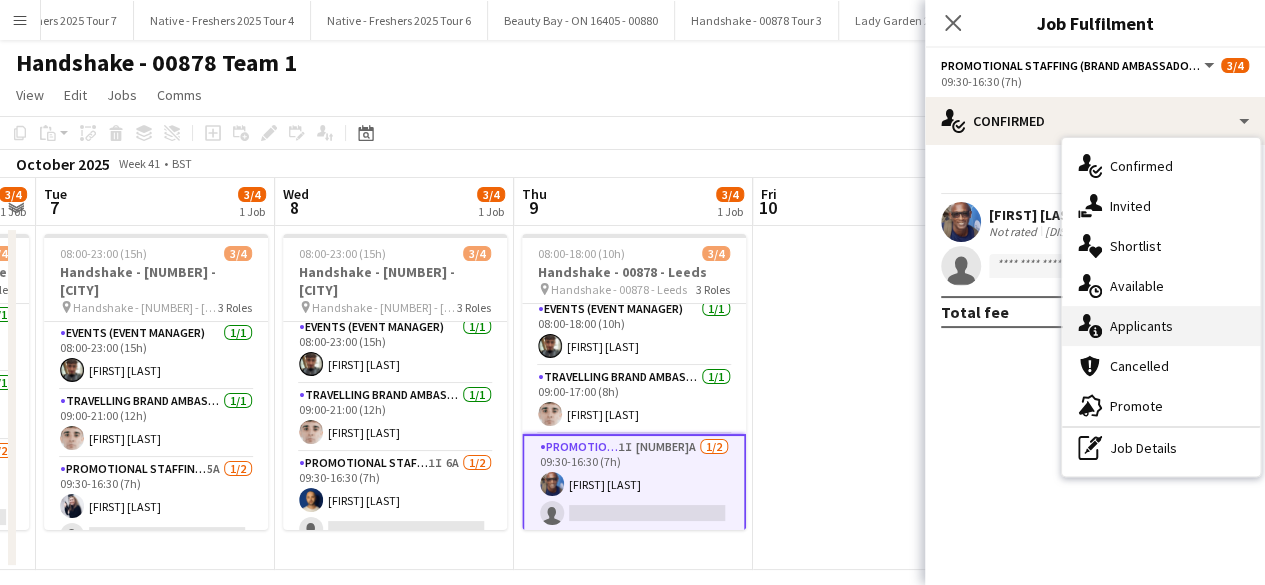 click on "single-neutral-actions-information
Applicants" at bounding box center (1161, 326) 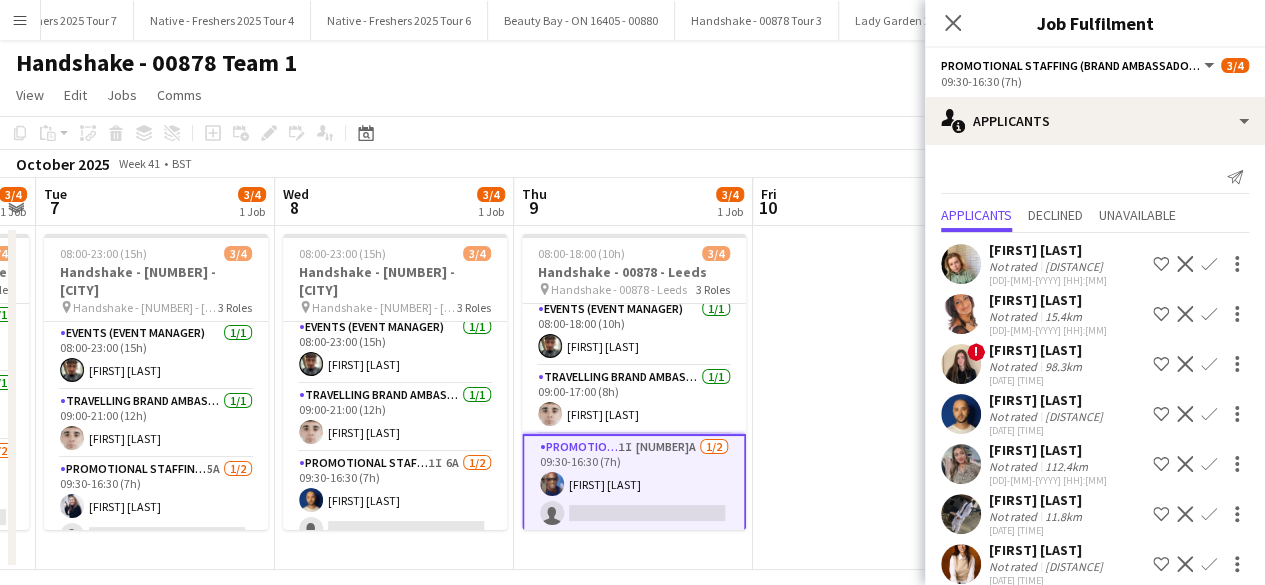click at bounding box center [961, 364] 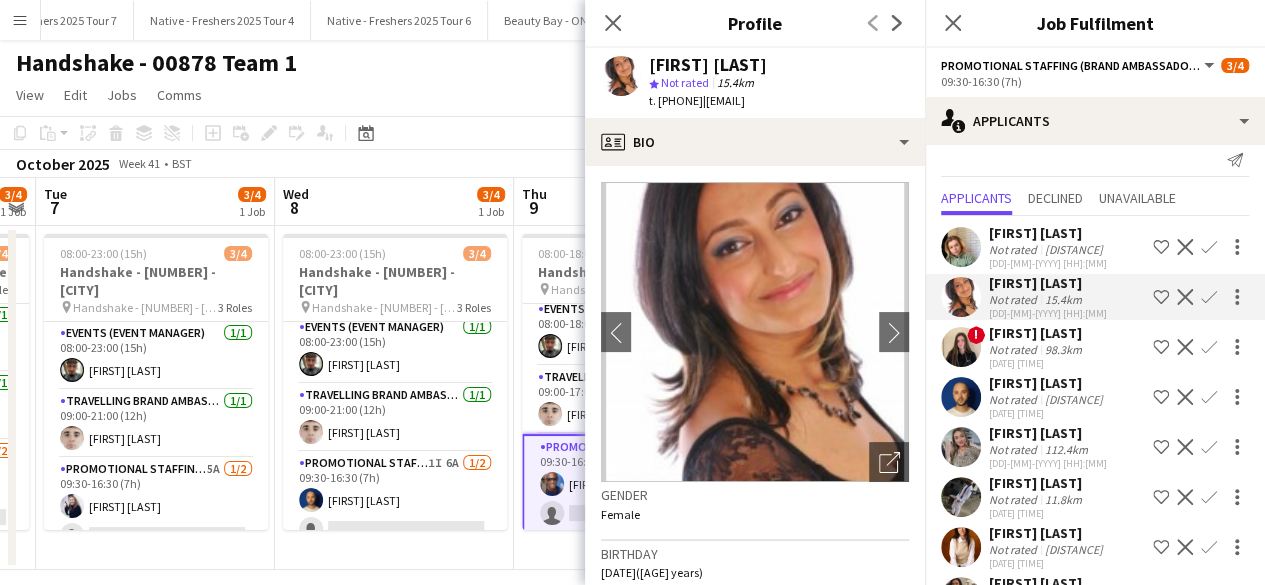 scroll, scrollTop: 0, scrollLeft: 0, axis: both 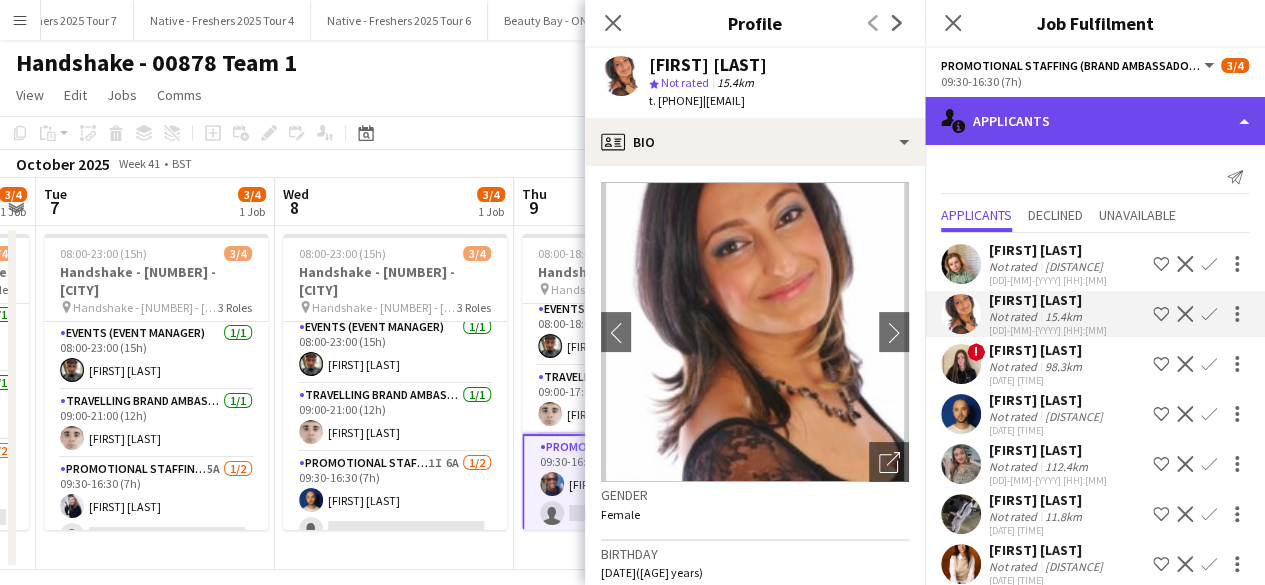 click on "single-neutral-actions-information
Applicants" 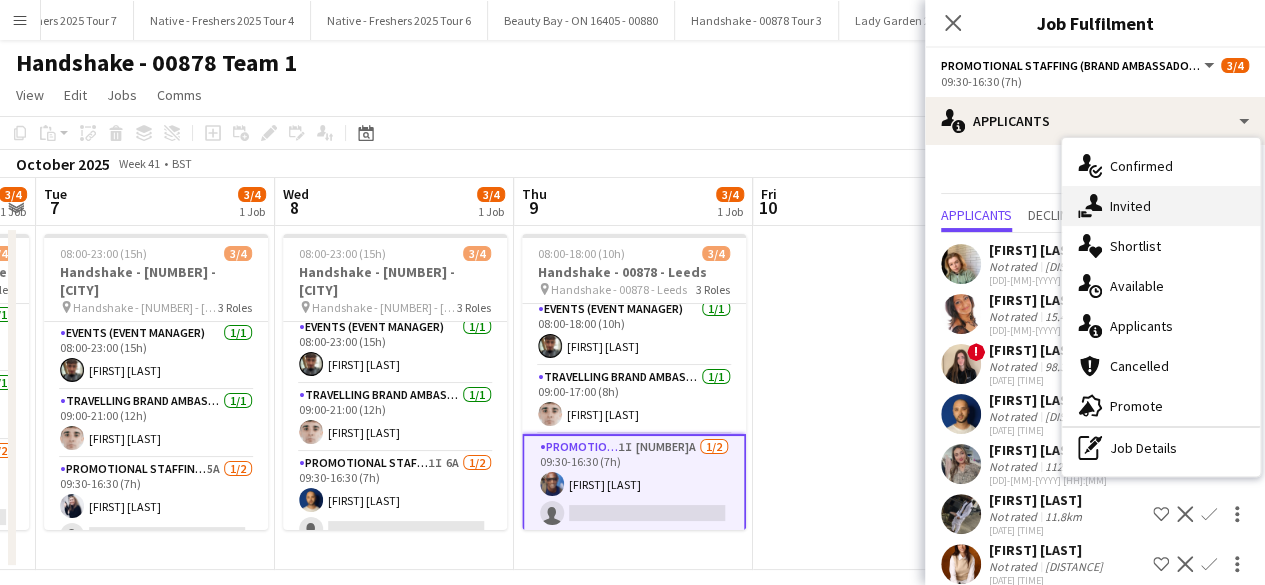 click on "single-neutral-actions-share-1
Invited" at bounding box center (1161, 206) 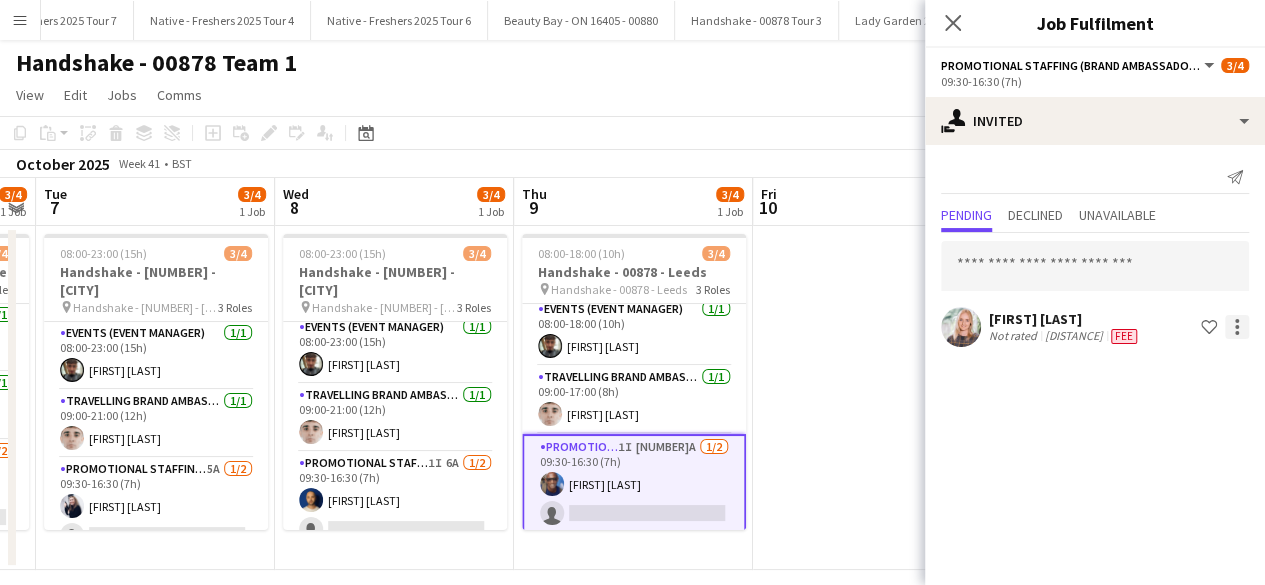 click 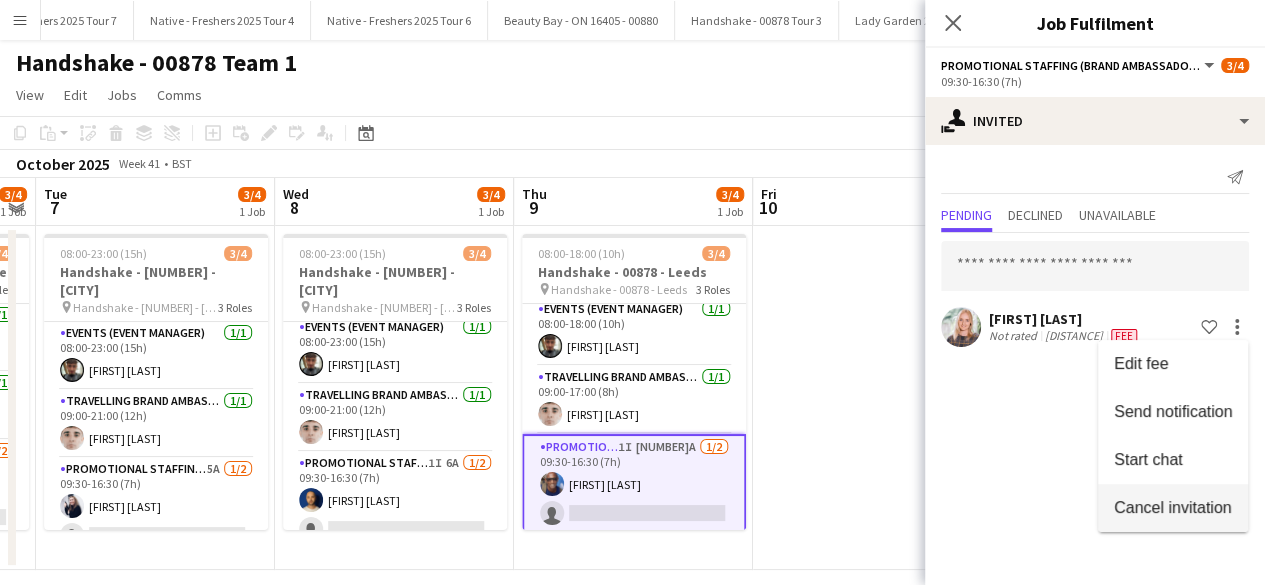 click on "Cancel invitation" at bounding box center [1172, 506] 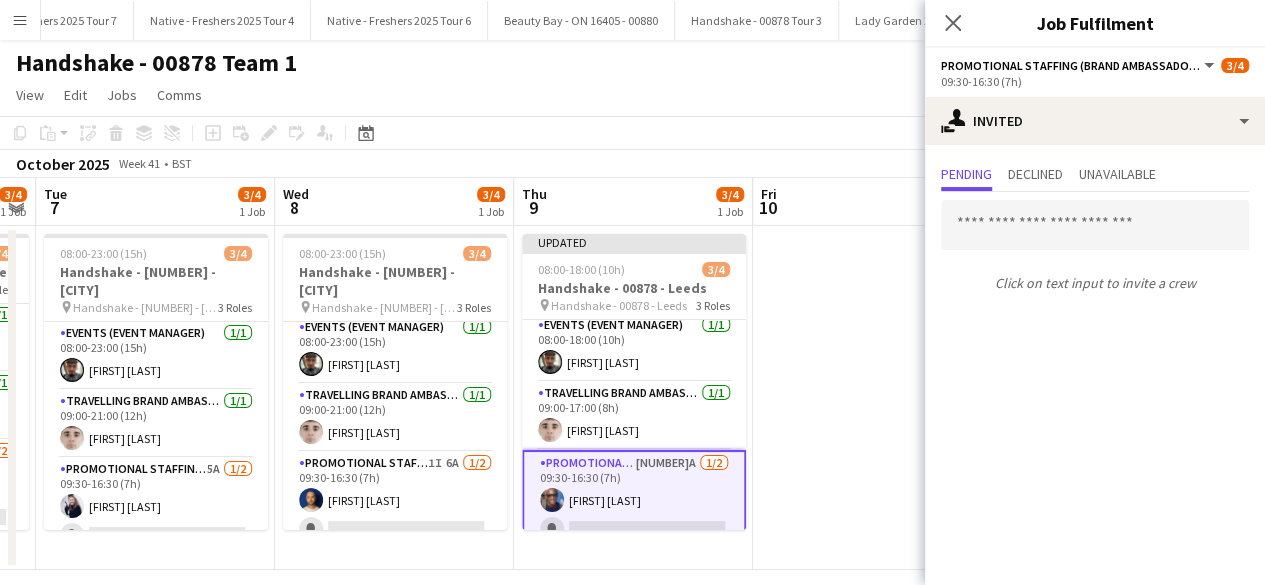 click at bounding box center [872, 398] 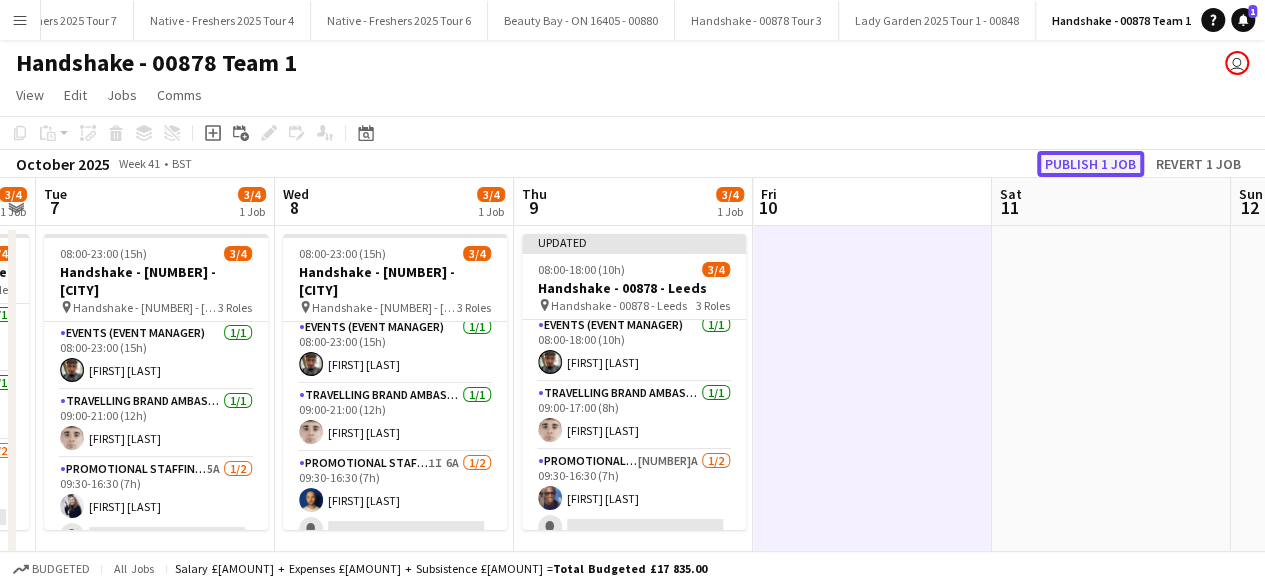 click on "Publish 1 job" 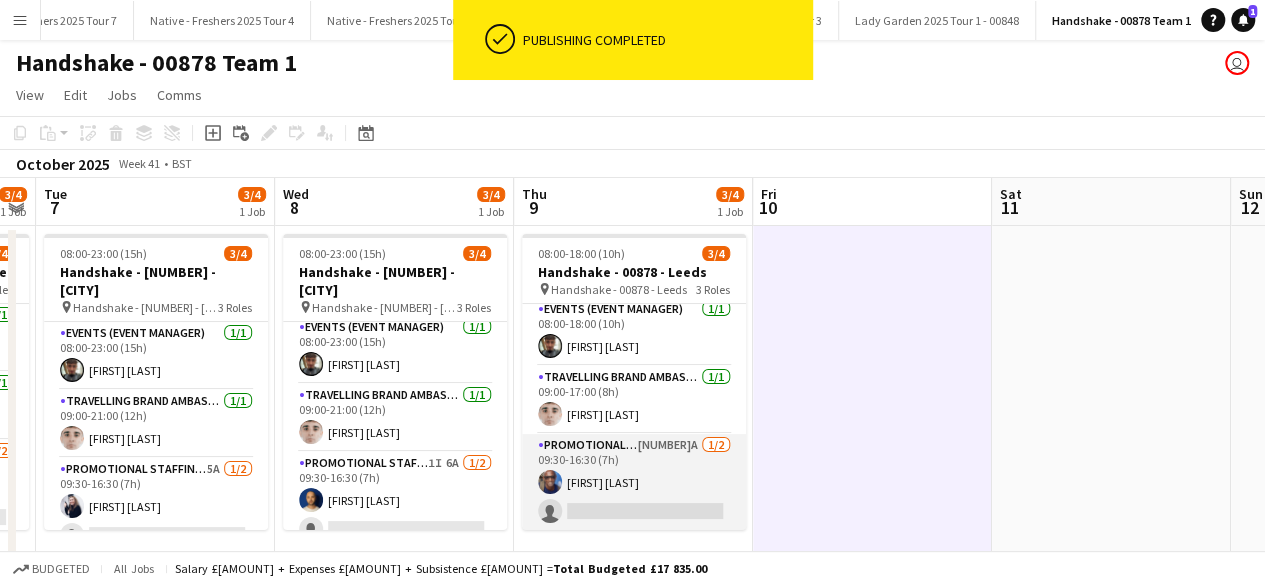 click on "Promotional Staffing (Brand Ambassadors)   8A   1/2   09:30-16:30 (7h)
Eyan Mckoy
single-neutral-actions" at bounding box center (634, 482) 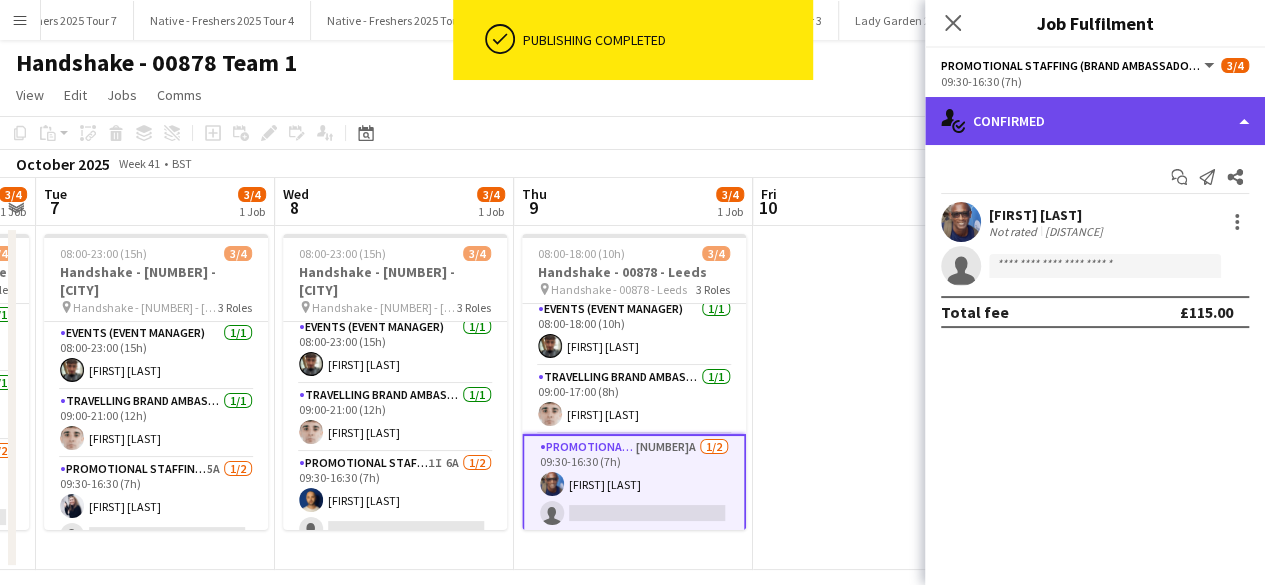 click on "single-neutral-actions-check-2
Confirmed" 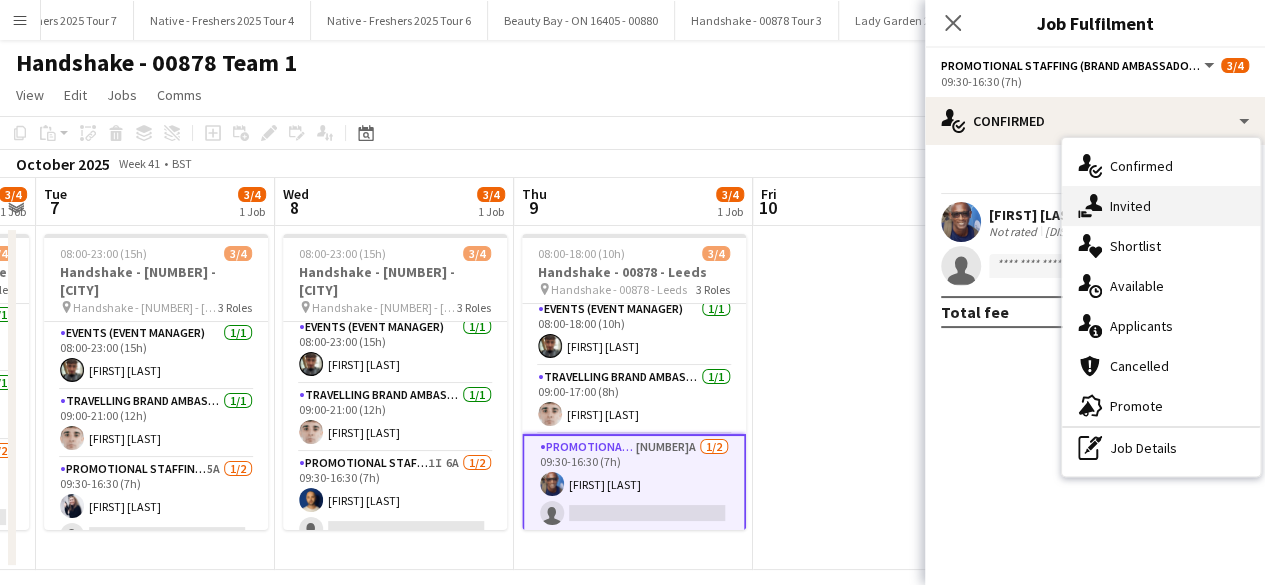 click on "single-neutral-actions-share-1
Invited" at bounding box center (1161, 206) 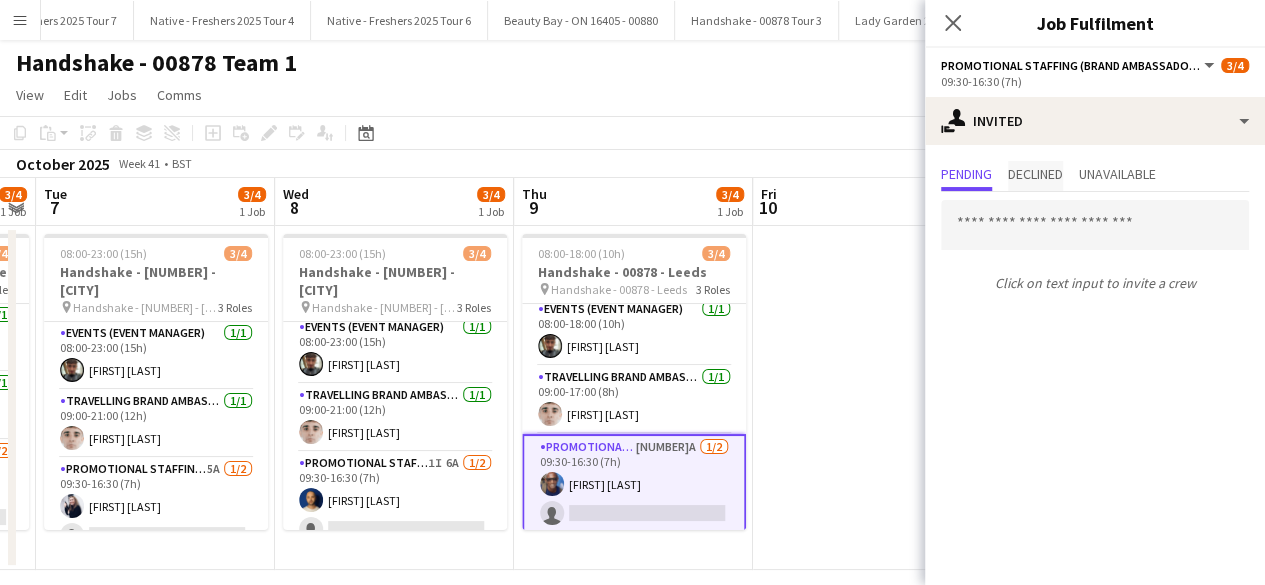 click on "Declined" at bounding box center (1035, 174) 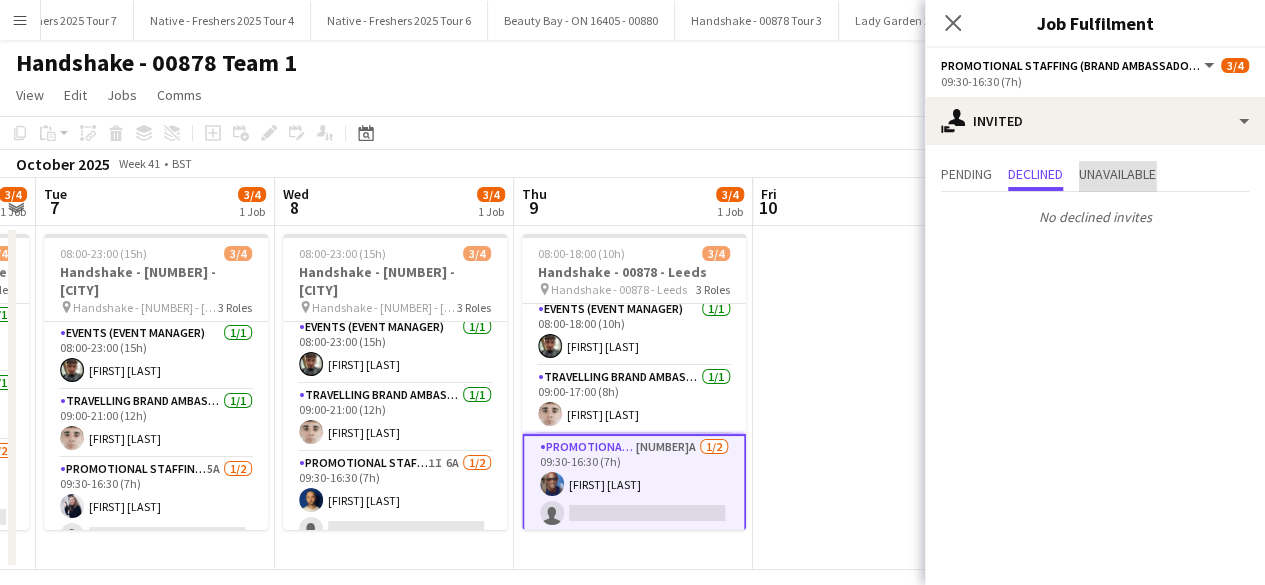 click on "Unavailable" at bounding box center [1117, 174] 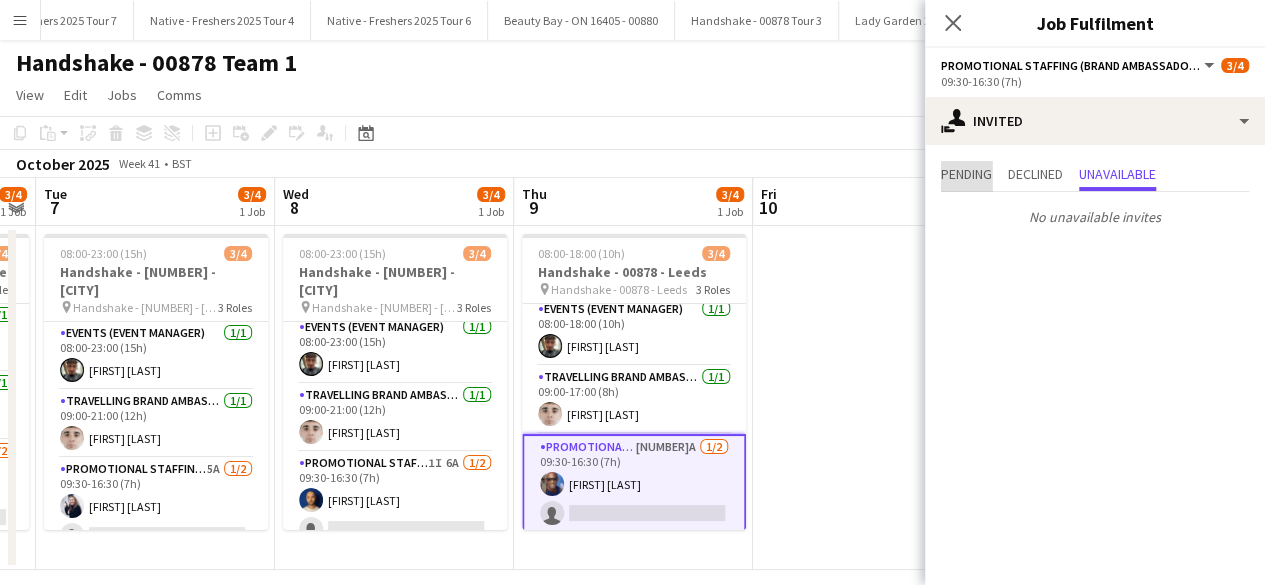 click on "Pending" at bounding box center (966, 174) 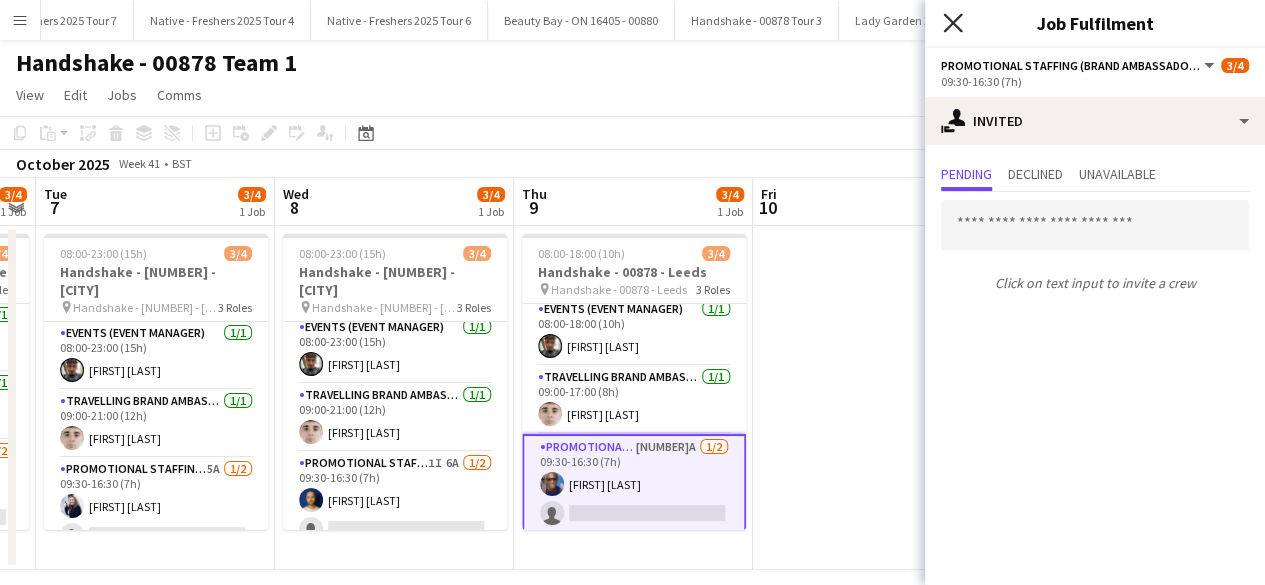 click on "Close pop-in" 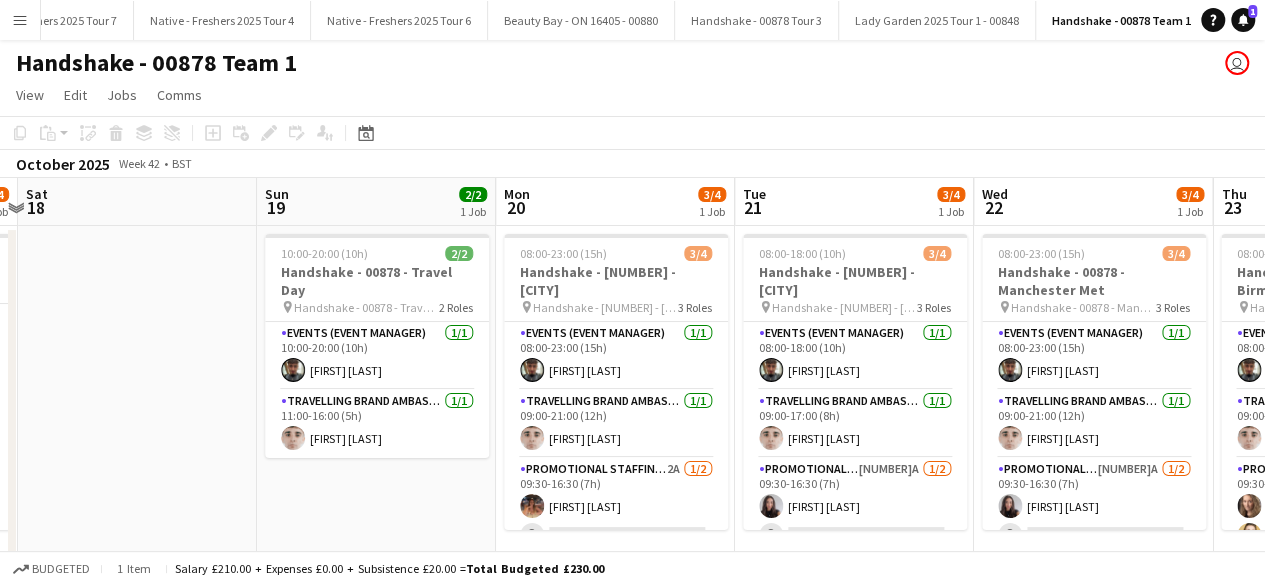 scroll, scrollTop: 0, scrollLeft: 703, axis: horizontal 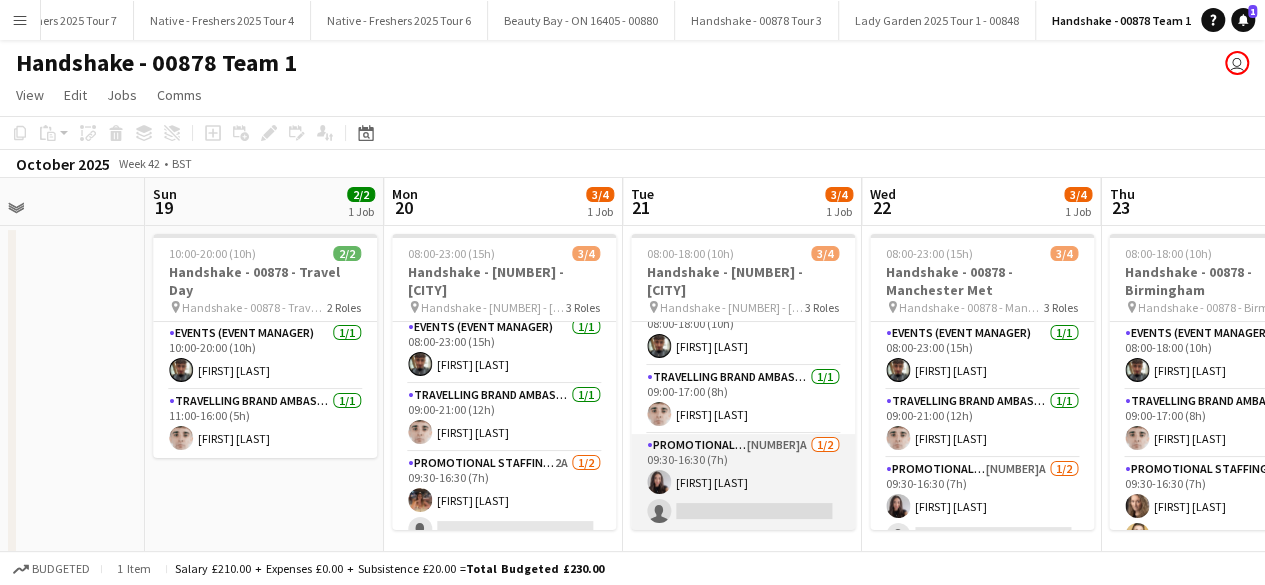 click on "Promotional Staffing (Brand Ambassadors)   18A   1/2   09:30-16:30 (7h)
Hannah Cross
single-neutral-actions" at bounding box center (743, 482) 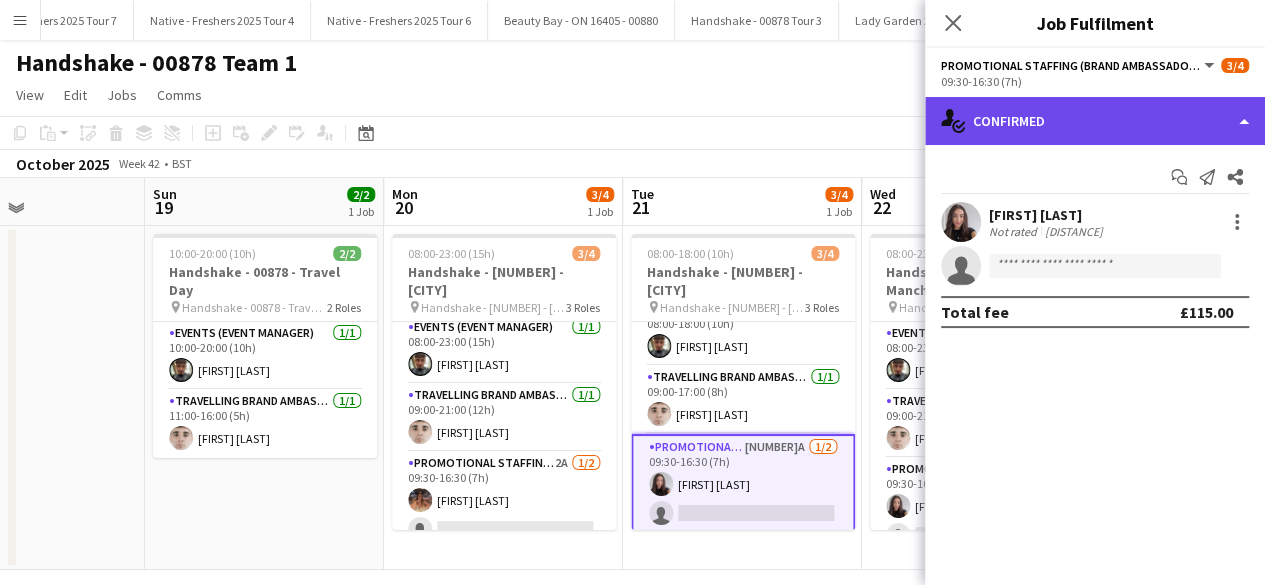 click on "single-neutral-actions-check-2
Confirmed" 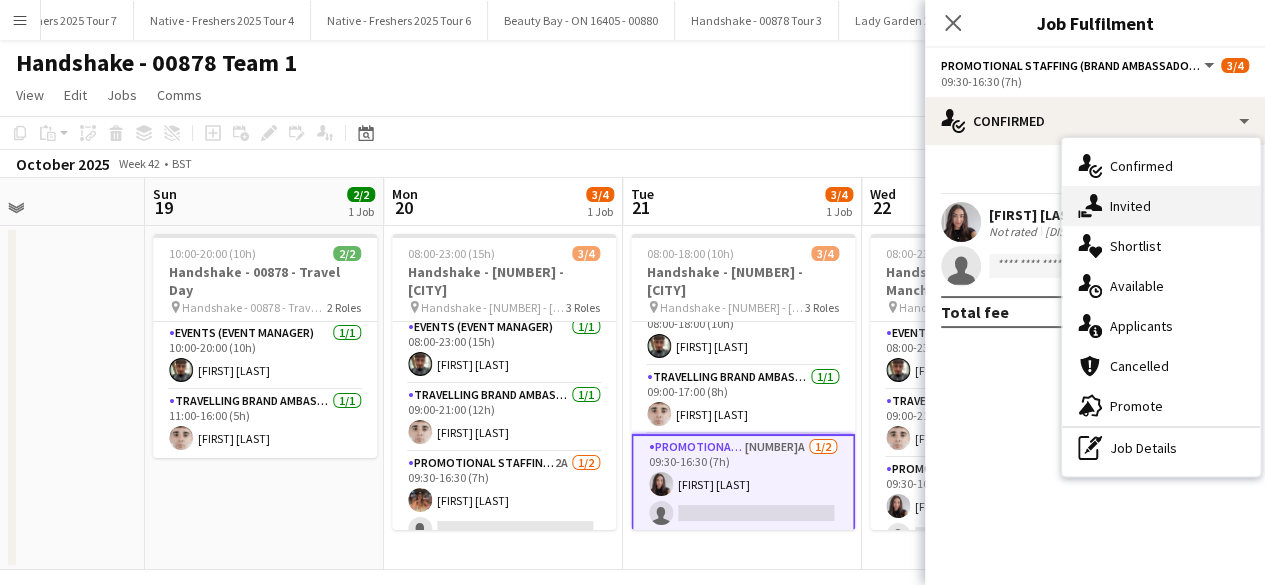 click on "single-neutral-actions-share-1
Invited" at bounding box center [1161, 206] 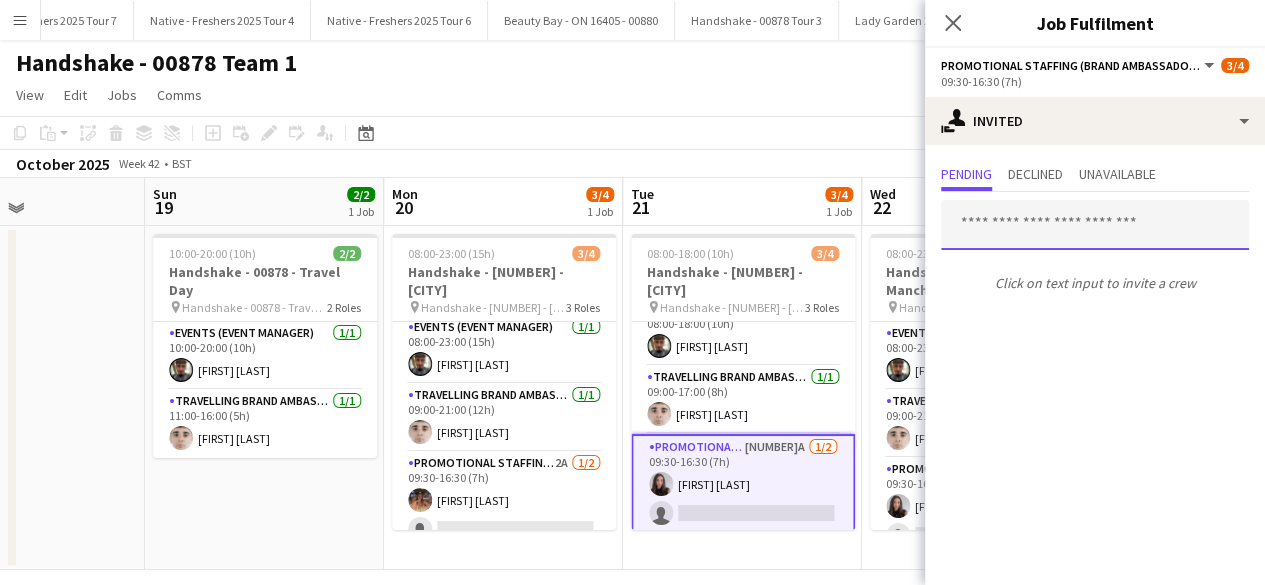 click at bounding box center (1095, 225) 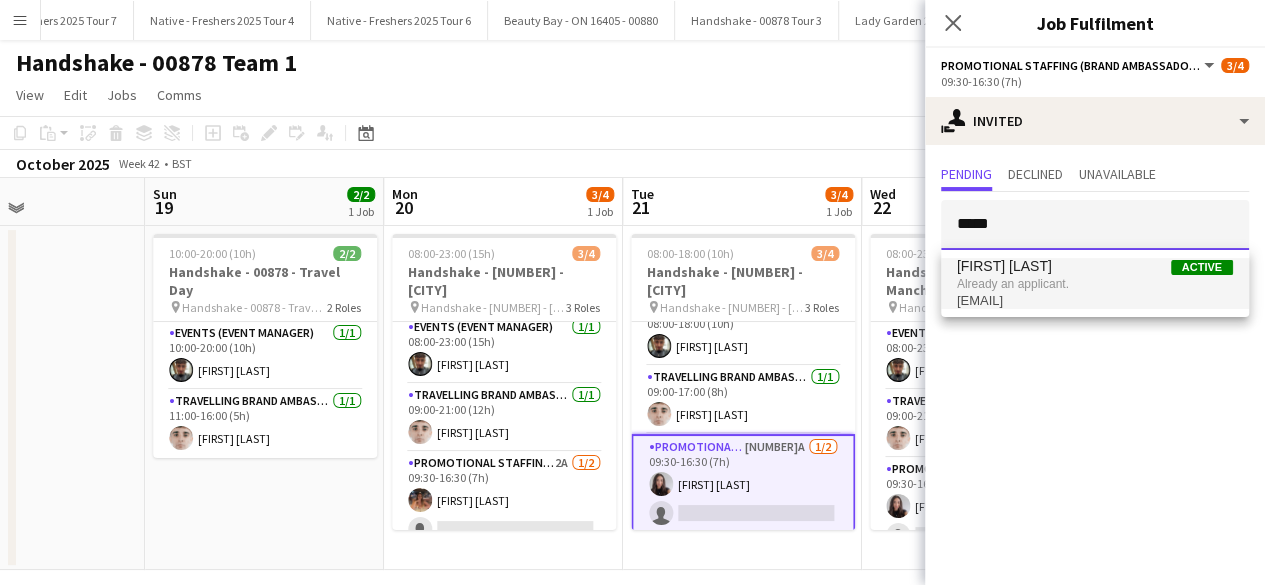 type on "*****" 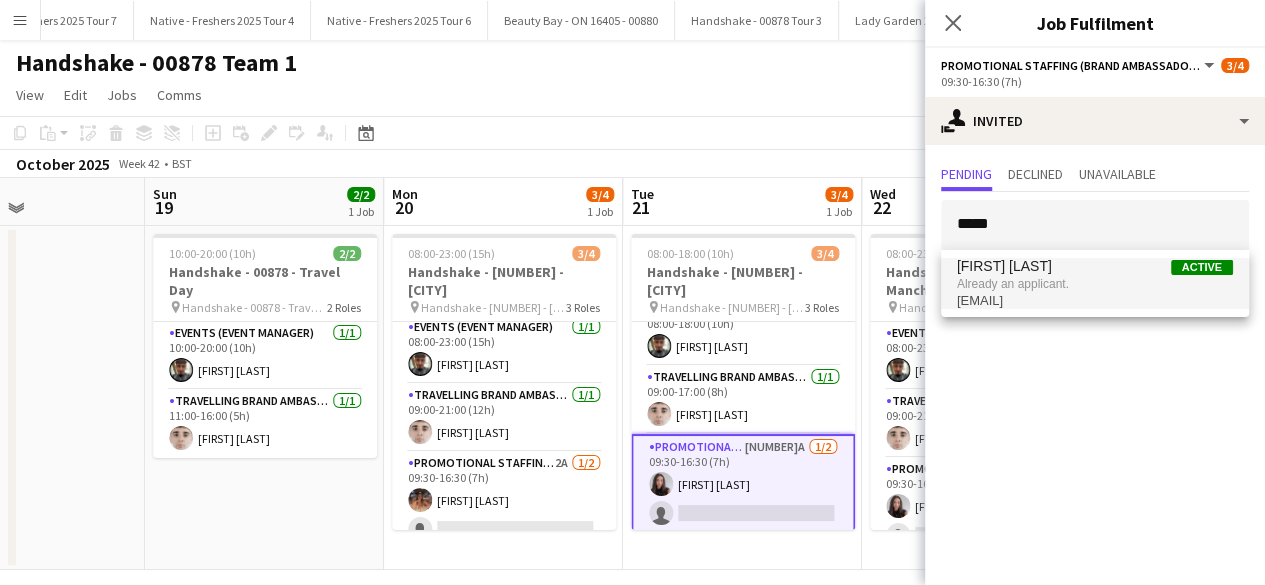 click on "Already an applicant." at bounding box center [1095, 284] 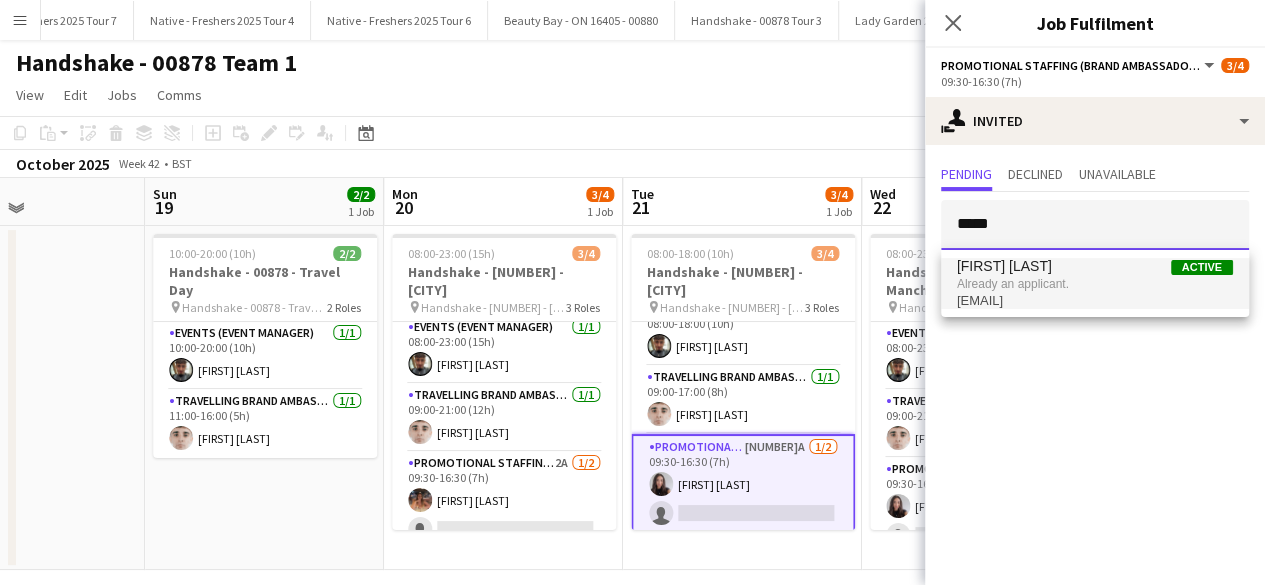 type 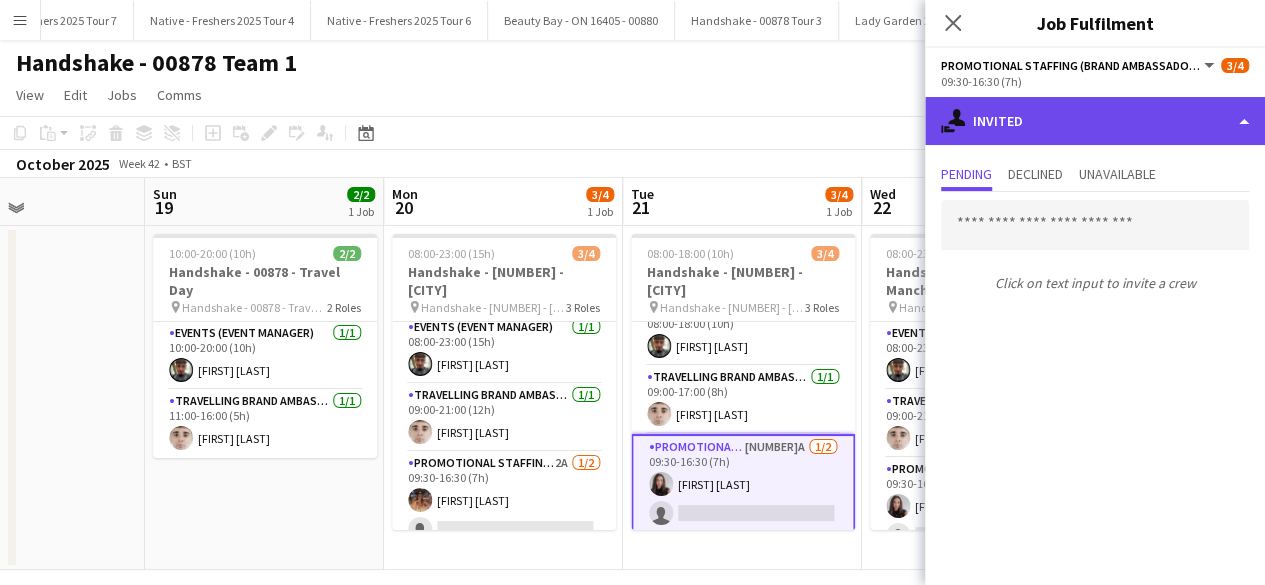 click on "single-neutral-actions-share-1
Invited" 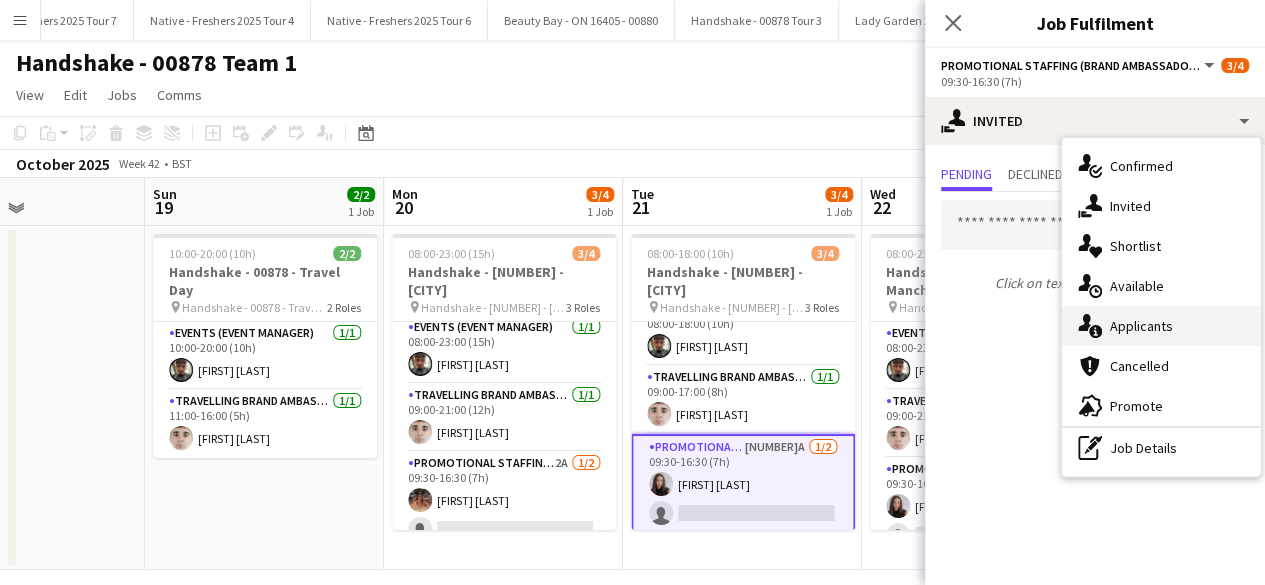 click on "single-neutral-actions-information
Applicants" at bounding box center (1161, 326) 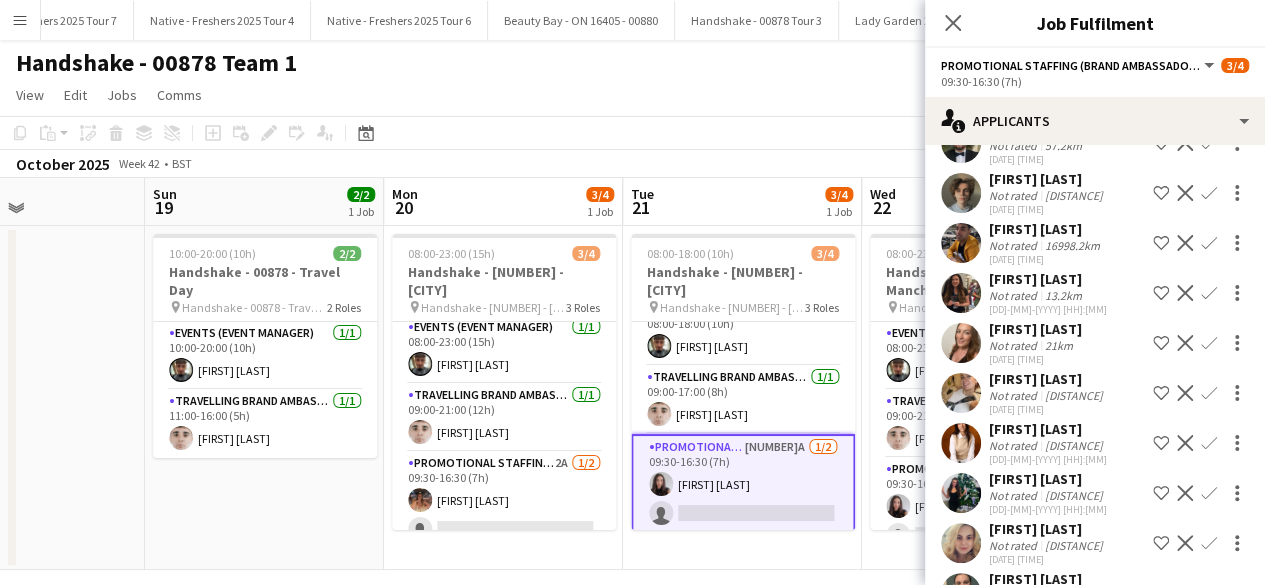 scroll, scrollTop: 571, scrollLeft: 0, axis: vertical 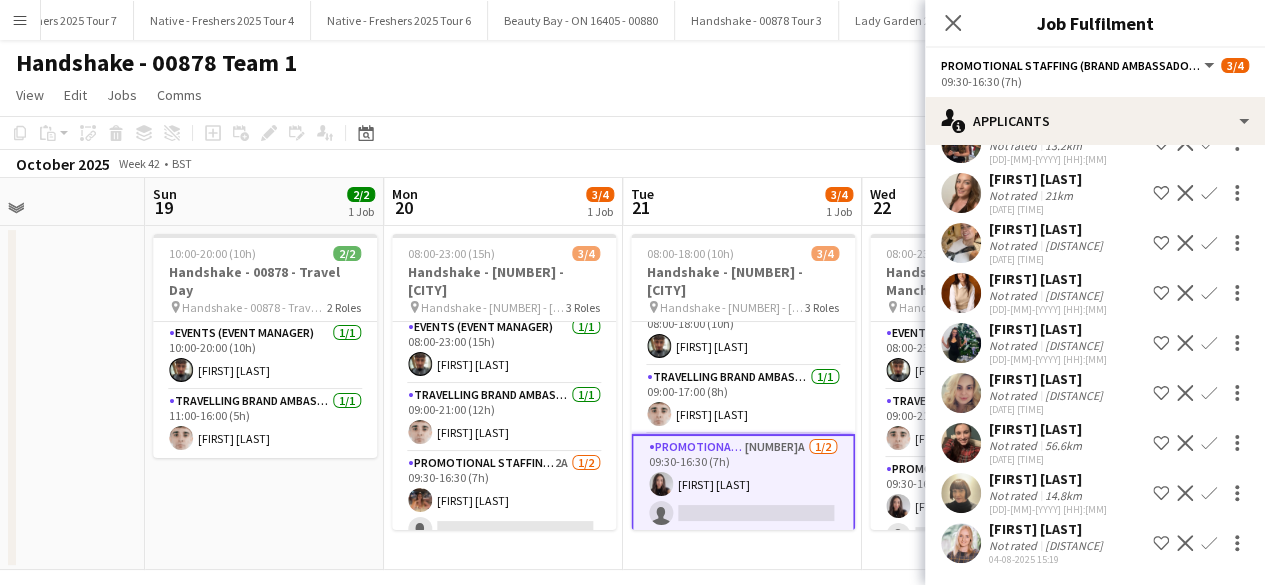 click on "Confirm" 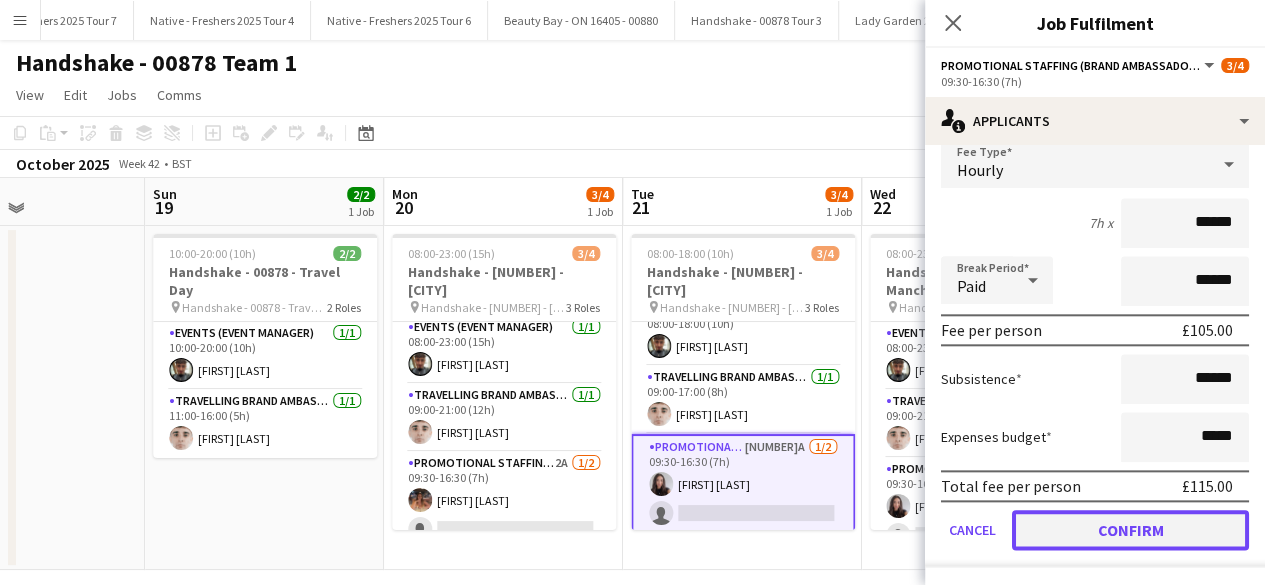 click on "Confirm" 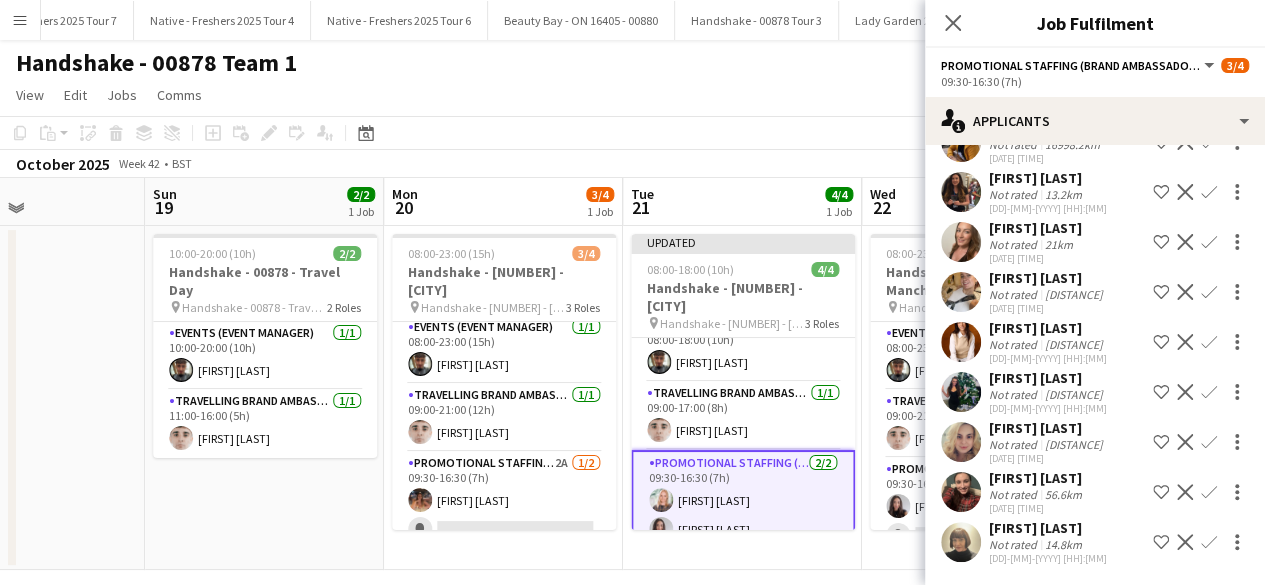 scroll, scrollTop: 521, scrollLeft: 0, axis: vertical 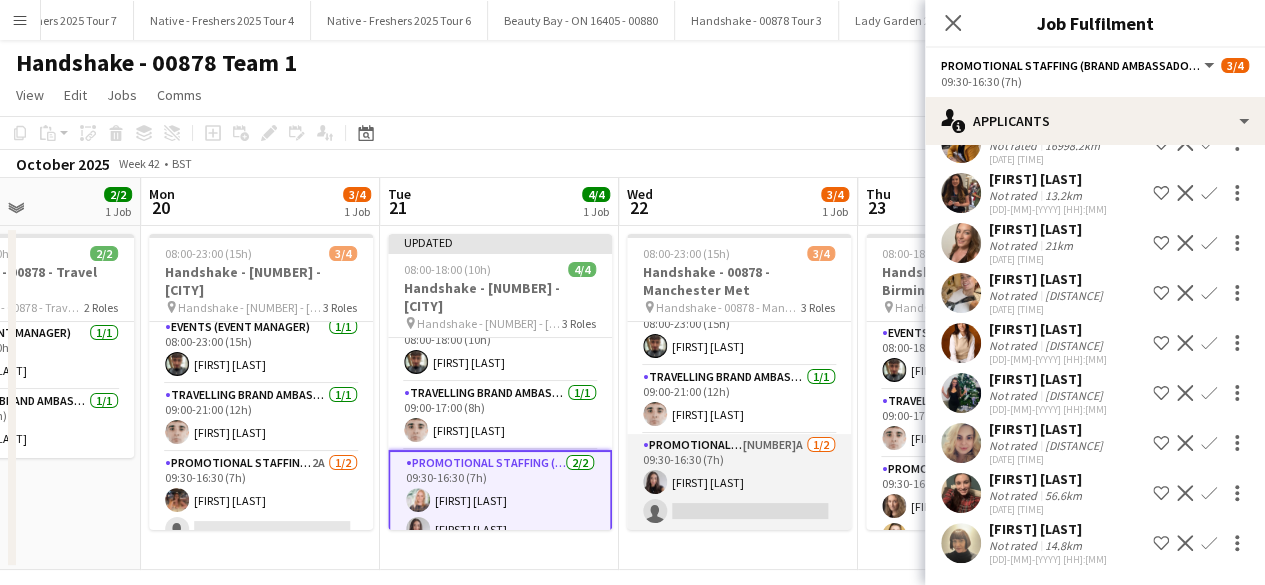 click on "Promotional Staffing (Brand Ambassadors)   17A   1/2   09:30-16:30 (7h)
Hannah Cross
single-neutral-actions" at bounding box center [739, 482] 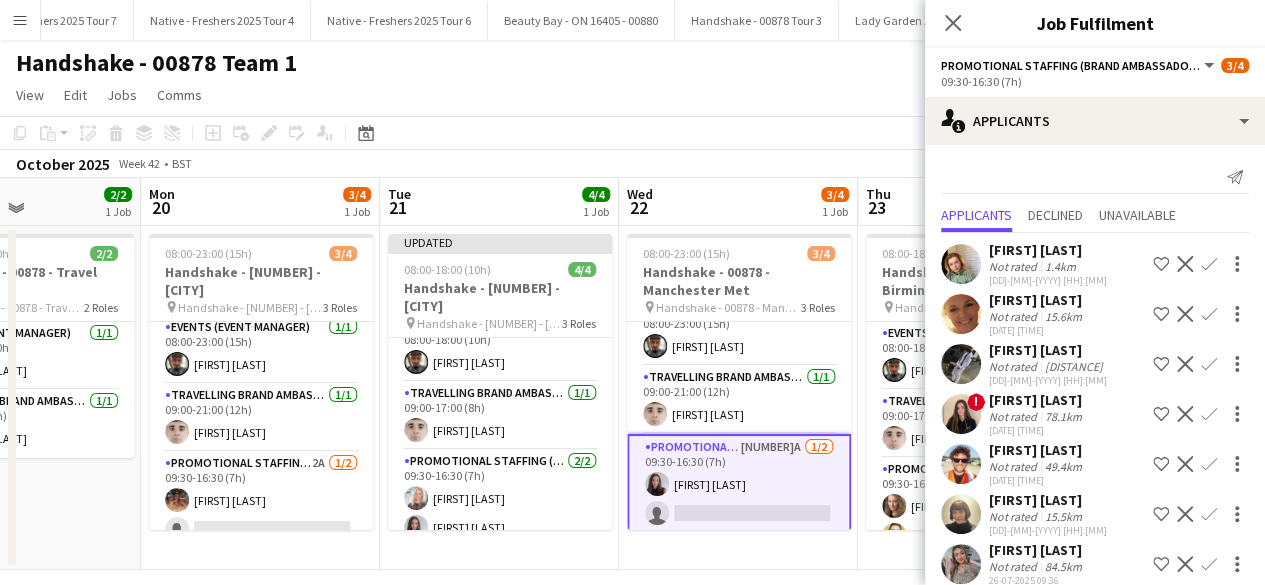 scroll, scrollTop: 521, scrollLeft: 0, axis: vertical 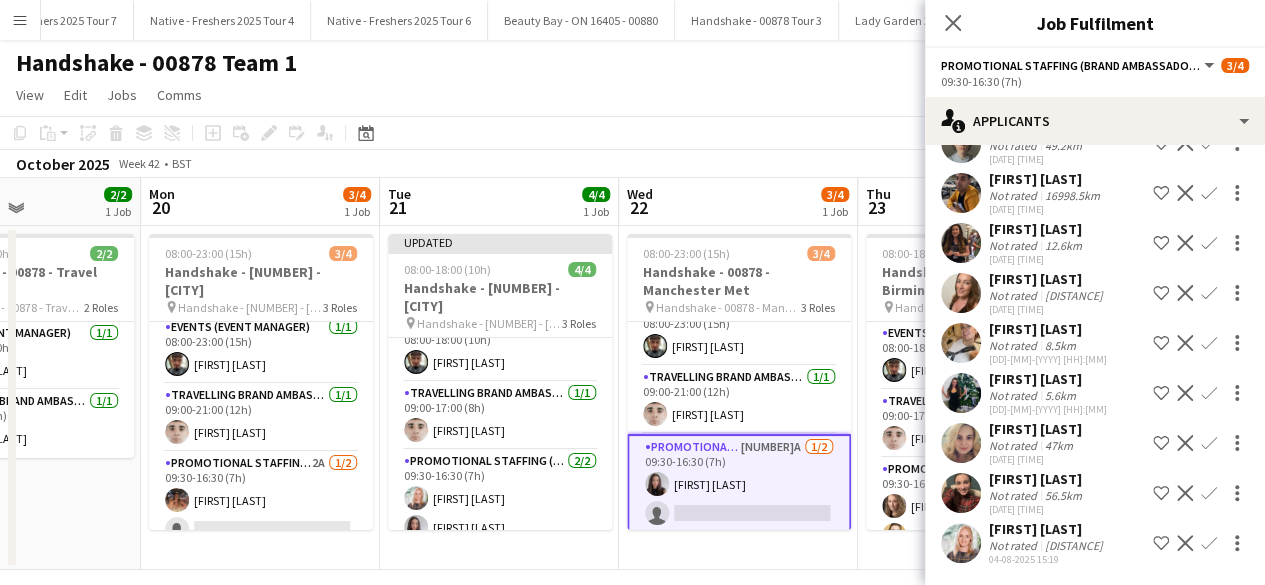 click on "Confirm" 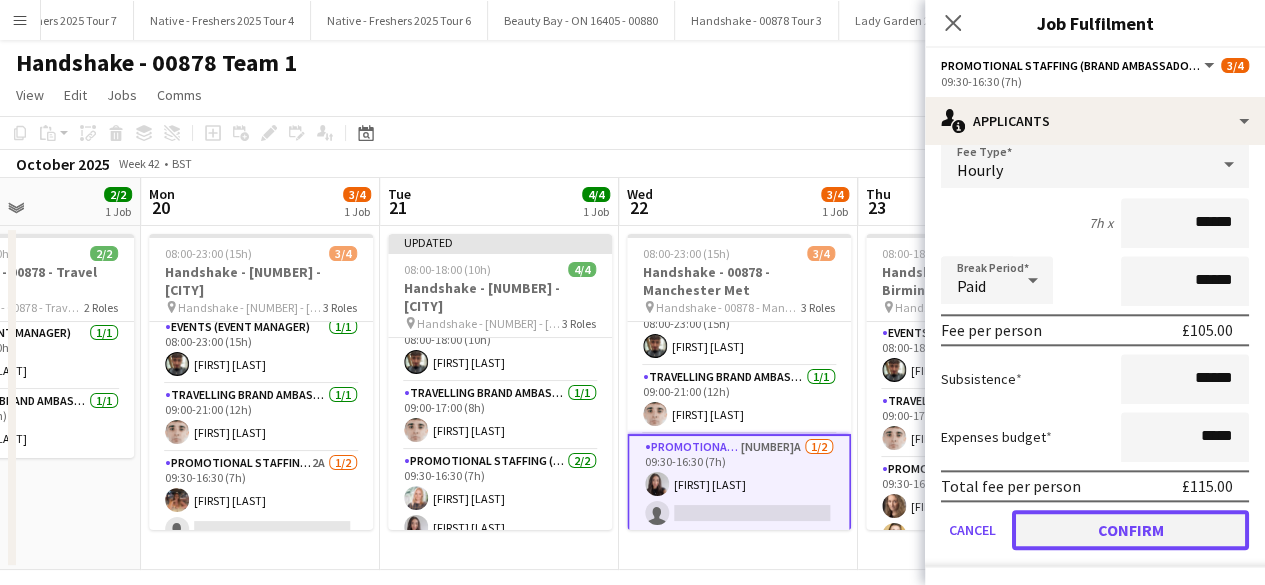 click on "Confirm" 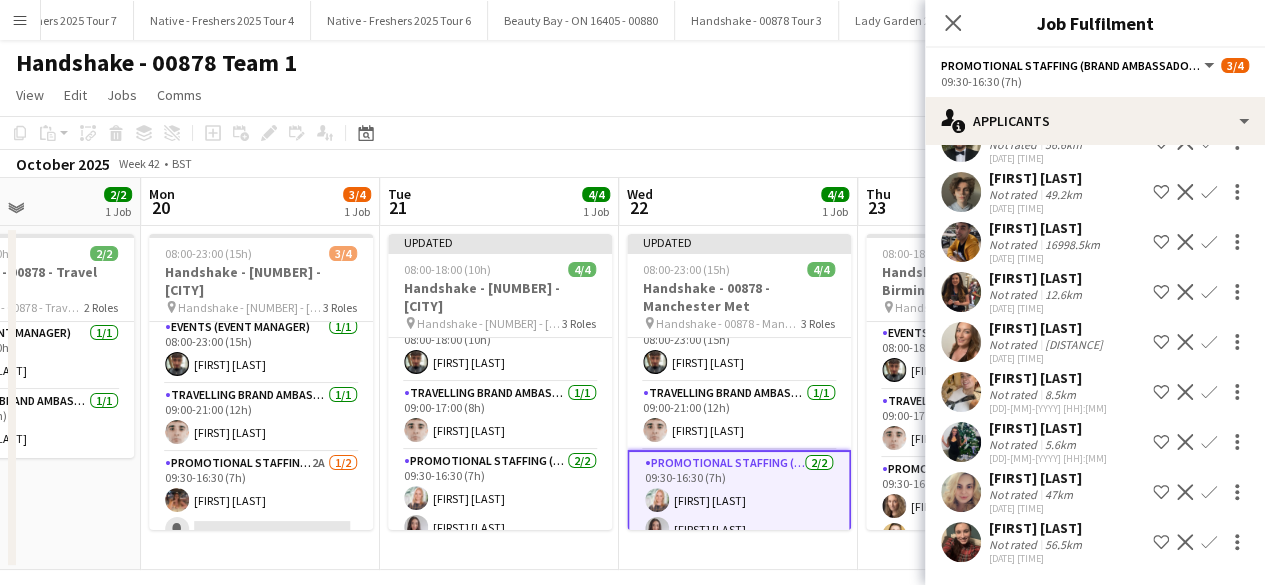 scroll, scrollTop: 471, scrollLeft: 0, axis: vertical 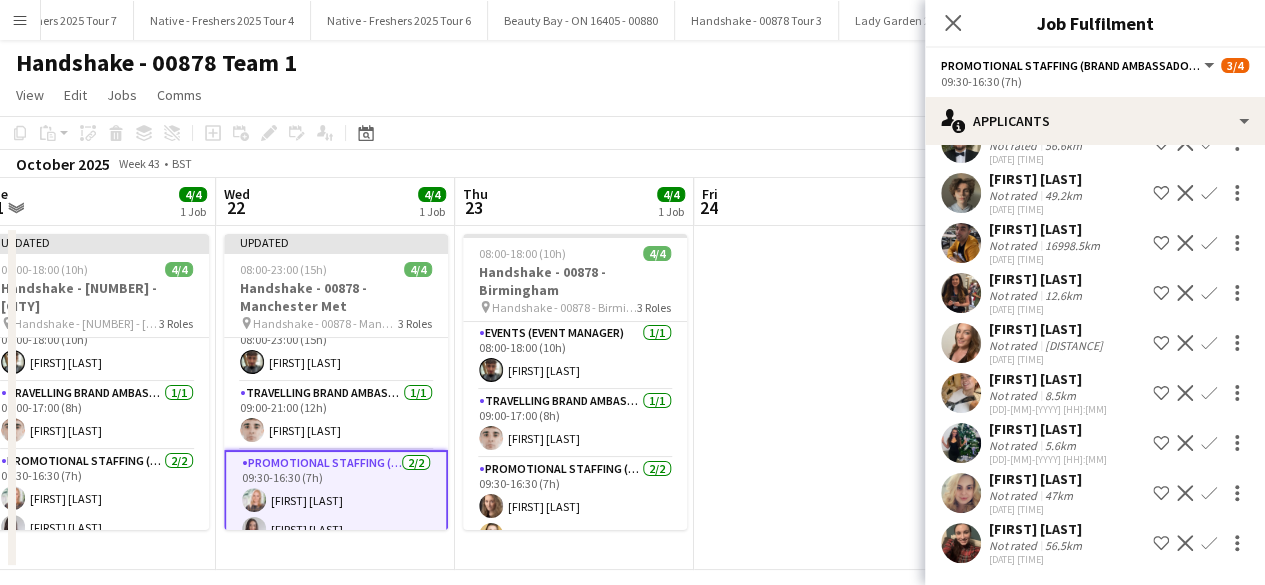 click at bounding box center [813, 398] 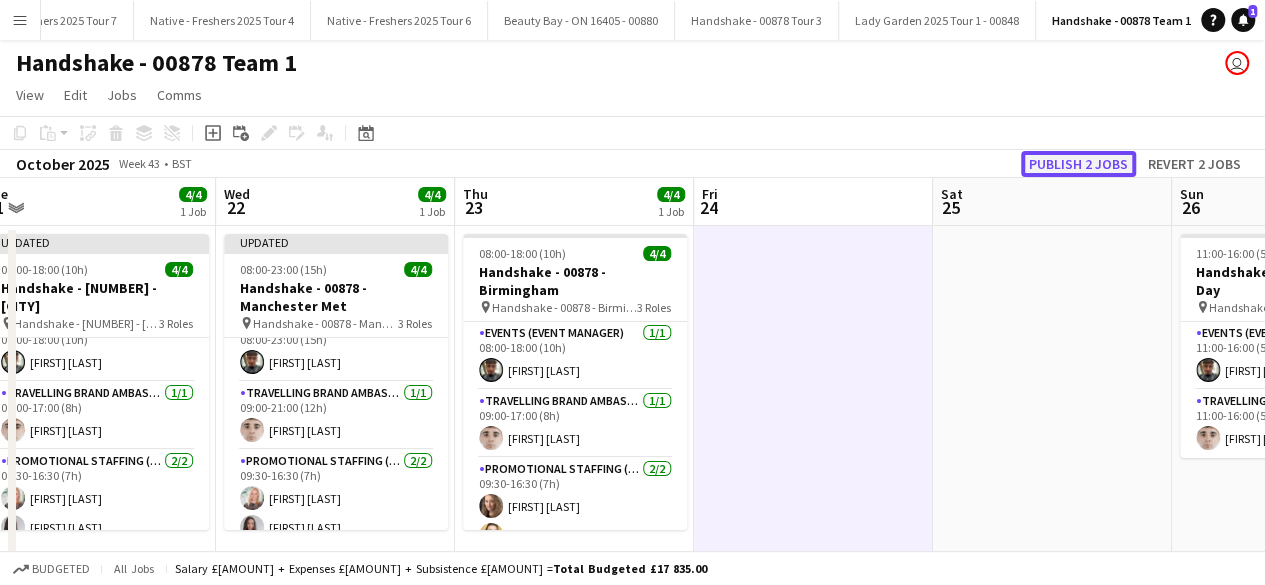 click on "Publish 2 jobs" 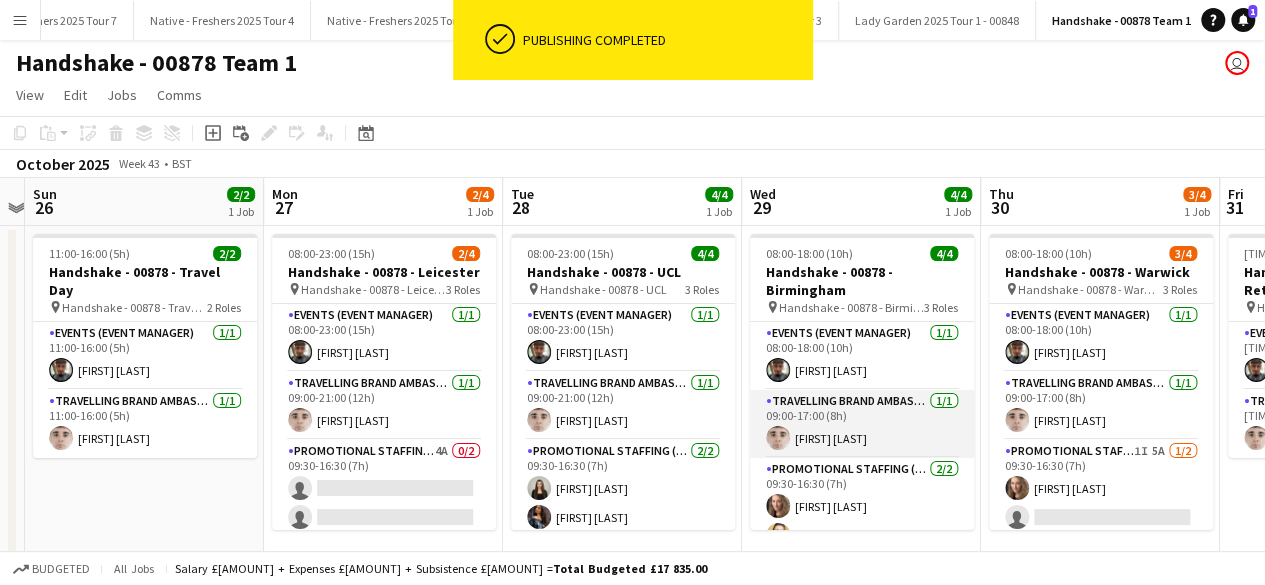 scroll, scrollTop: 0, scrollLeft: 452, axis: horizontal 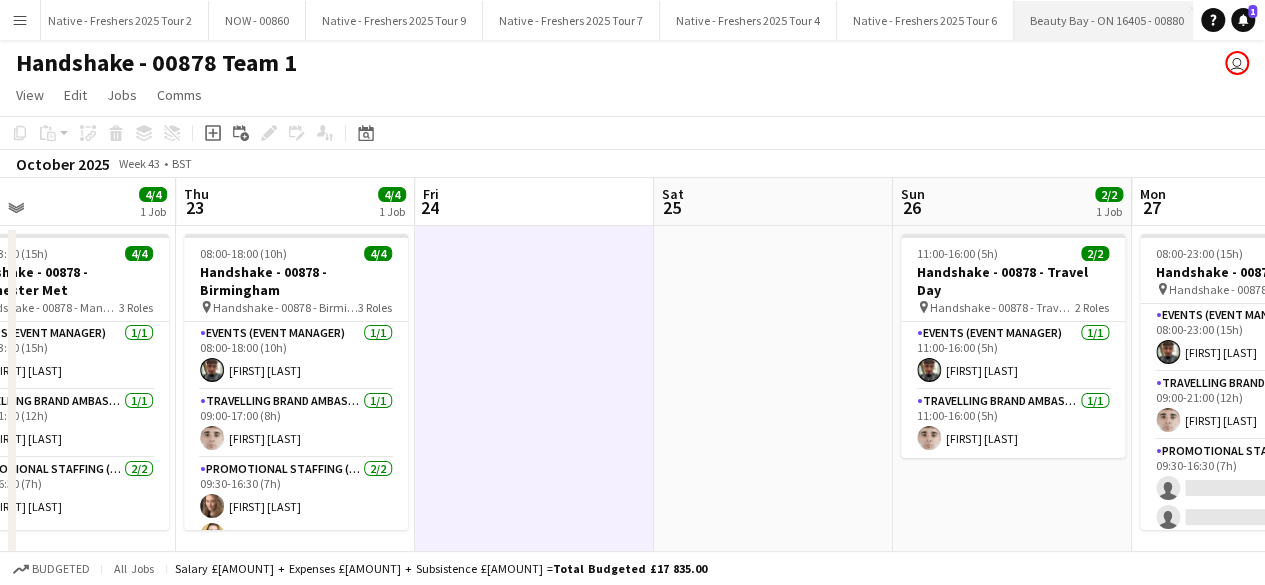 click on "Beauty Bay - ON 16405 - 00880
Close" at bounding box center [1107, 20] 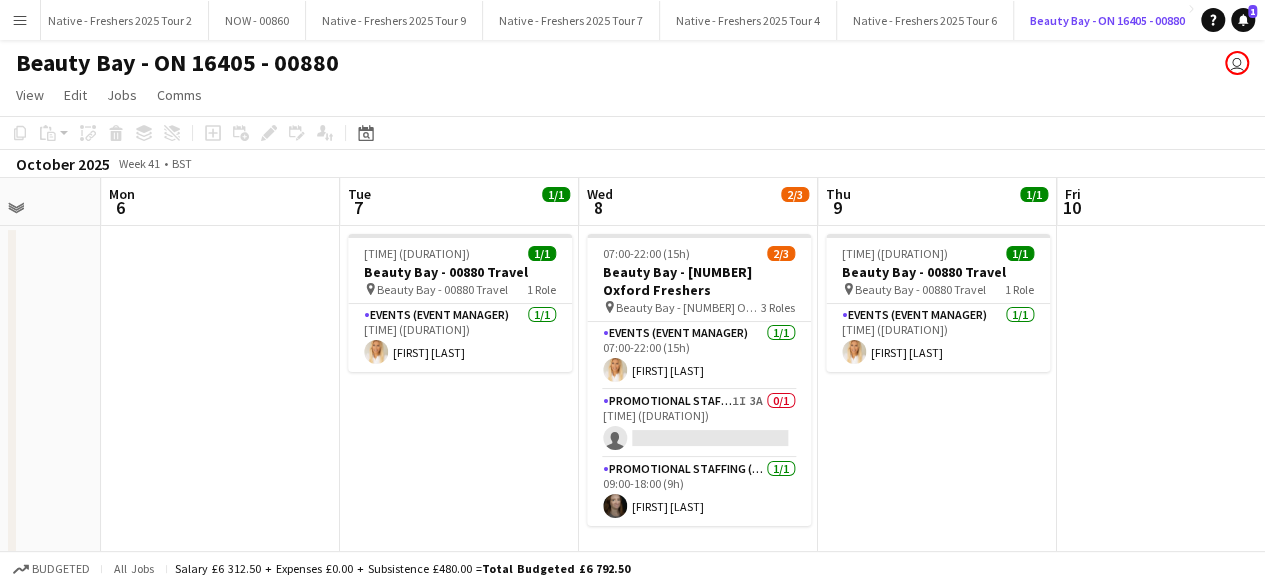 scroll, scrollTop: 0, scrollLeft: 536, axis: horizontal 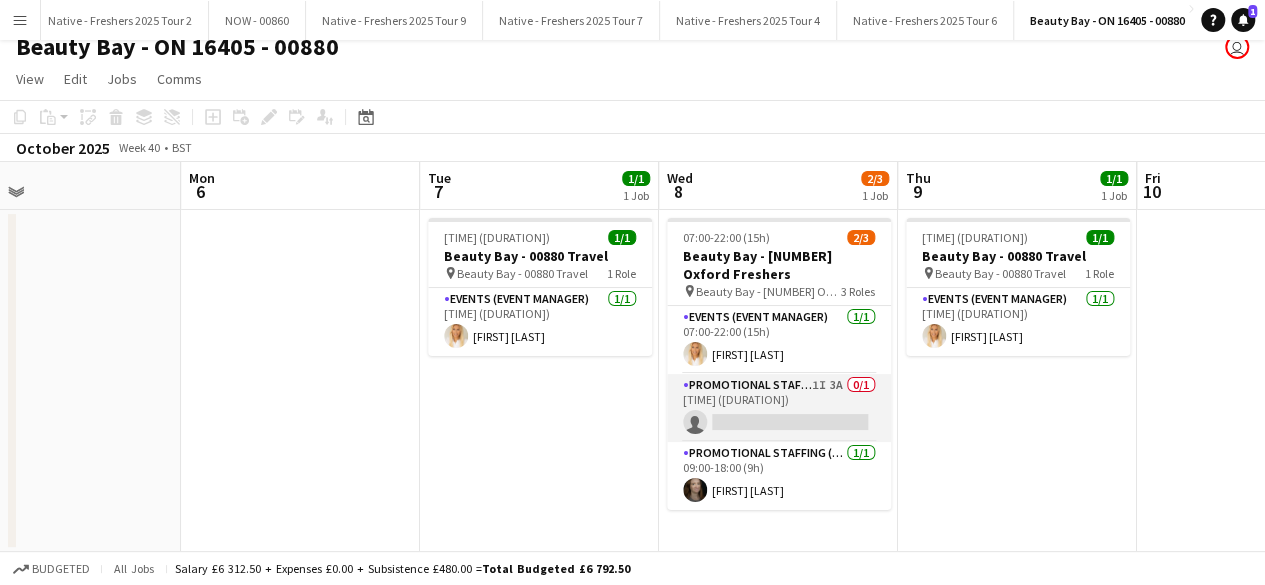 click on "Promotional Staffing (Brand Ambassadors)   1I   3A   0/1   07:30-17:00 (9h30m)
single-neutral-actions" at bounding box center [779, 408] 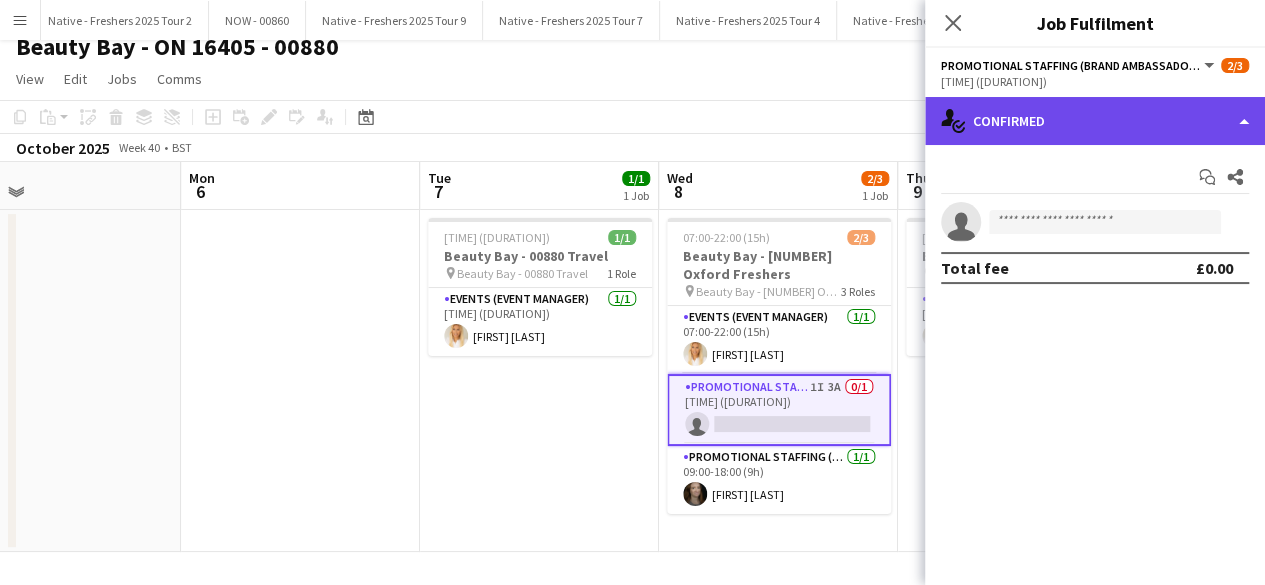 click on "single-neutral-actions-check-2
Confirmed" 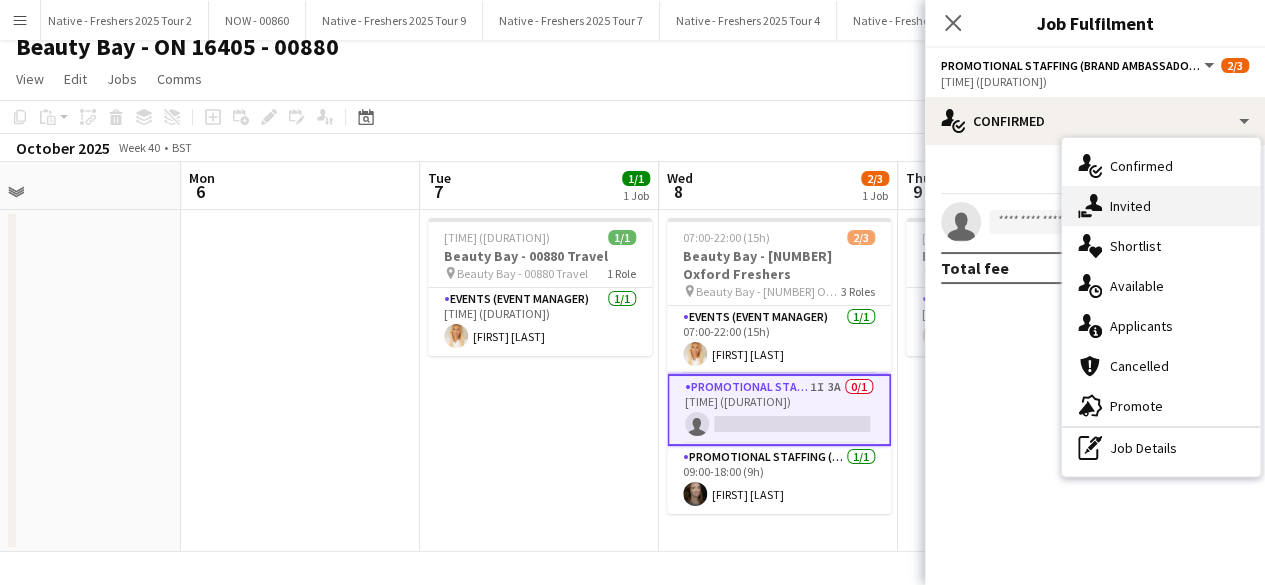 click on "single-neutral-actions-share-1
Invited" at bounding box center [1161, 206] 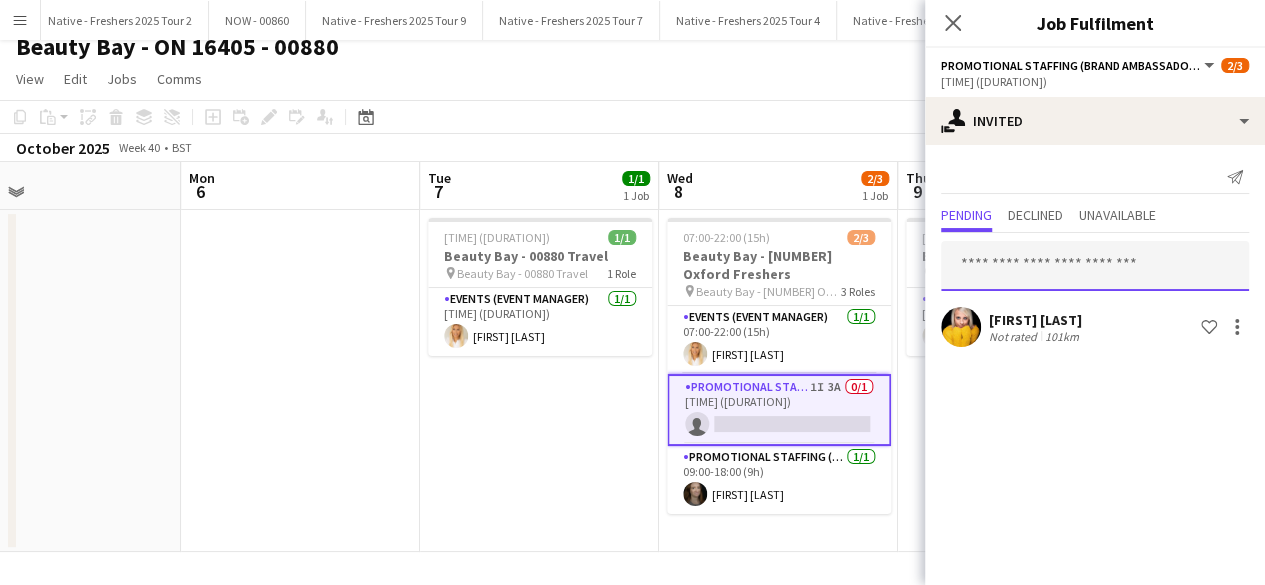 click at bounding box center (1095, 266) 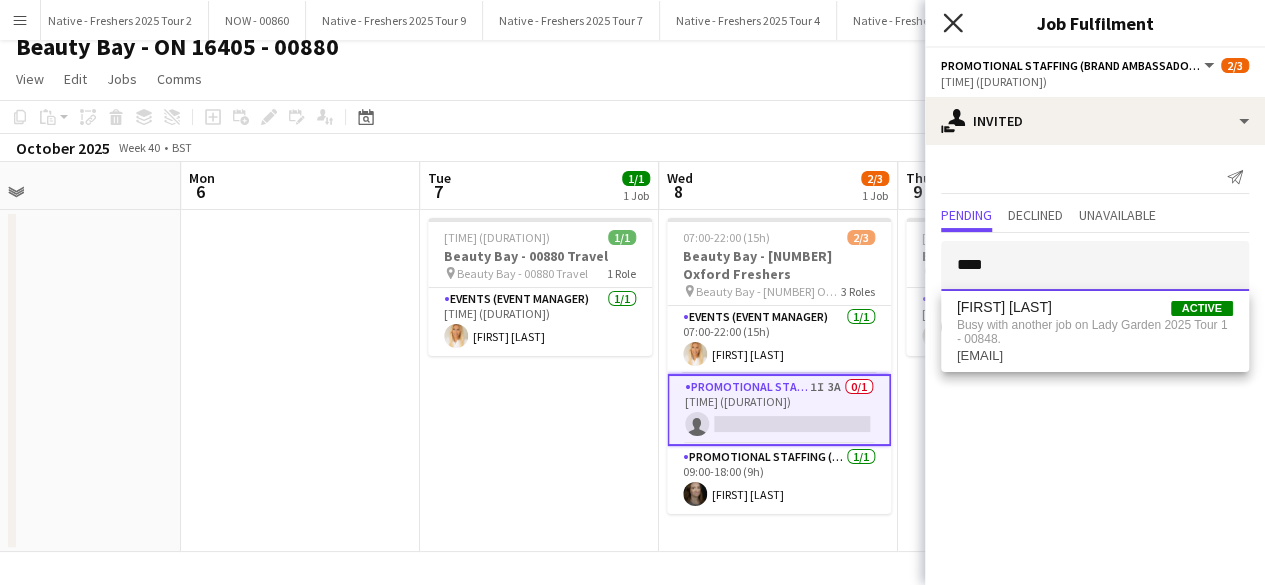 type on "****" 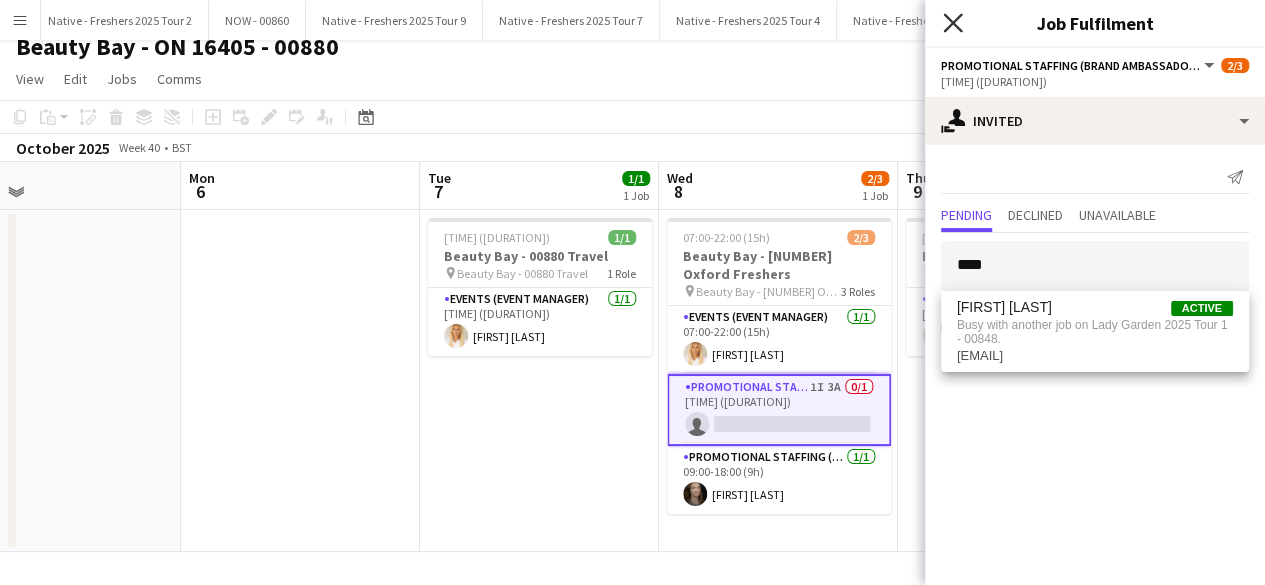 click on "Close pop-in" 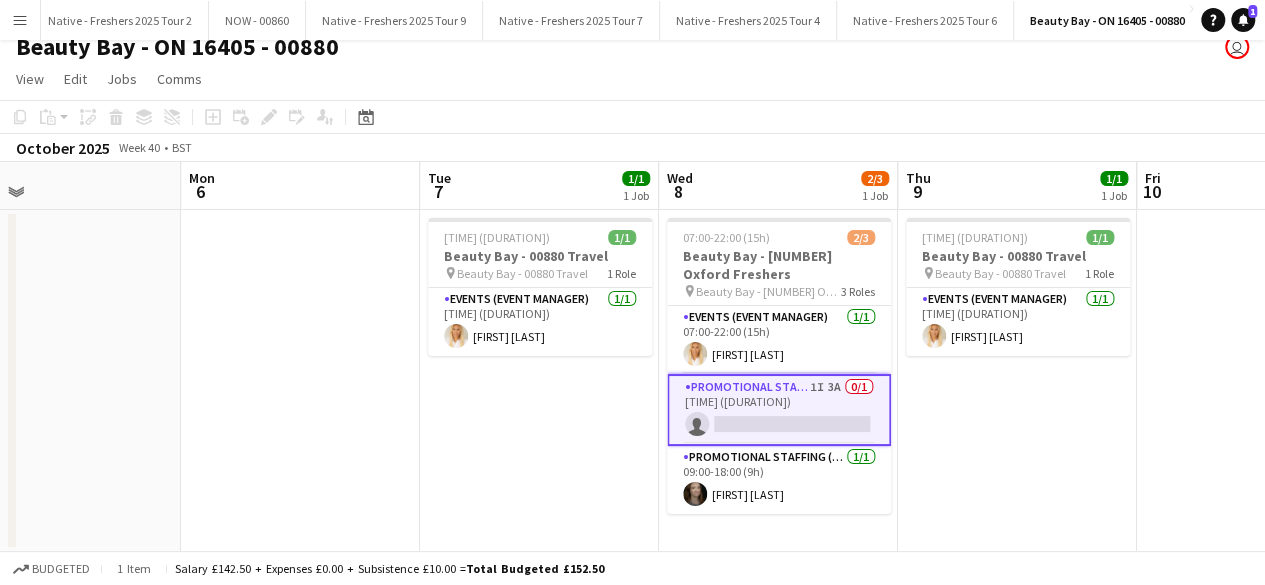 click on "10:00-15:00 (5h)    1/1   Beauty Bay - 00880 Travel
pin
Beauty Bay - 00880 Travel    1 Role   Events (Event Manager)   1/1   10:00-15:00 (5h)
Jenny Scott" at bounding box center [1017, 381] 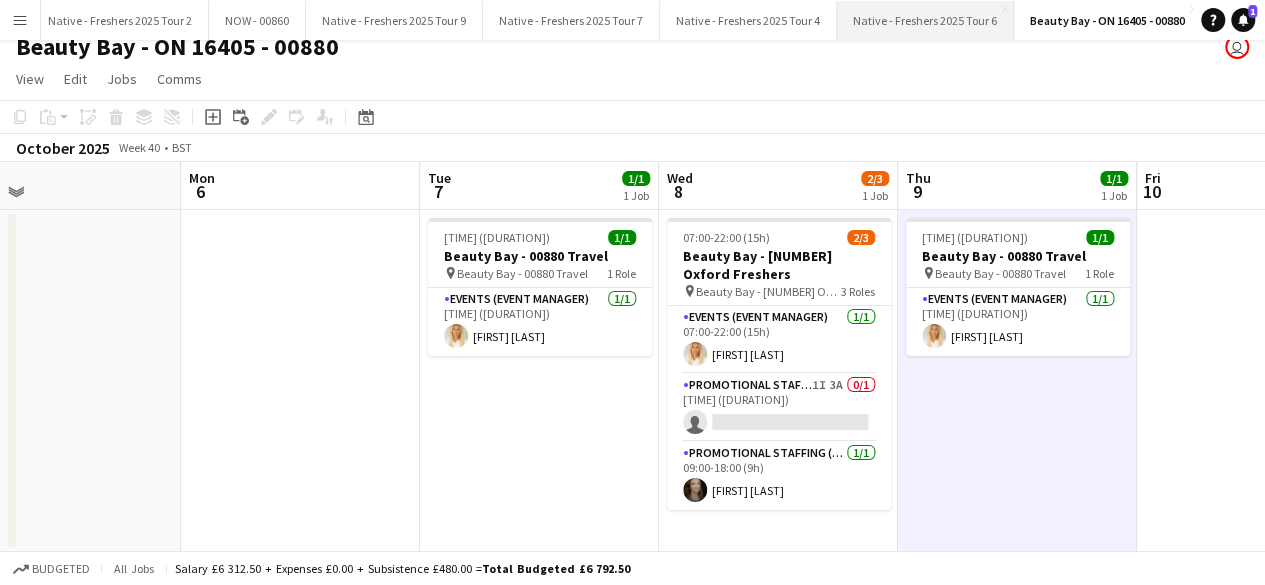 click on "Native - Freshers 2025 Tour 6
Close" at bounding box center (925, 20) 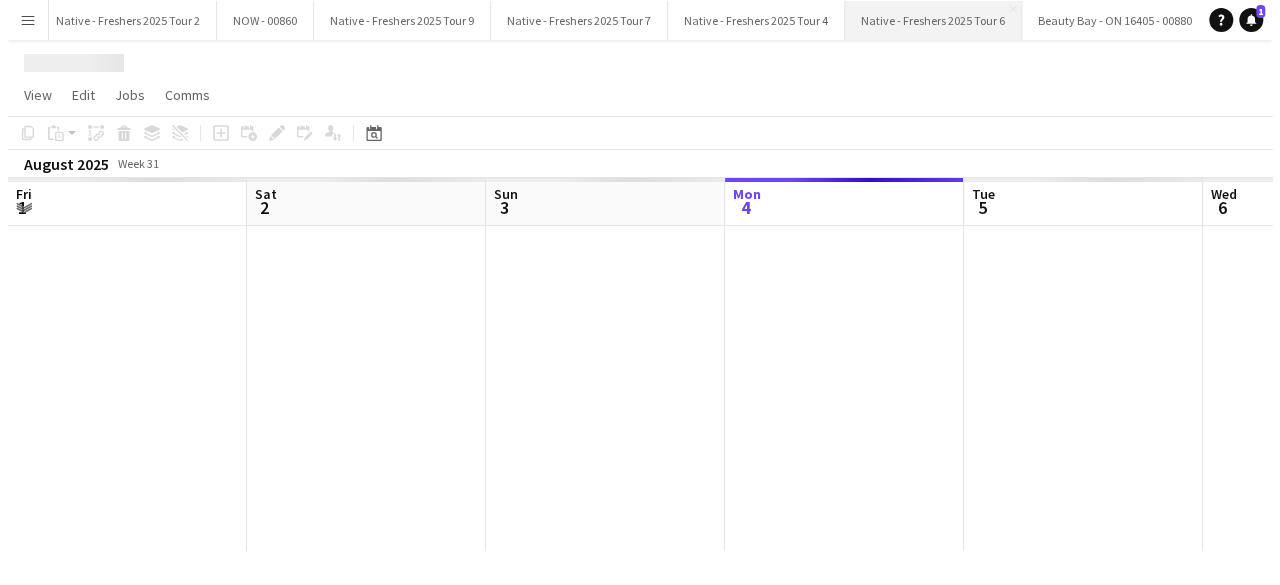 scroll, scrollTop: 0, scrollLeft: 0, axis: both 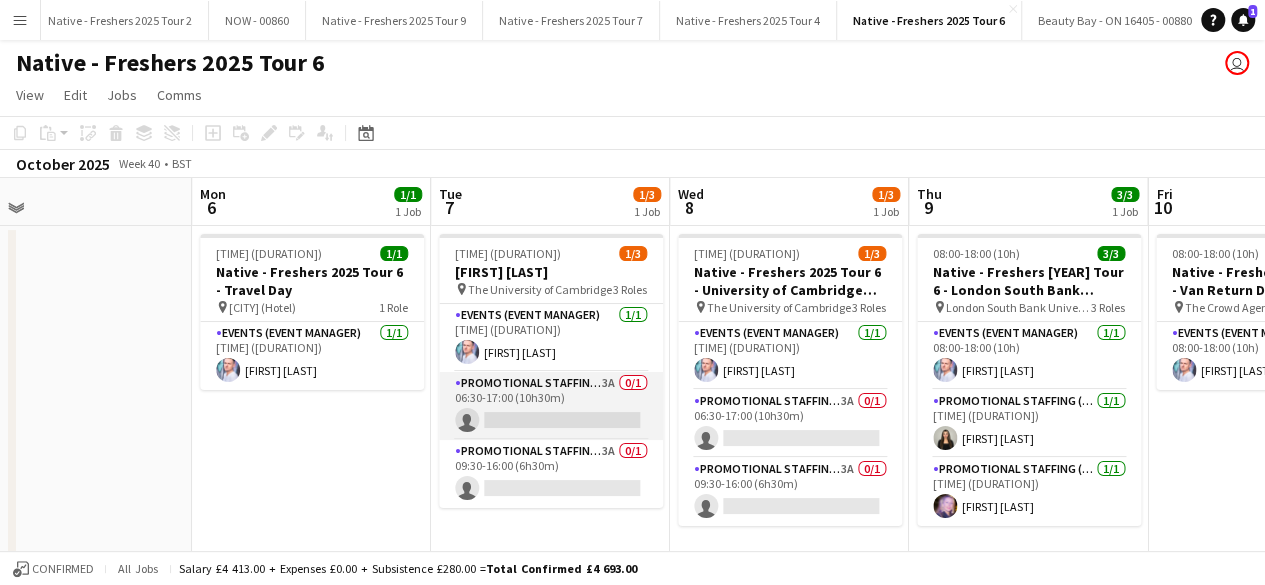 click on "Promotional Staffing (Brand Ambassadors)   3A   0/1   06:30-17:00 (10h30m)
single-neutral-actions" at bounding box center [551, 406] 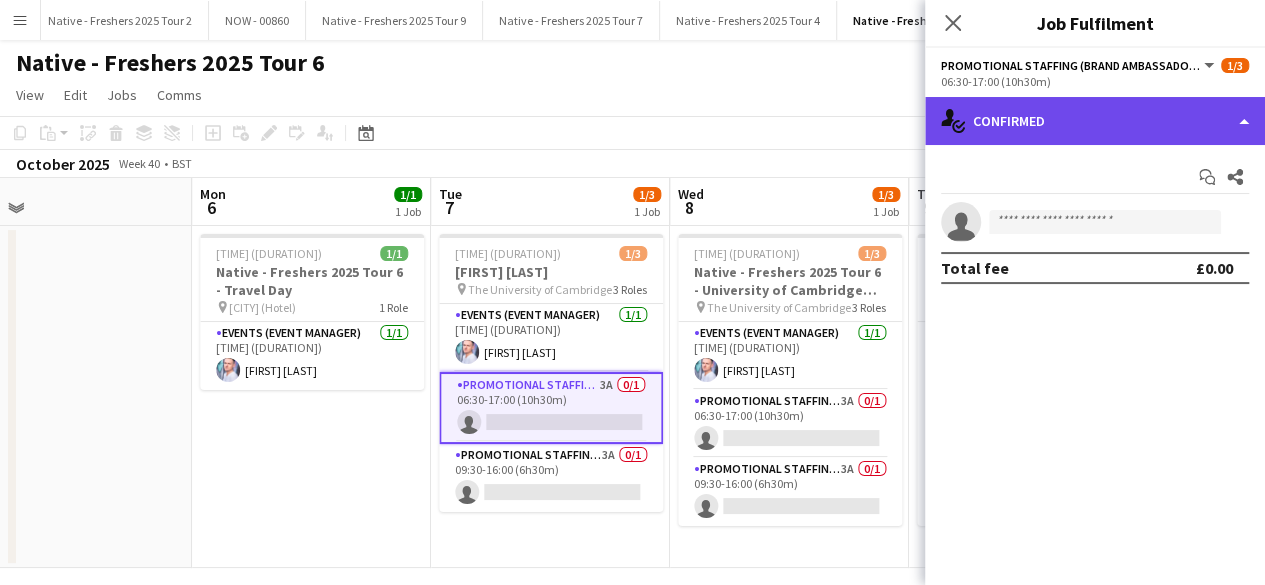 click on "single-neutral-actions-check-2
Confirmed" 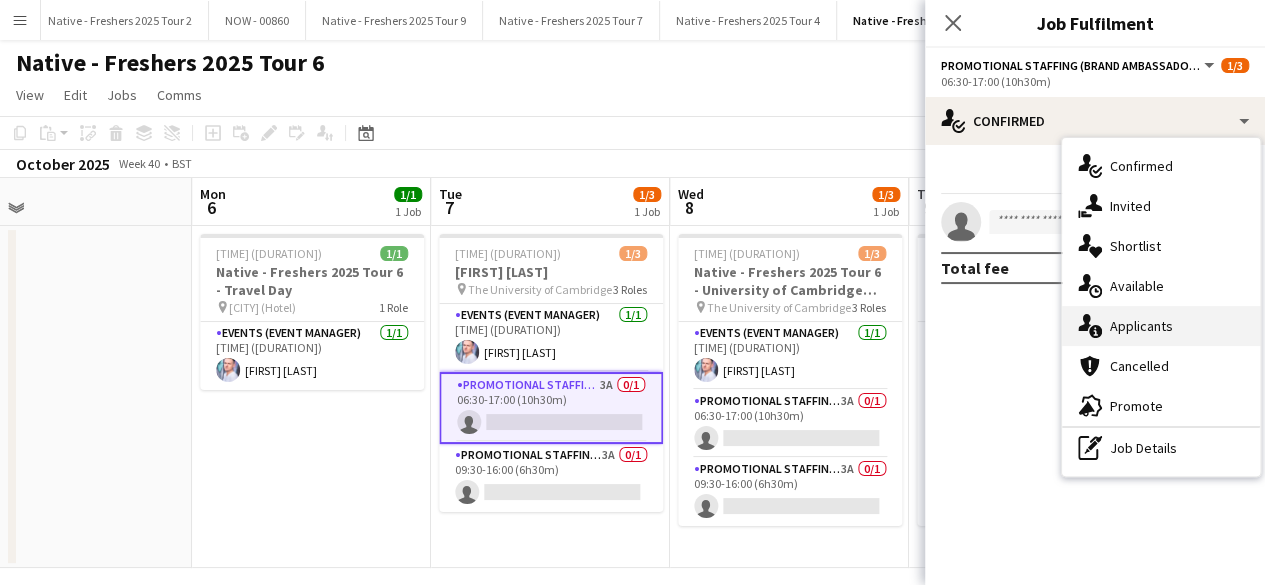 click on "single-neutral-actions-information
Applicants" at bounding box center [1161, 326] 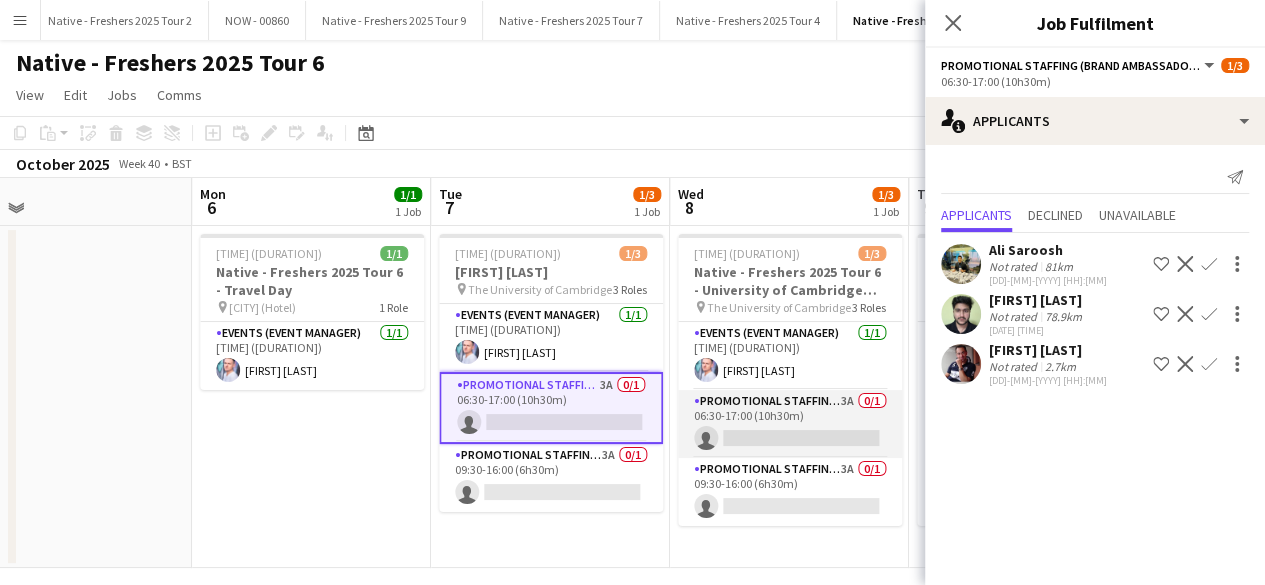 click on "Promotional Staffing (Brand Ambassadors)   3A   0/1   06:30-17:00 (10h30m)
single-neutral-actions" at bounding box center (790, 424) 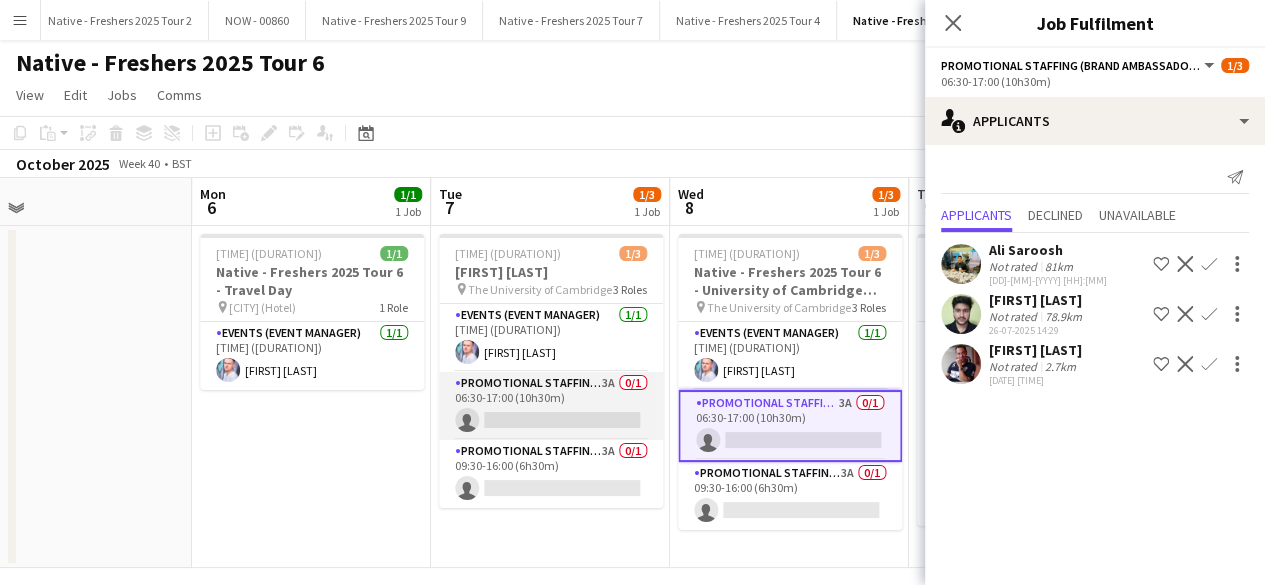 click on "Promotional Staffing (Brand Ambassadors)   3A   0/1   06:30-17:00 (10h30m)
single-neutral-actions" at bounding box center [551, 406] 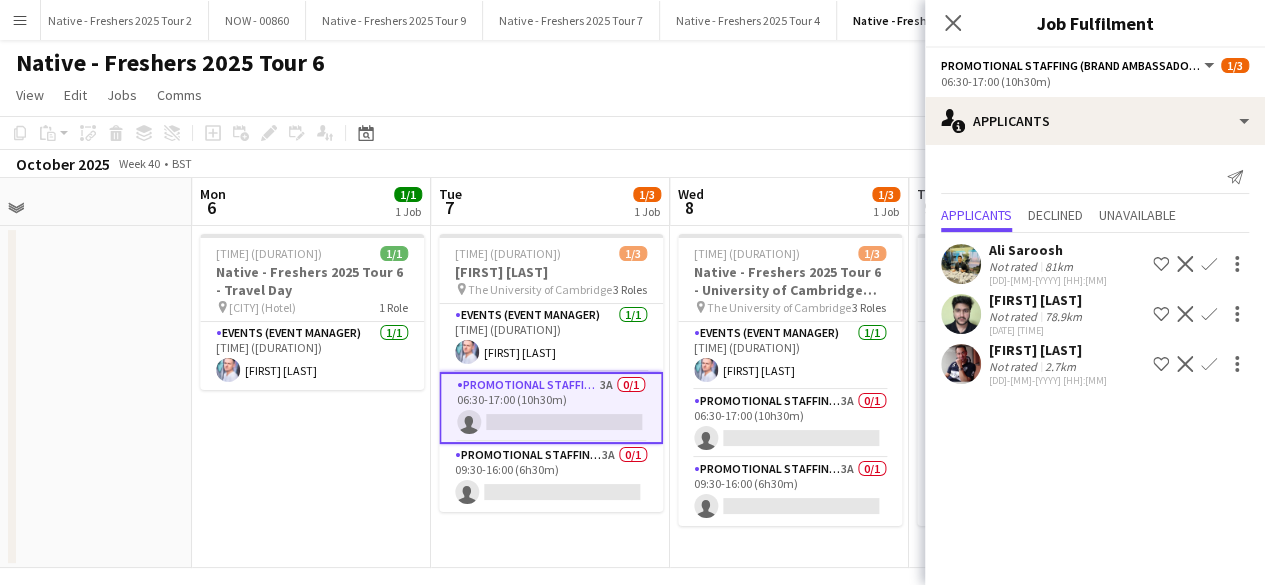 click on "Confirm" 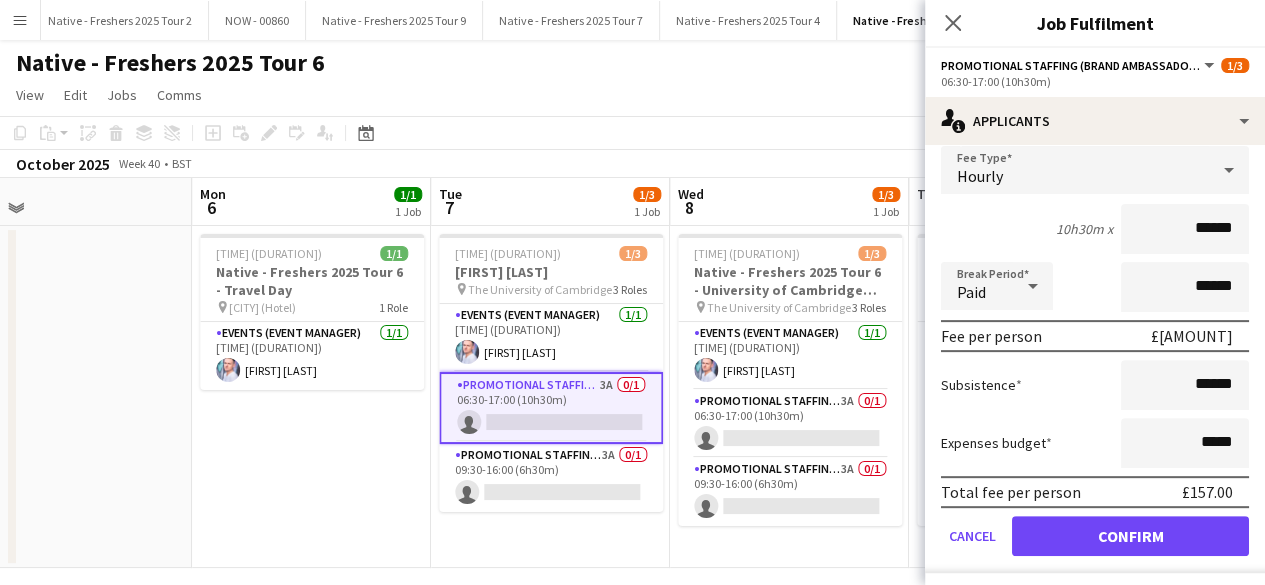 scroll, scrollTop: 274, scrollLeft: 0, axis: vertical 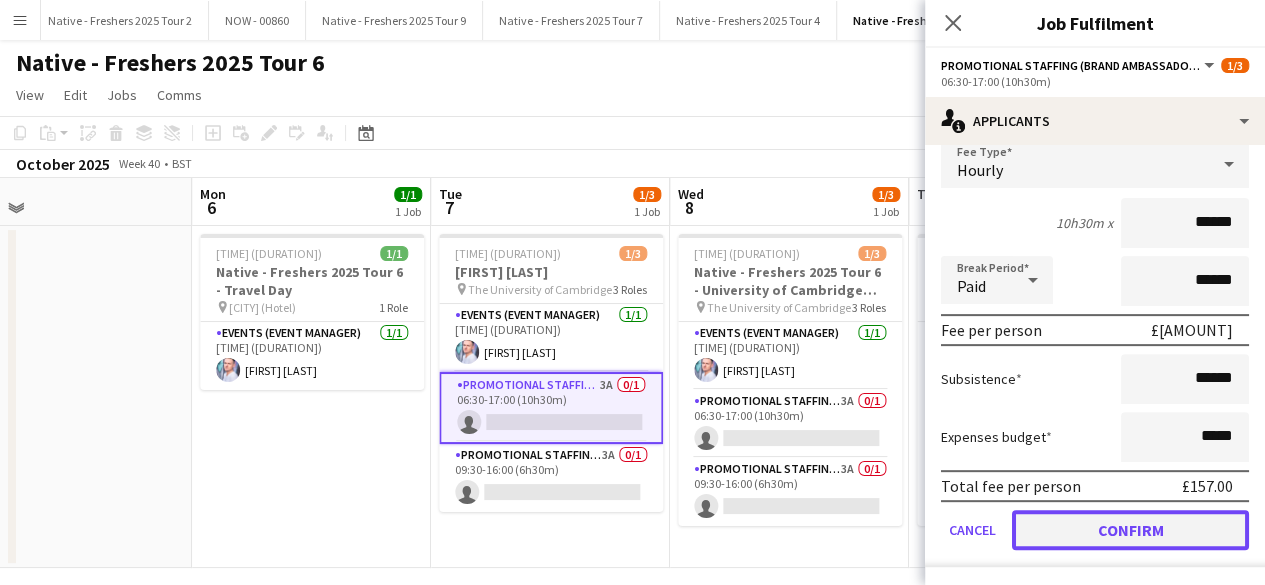 click on "Confirm" 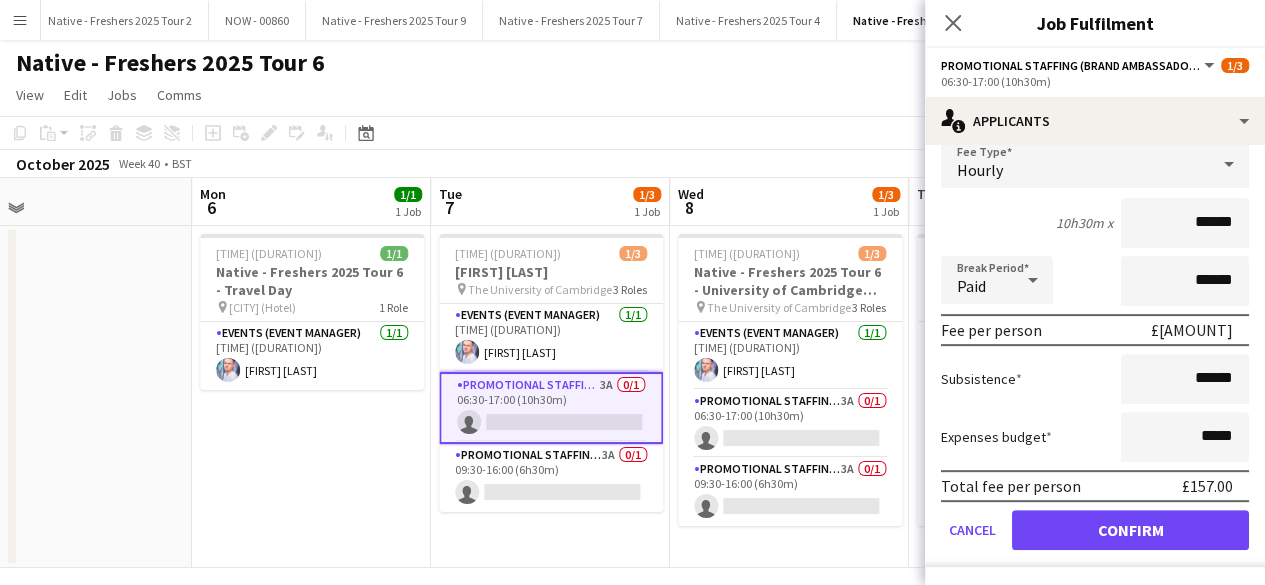 scroll, scrollTop: 0, scrollLeft: 0, axis: both 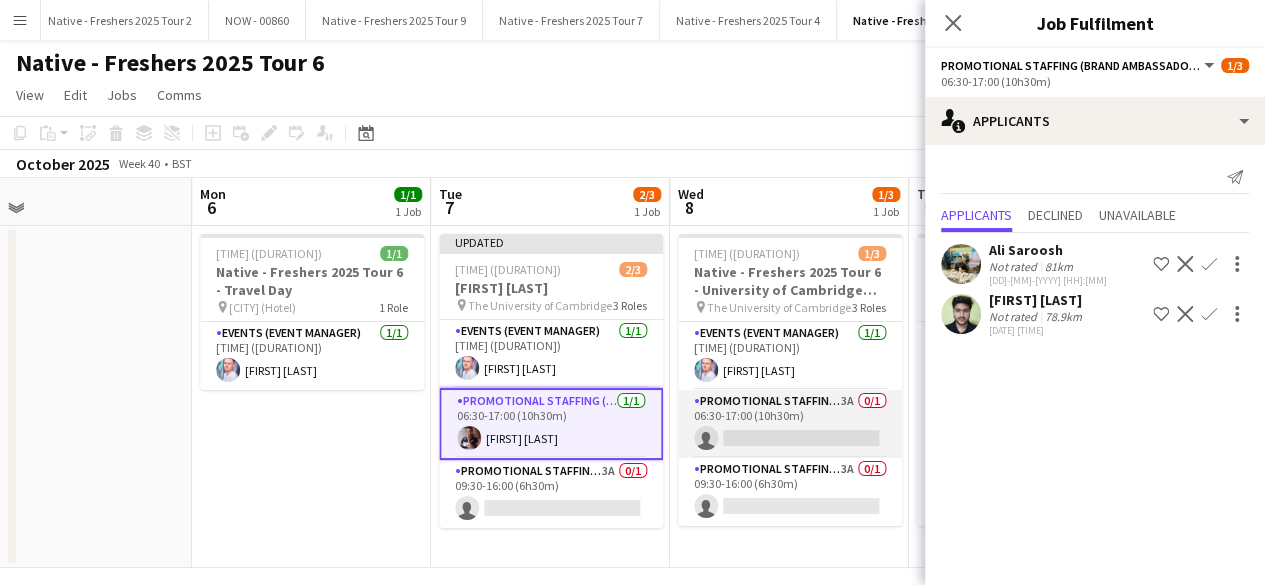 click on "Promotional Staffing (Brand Ambassadors)   3A   0/1   06:30-17:00 (10h30m)
single-neutral-actions" at bounding box center [790, 424] 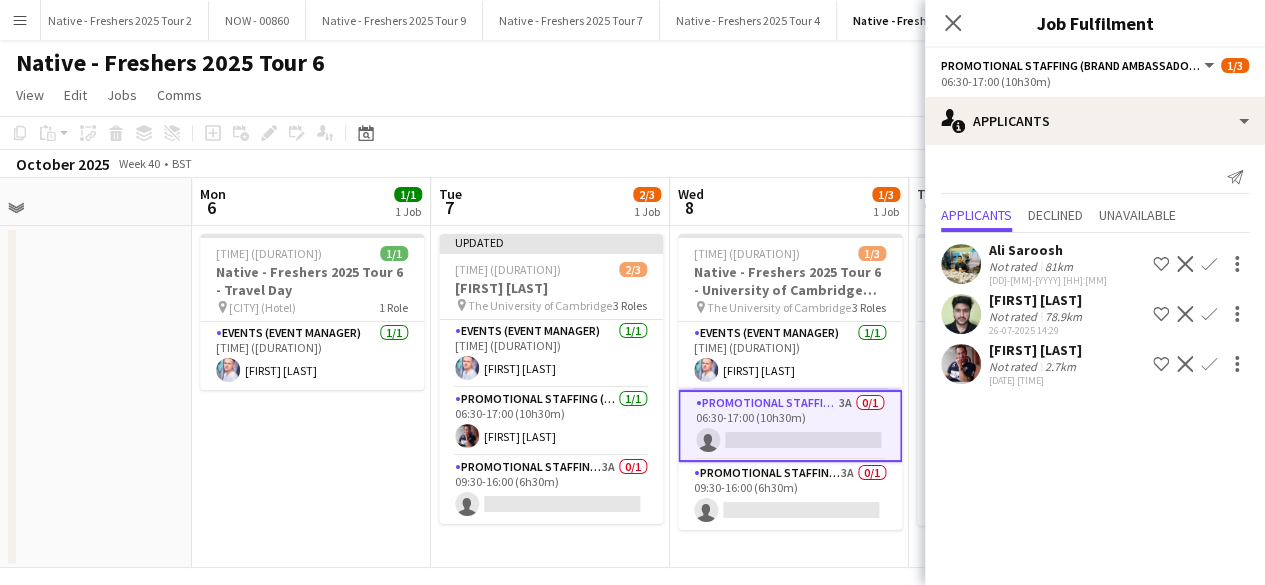 click on "Confirm" 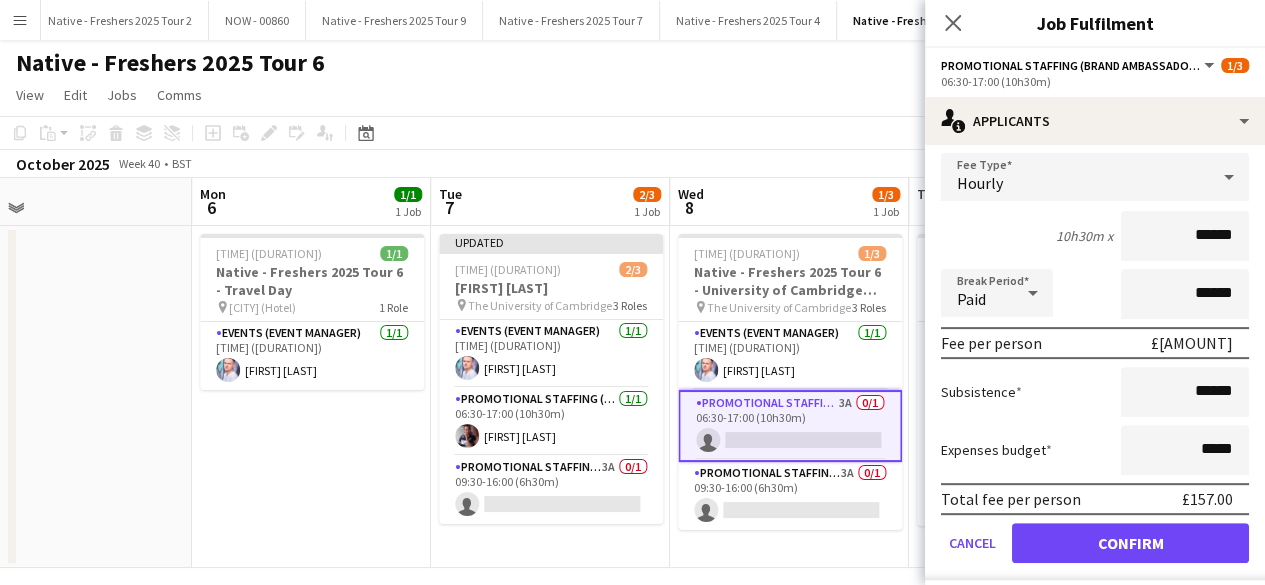 scroll, scrollTop: 274, scrollLeft: 0, axis: vertical 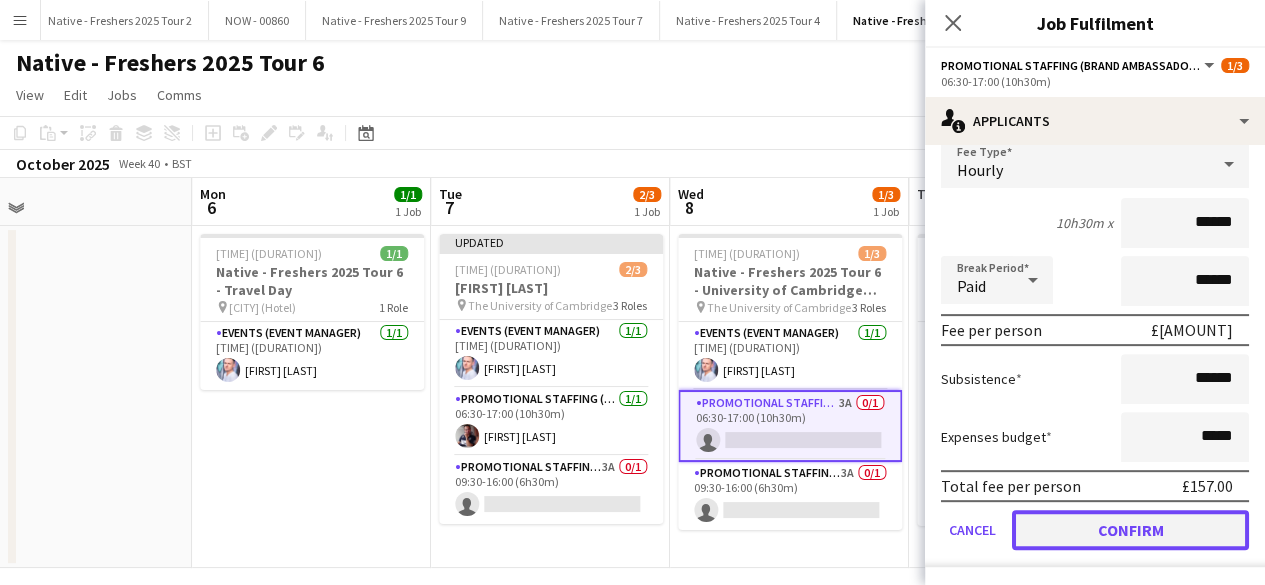 click on "Confirm" 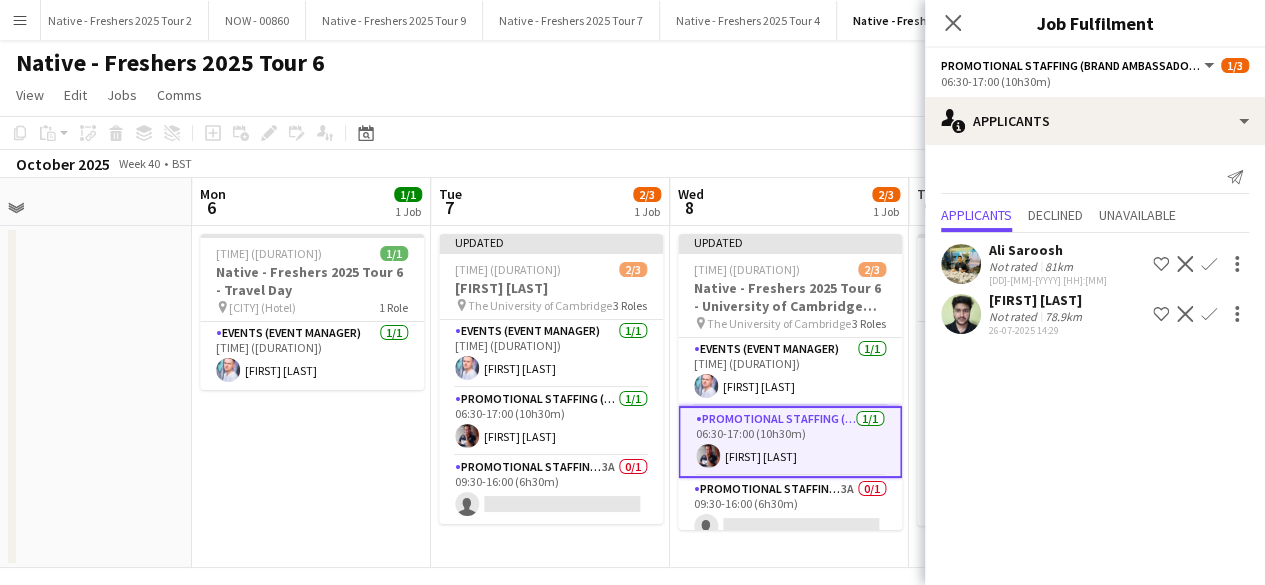 scroll, scrollTop: 0, scrollLeft: 0, axis: both 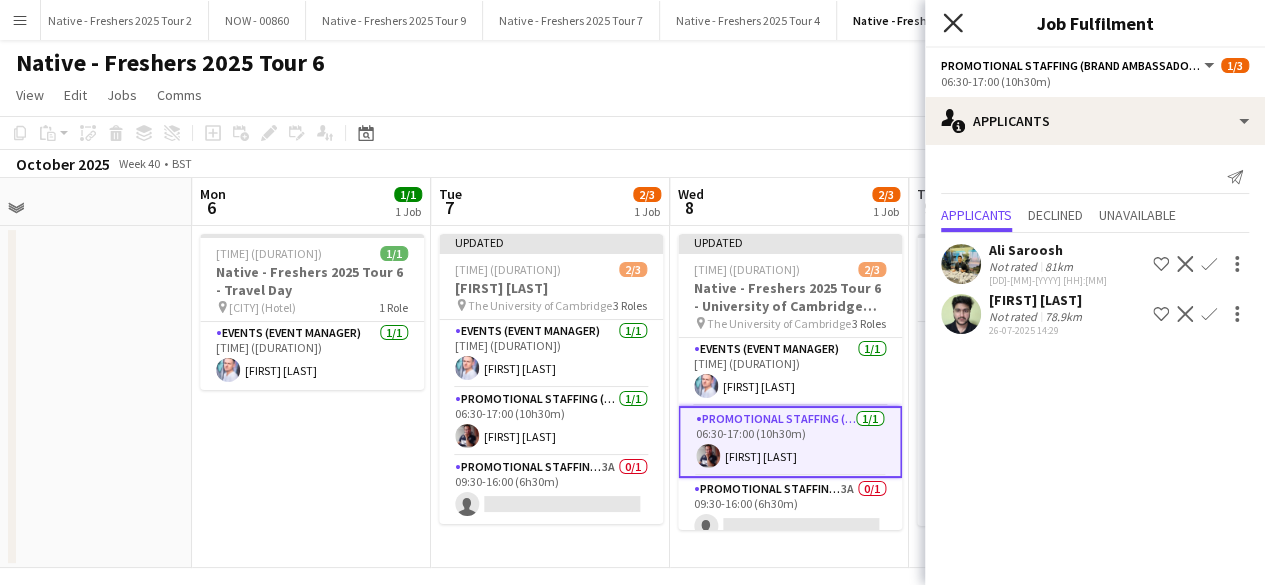 click 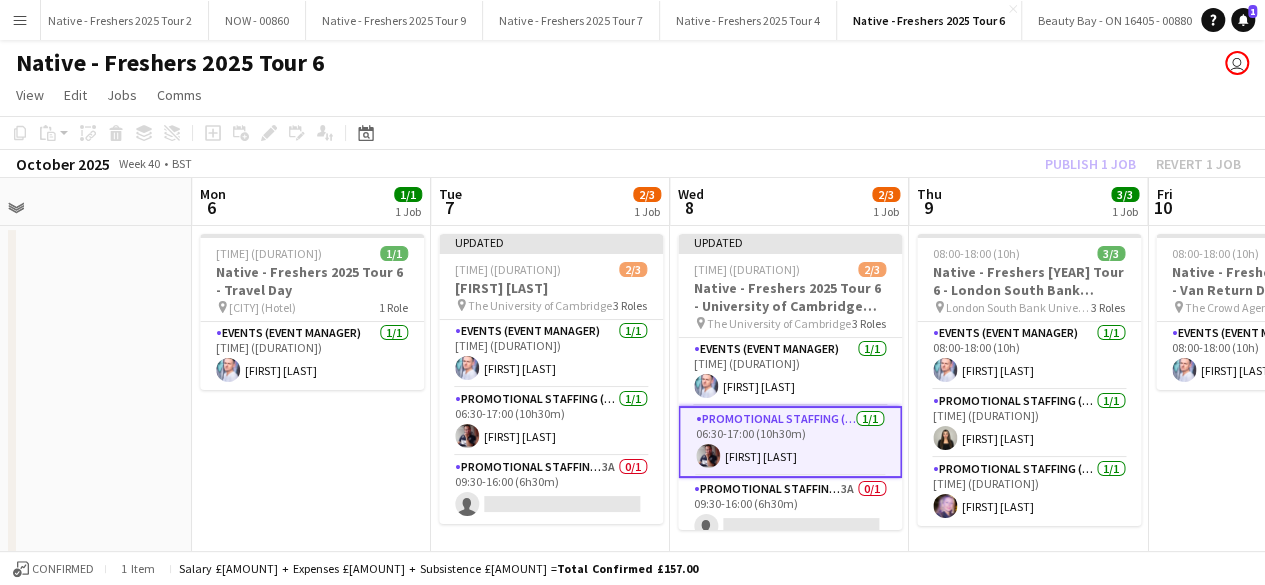 click on "10:00-15:00 (5h)    1/1   Native - Freshers 2025 Tour 6 - Travel Day
pin
Cambridge (Hotel)   1 Role   Events (Event Manager)   1/1   10:00-15:00 (5h)
david giffen" at bounding box center [311, 397] 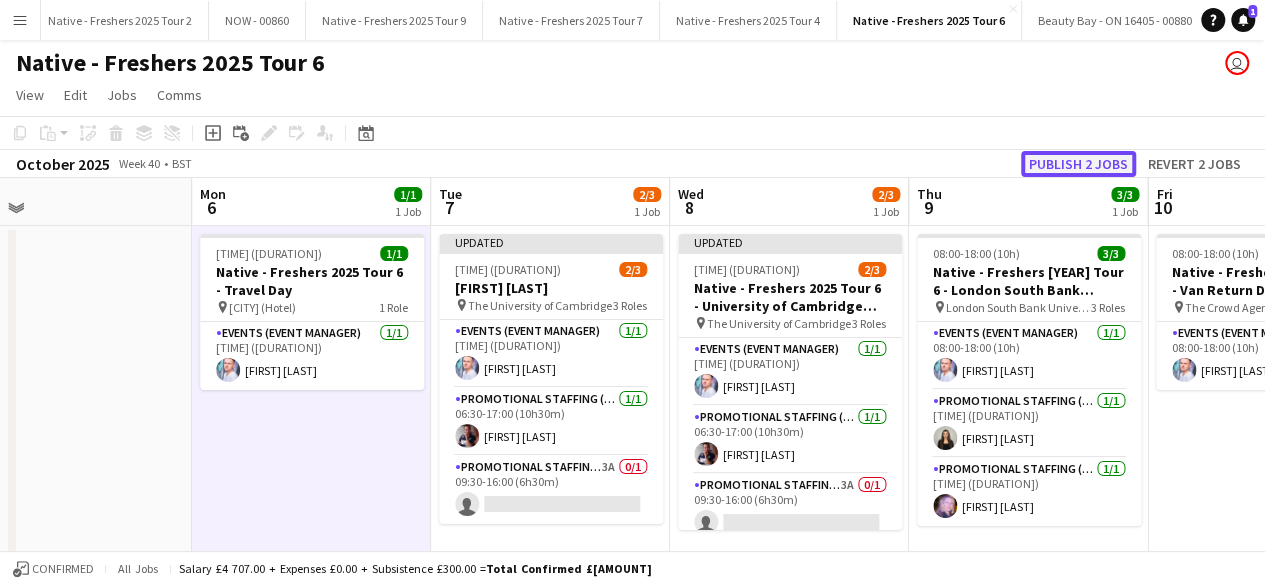 click on "Publish 2 jobs" 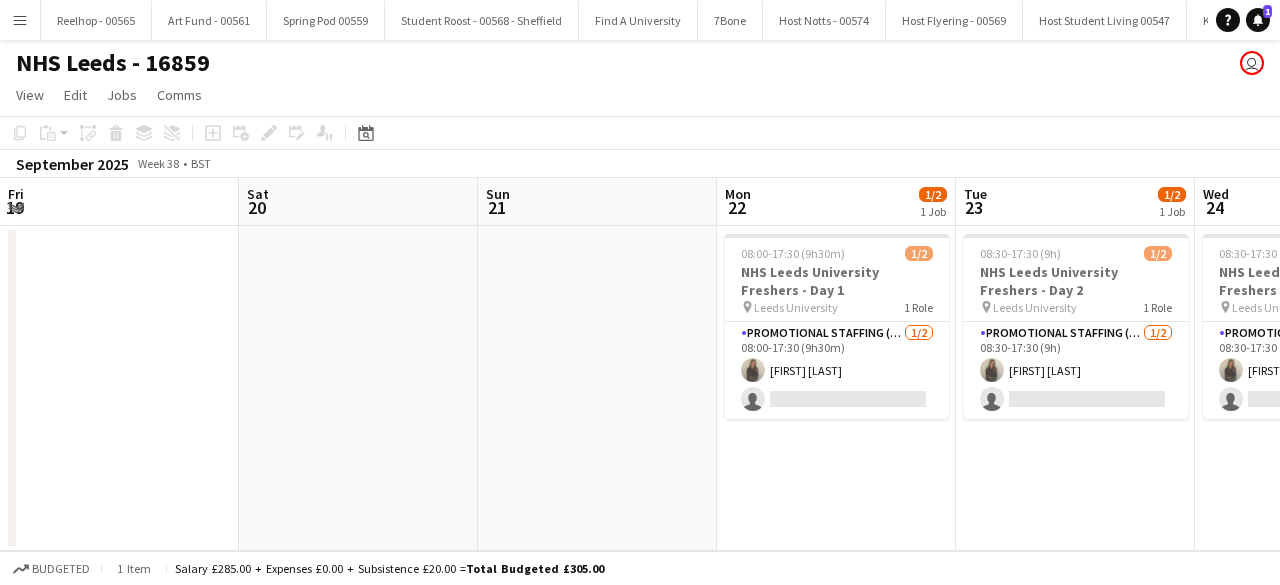 scroll, scrollTop: 0, scrollLeft: 0, axis: both 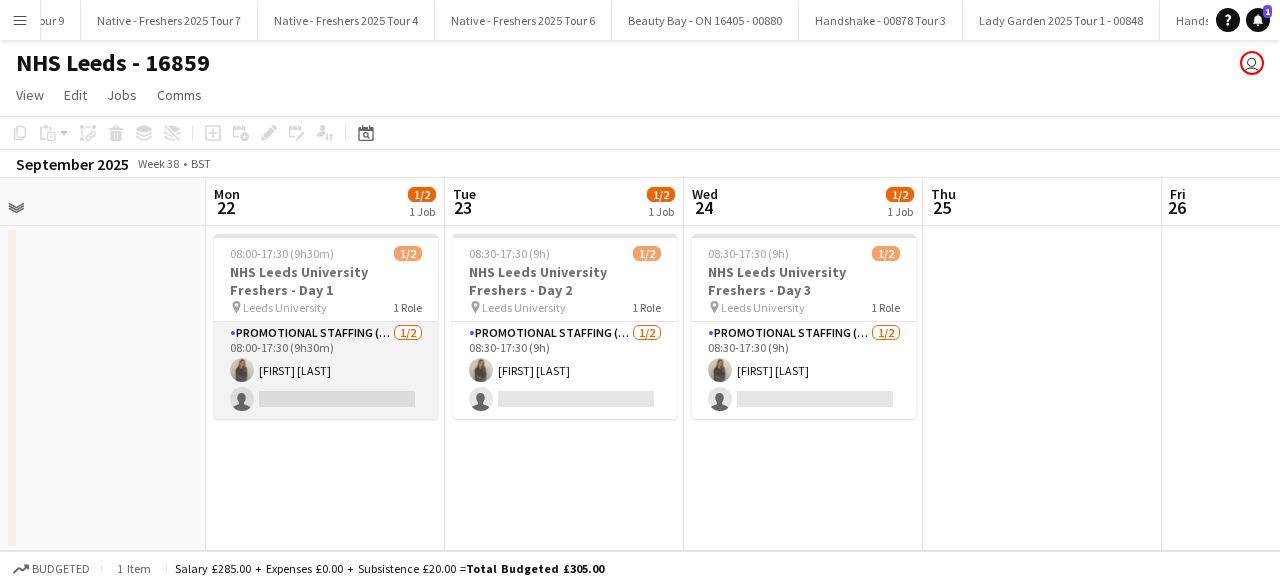 click on "Promotional Staffing (Brand Ambassadors)   1/2   08:00-17:30 (9h30m)
[FIRST] [LAST]
single-neutral-actions" at bounding box center (326, 370) 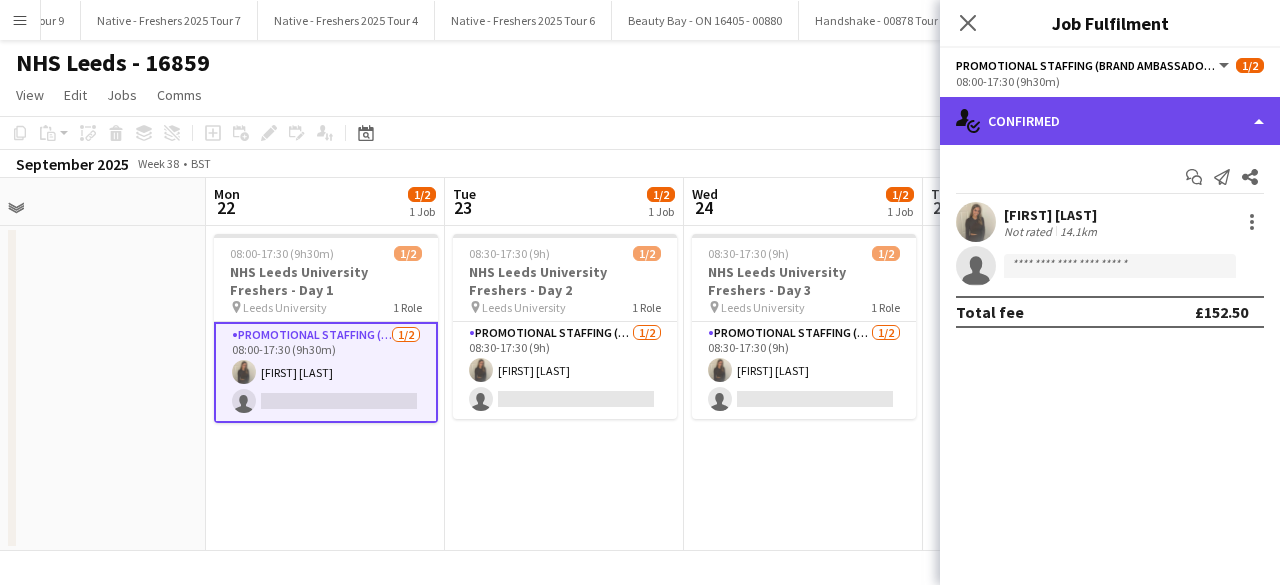 click on "single-neutral-actions-check-2
Confirmed" 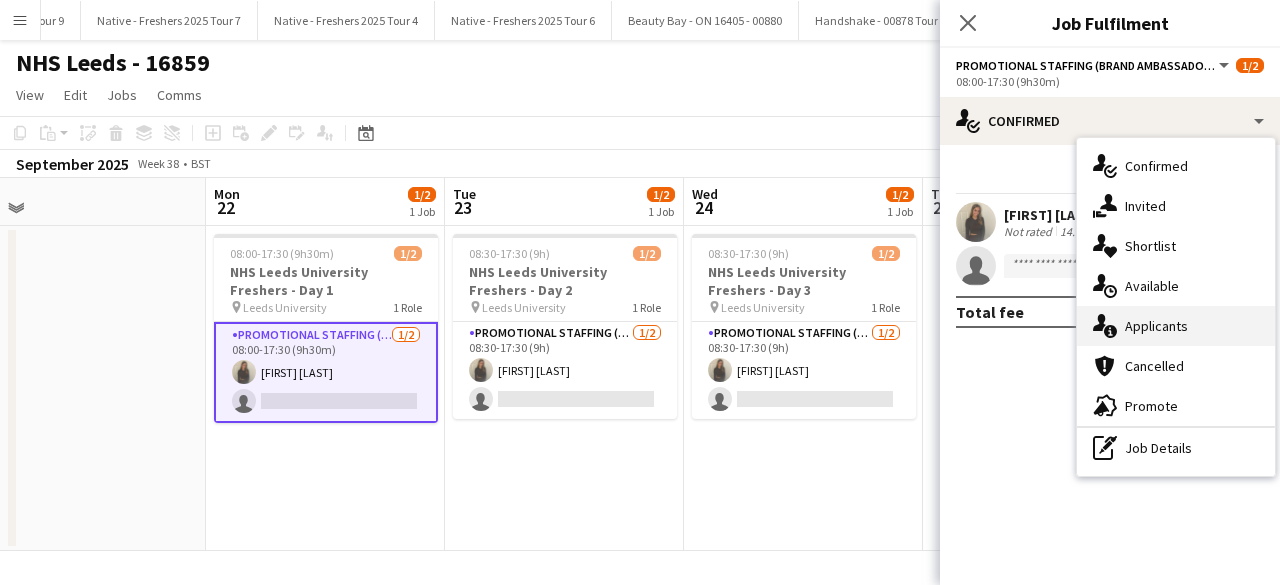 click on "single-neutral-actions-information
Applicants" at bounding box center (1176, 326) 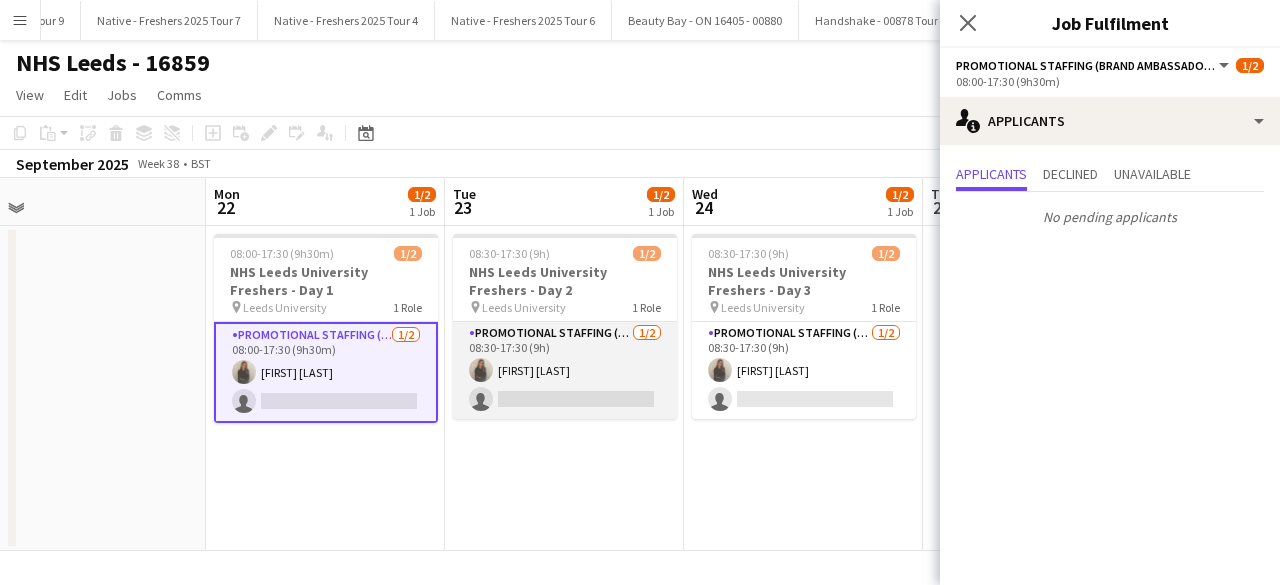 click on "Promotional Staffing (Brand Ambassadors)   1/2   08:30-17:30 (9h)
[FIRST] [LAST]
single-neutral-actions" at bounding box center [565, 370] 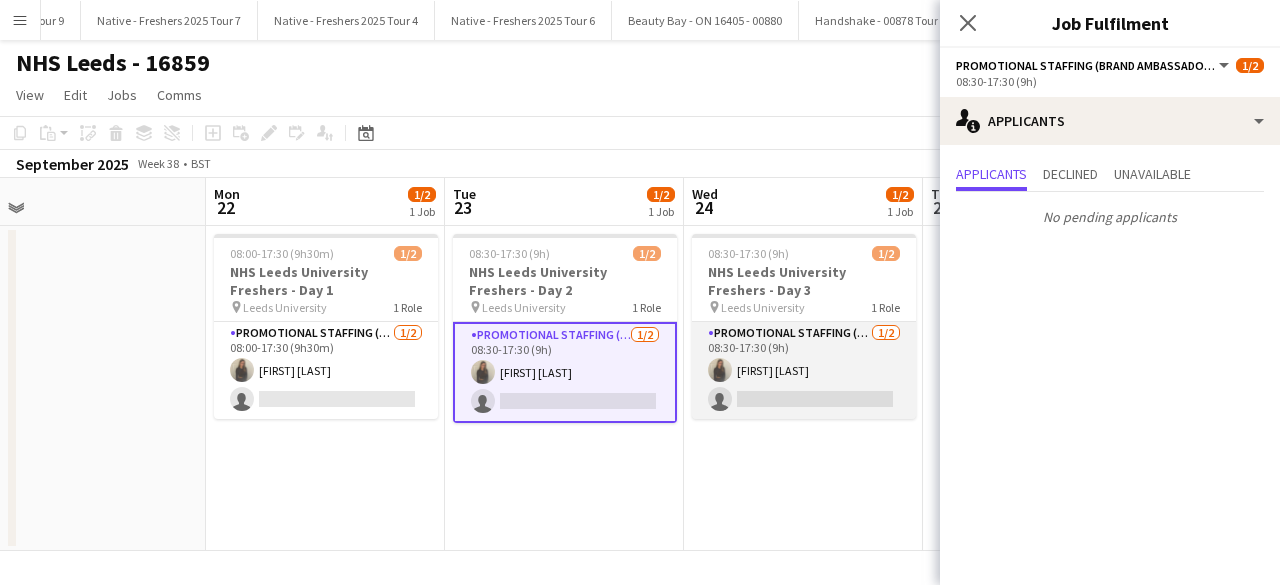 click on "Promotional Staffing (Brand Ambassadors)   1/2   08:30-17:30 (9h)
Ellie Peacock
single-neutral-actions" at bounding box center (804, 370) 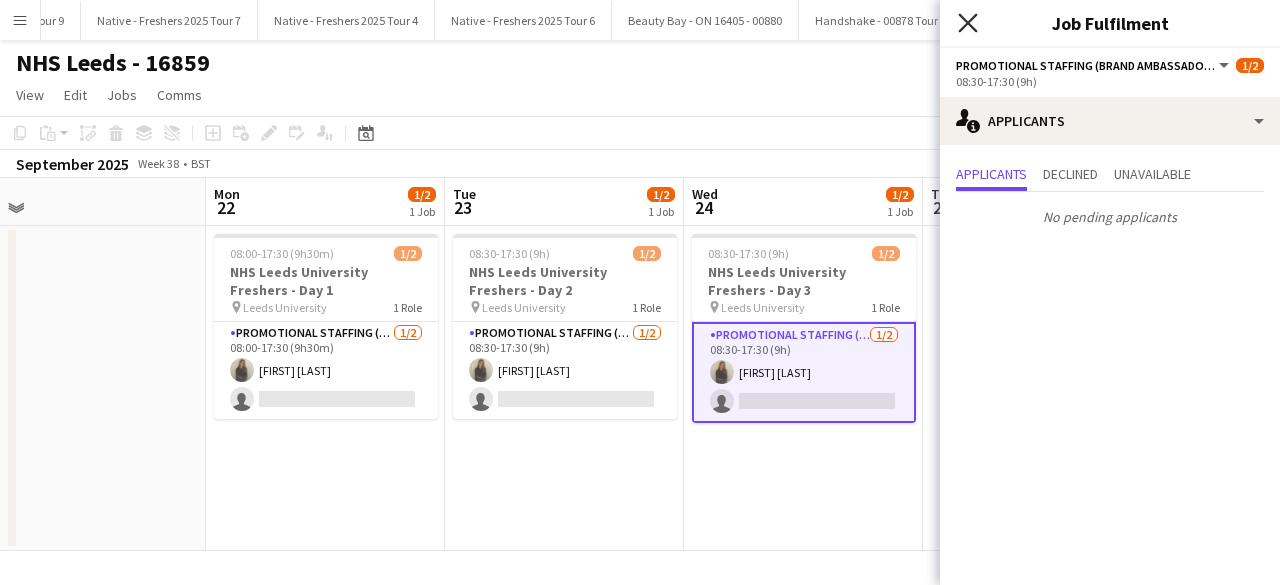 click on "Close pop-in" 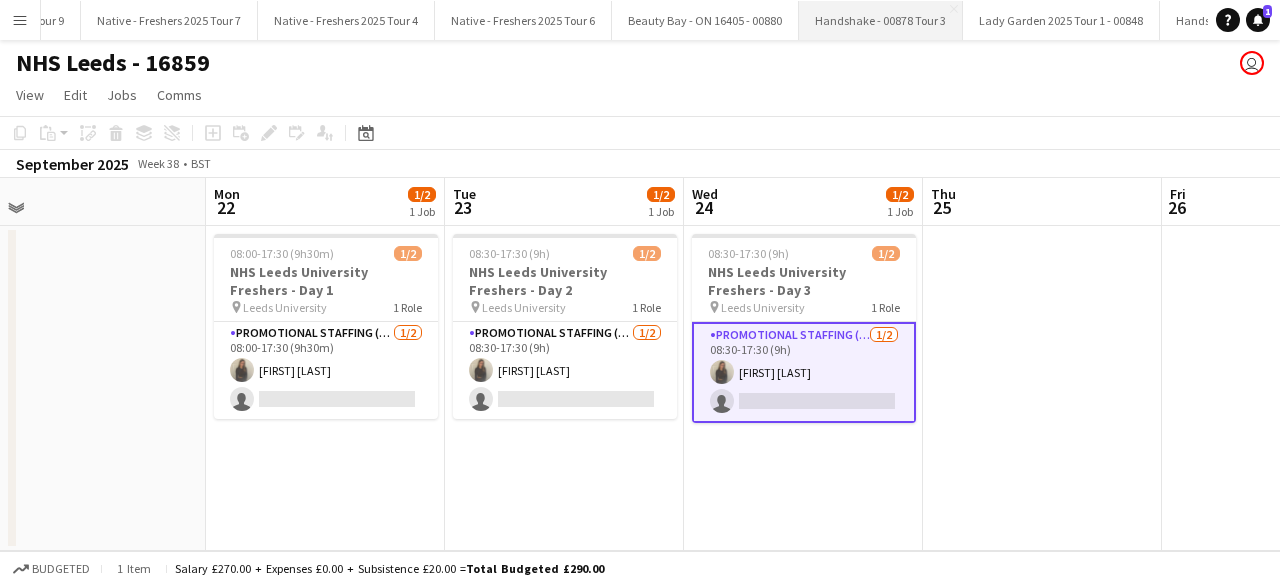 click on "Handshake - [NUMBER] Tour 3  \n   Close" at bounding box center [881, 20] 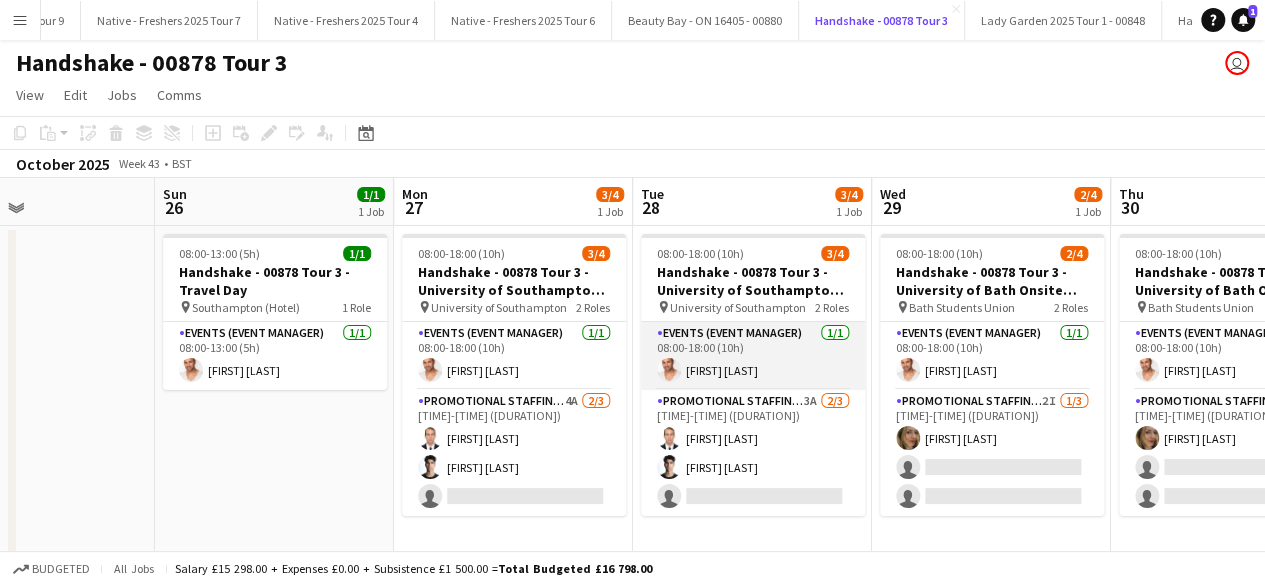 scroll, scrollTop: 0, scrollLeft: 649, axis: horizontal 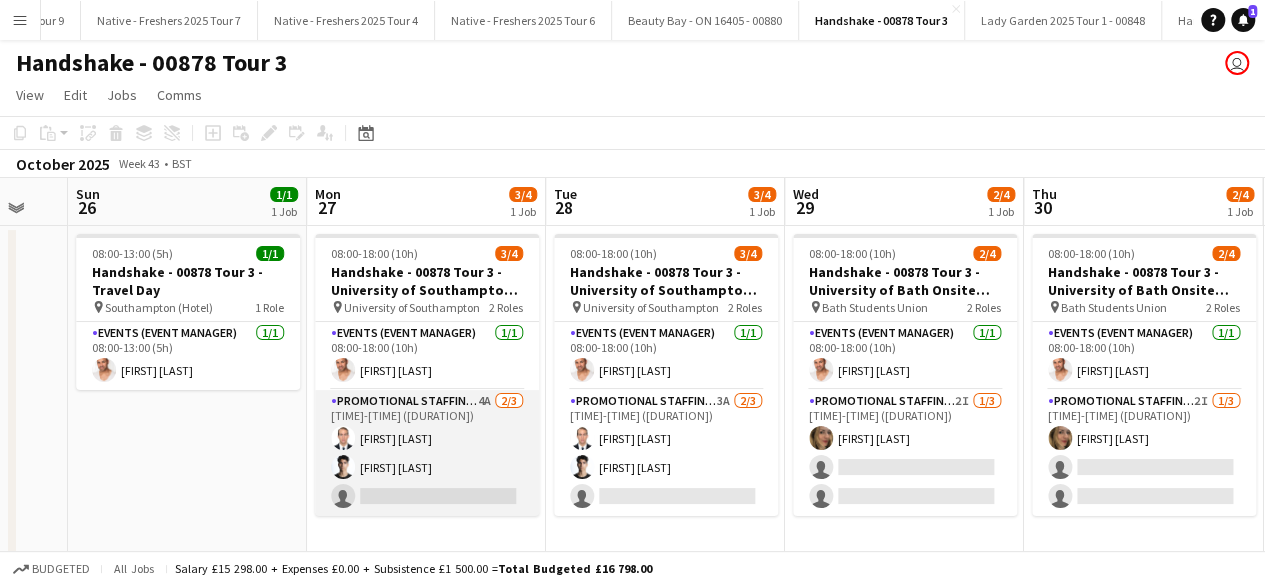 click on "Promotional Staffing (Brand Ambassadors)   4A   2/3   09:30-16:30 (7h)
Angel Gervacio Bido Adrian De la Rosa Sanchez
single-neutral-actions" at bounding box center [427, 453] 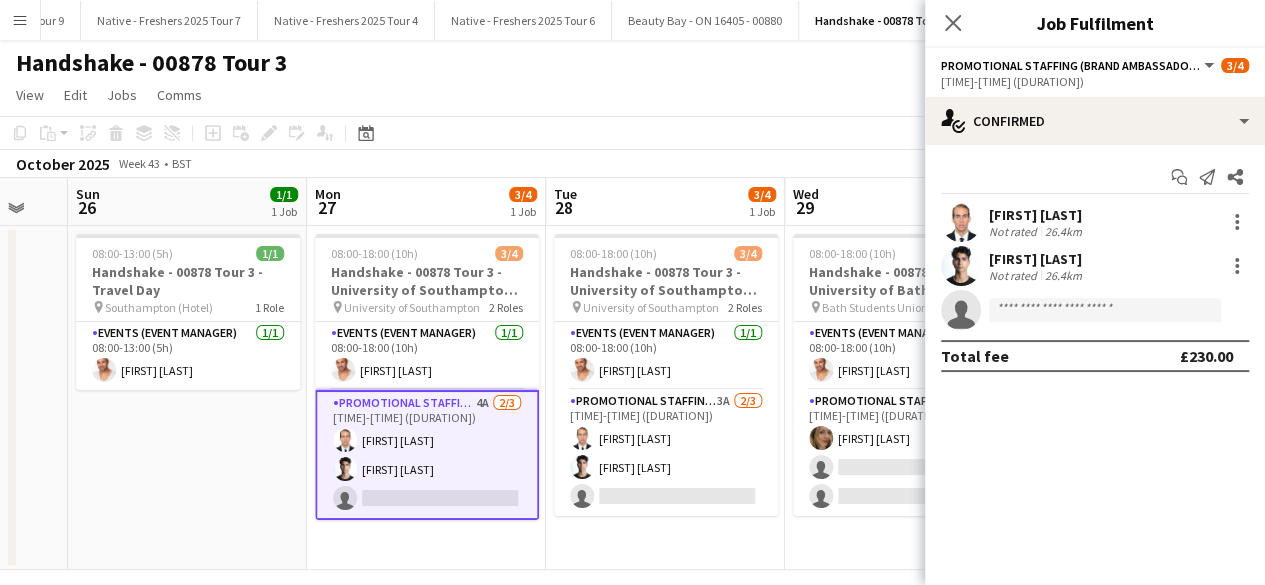 click on "Promotional Staffing (Brand Ambassadors)   All roles   Promotional Staffing (Brand Ambassadors)   3/4   09:30-16:30 (7h)" 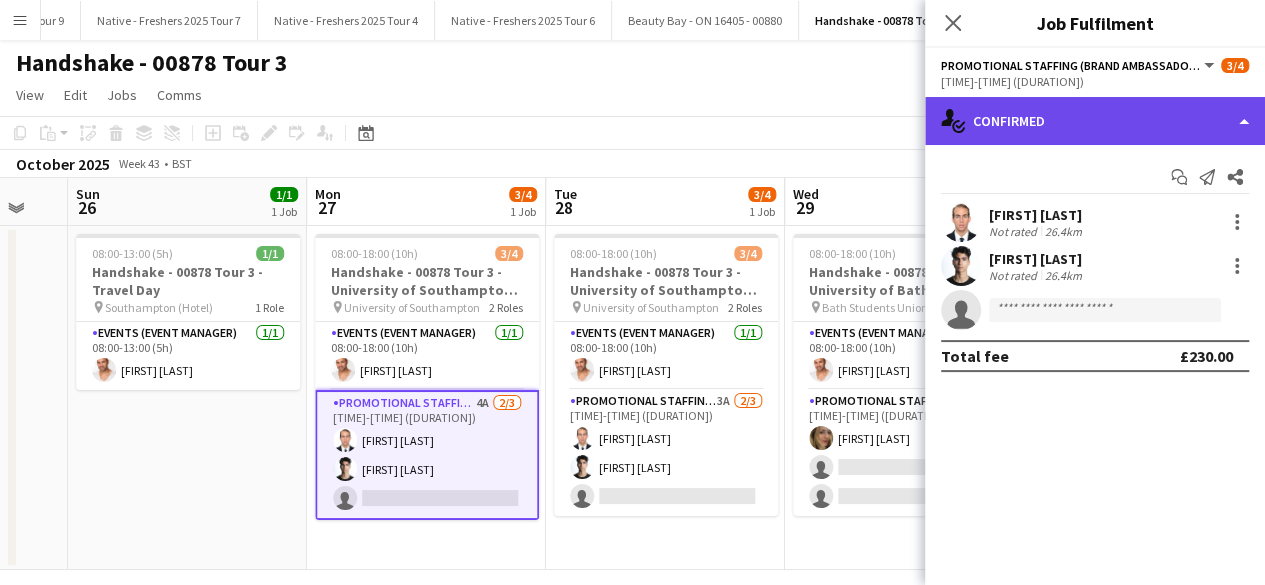 click on "single-neutral-actions-check-2
Confirmed" 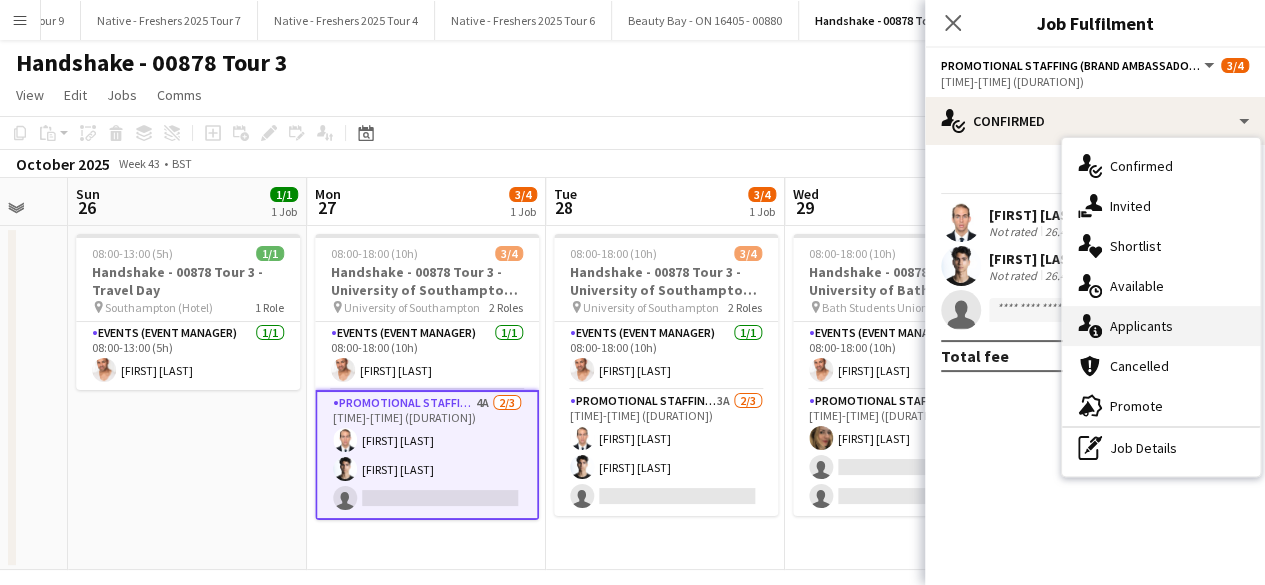 click on "single-neutral-actions-information
Applicants" at bounding box center [1161, 326] 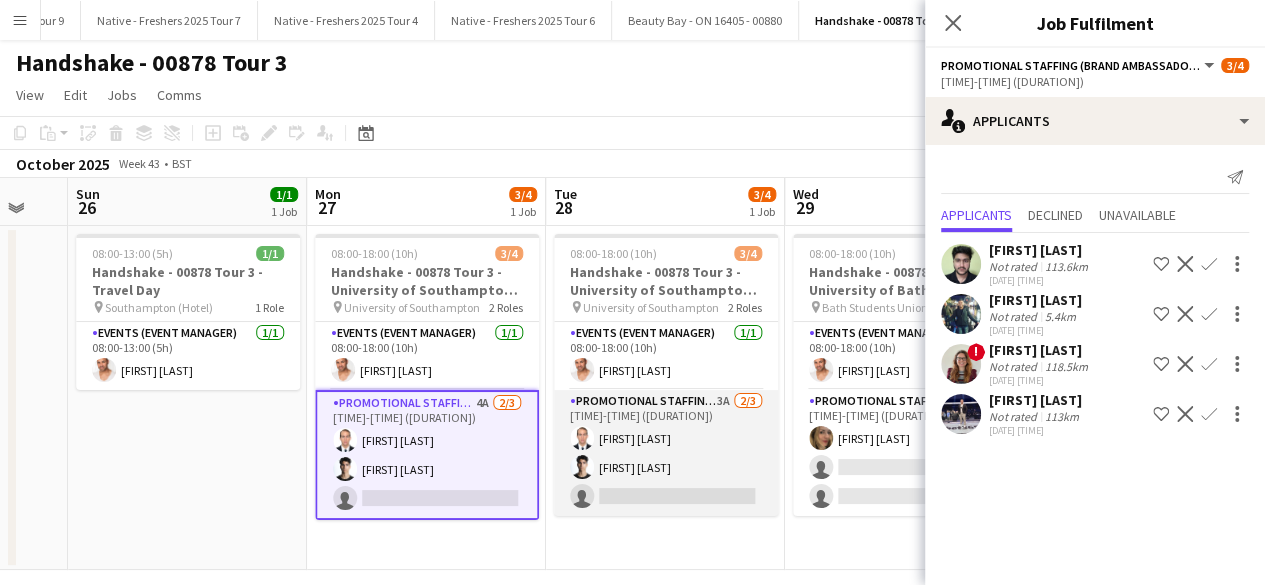 click on "Promotional Staffing (Brand Ambassadors)   3A   2/3   09:30-16:30 (7h)
Angel Gervacio Bido Adrian De la Rosa Sanchez
single-neutral-actions" at bounding box center [666, 453] 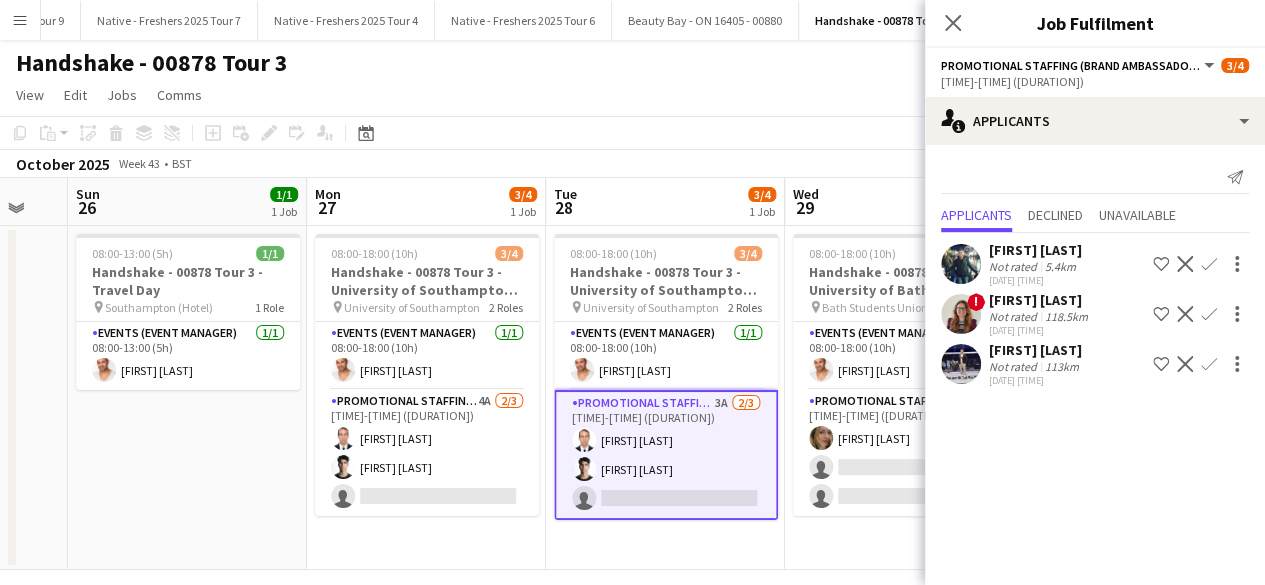 click 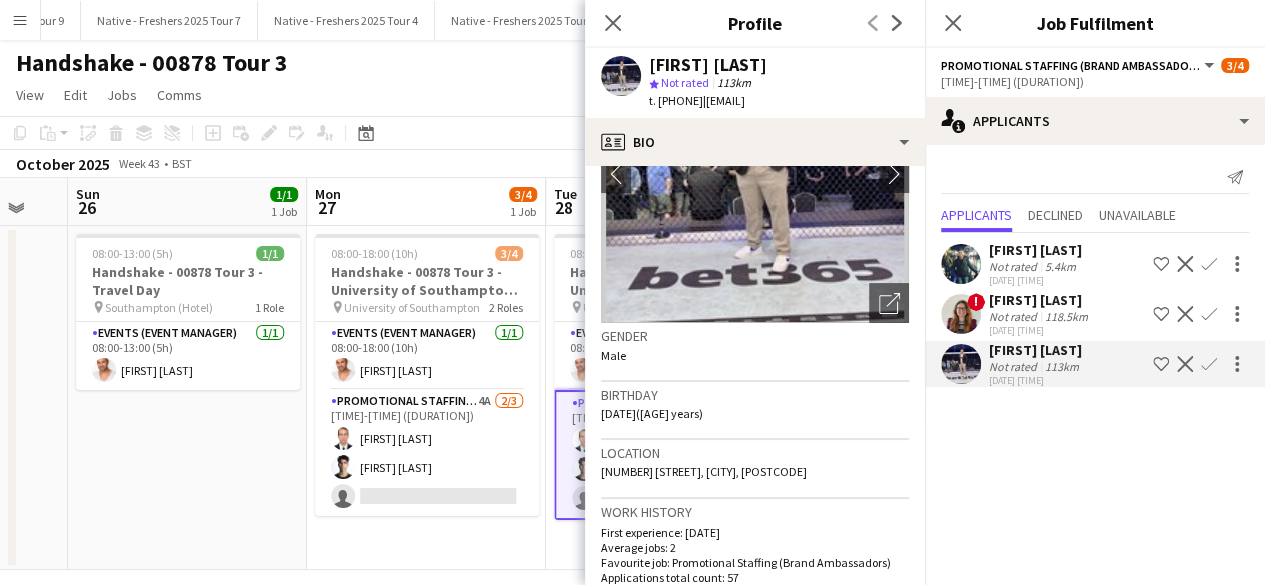 scroll, scrollTop: 162, scrollLeft: 0, axis: vertical 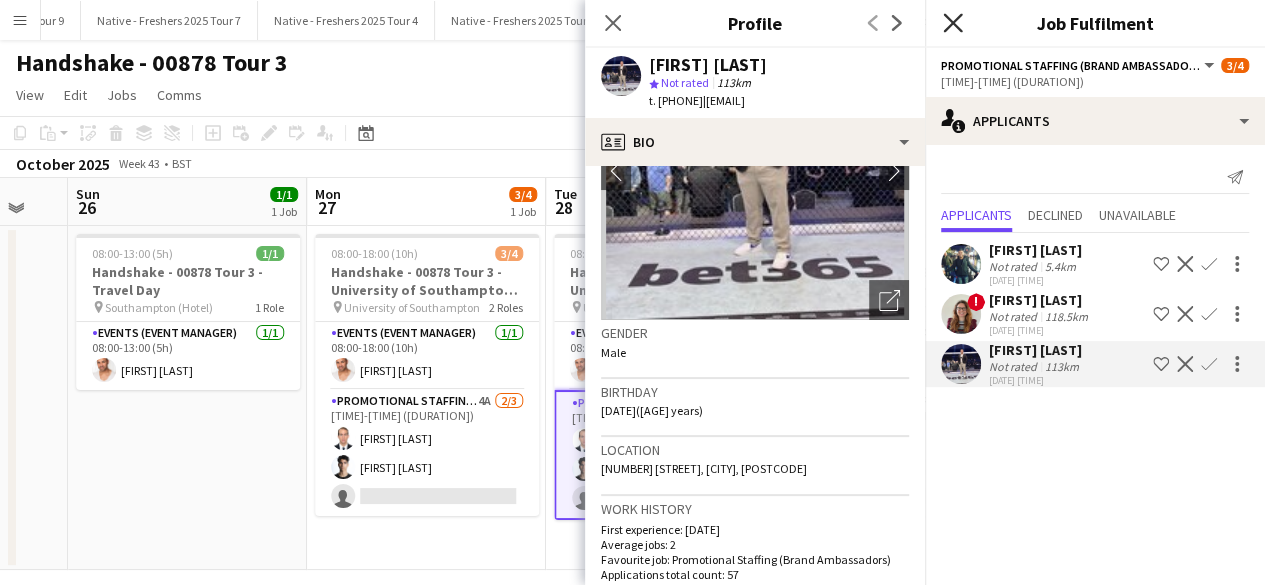 click on "Close pop-in" 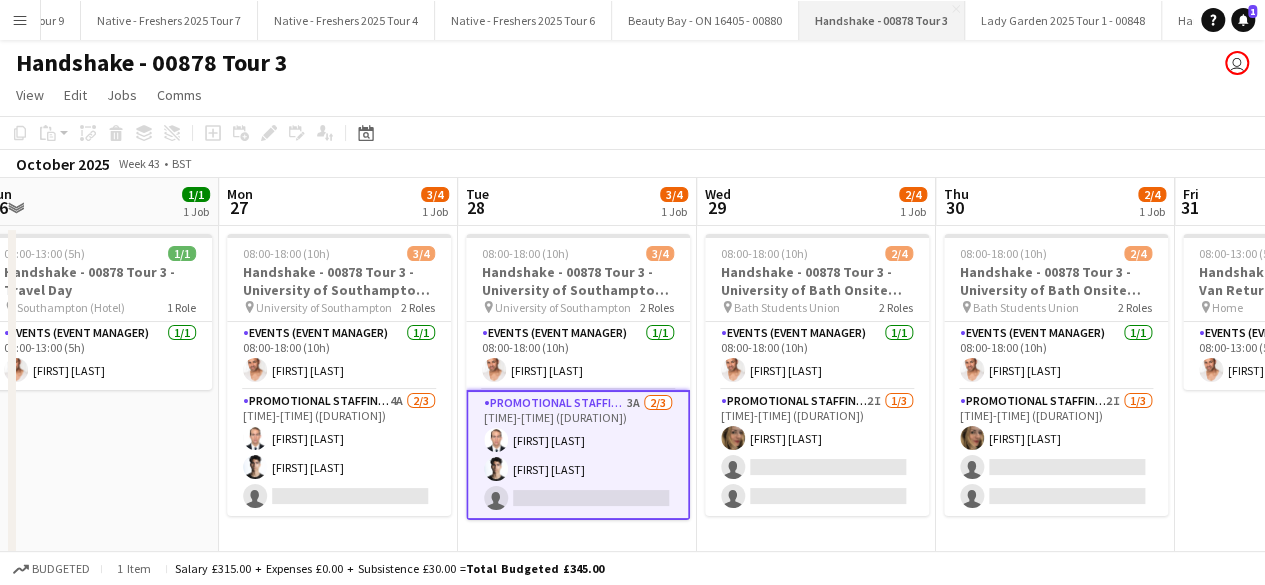 scroll, scrollTop: 0, scrollLeft: 428, axis: horizontal 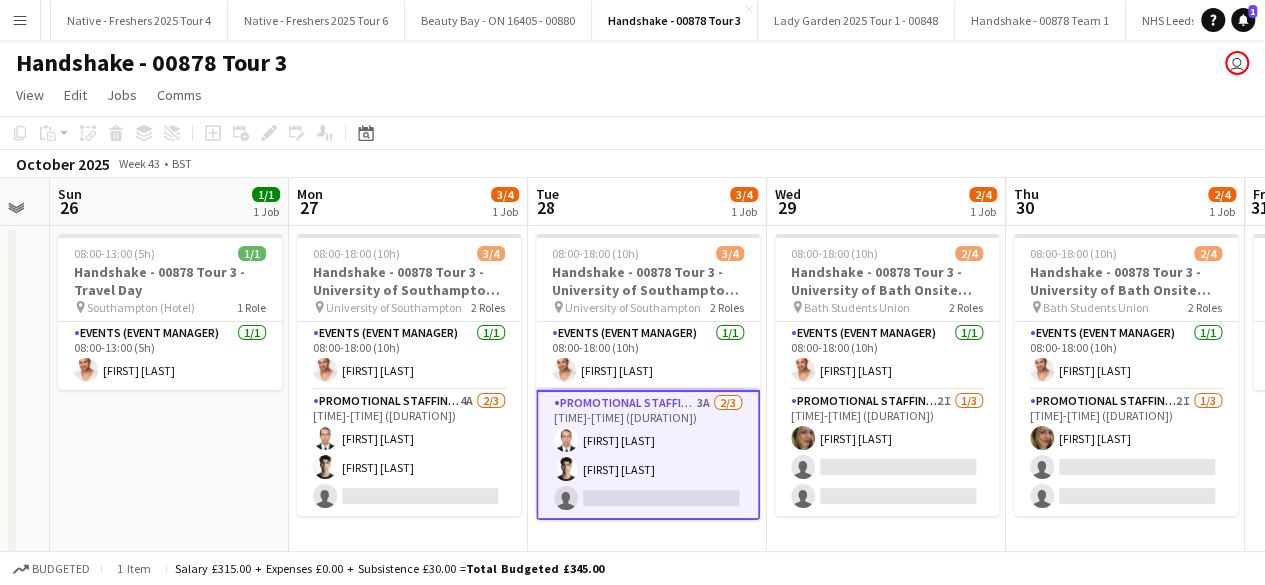 click on "Handshake - 00878 Team 2
Close" at bounding box center (1336, 20) 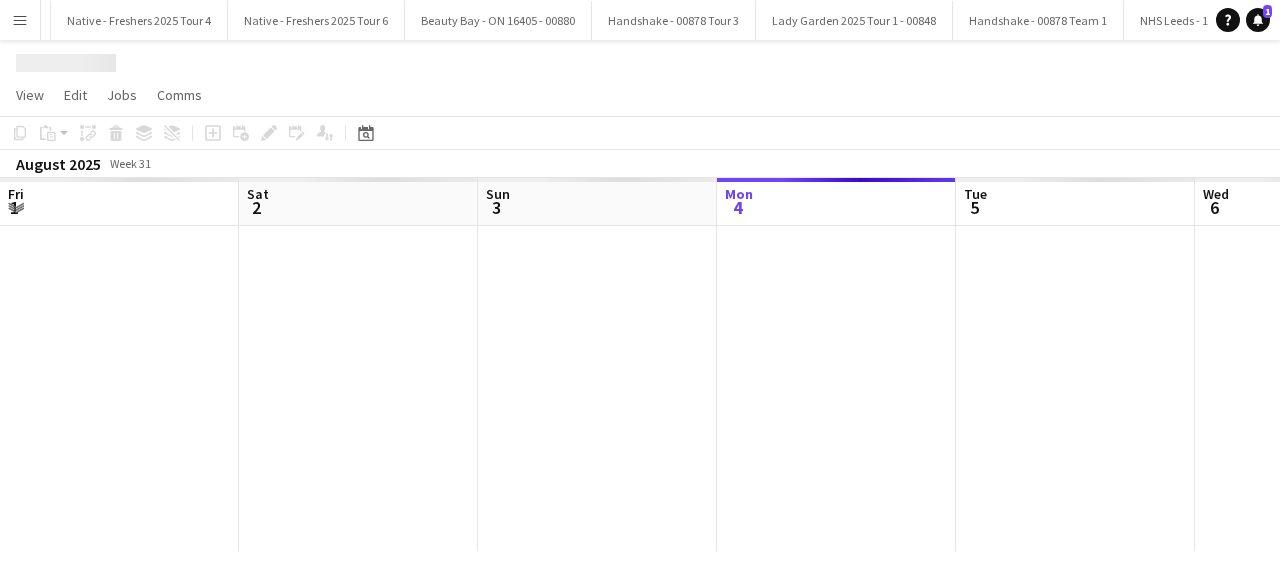 scroll, scrollTop: 0, scrollLeft: 28642, axis: horizontal 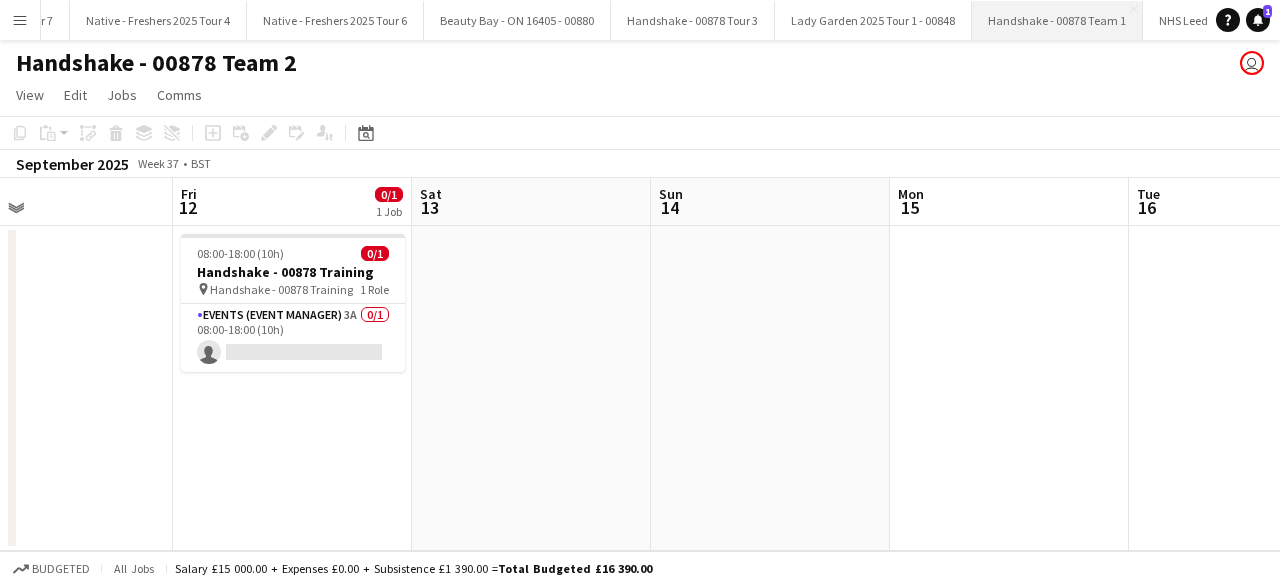 click on "Handshake - 00878 Team 1
Close" at bounding box center (1057, 20) 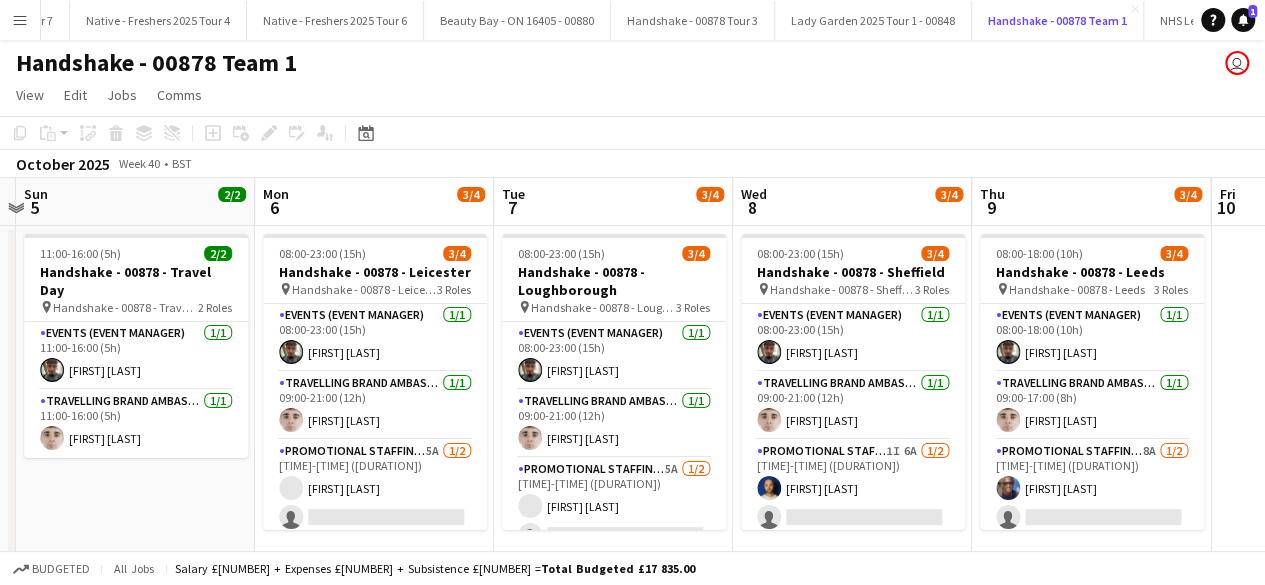scroll, scrollTop: 0, scrollLeft: 696, axis: horizontal 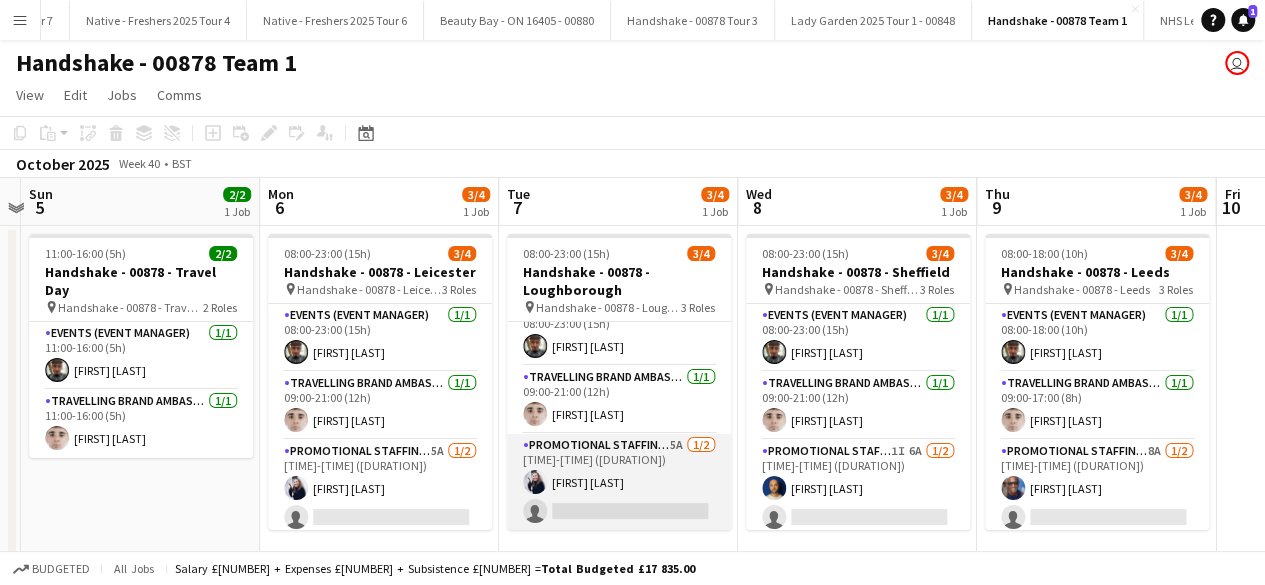 click on "Promotional Staffing (Brand Ambassadors)   5A   1/2   09:30-16:30 (7h)
LAURA HUNTER
single-neutral-actions" at bounding box center (619, 482) 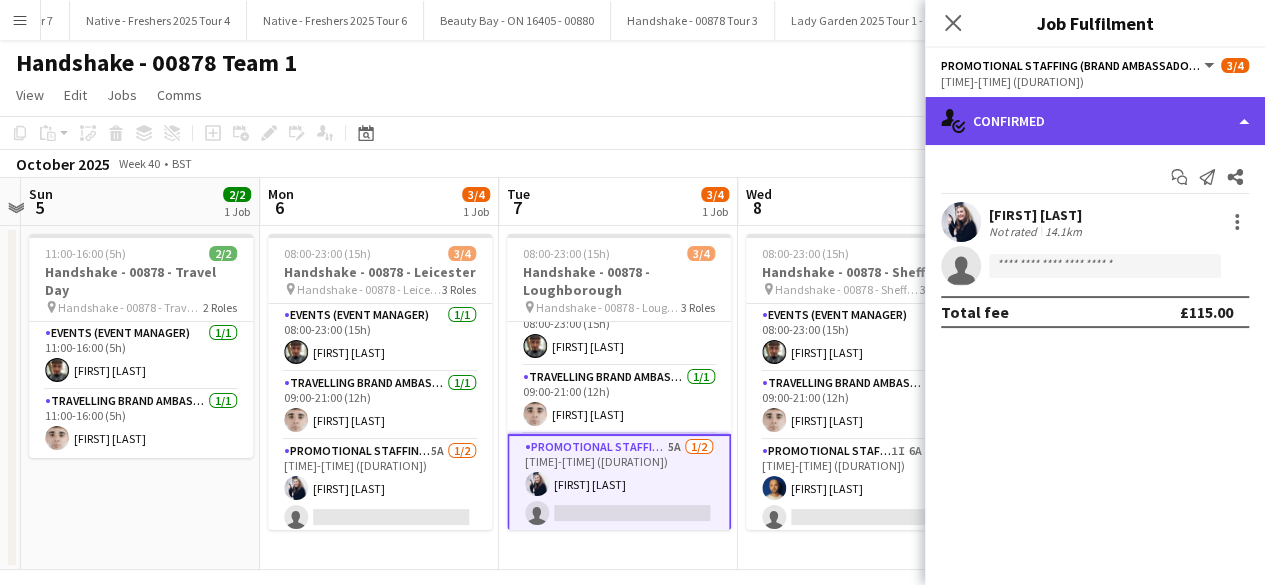 click on "single-neutral-actions-check-2
Confirmed" 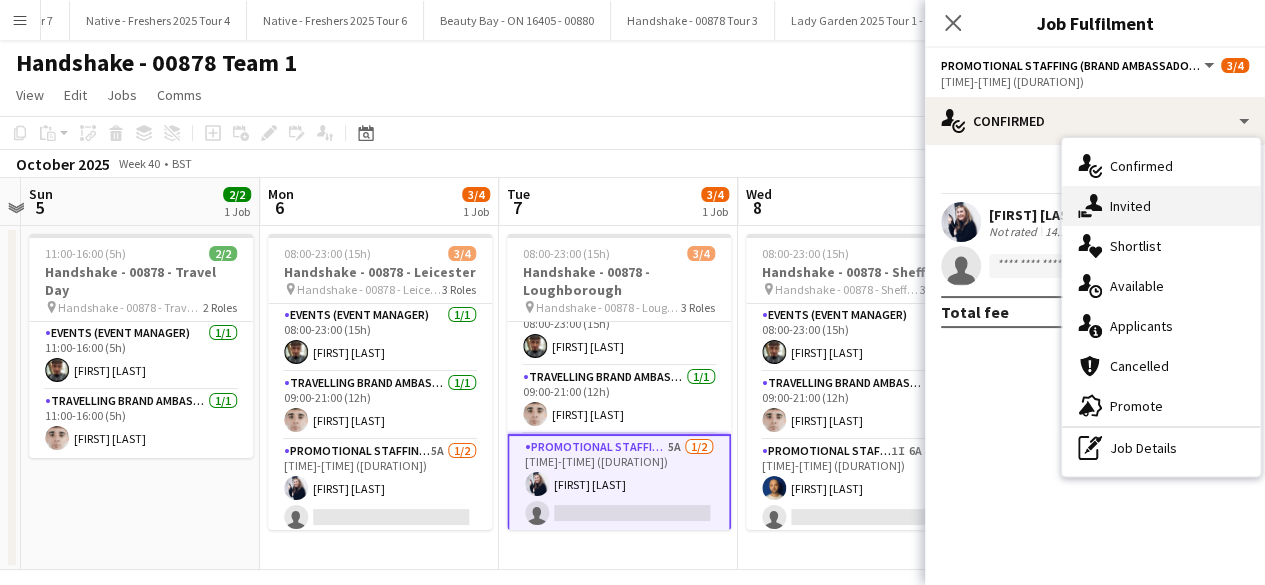 click on "single-neutral-actions-share-1
Invited" at bounding box center (1161, 206) 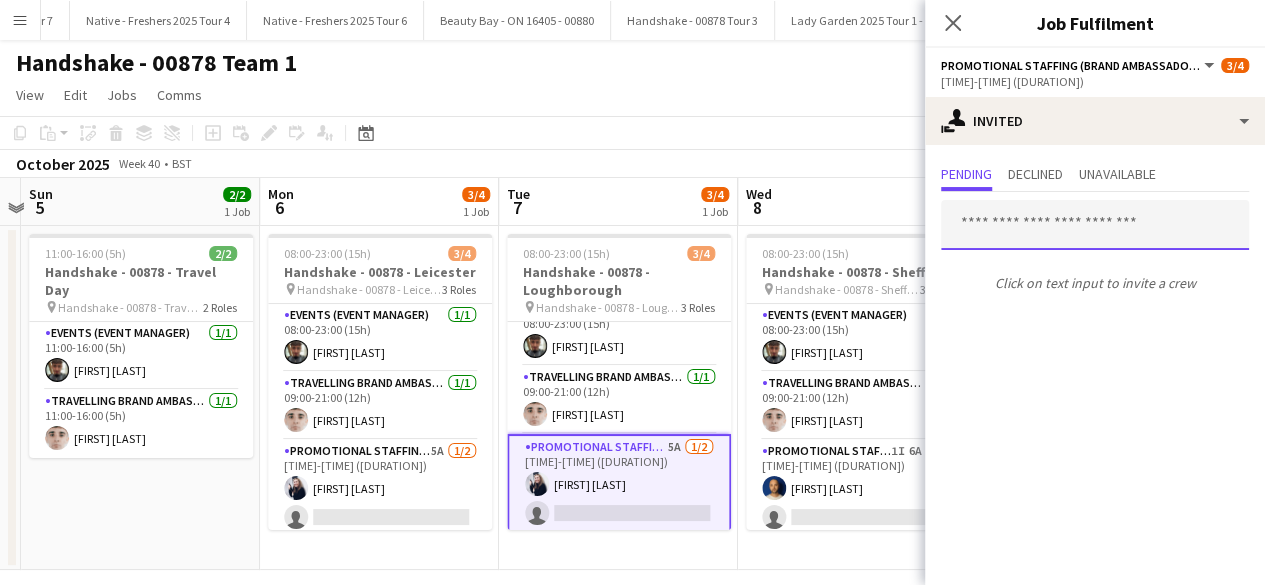 click at bounding box center (1095, 225) 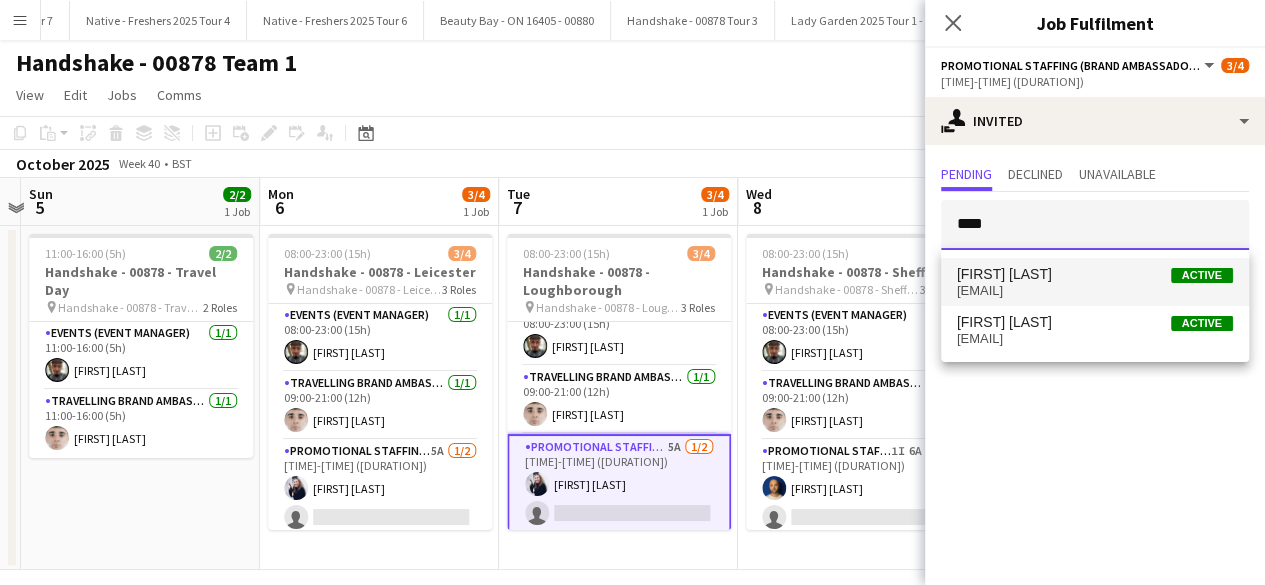 type on "****" 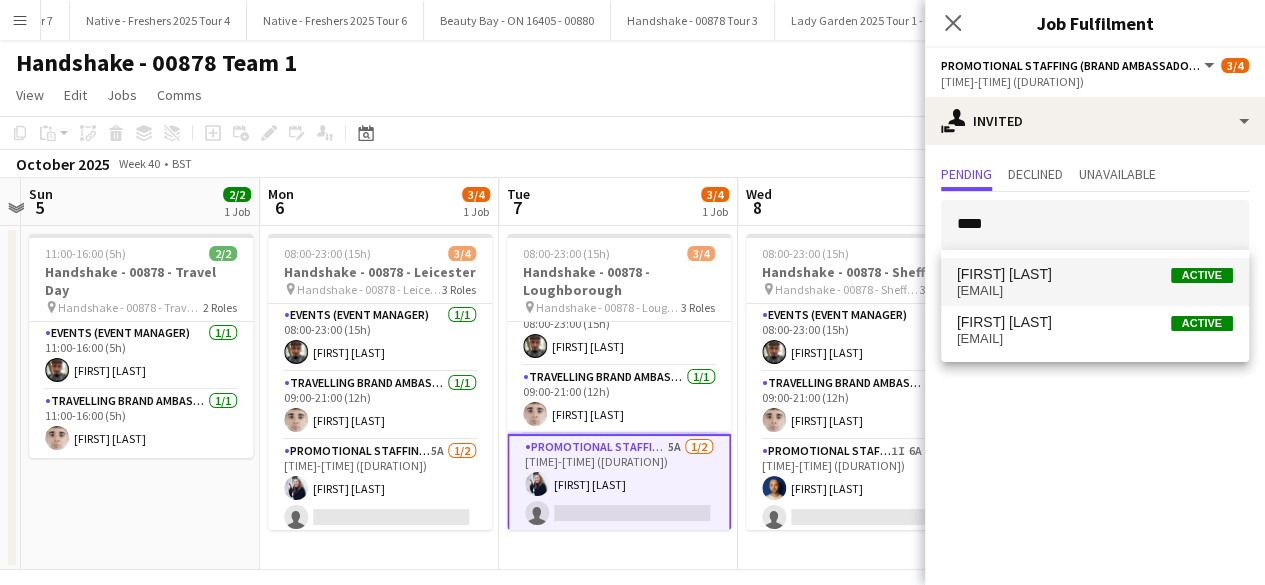 click on "Isabeau Bentley" at bounding box center [1004, 274] 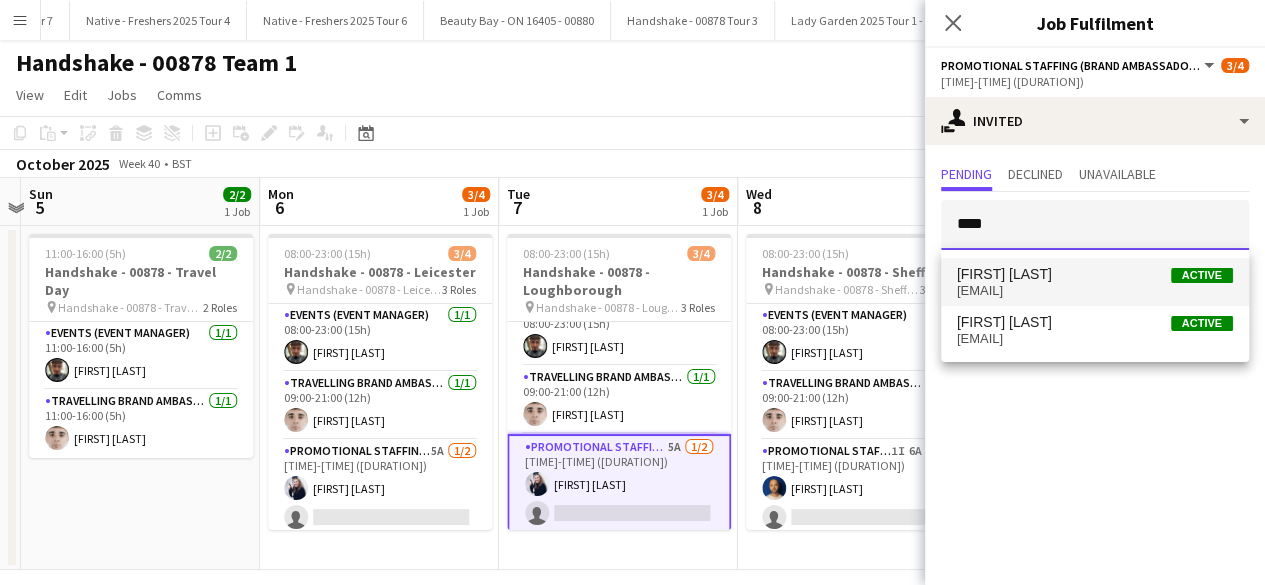 type 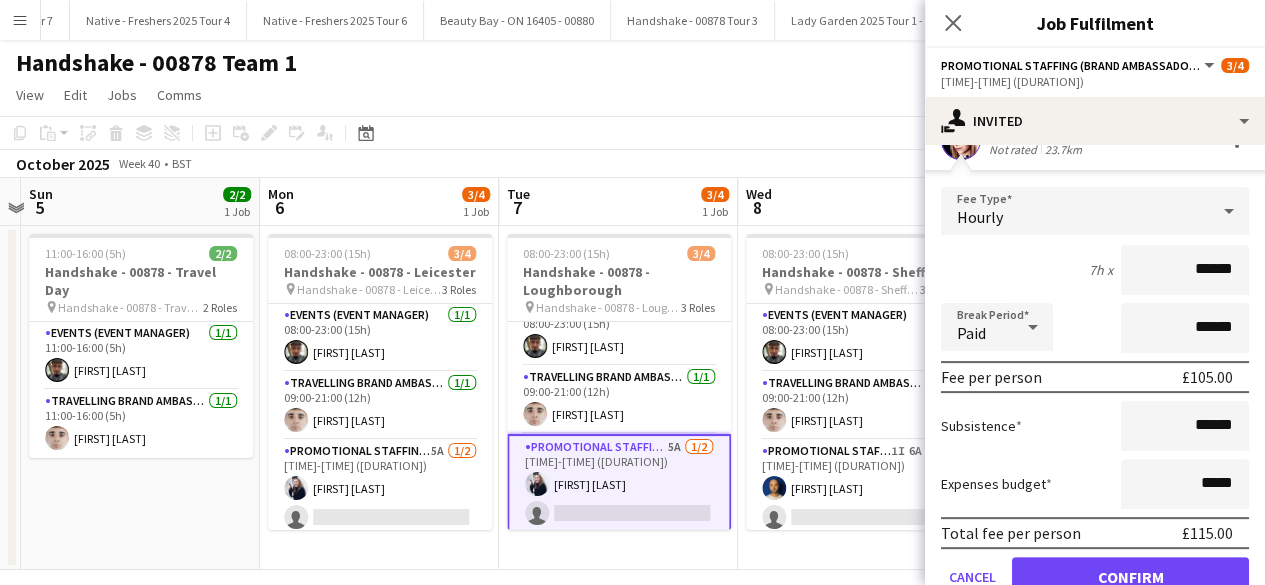 scroll, scrollTop: 234, scrollLeft: 0, axis: vertical 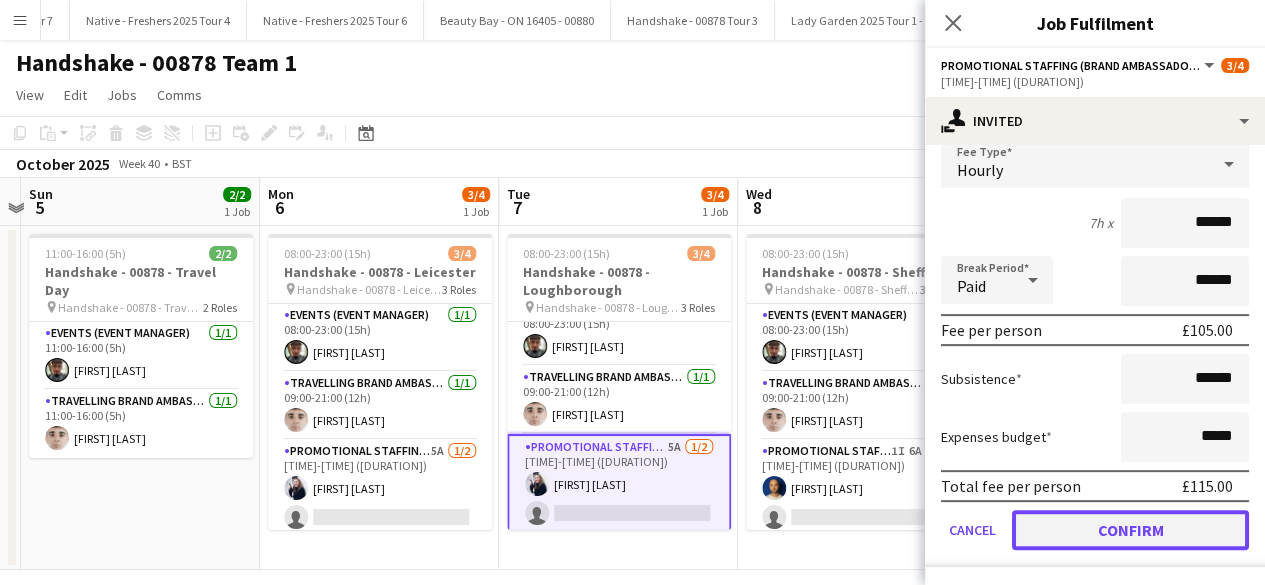 click on "Confirm" 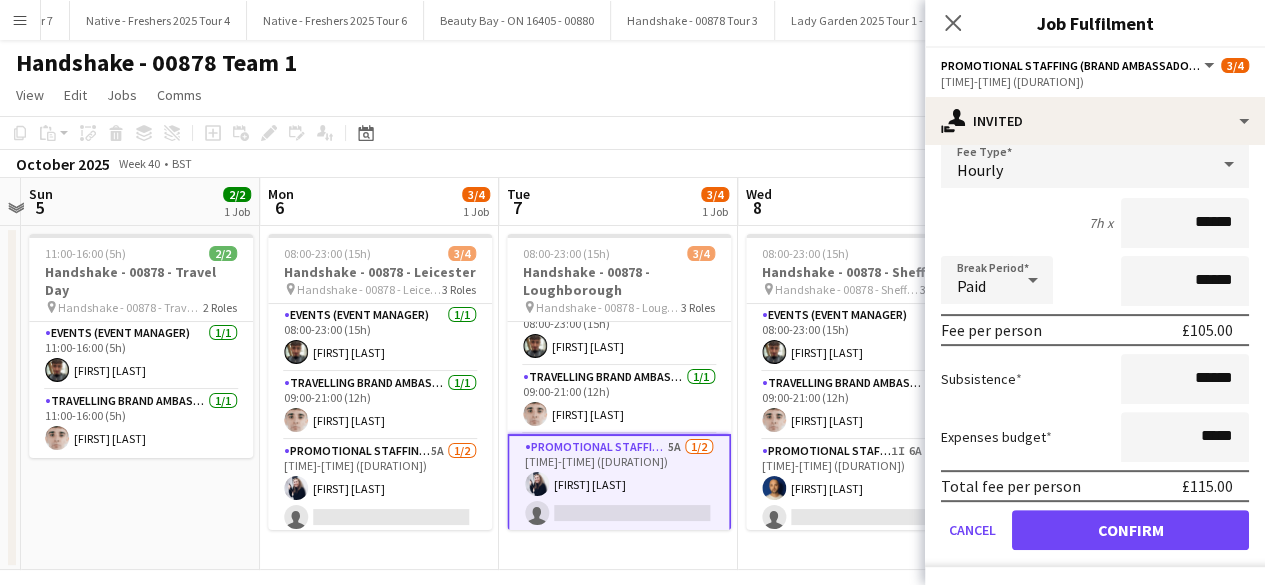 scroll, scrollTop: 0, scrollLeft: 0, axis: both 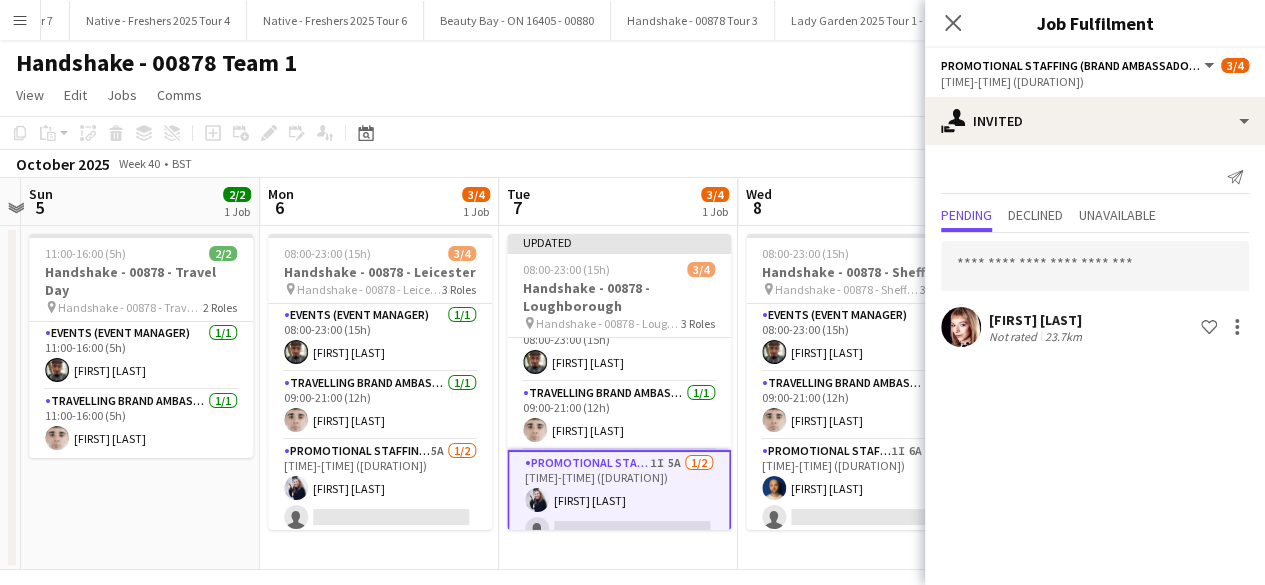 click 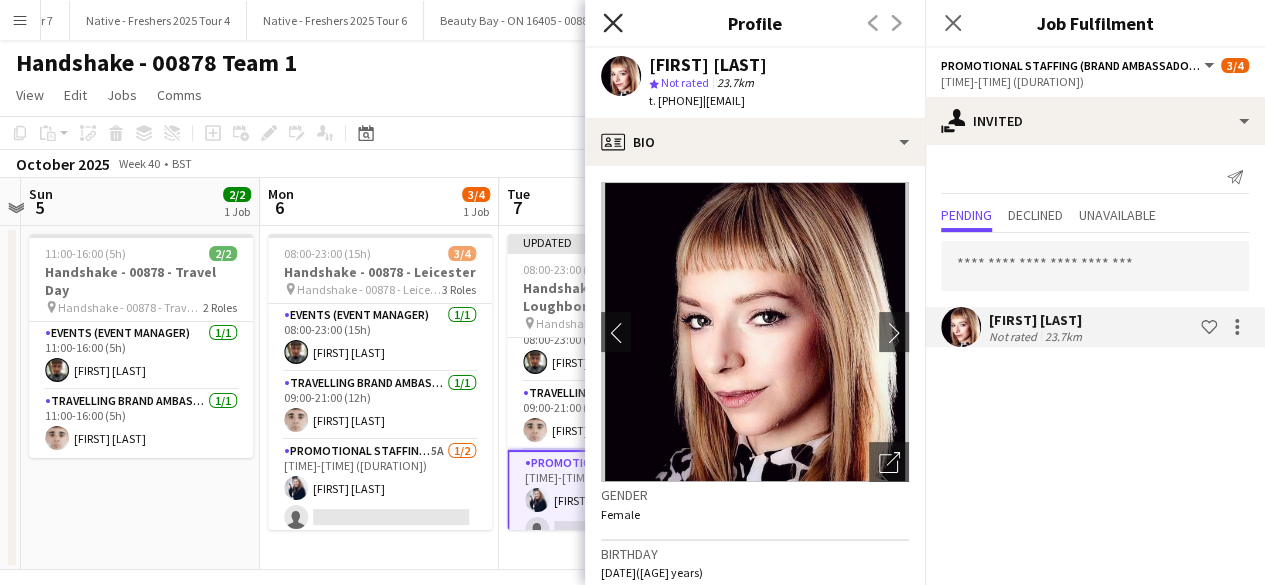 click on "Close pop-in" 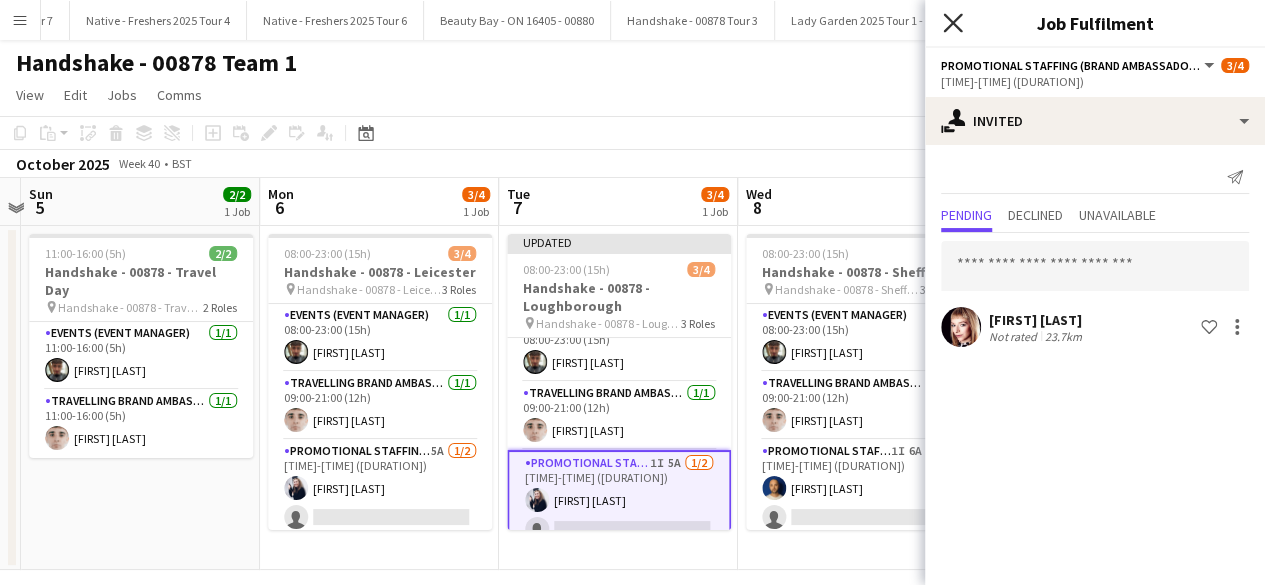 click on "Close pop-in" 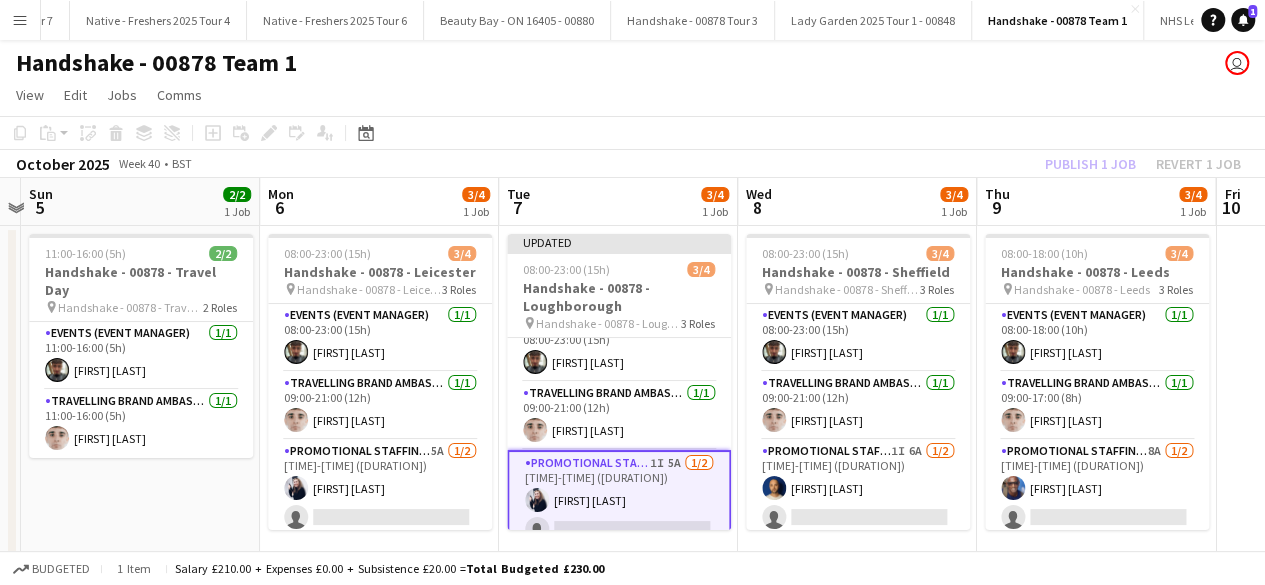 click at bounding box center [1335, 398] 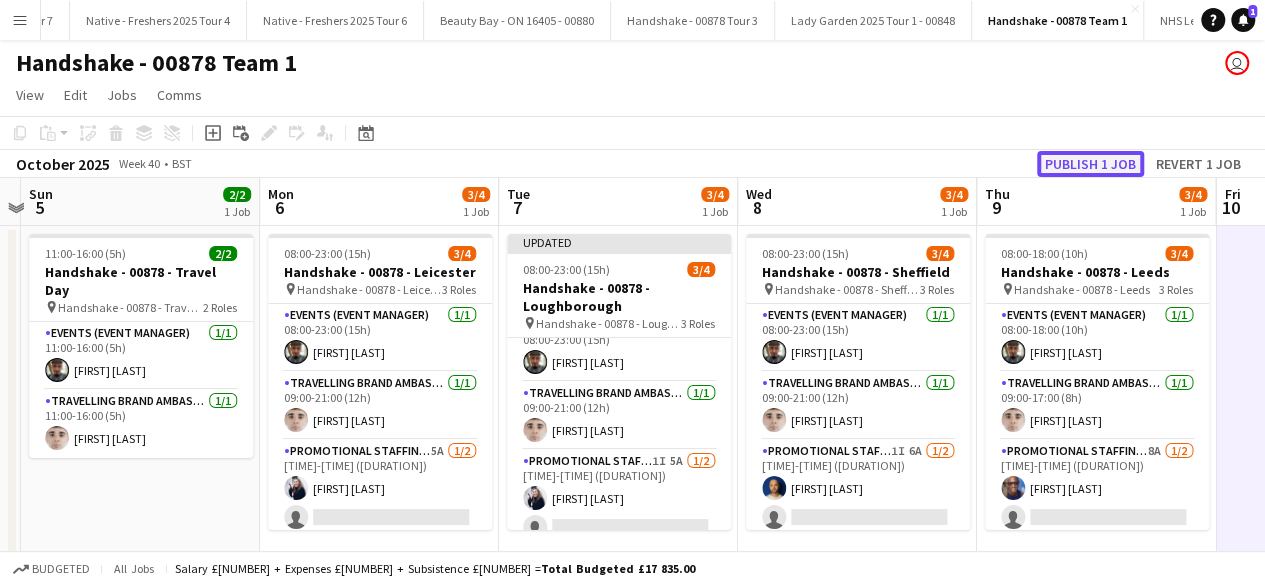 click on "Publish 1 job" 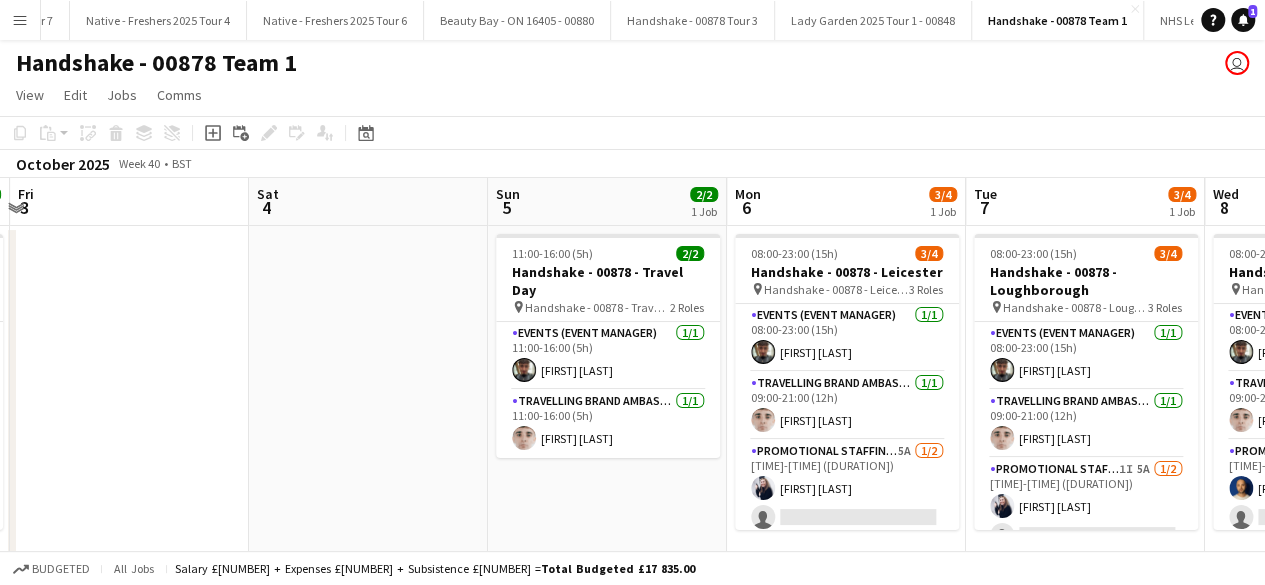 scroll, scrollTop: 0, scrollLeft: 638, axis: horizontal 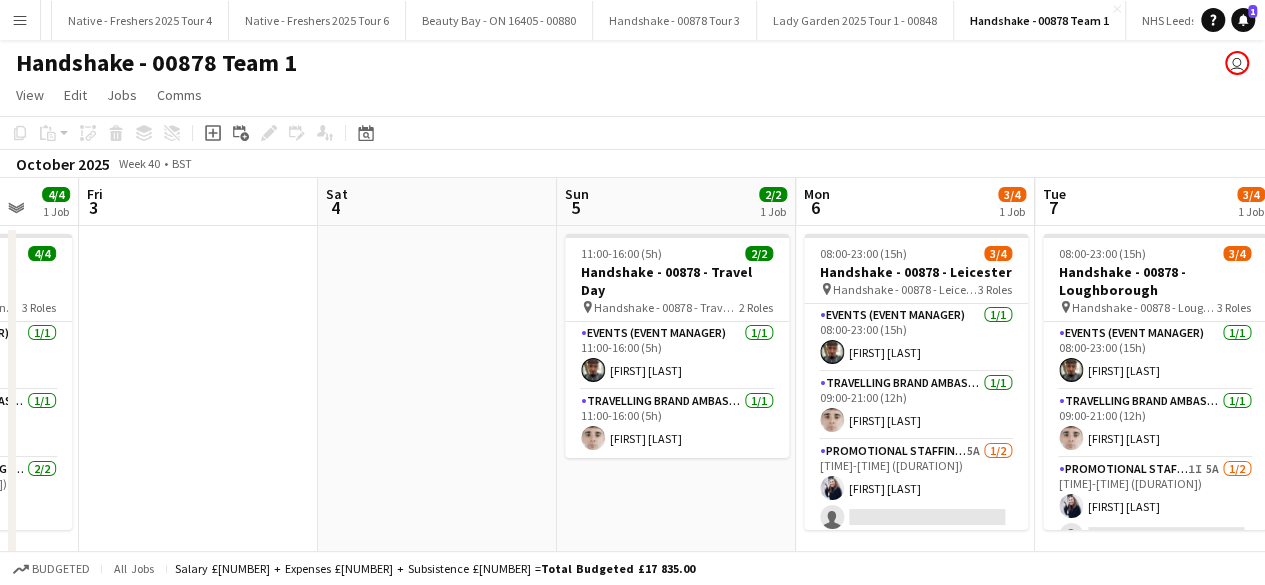 click on "Handshake - 00878 Team 2
Close" at bounding box center [1336, 20] 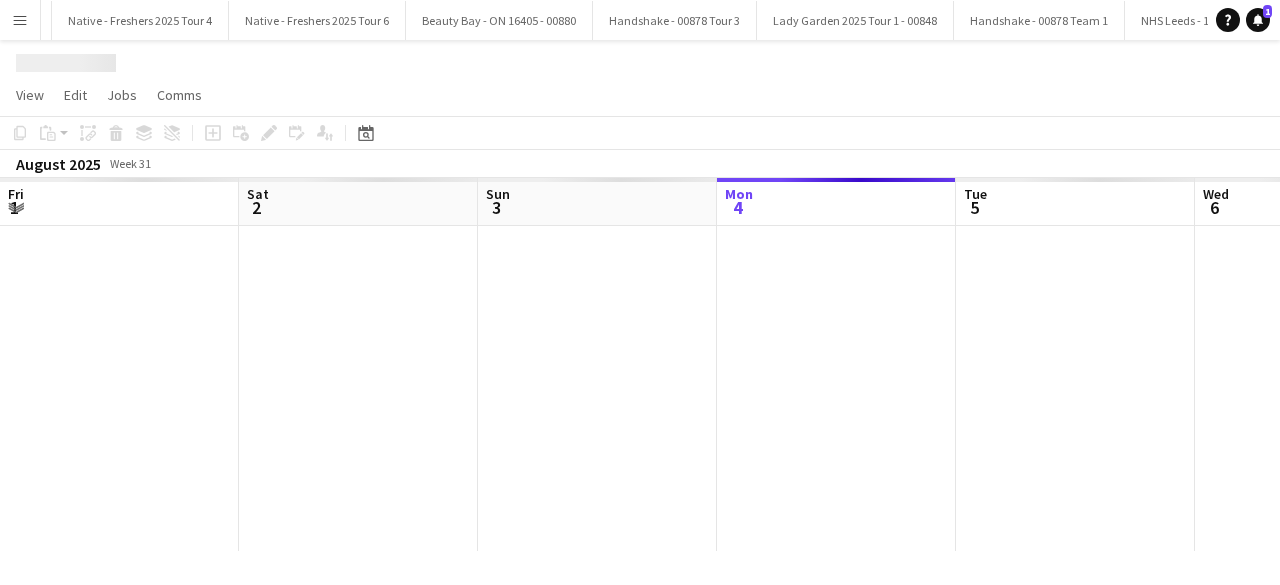scroll, scrollTop: 0, scrollLeft: 28642, axis: horizontal 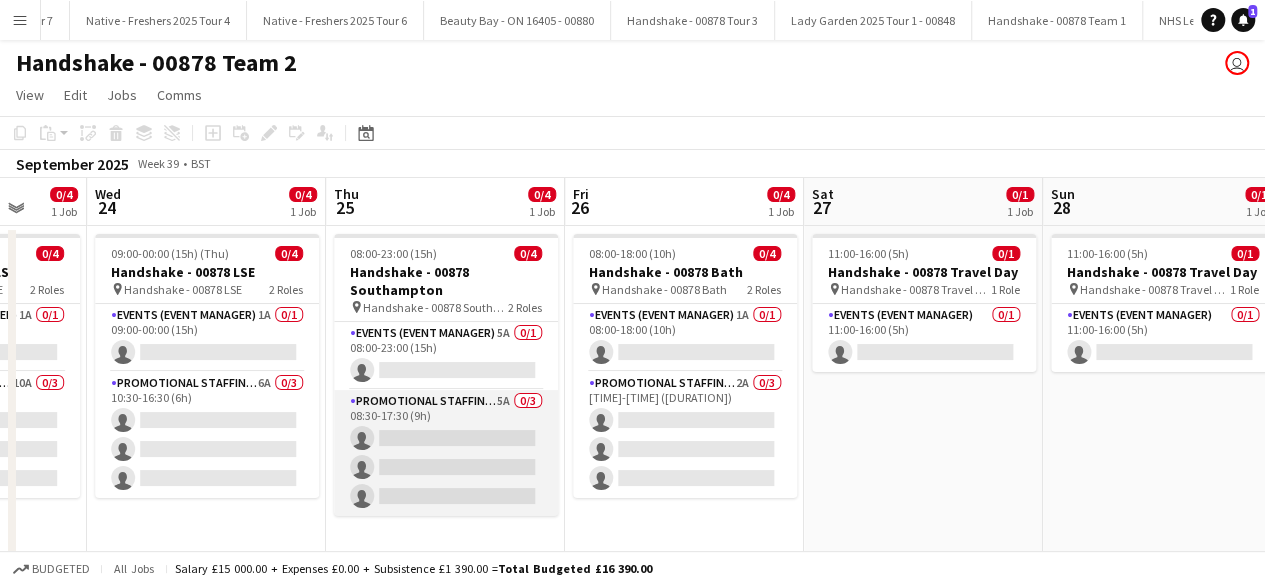 click on "Promotional Staffing (Brand Ambassadors)   5A   0/3   08:30-17:30 (9h)
single-neutral-actions
single-neutral-actions
single-neutral-actions" at bounding box center (446, 453) 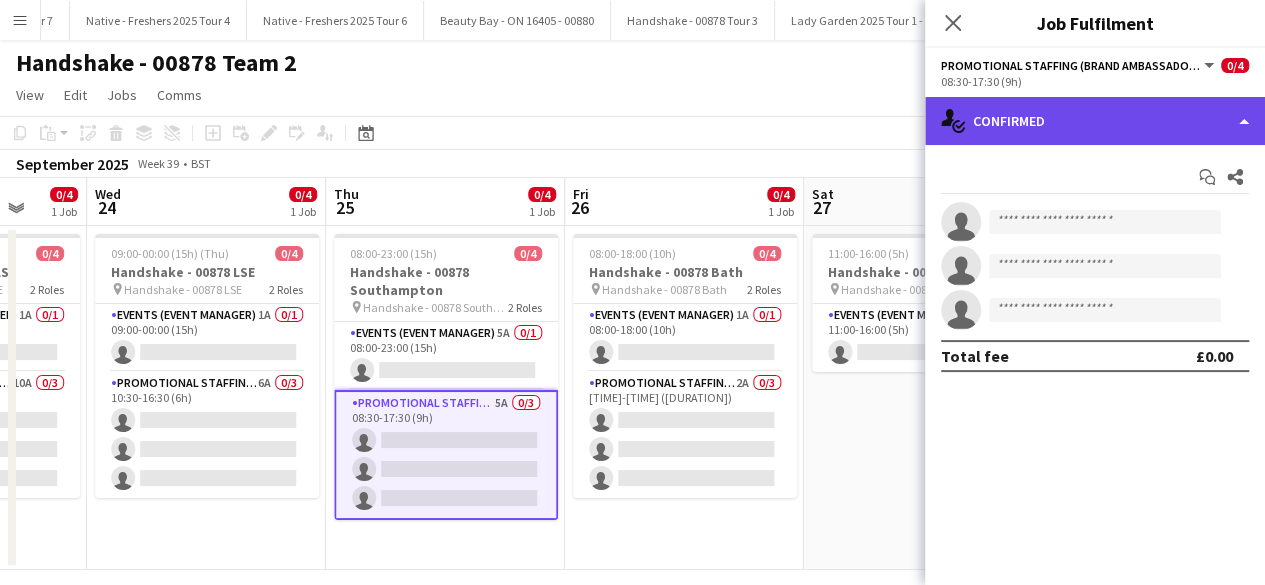 click on "single-neutral-actions-check-2
Confirmed" 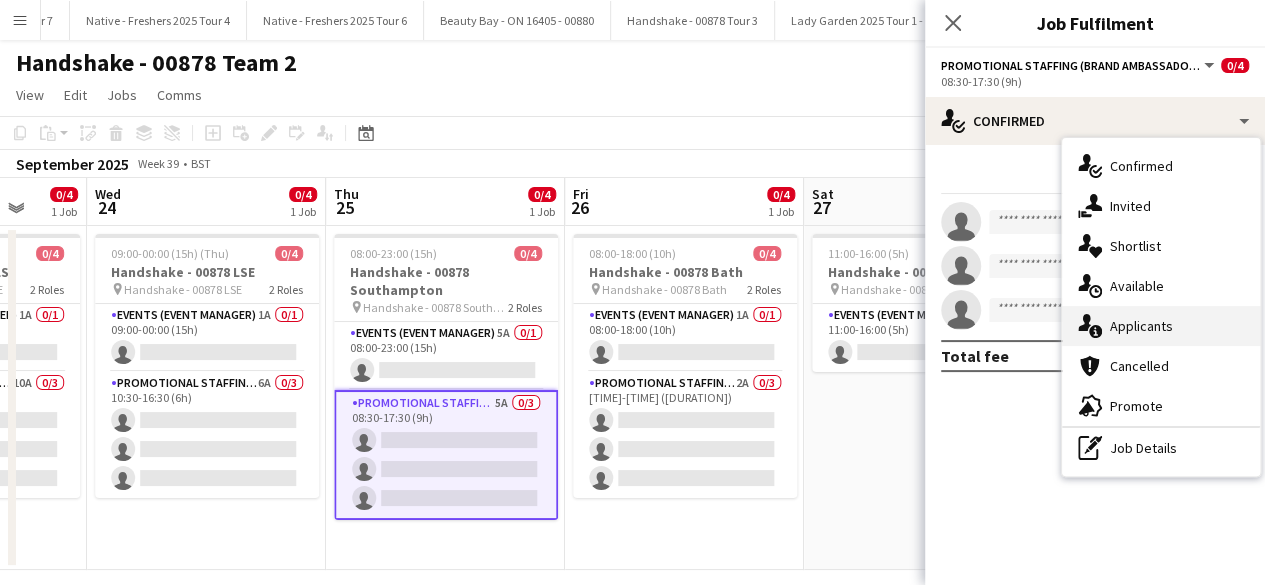 click on "single-neutral-actions-information
Applicants" at bounding box center [1161, 326] 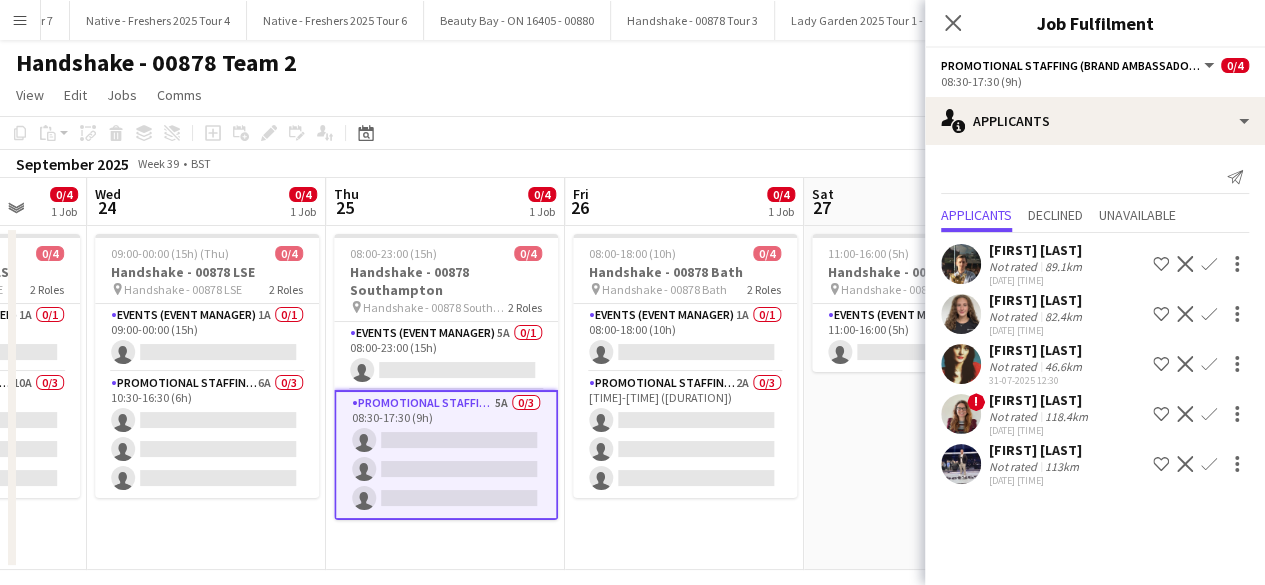 click at bounding box center (961, 364) 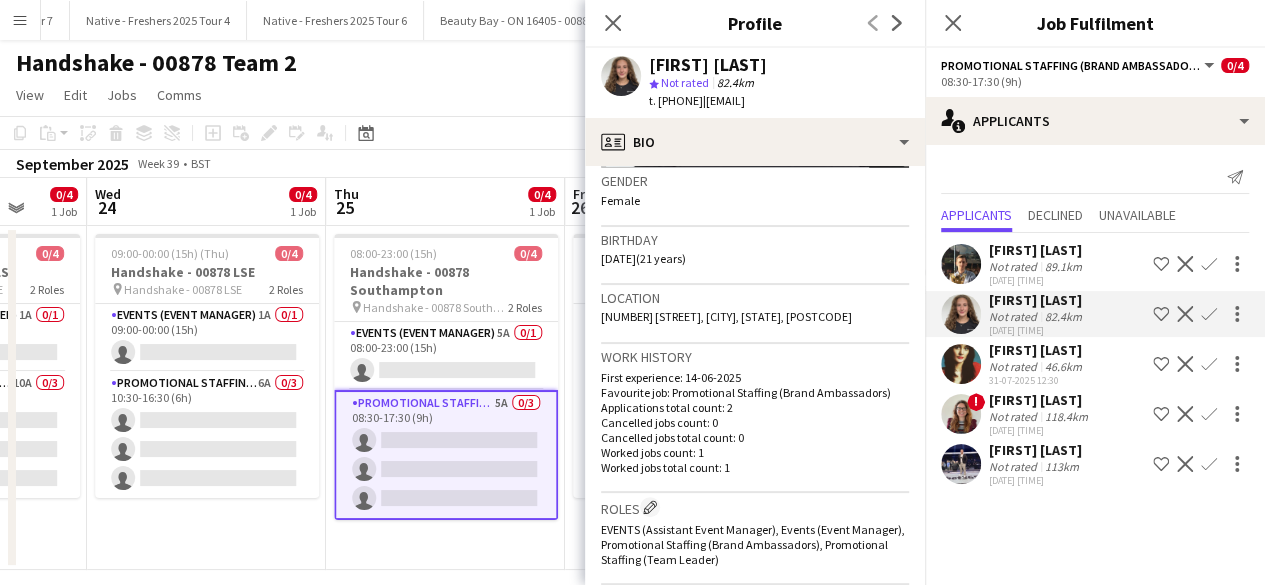 scroll, scrollTop: 0, scrollLeft: 0, axis: both 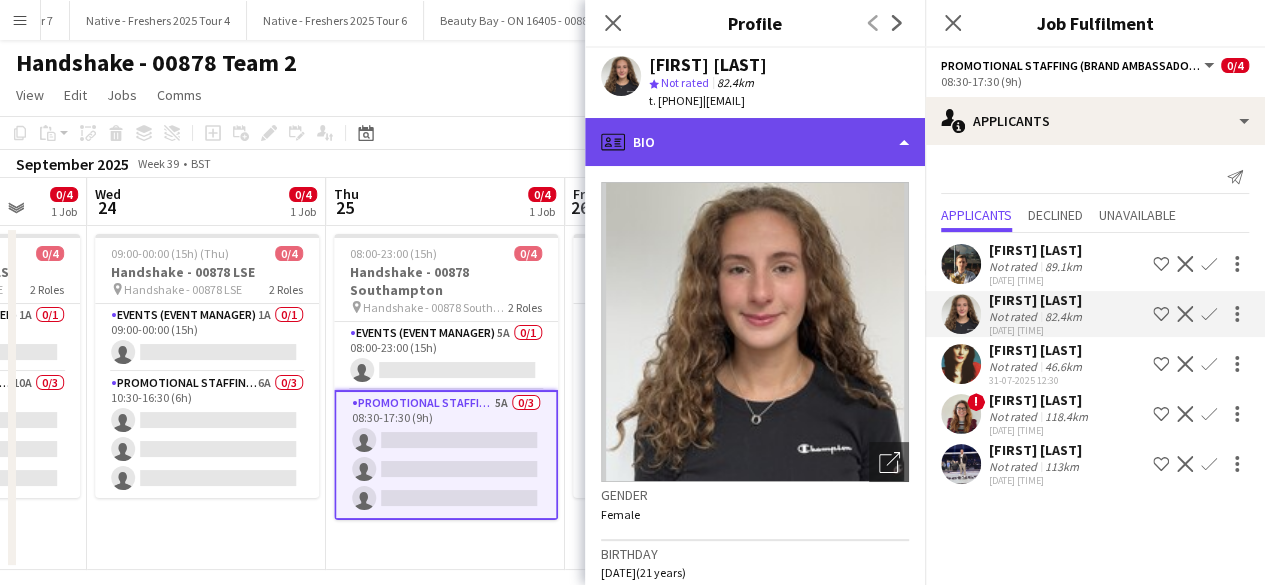 click on "profile
Bio" 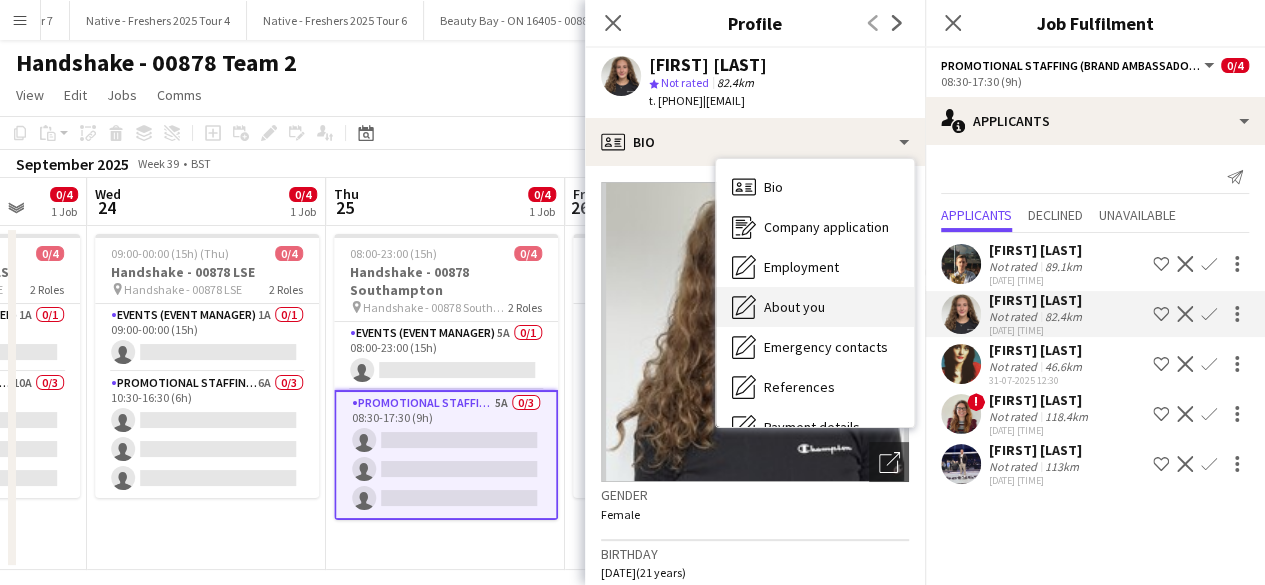 click on "About you" at bounding box center [794, 307] 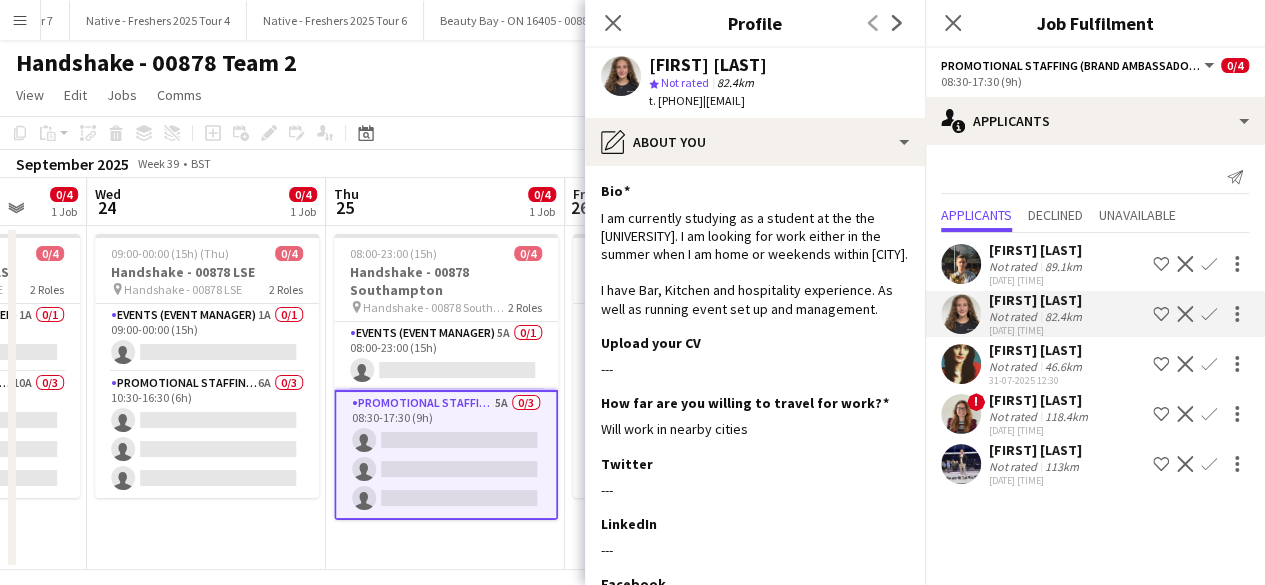 click on "Confirm" 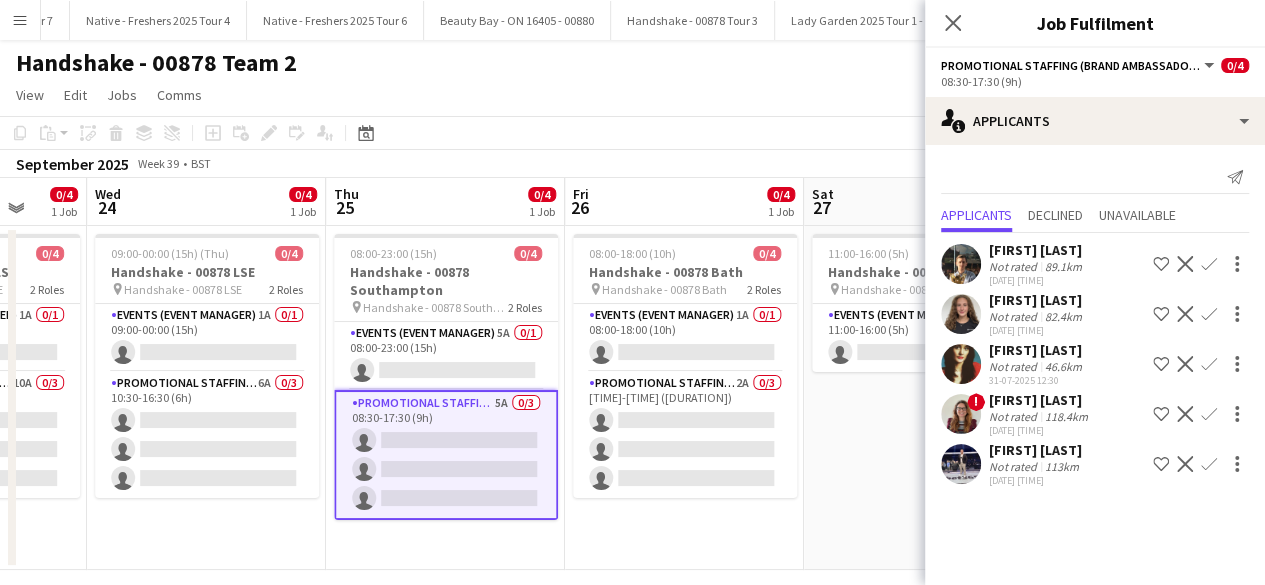 click on "Confirm" at bounding box center [1209, 364] 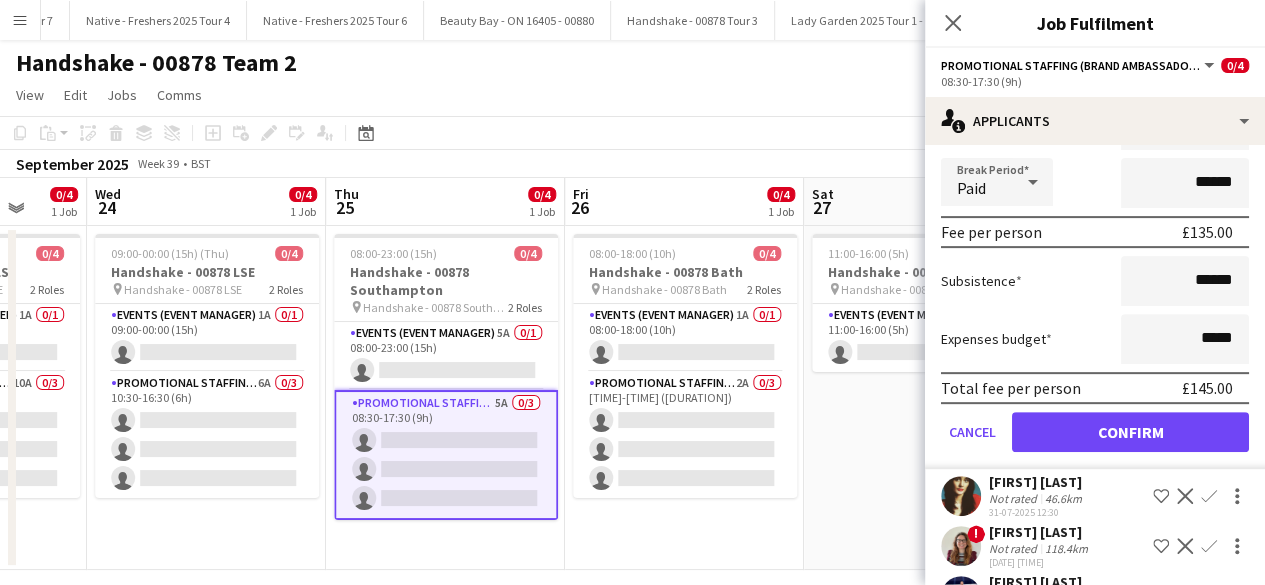 scroll, scrollTop: 334, scrollLeft: 0, axis: vertical 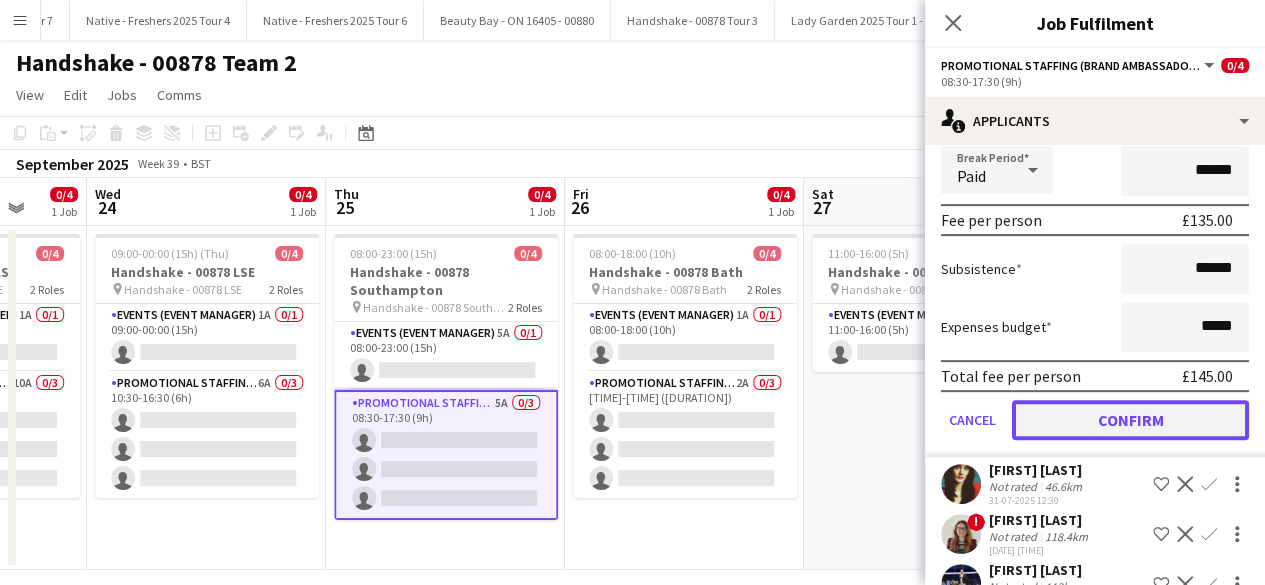 click on "Confirm" 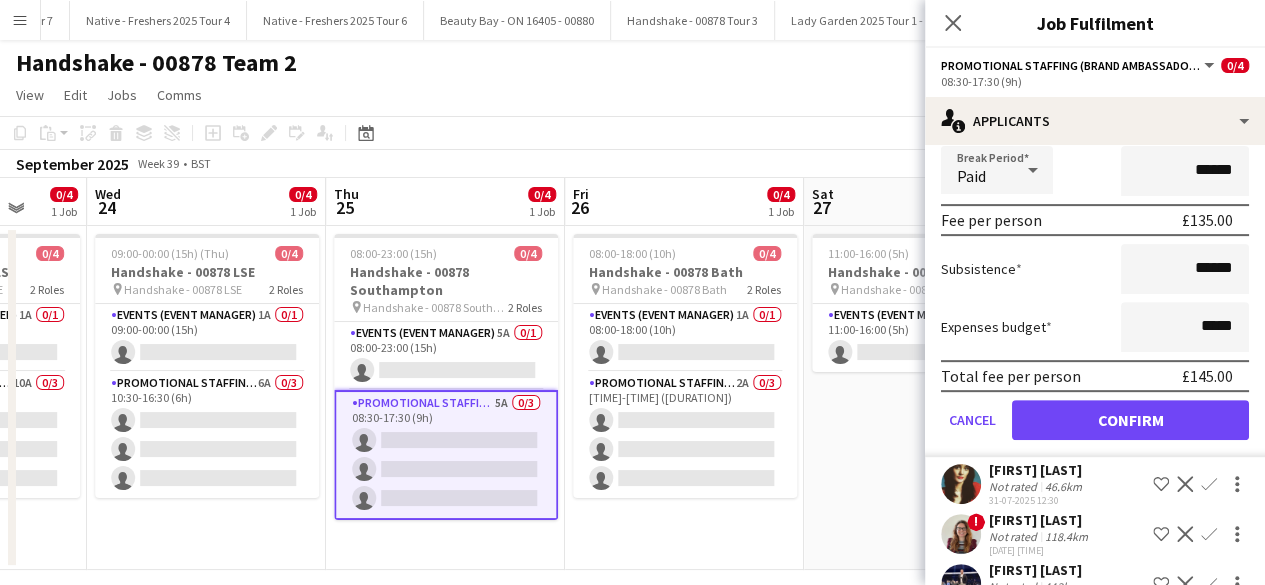 scroll, scrollTop: 0, scrollLeft: 0, axis: both 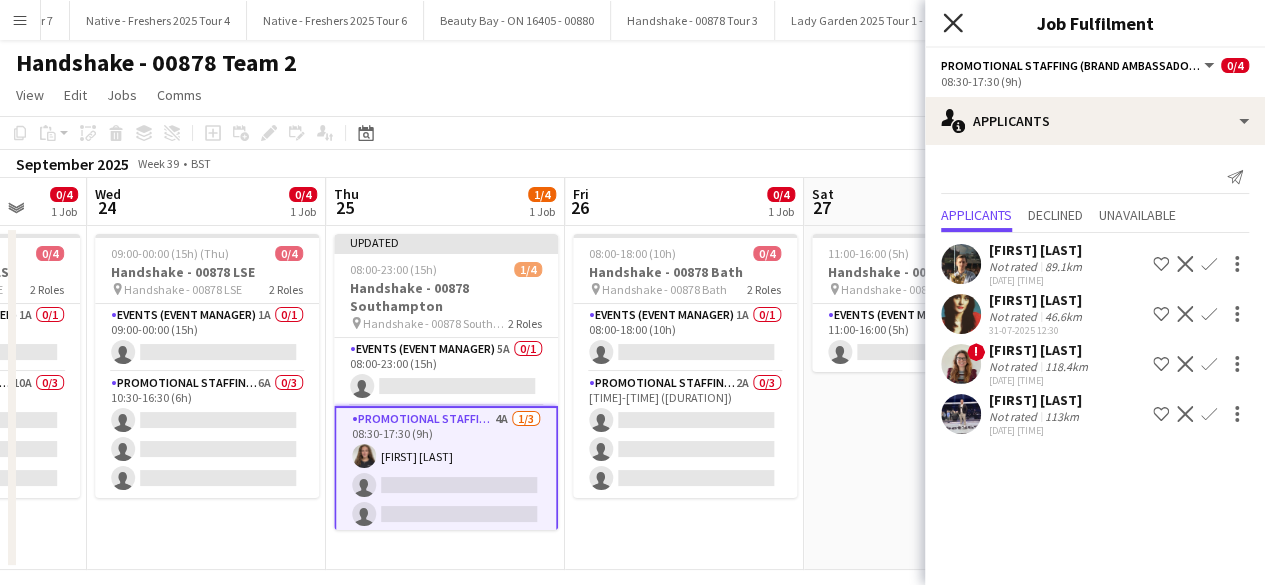 click on "Close pop-in" 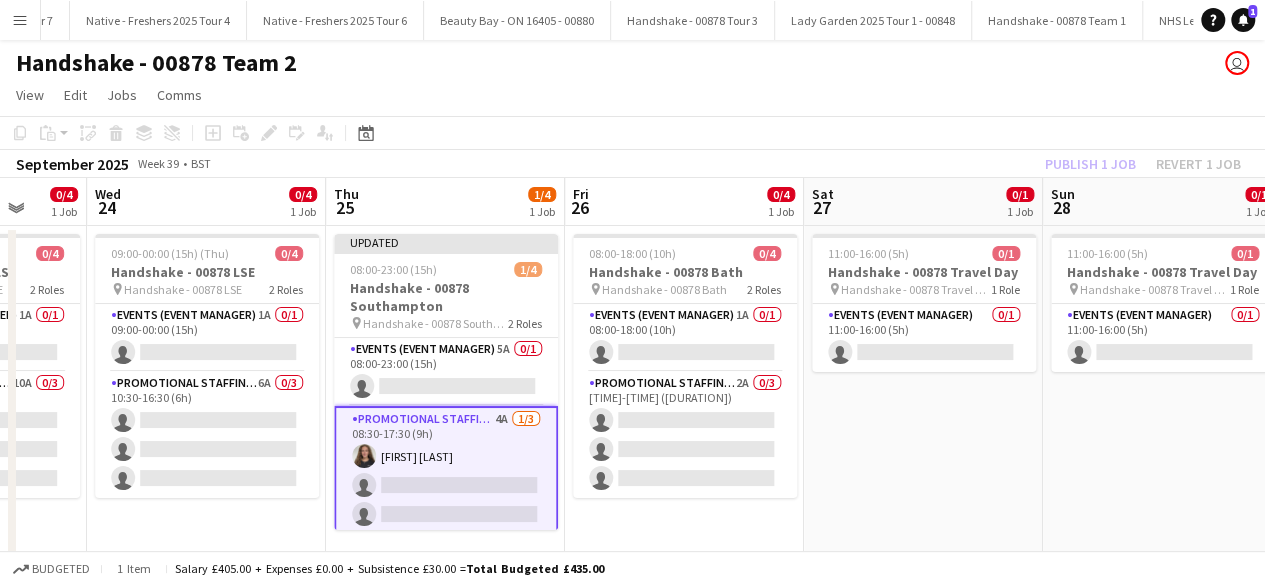 click on "11:00-16:00 (5h)    0/1   Handshake - 00878 Travel Day
pin
Handshake - 00878 Travel Day    1 Role   Events (Event Manager)   0/1   11:00-16:00 (5h)
single-neutral-actions" at bounding box center [923, 398] 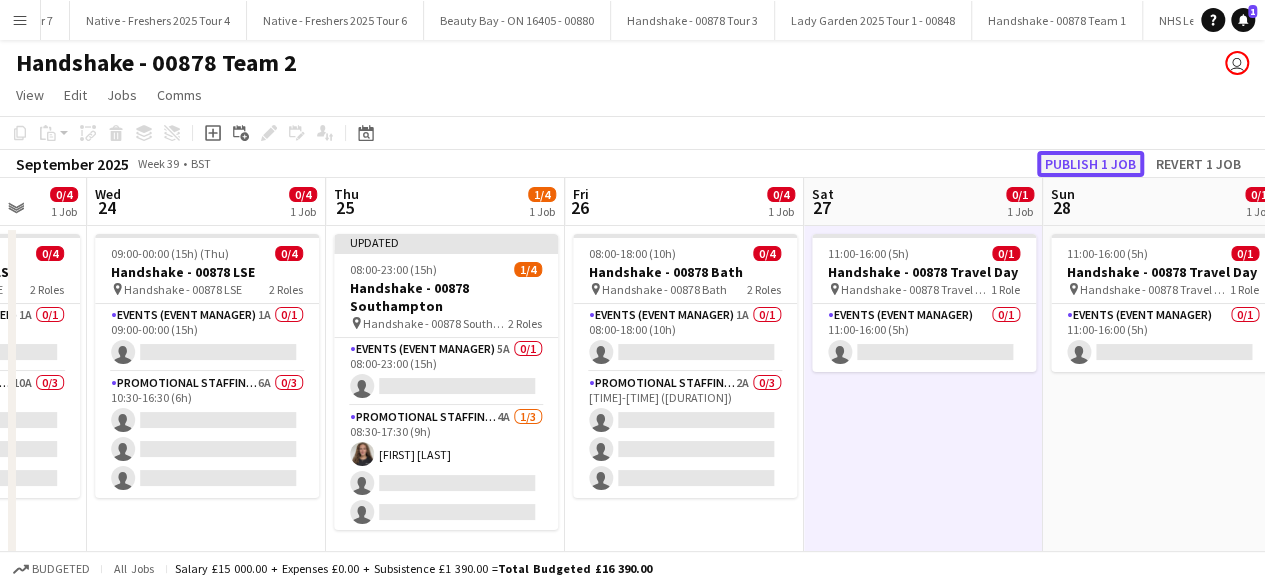 click on "Publish 1 job" 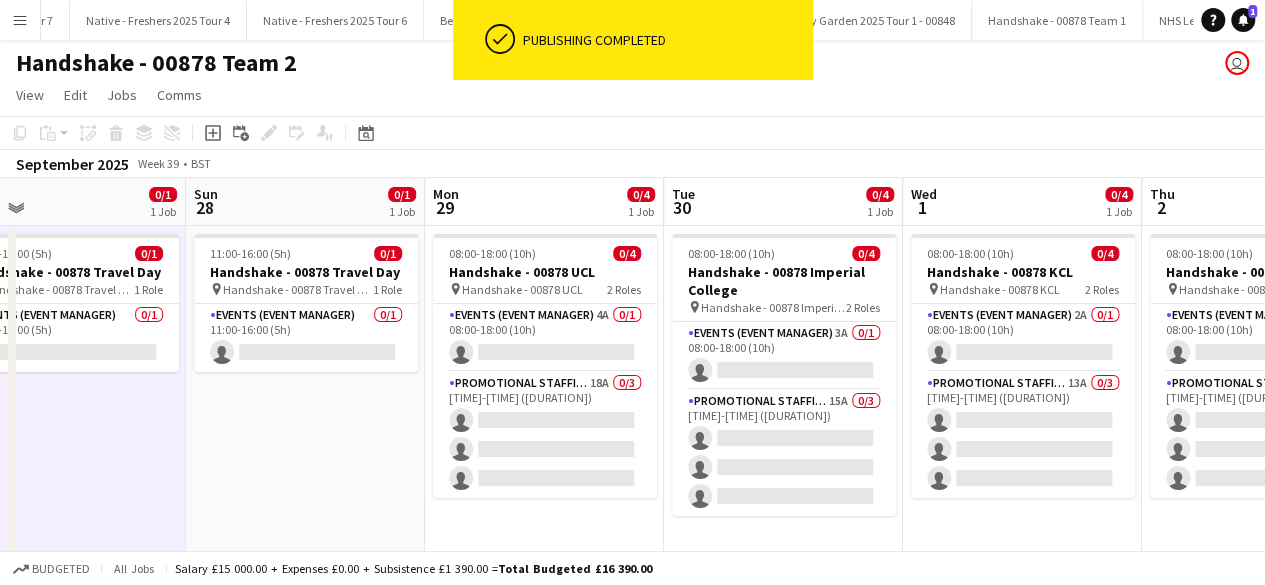 scroll, scrollTop: 0, scrollLeft: 532, axis: horizontal 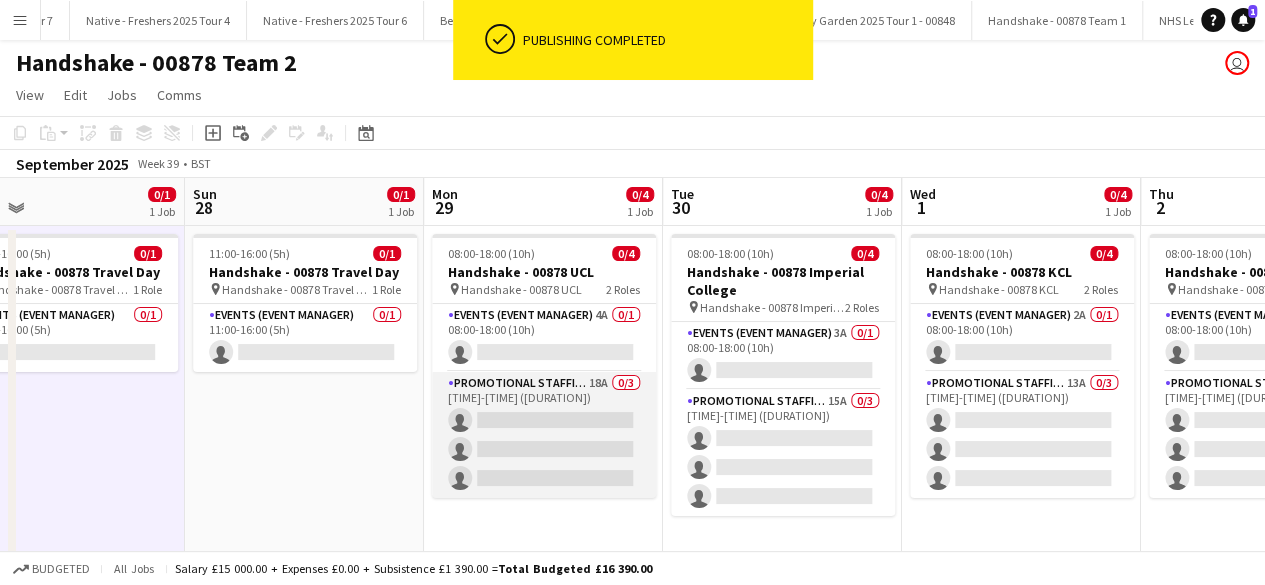 click on "Promotional Staffing (Brand Ambassadors)   18A   0/3   09:30-16:30 (7h)
single-neutral-actions
single-neutral-actions
single-neutral-actions" at bounding box center [544, 435] 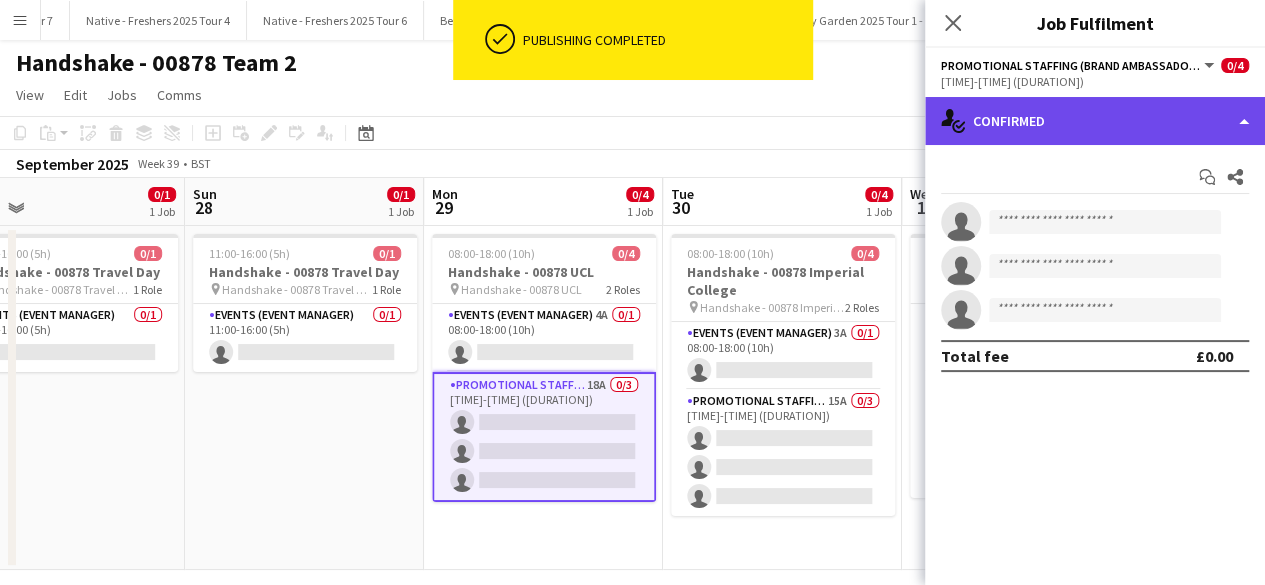 click on "single-neutral-actions-check-2
Confirmed" 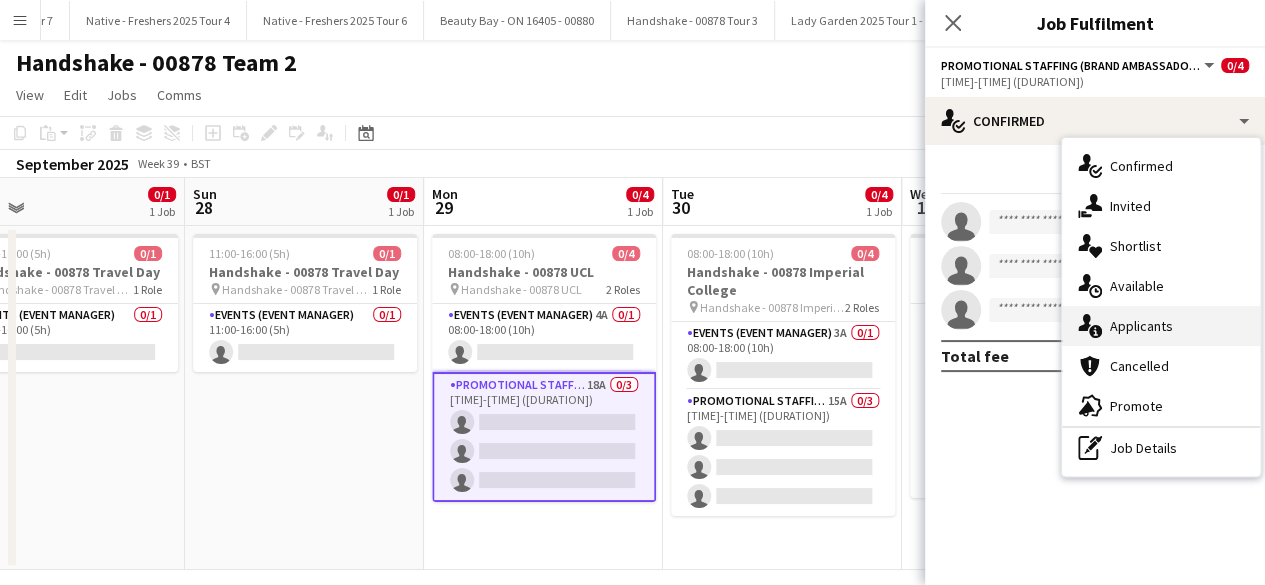 click on "single-neutral-actions-information
Applicants" at bounding box center [1161, 326] 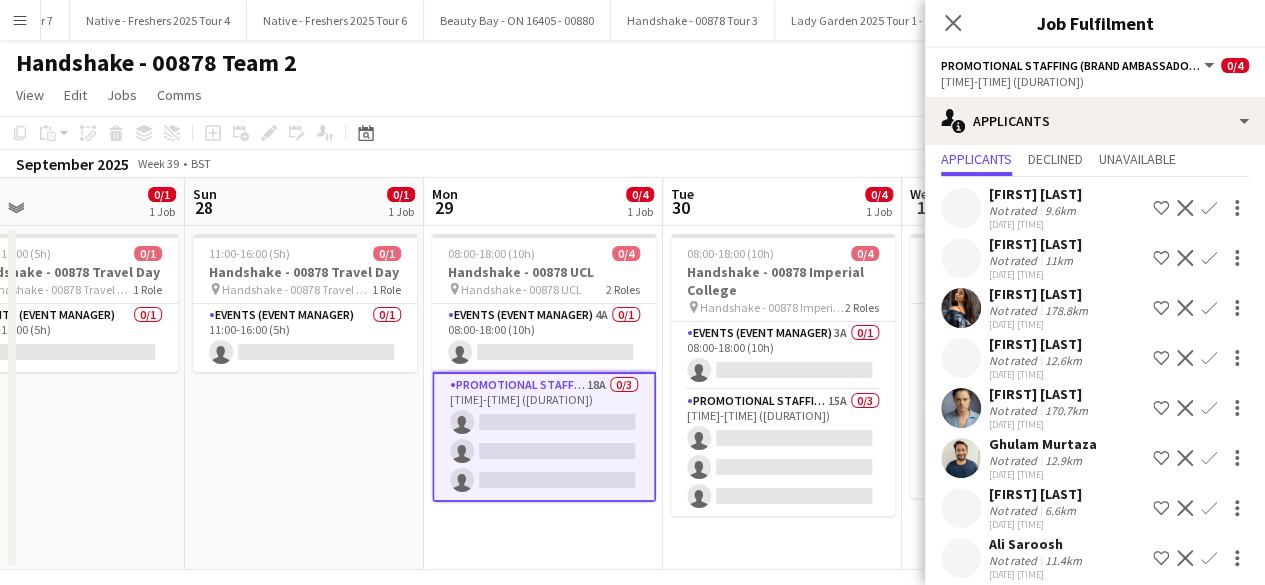scroll, scrollTop: 40, scrollLeft: 0, axis: vertical 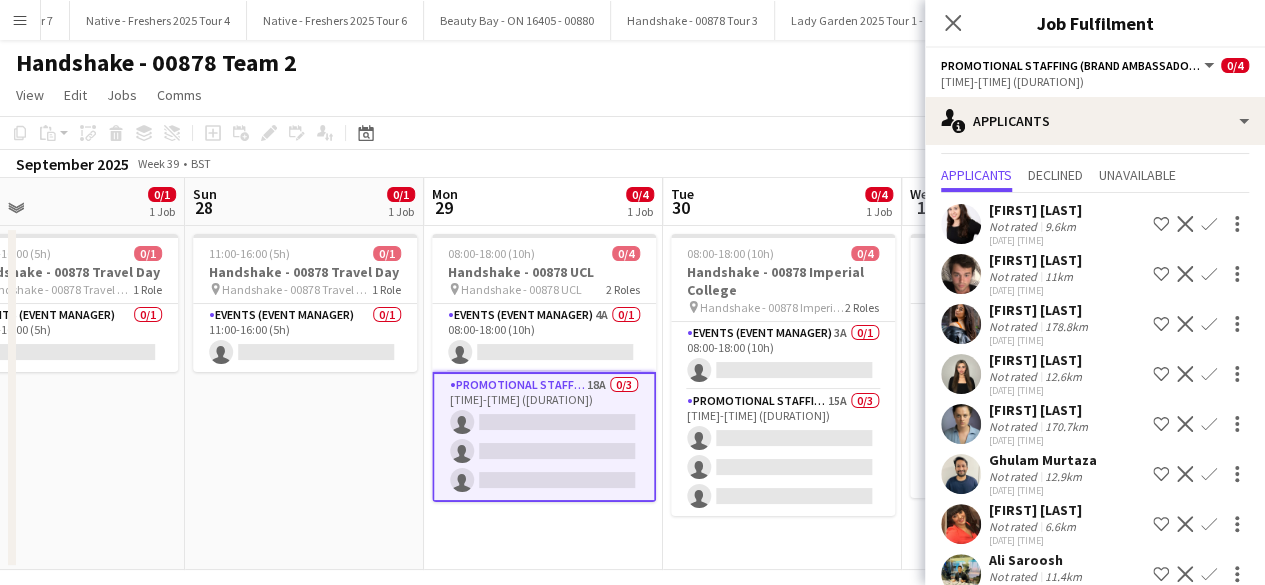 click on "Confirm" at bounding box center (1209, 374) 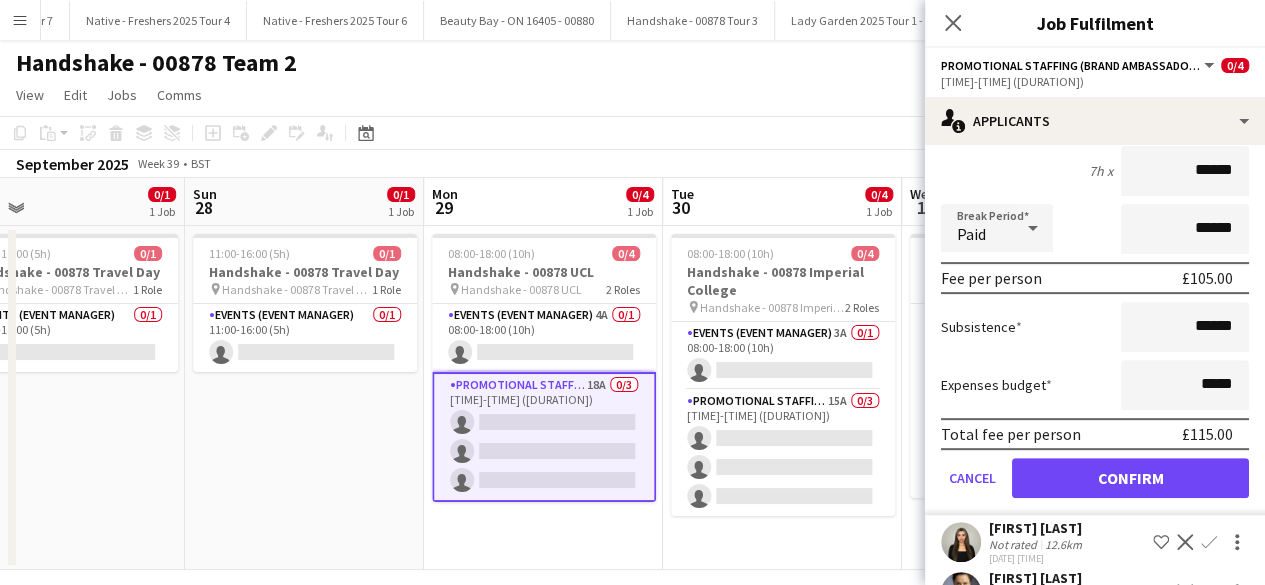 scroll, scrollTop: 327, scrollLeft: 0, axis: vertical 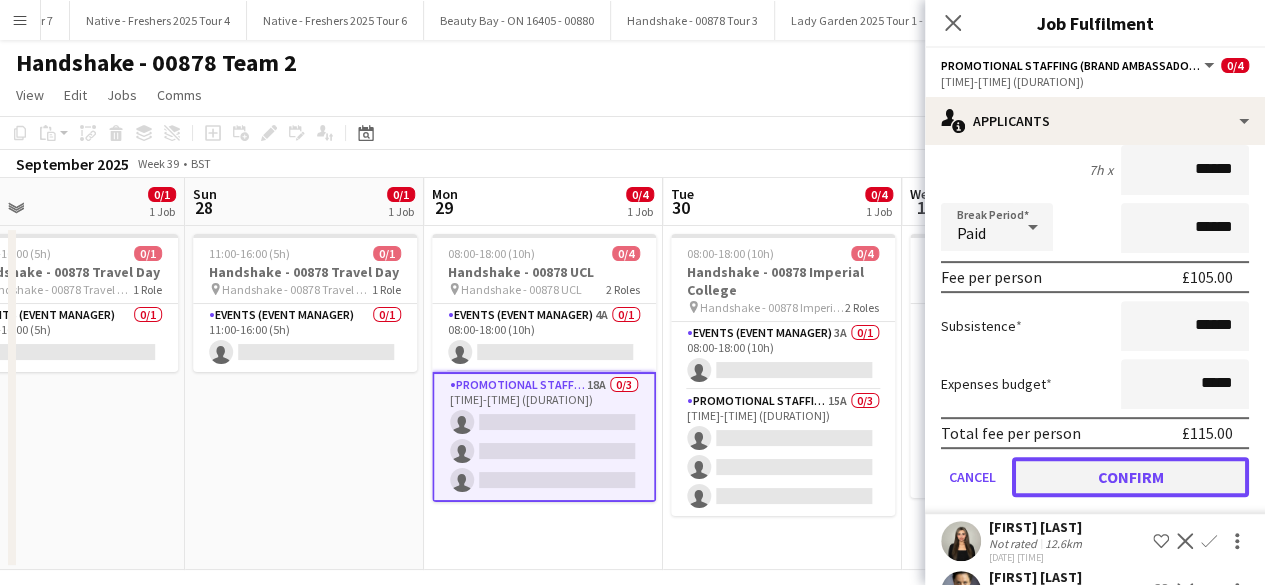 click on "Confirm" 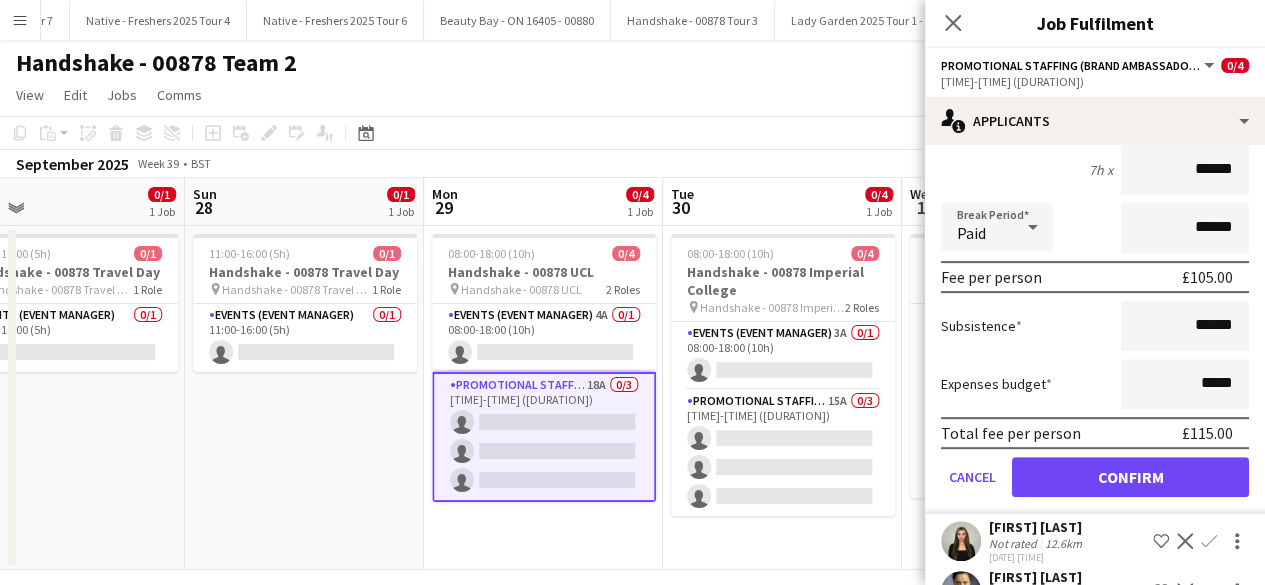 scroll, scrollTop: 0, scrollLeft: 0, axis: both 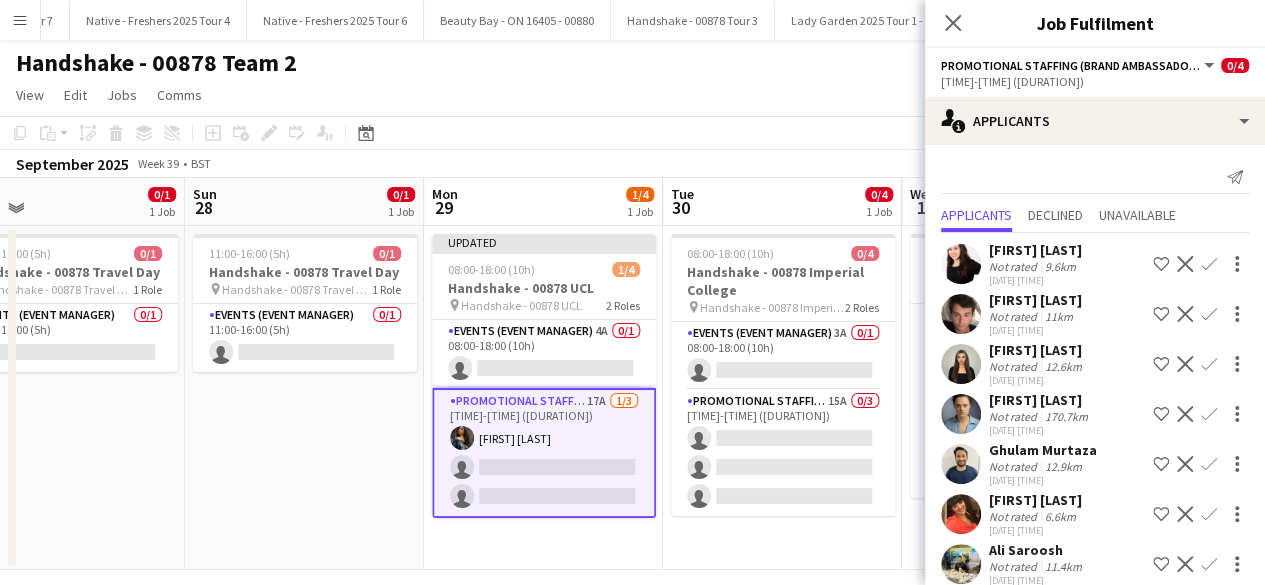 click on "Confirm" at bounding box center [1209, 414] 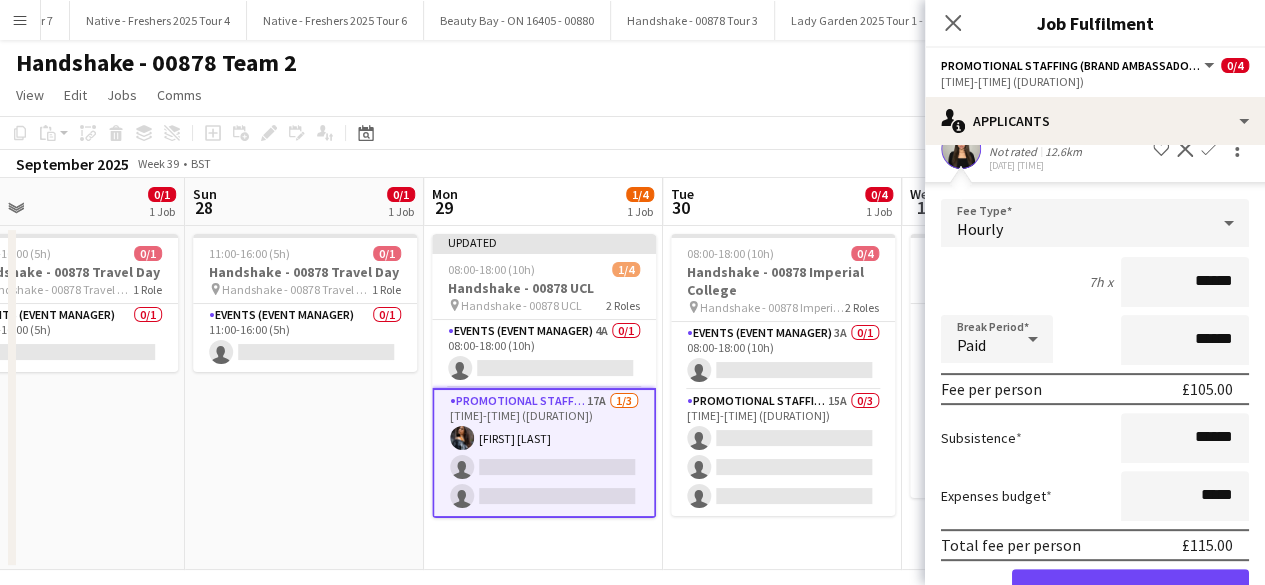 scroll, scrollTop: 258, scrollLeft: 0, axis: vertical 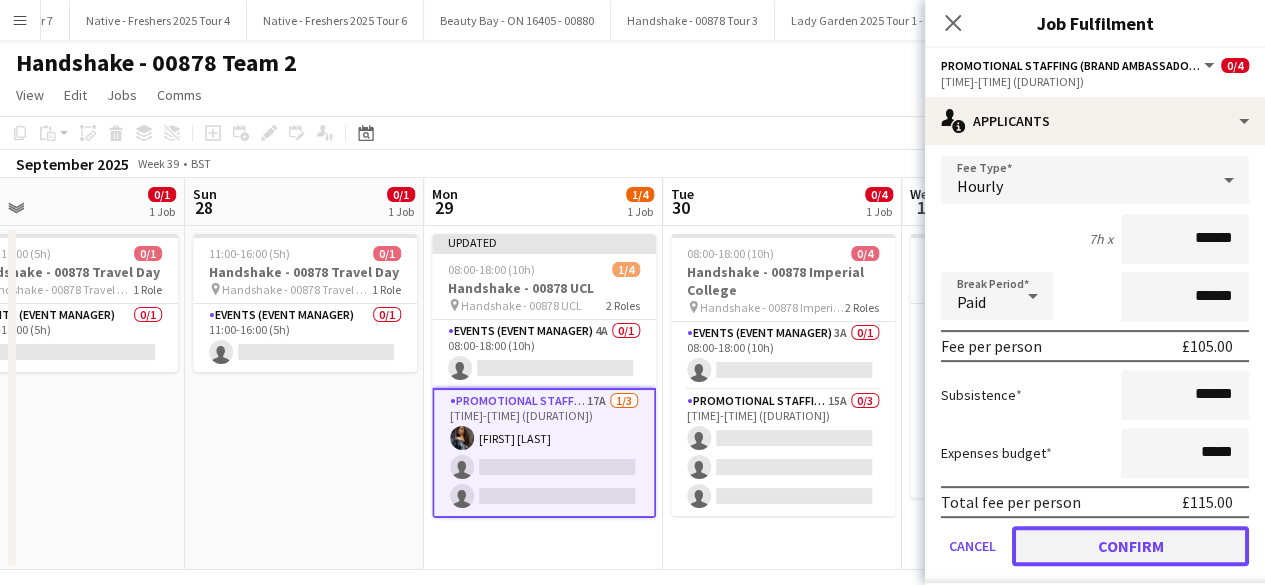 click on "Confirm" 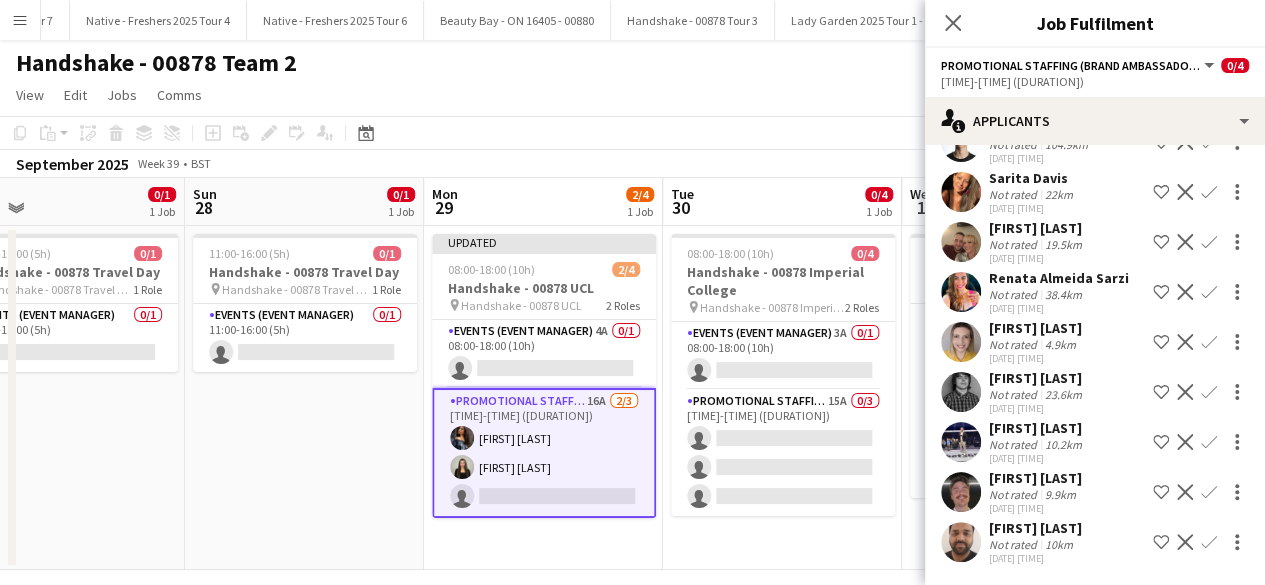 scroll, scrollTop: 0, scrollLeft: 0, axis: both 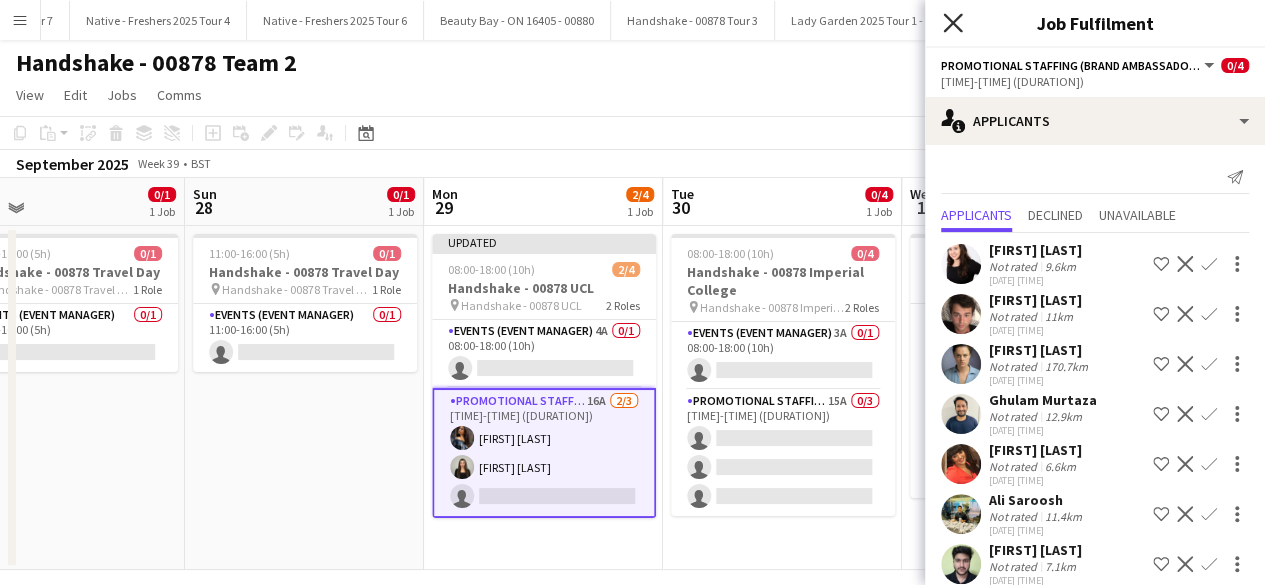 click 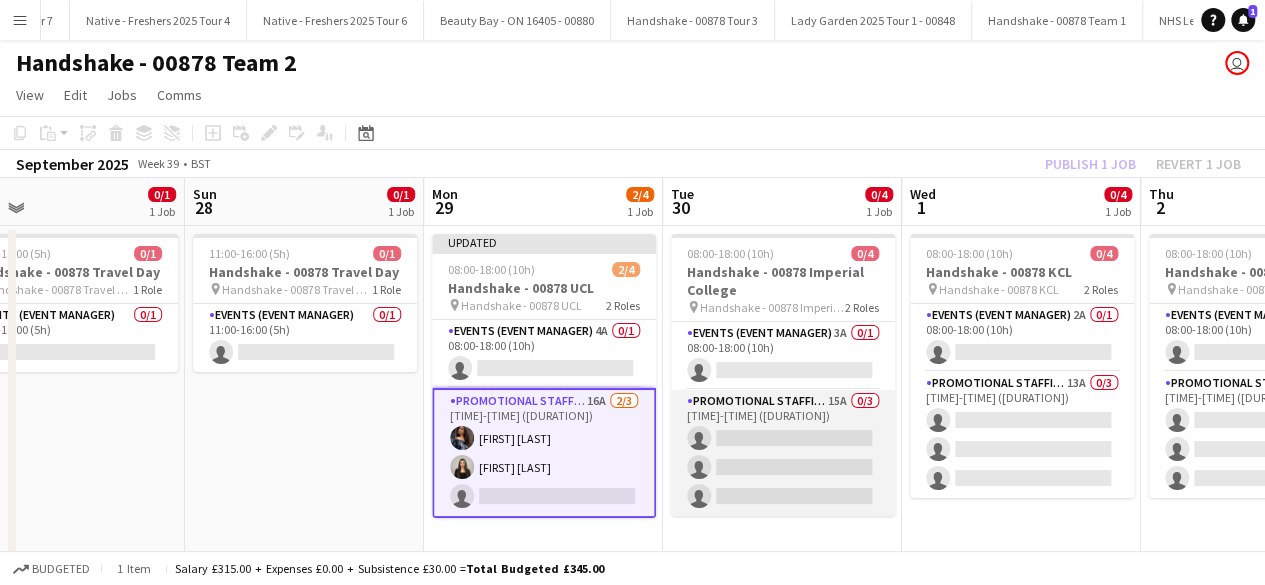 click on "Promotional Staffing (Brand Ambassadors)   15A   0/3   09:30-16:30 (7h)
single-neutral-actions
single-neutral-actions
single-neutral-actions" at bounding box center (783, 453) 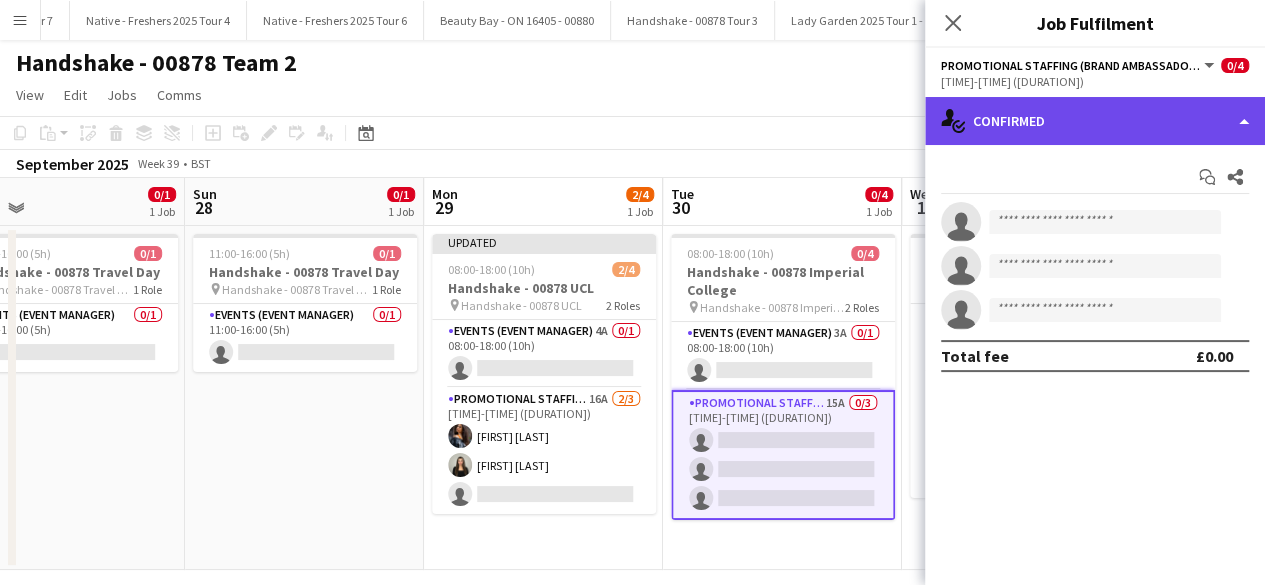 click on "single-neutral-actions-check-2
Confirmed" 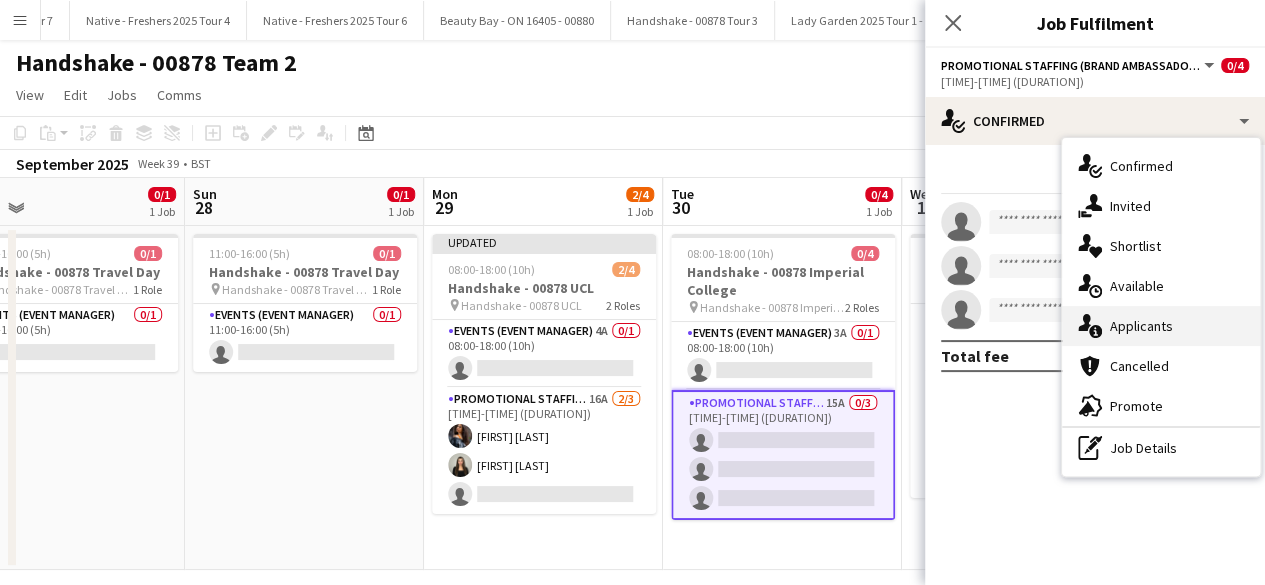 click on "single-neutral-actions-information
Applicants" at bounding box center [1161, 326] 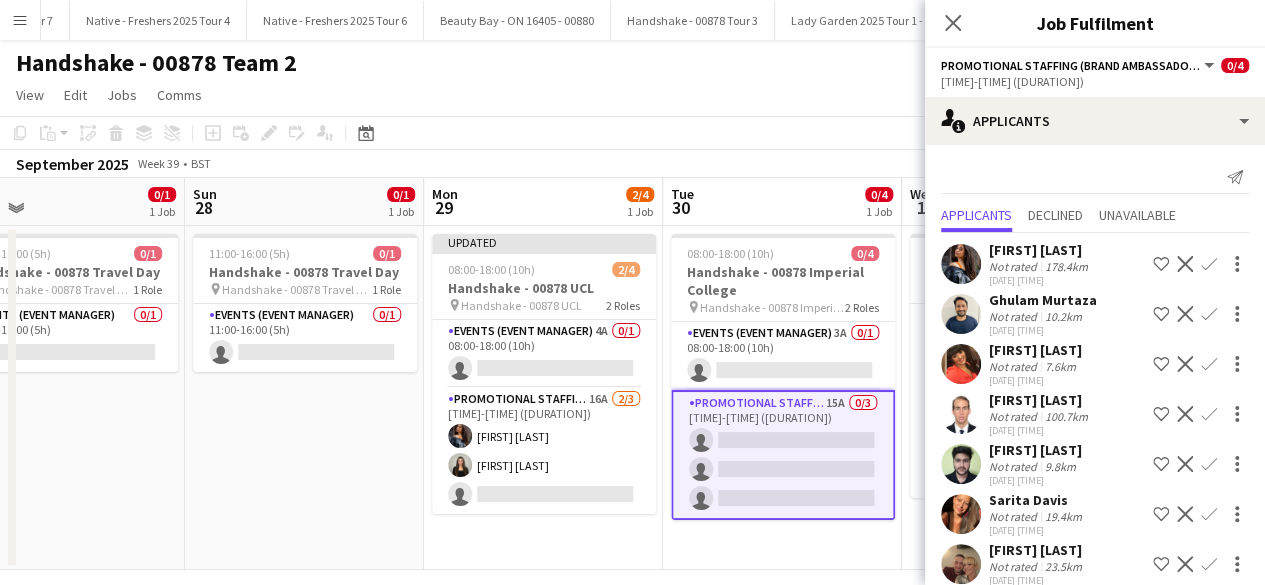 click on "Confirm" at bounding box center (1209, 314) 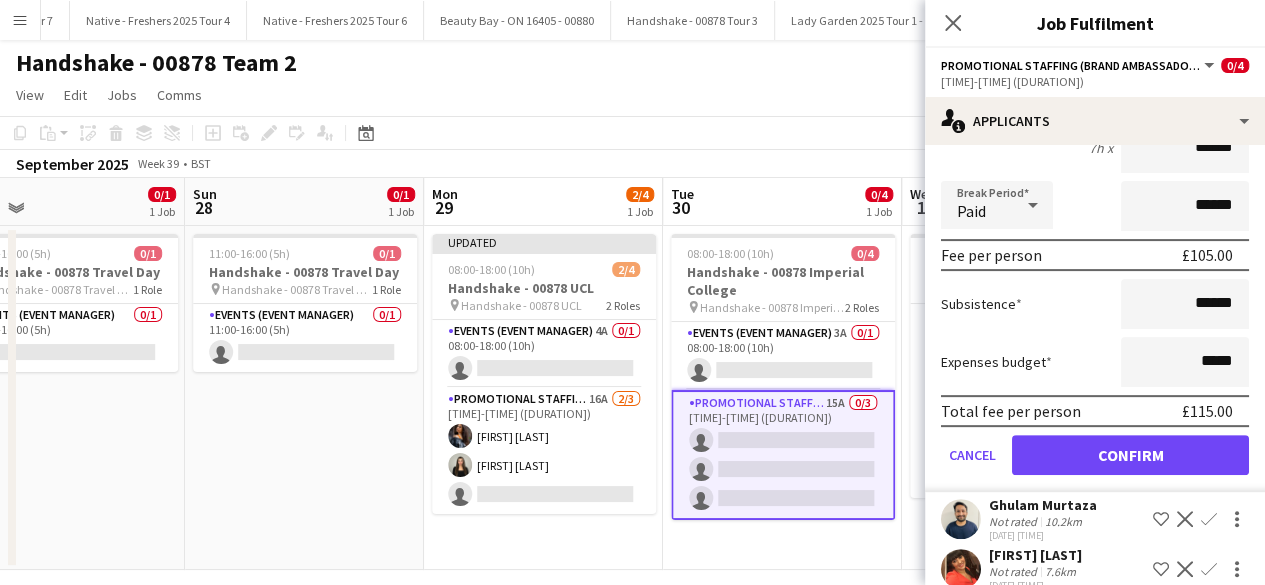 scroll, scrollTop: 260, scrollLeft: 0, axis: vertical 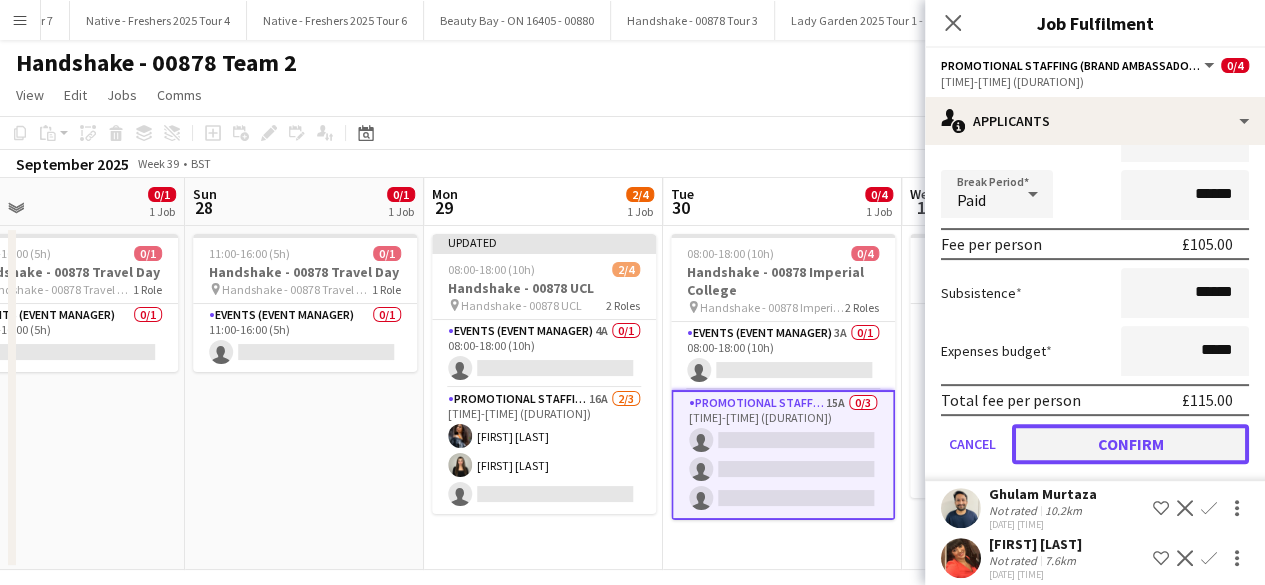 click on "Confirm" 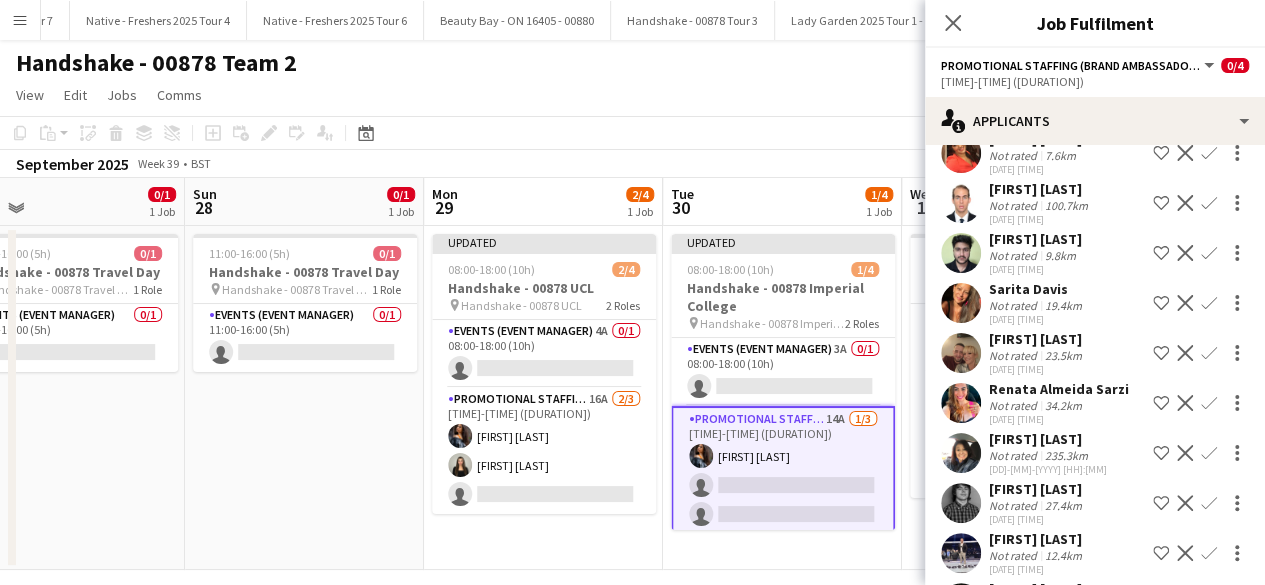 scroll, scrollTop: 0, scrollLeft: 0, axis: both 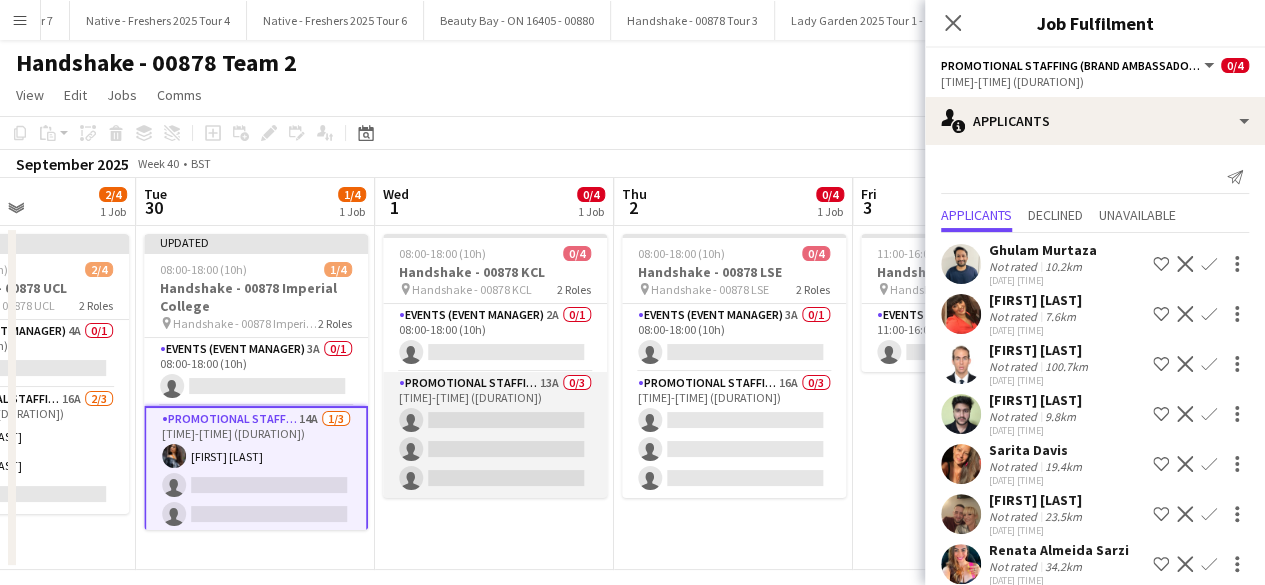 click on "Promotional Staffing (Brand Ambassadors)   13A   0/3   09:30-16:30 (7h)
single-neutral-actions
single-neutral-actions
single-neutral-actions" at bounding box center [495, 435] 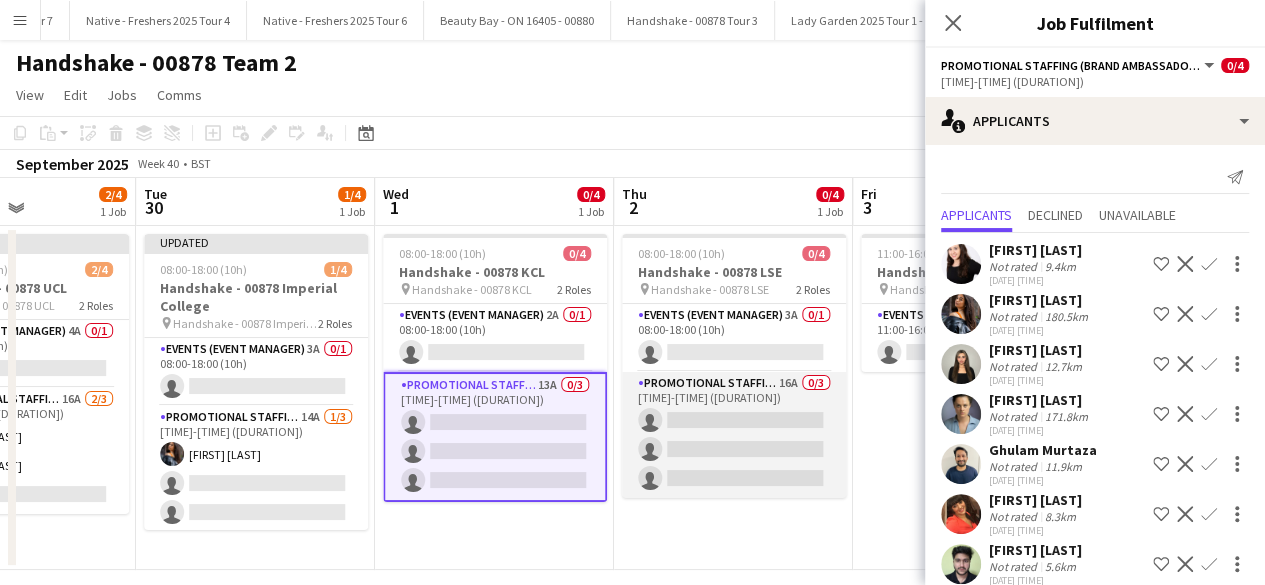 click on "Promotional Staffing (Brand Ambassadors)   16A   0/3   09:30-16:30 (7h)
single-neutral-actions
single-neutral-actions
single-neutral-actions" at bounding box center [734, 435] 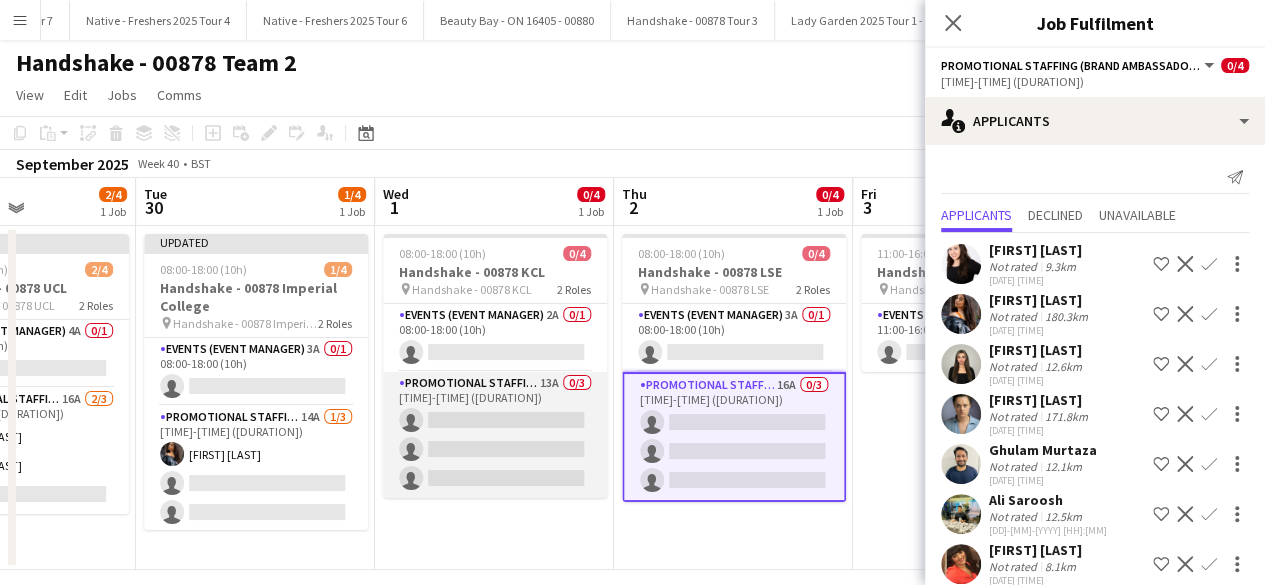 click on "Promotional Staffing (Brand Ambassadors)   13A   0/3   09:30-16:30 (7h)
single-neutral-actions
single-neutral-actions
single-neutral-actions" at bounding box center [495, 435] 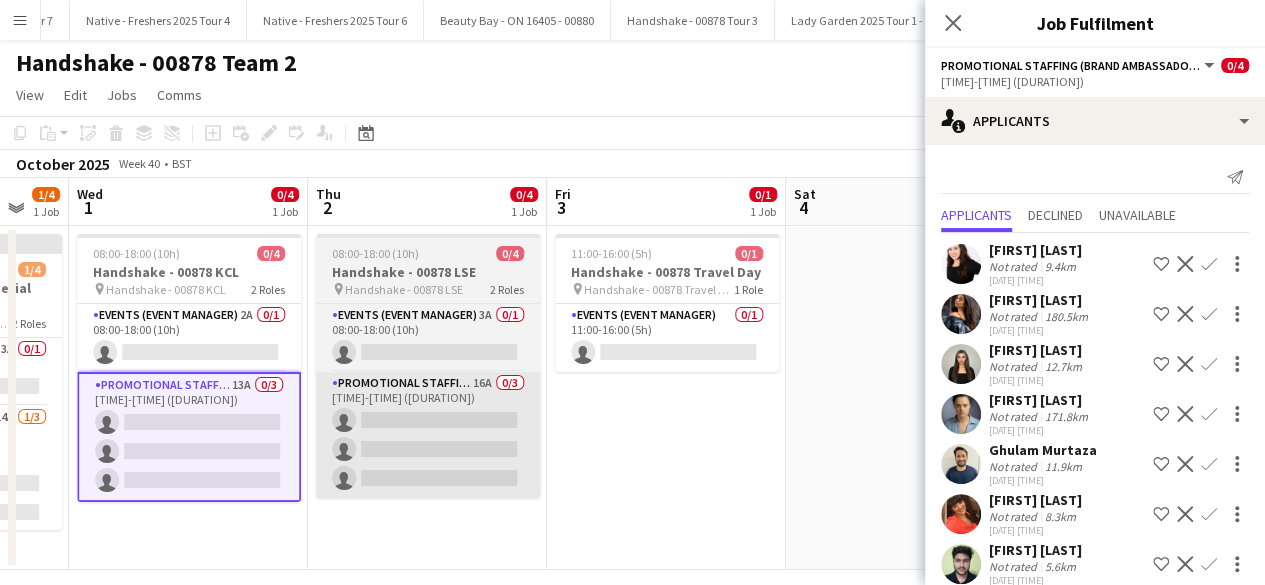 scroll, scrollTop: 0, scrollLeft: 656, axis: horizontal 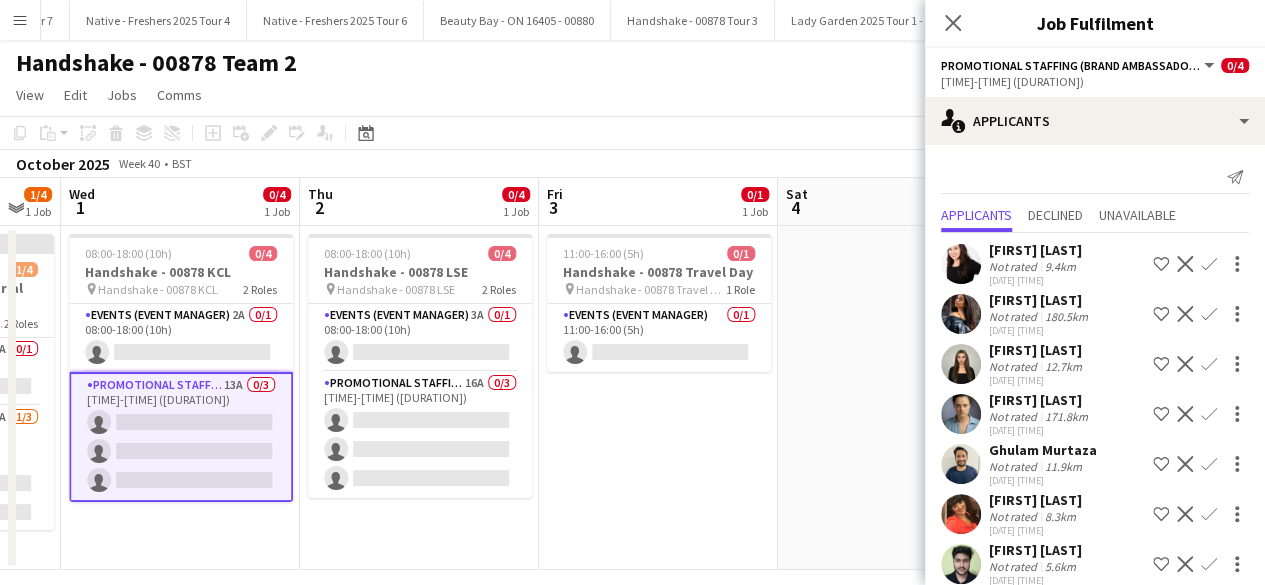 click on "11:00-16:00 (5h)    0/1   Handshake - 00878 Travel Day
pin
Handshake - 00878 Travel Day    1 Role   Events (Event Manager)   0/1   11:00-16:00 (5h)
single-neutral-actions" at bounding box center (658, 398) 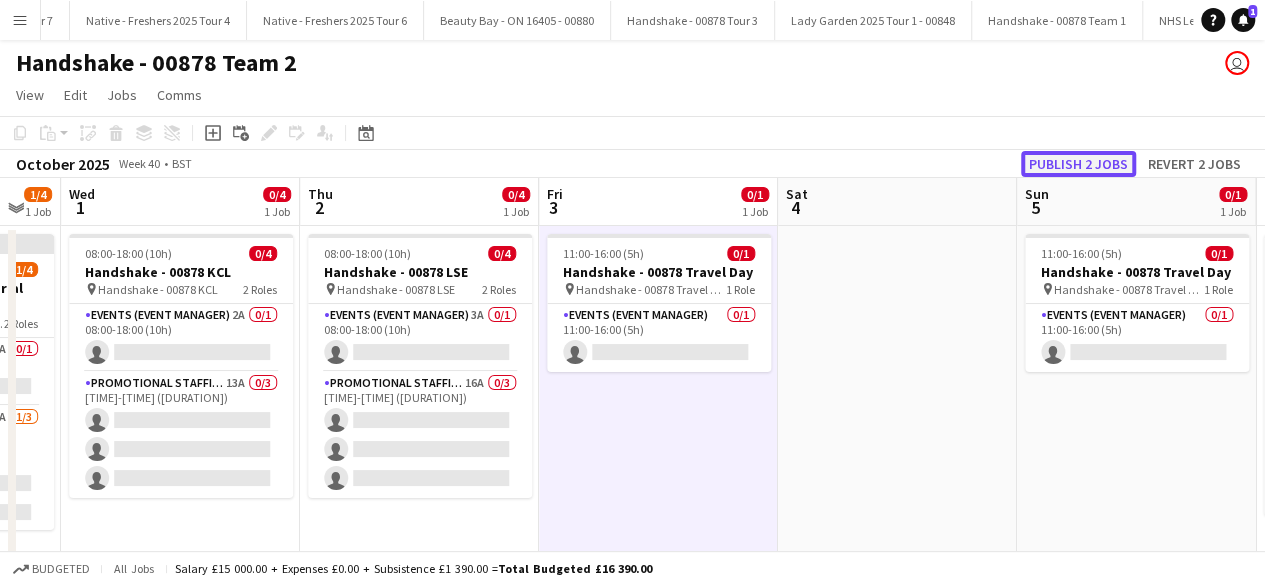 click on "Publish 2 jobs" 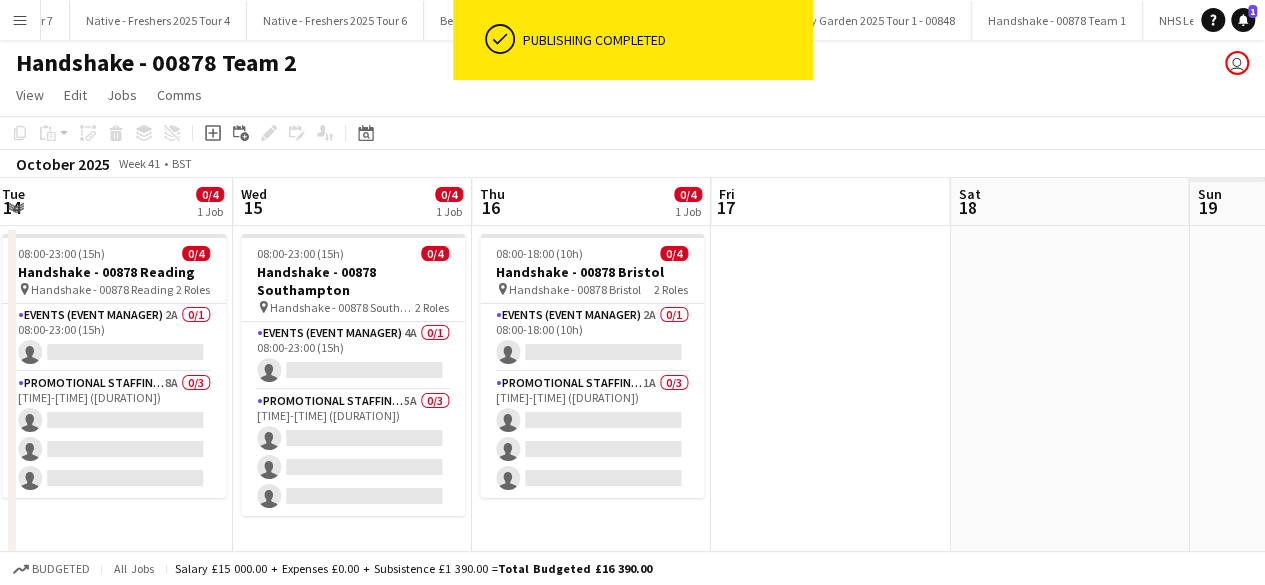 scroll, scrollTop: 0, scrollLeft: 488, axis: horizontal 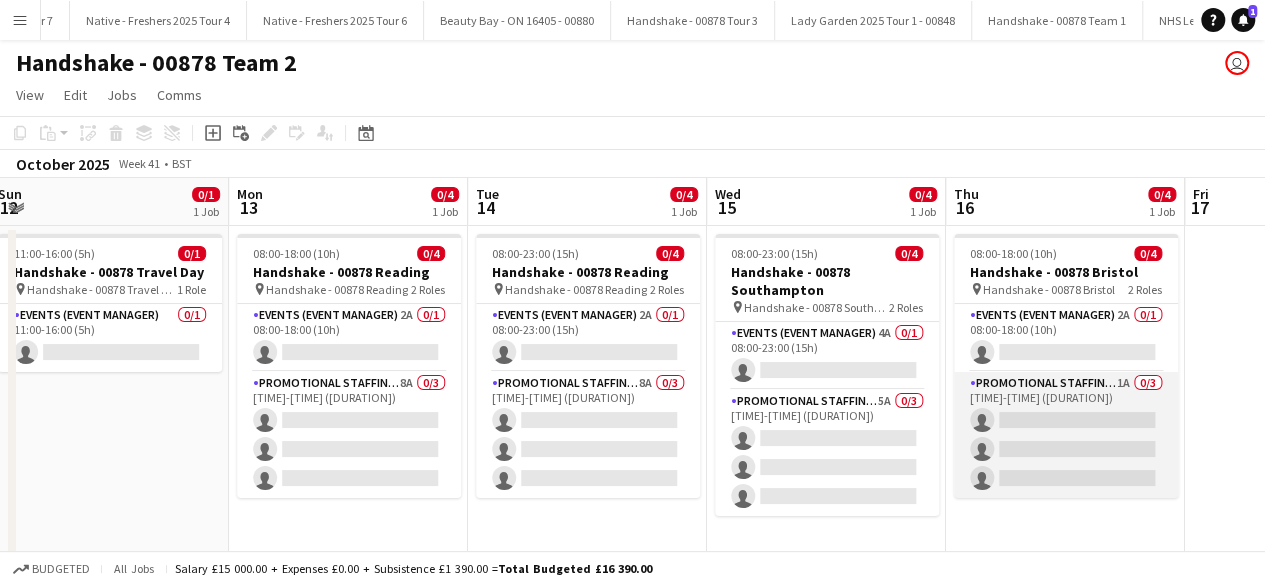 click on "Promotional Staffing (Brand Ambassadors)   1A   0/3   09:30-16:30 (7h)
single-neutral-actions
single-neutral-actions
single-neutral-actions" at bounding box center (1066, 435) 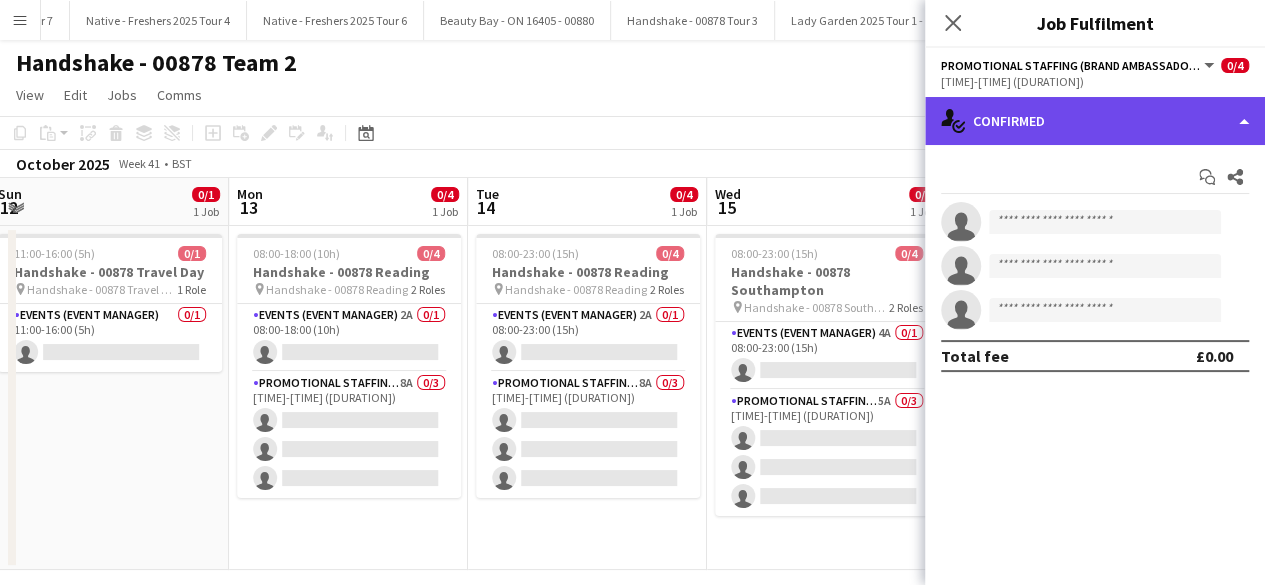click on "single-neutral-actions-check-2
Confirmed" 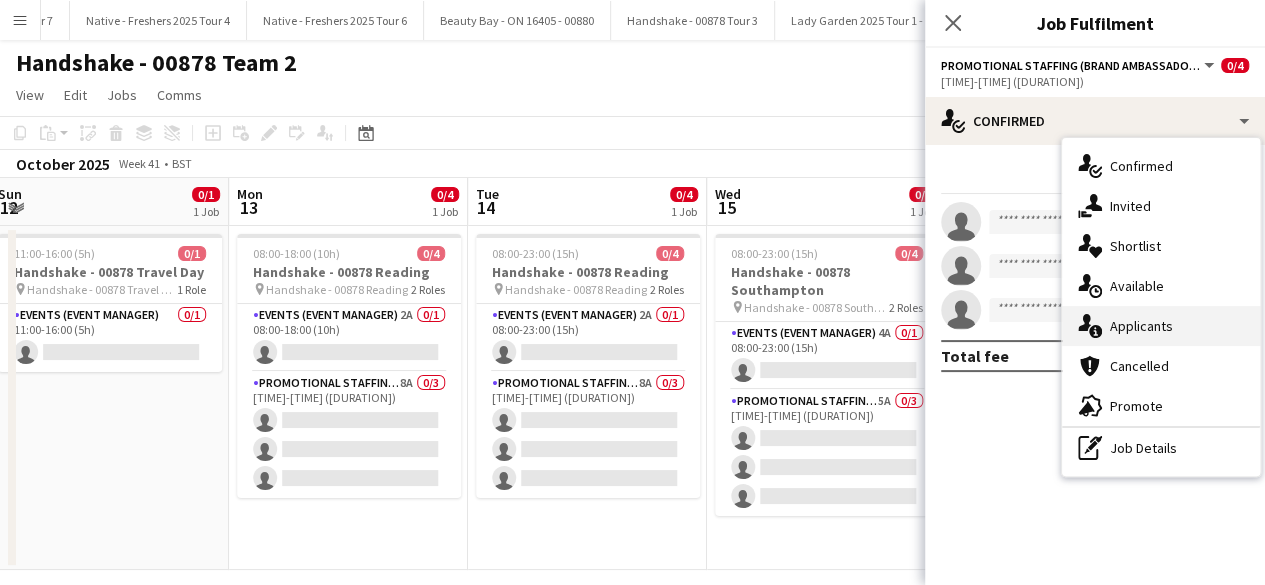 click on "single-neutral-actions-information
Applicants" at bounding box center (1161, 326) 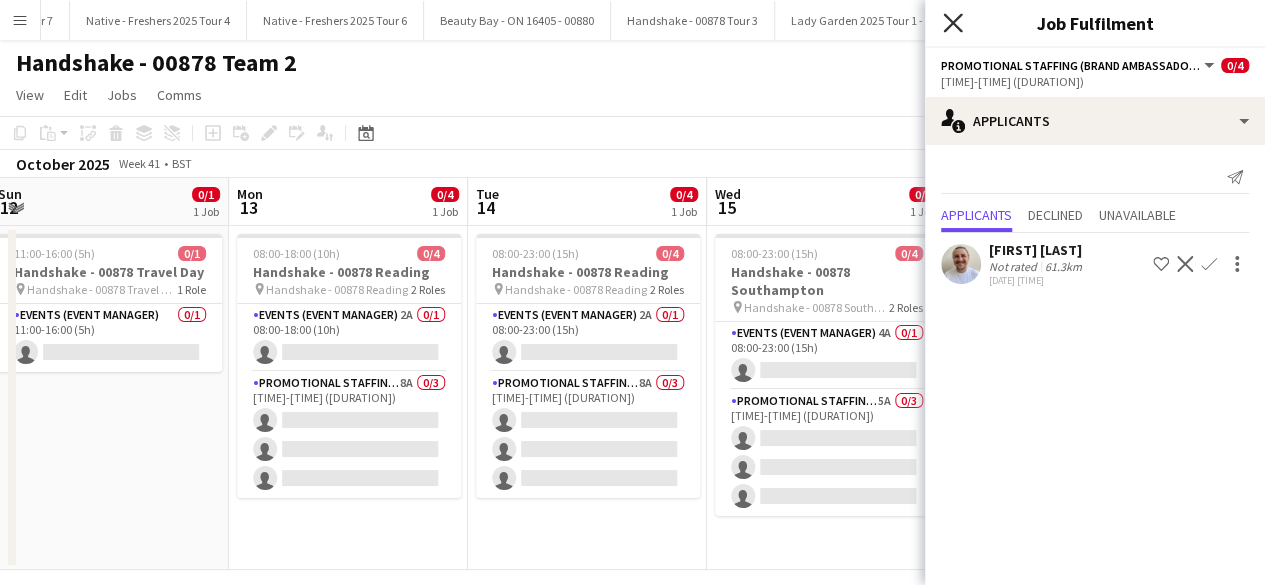 click 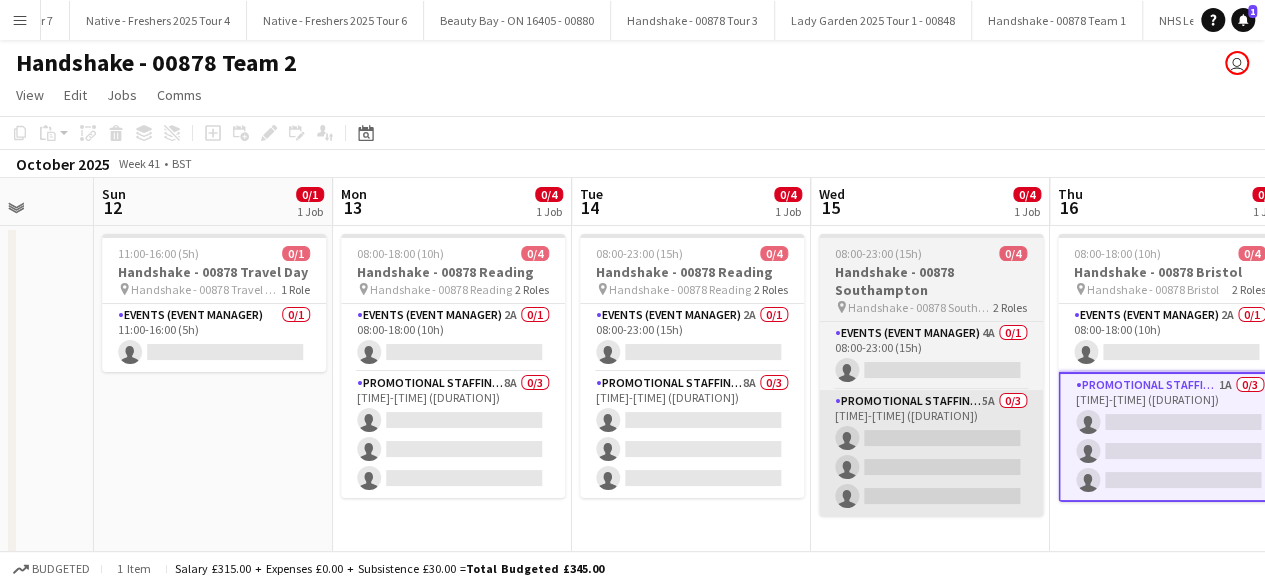 scroll, scrollTop: 0, scrollLeft: 617, axis: horizontal 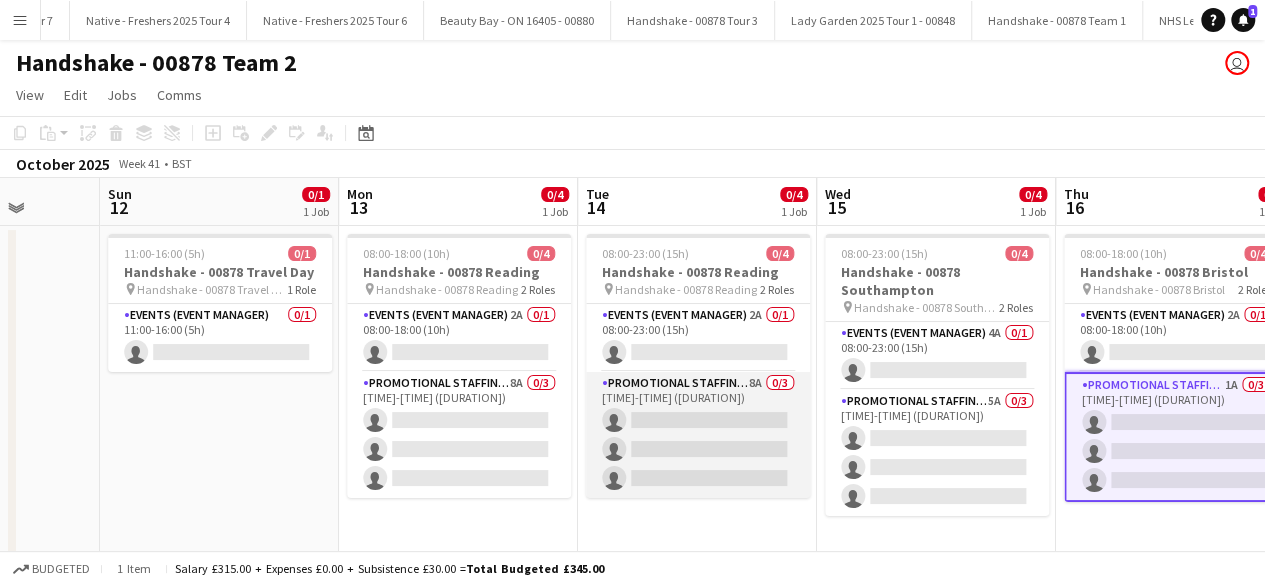 click on "Promotional Staffing (Brand Ambassadors)   8A   0/3   09:30-16:30 (7h)
single-neutral-actions
single-neutral-actions
single-neutral-actions" at bounding box center (698, 435) 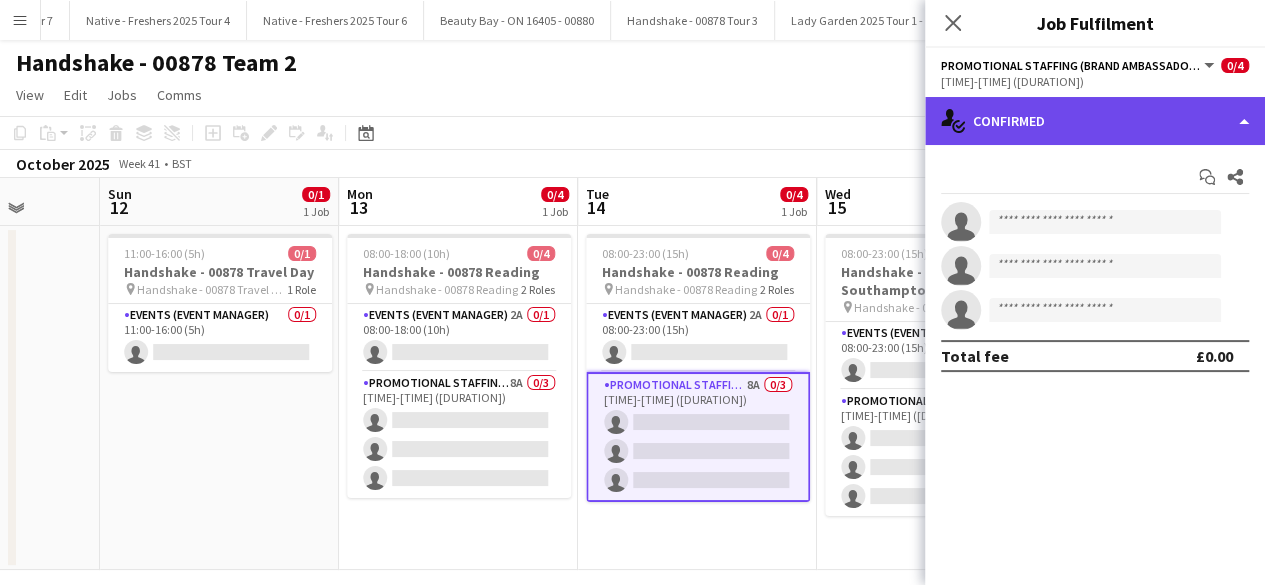 click on "single-neutral-actions-check-2
Confirmed" 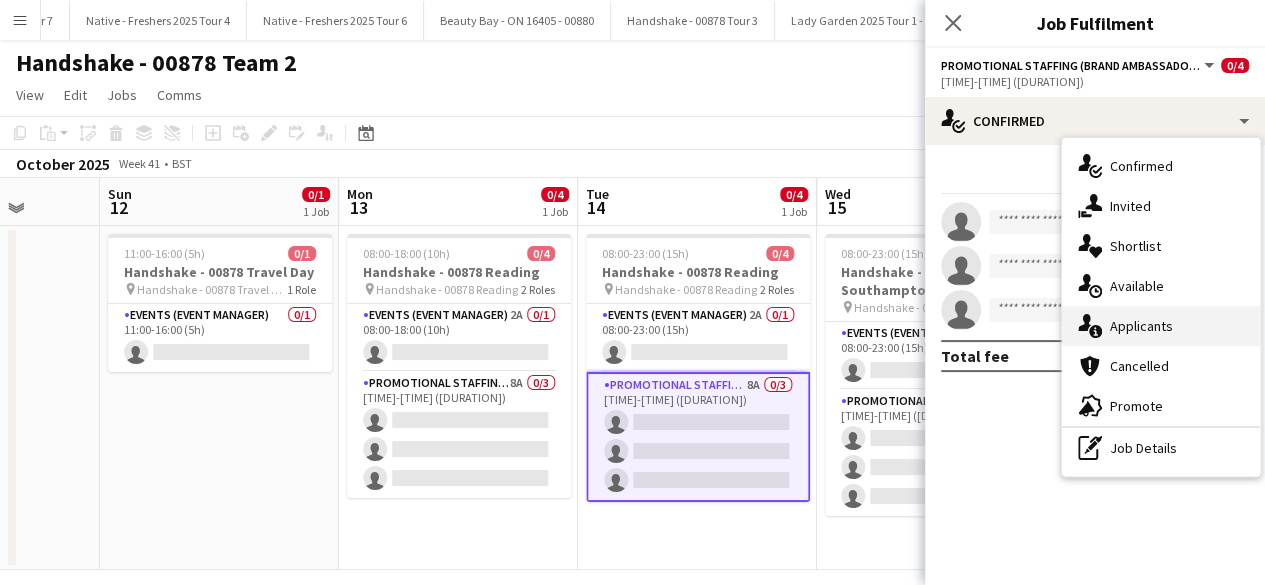 click on "single-neutral-actions-information
Applicants" at bounding box center (1161, 326) 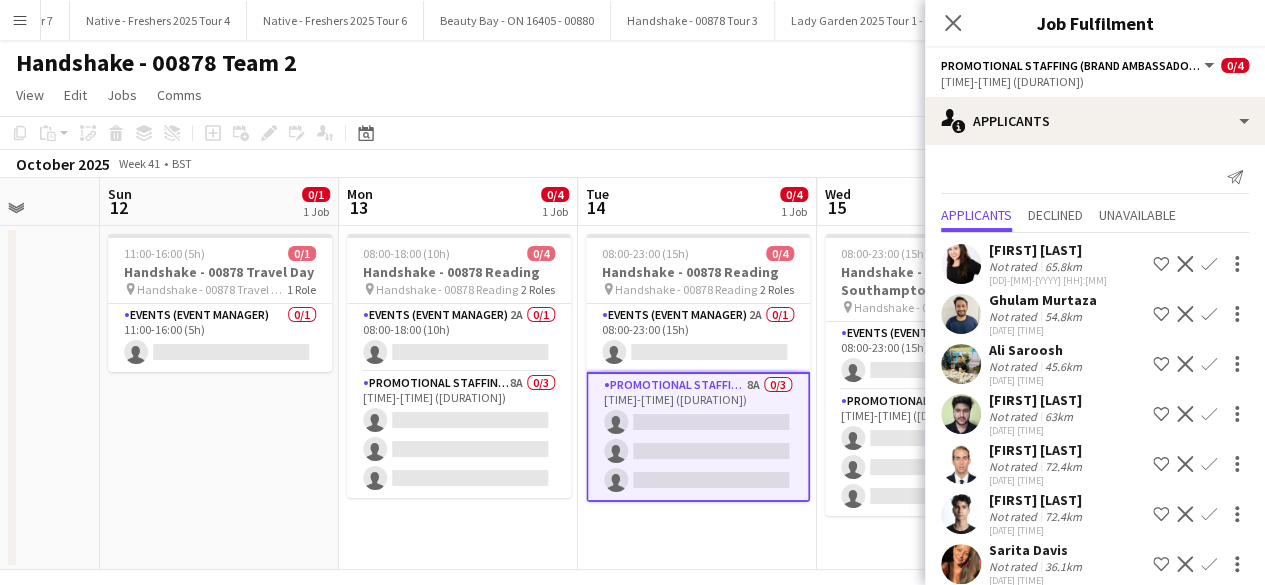 scroll, scrollTop: 89, scrollLeft: 0, axis: vertical 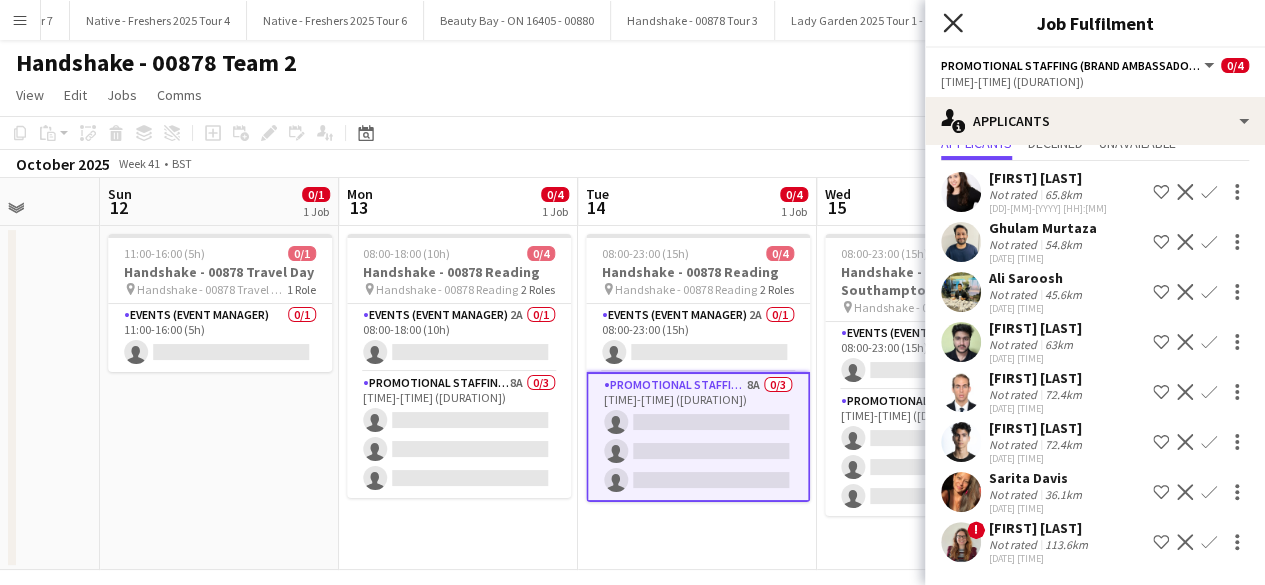 click on "Close pop-in" 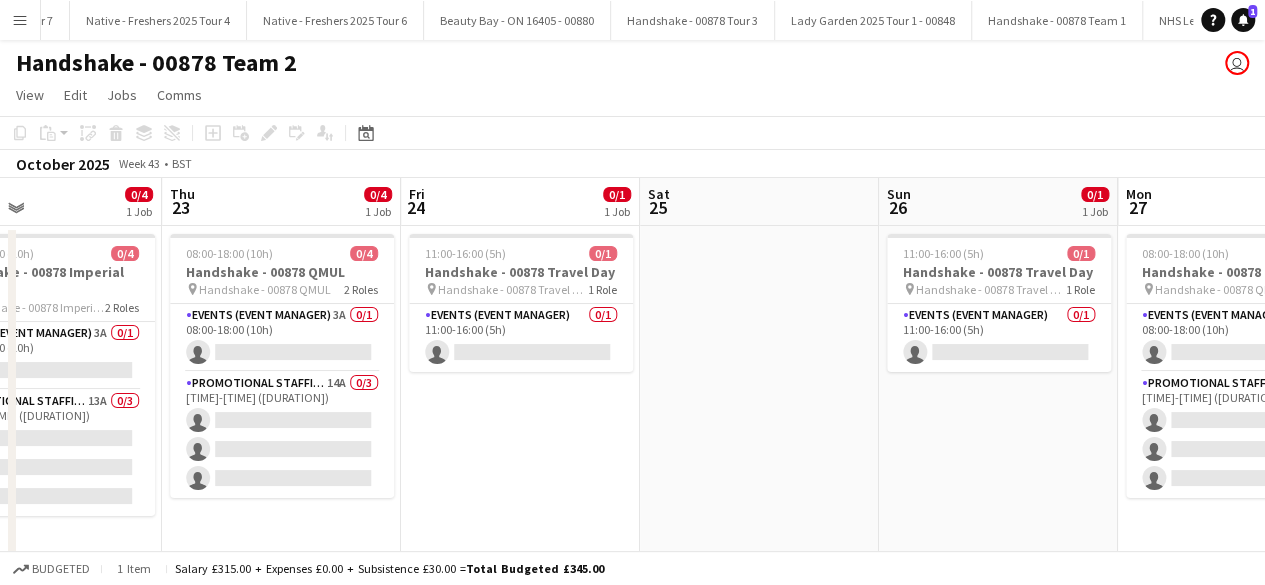 scroll, scrollTop: 0, scrollLeft: 554, axis: horizontal 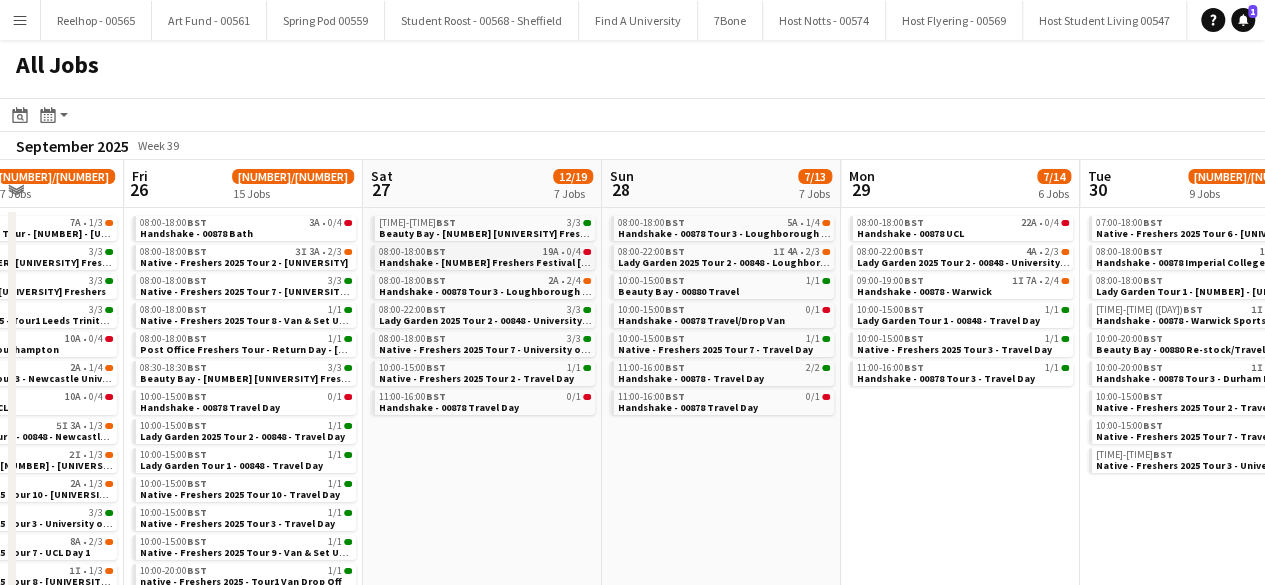 click on "Handshake - [NUMBER] Freshers Festival [CITY]" at bounding box center [492, 262] 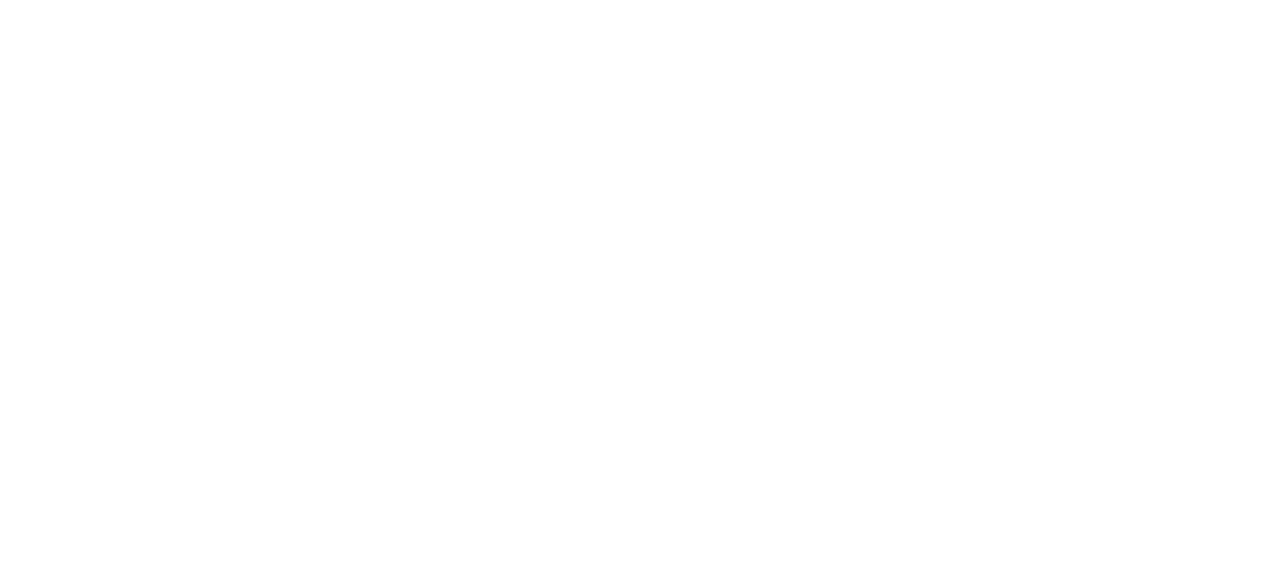 scroll, scrollTop: 0, scrollLeft: 0, axis: both 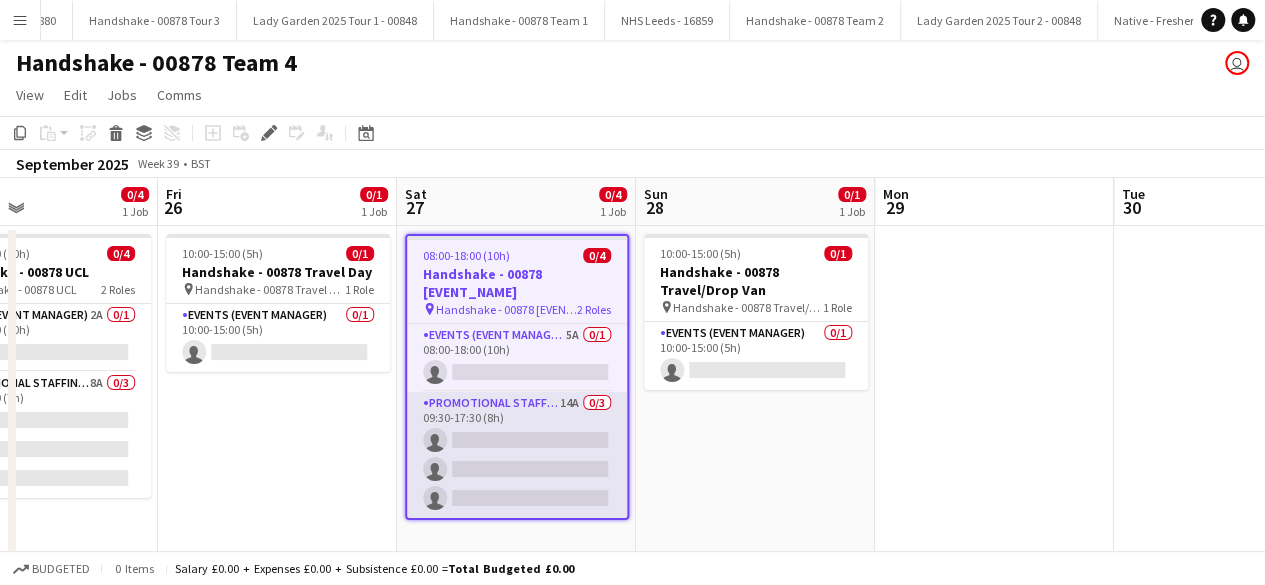 click on "Promotional Staffing (Brand Ambassadors)   14A   0/3   09:30-17:30 (8h)
single-neutral-actions
single-neutral-actions
single-neutral-actions" at bounding box center (517, 455) 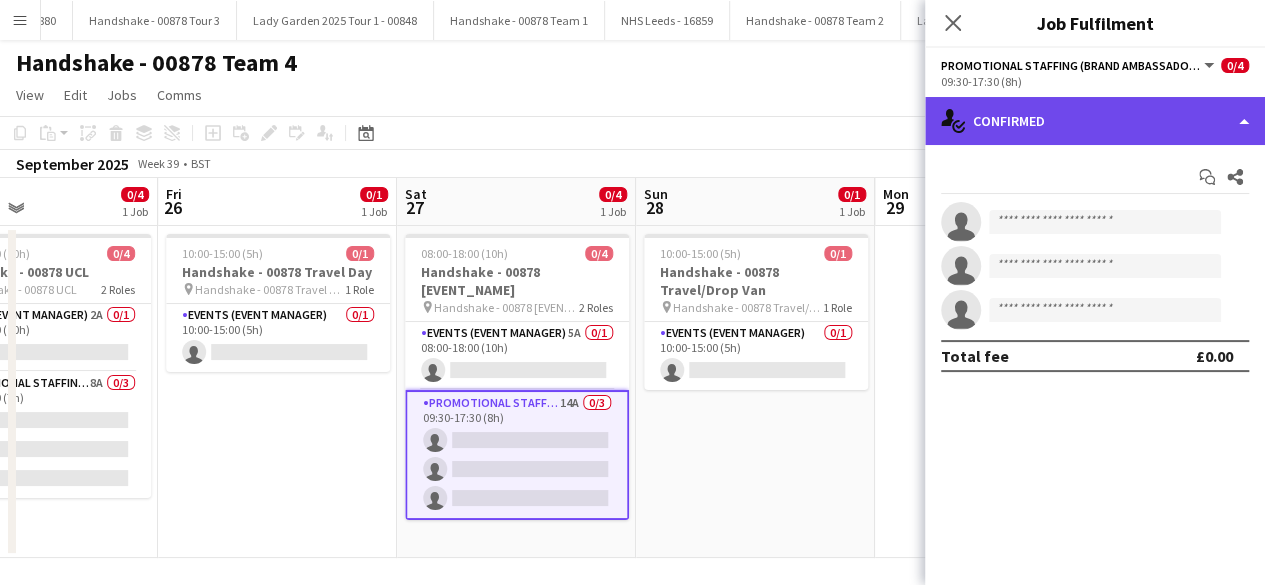 click on "single-neutral-actions-check-2
Confirmed" 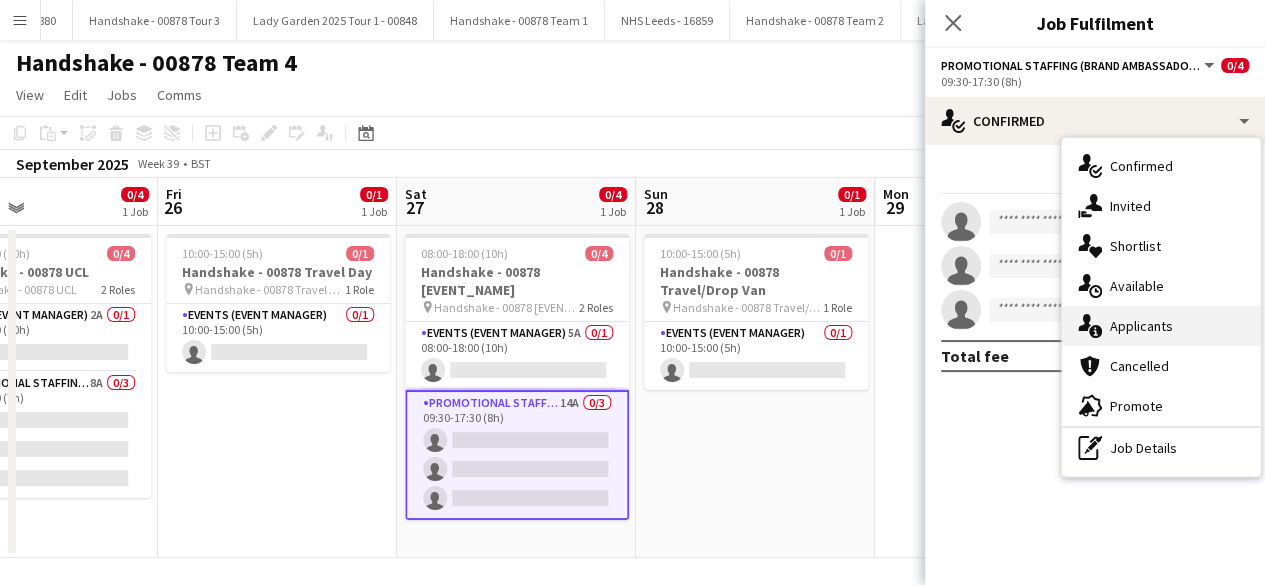 click on "single-neutral-actions-information
Applicants" at bounding box center (1161, 326) 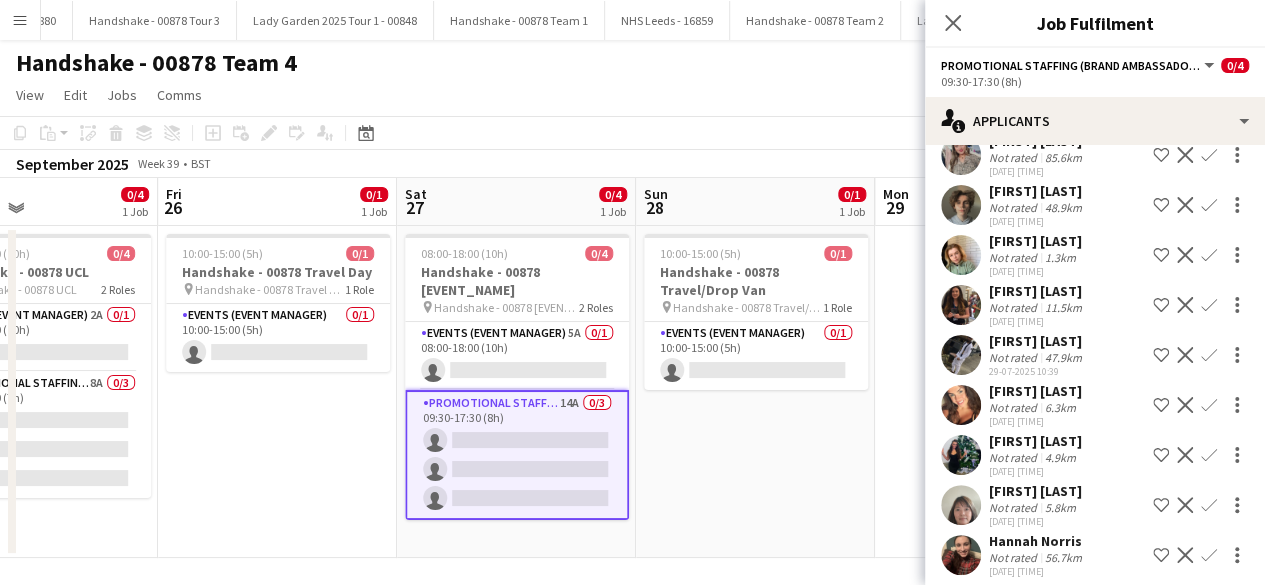 scroll, scrollTop: 371, scrollLeft: 0, axis: vertical 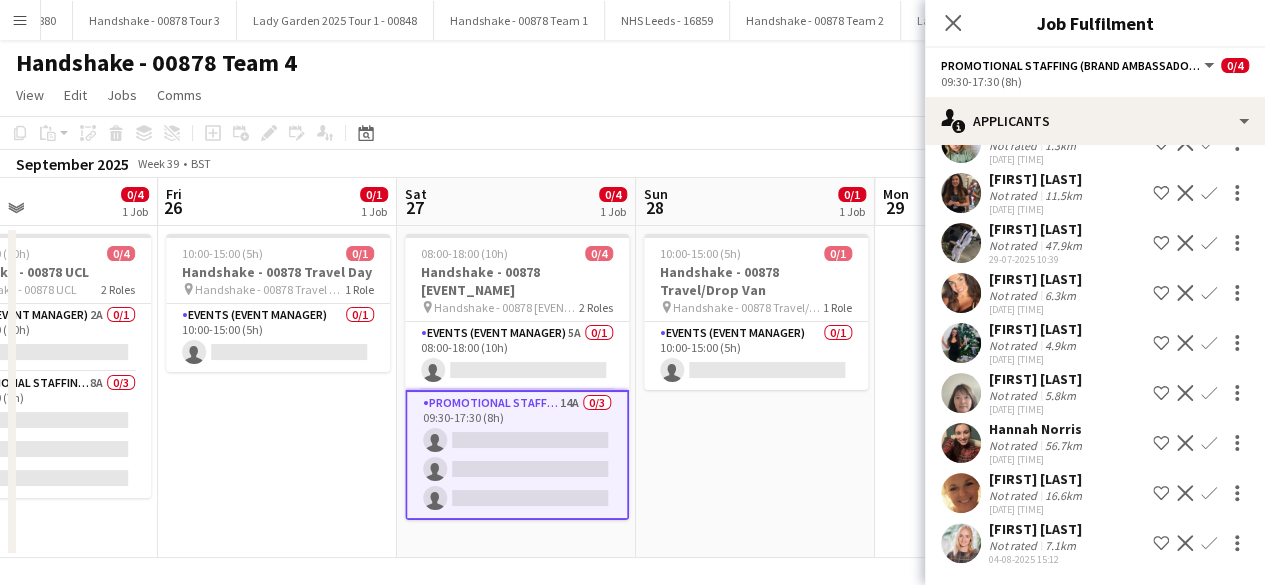 click on "Confirm" 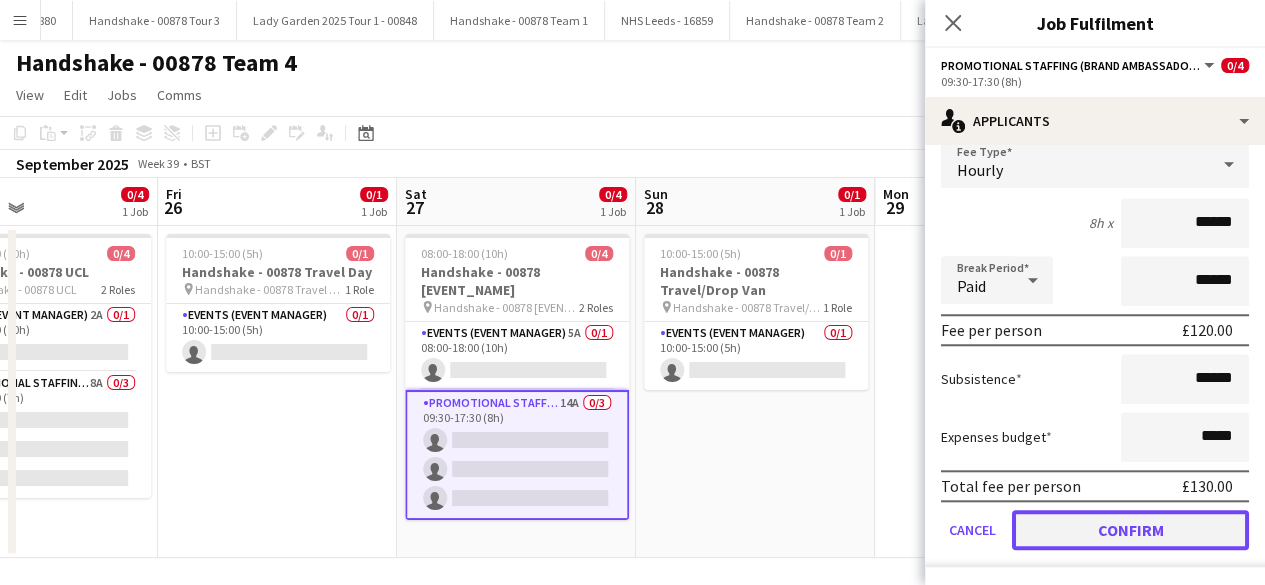 click on "Confirm" 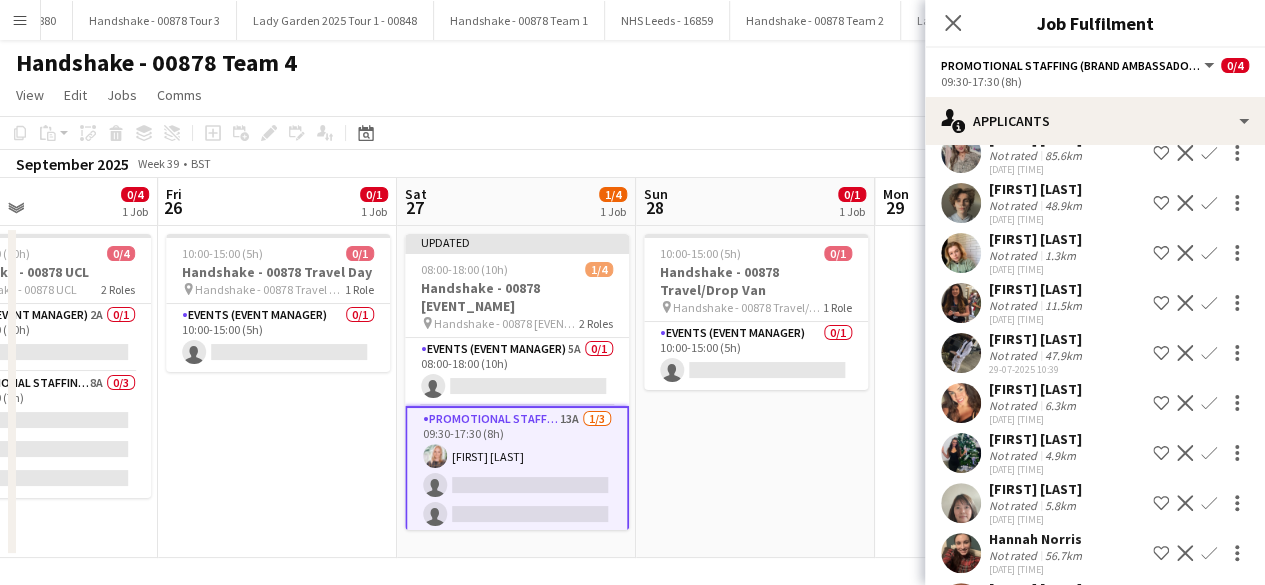 scroll, scrollTop: 321, scrollLeft: 0, axis: vertical 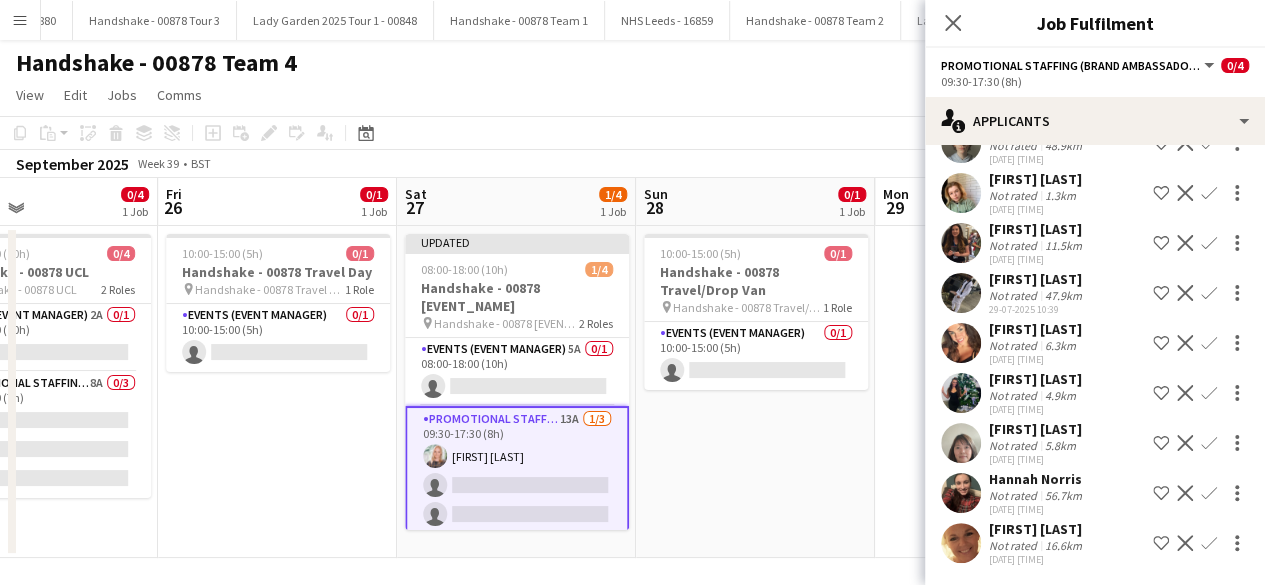 click at bounding box center (961, 543) 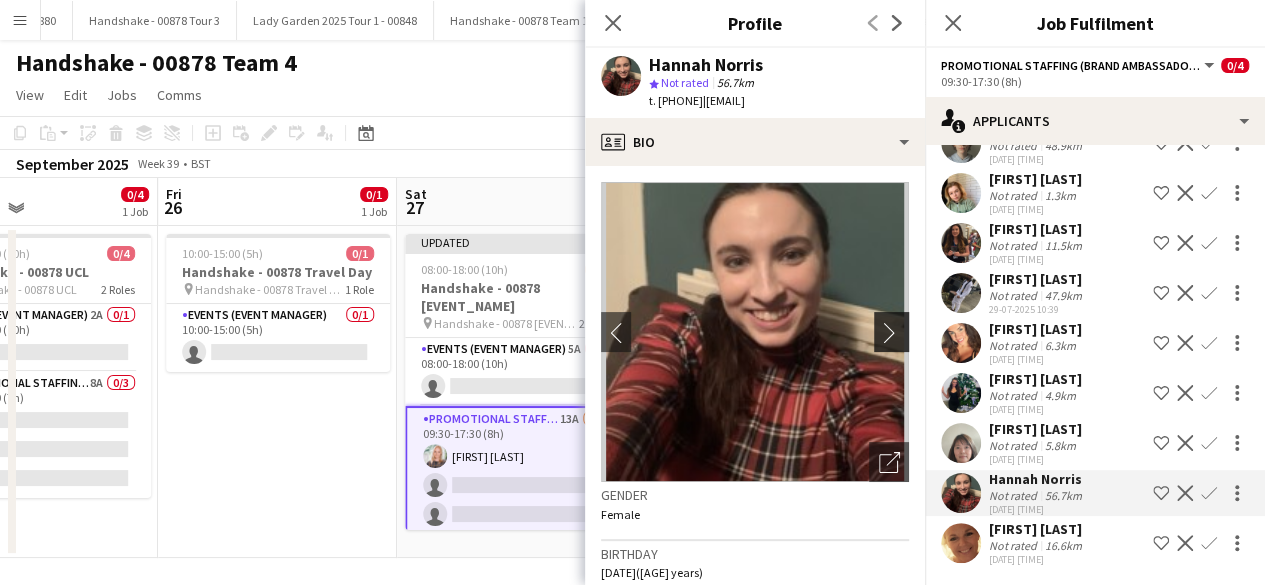 click on "chevron-right" 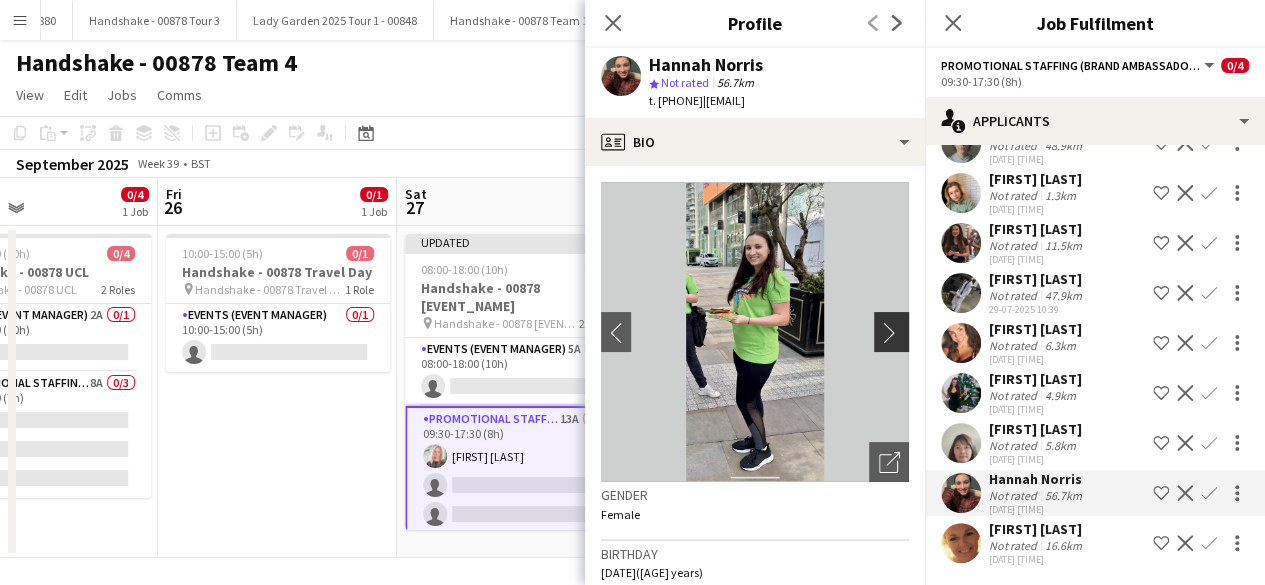 click on "chevron-right" 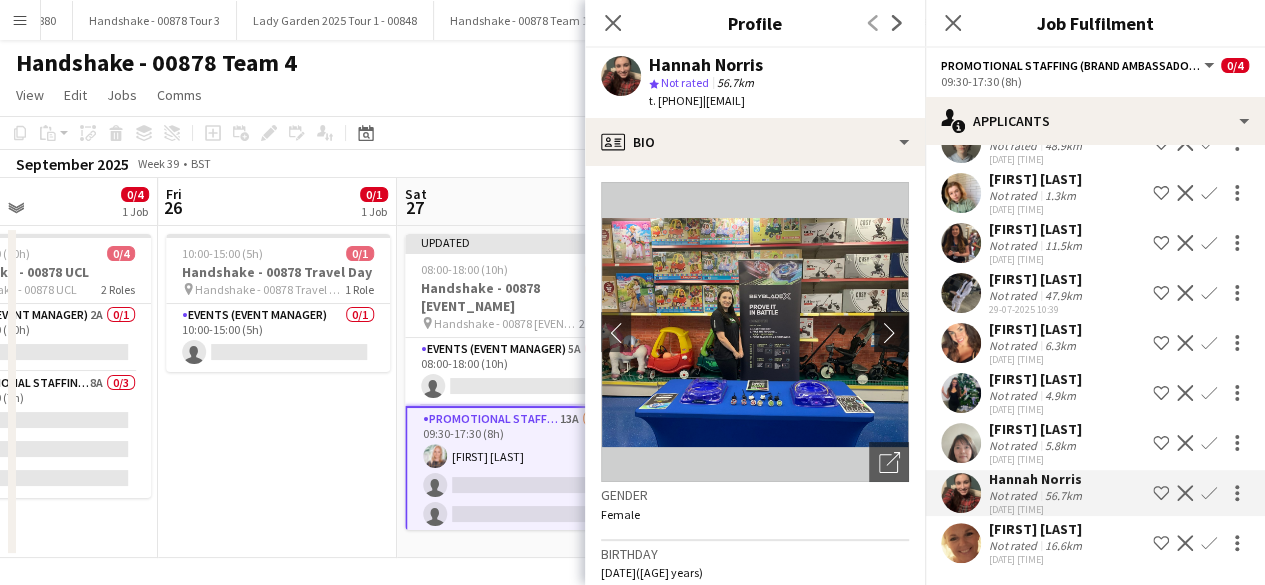 click on "chevron-right" 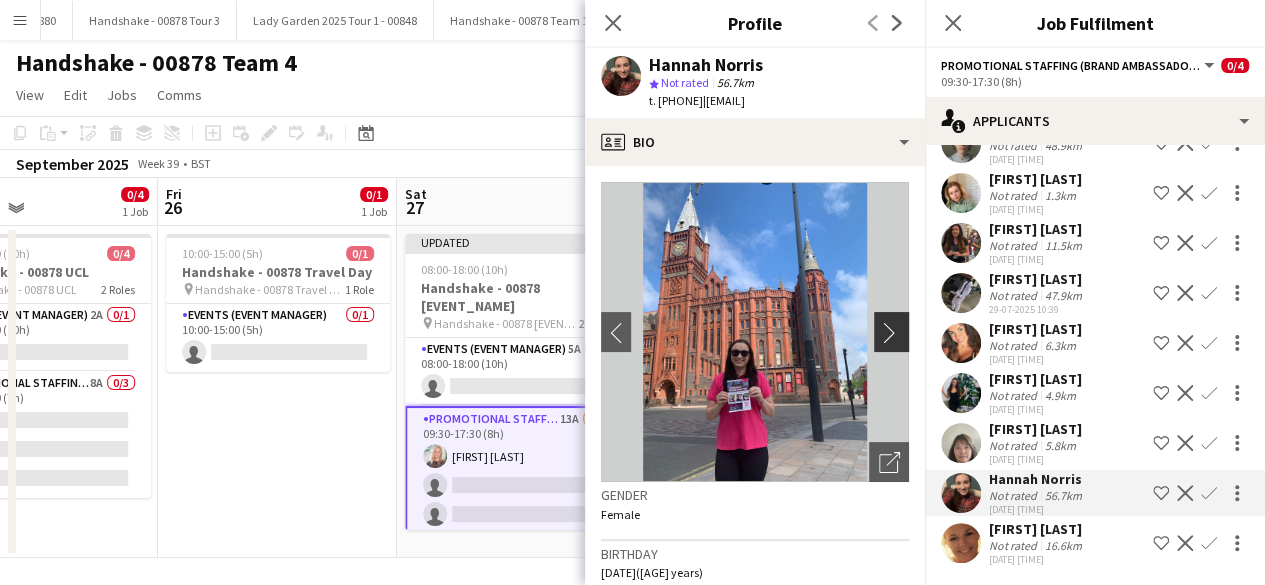 click on "chevron-right" 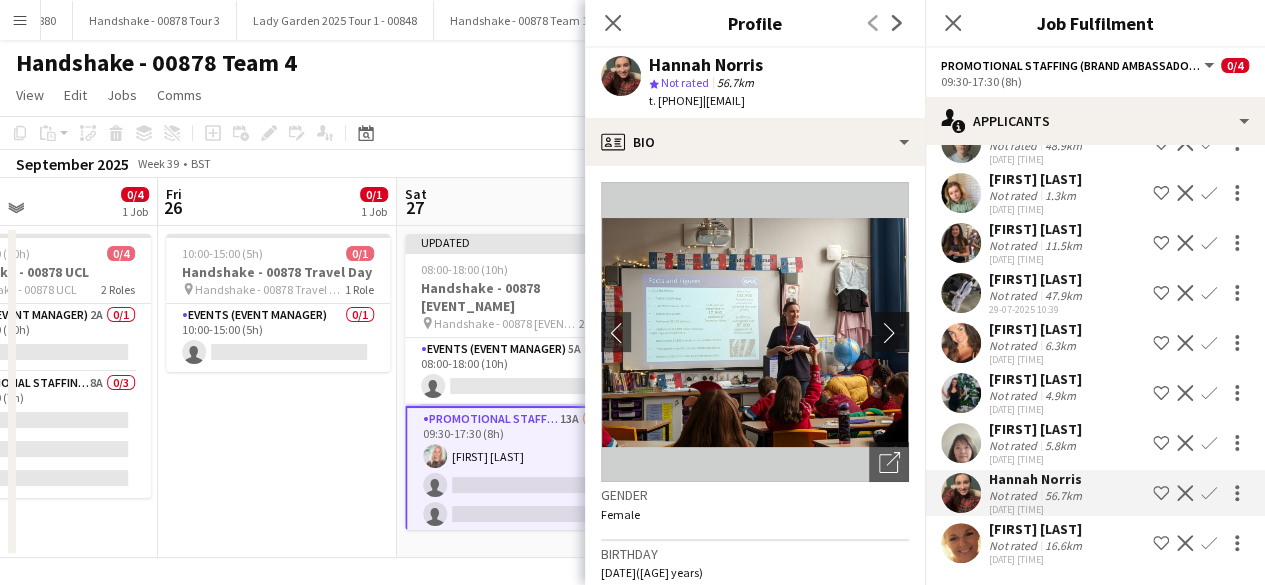 click on "chevron-right" 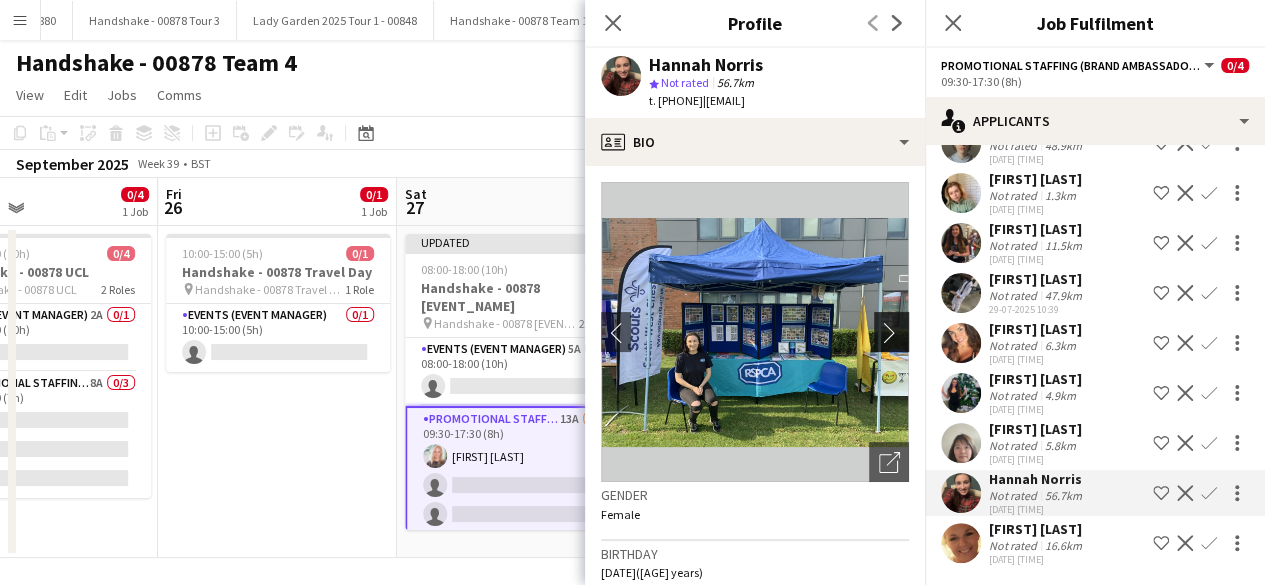 click on "chevron-right" 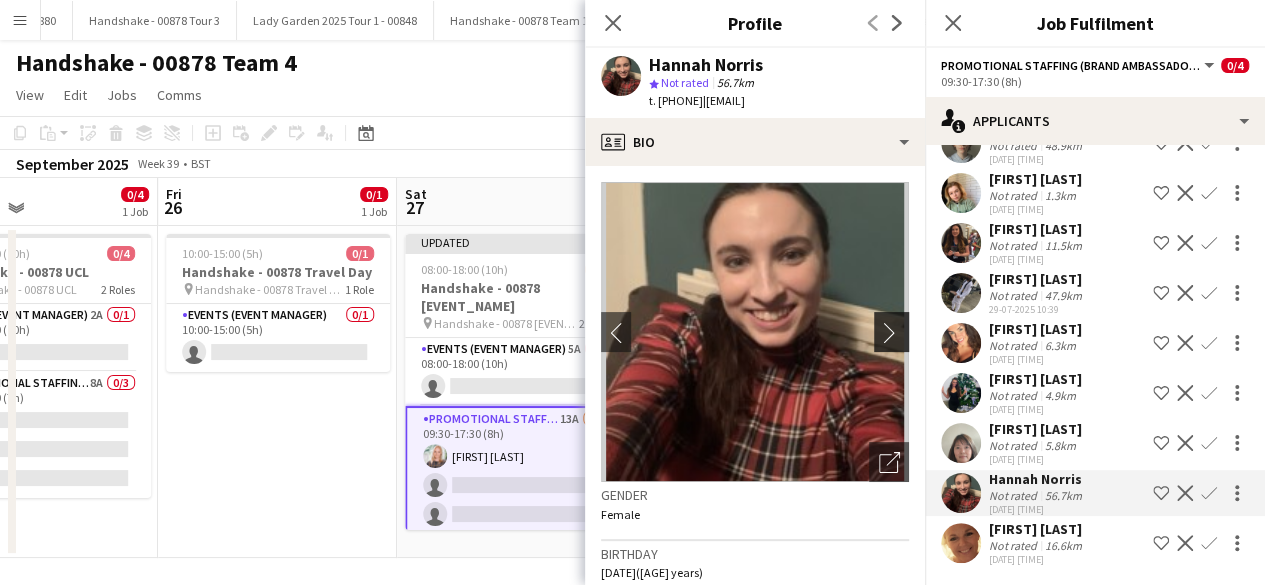 click on "chevron-right" 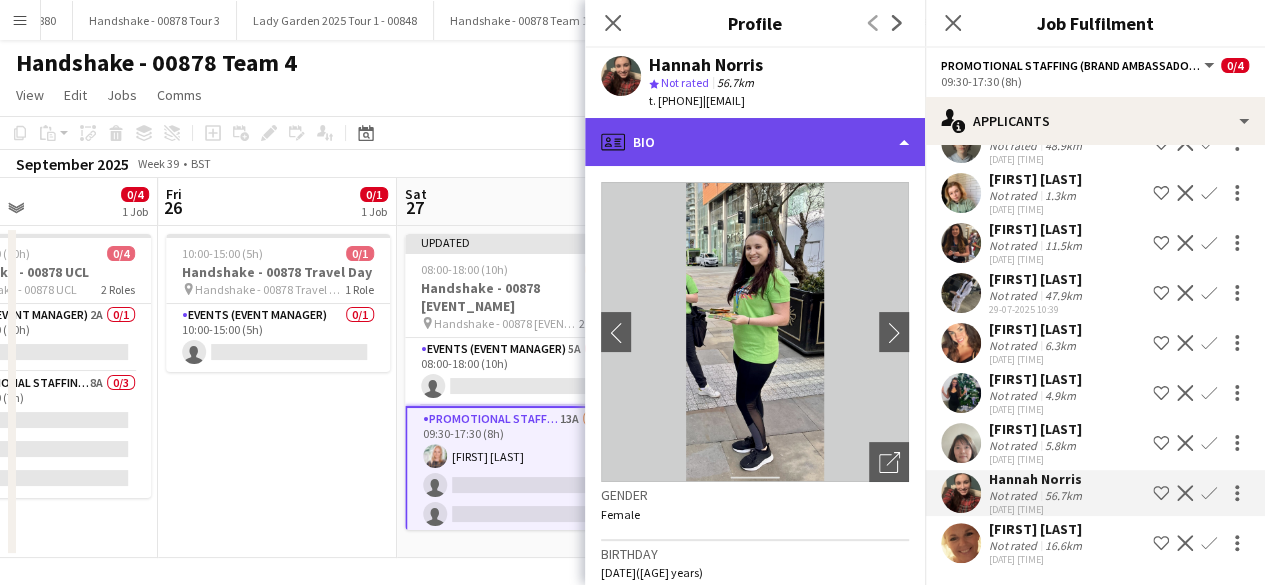 click on "profile
Bio" 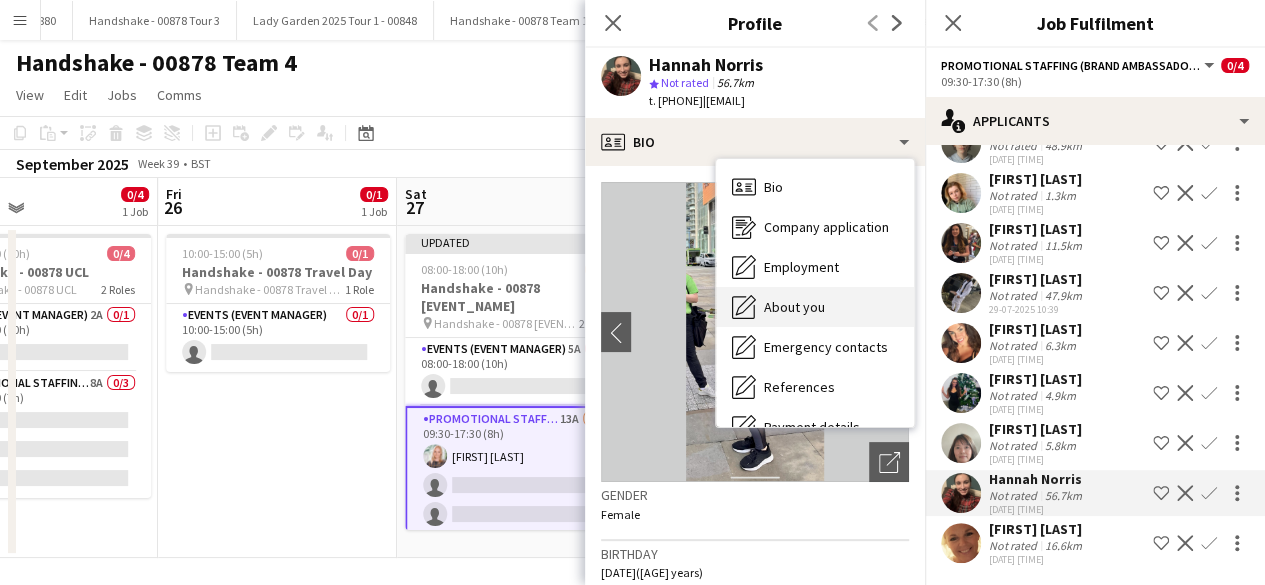 click on "About you
About you" at bounding box center [815, 307] 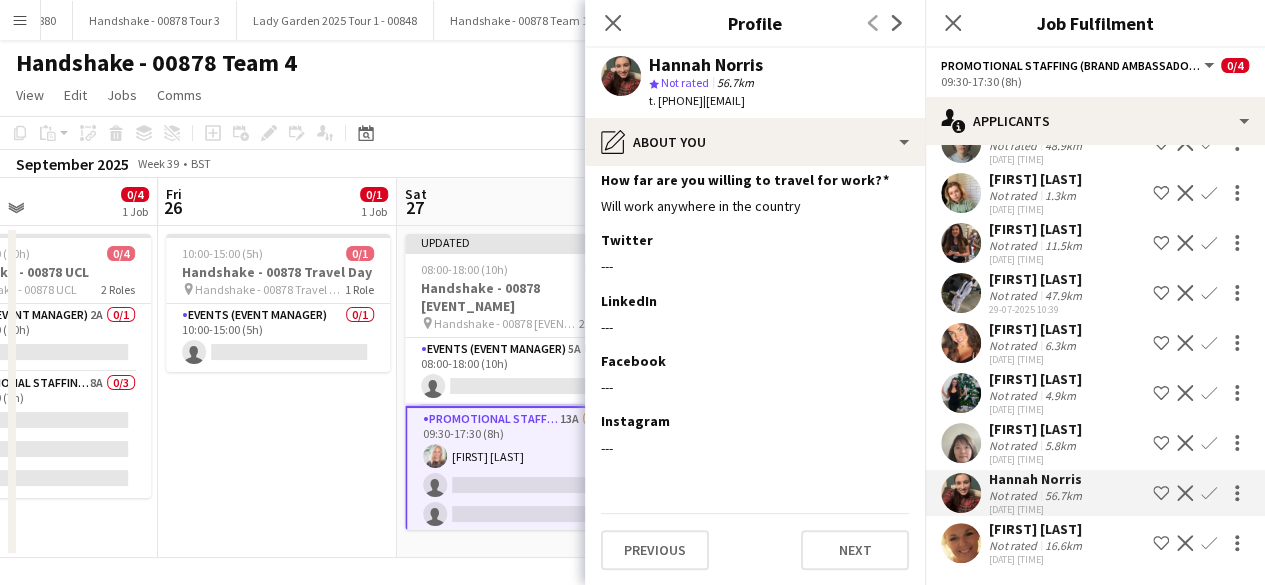 scroll, scrollTop: 344, scrollLeft: 0, axis: vertical 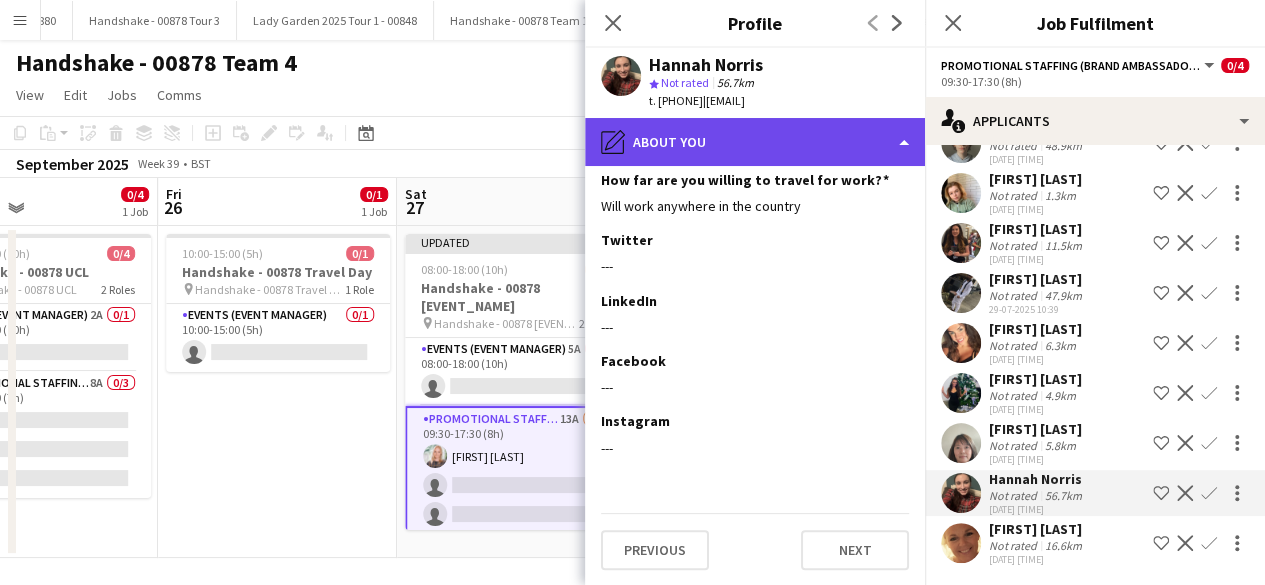 click on "pencil4
About you" 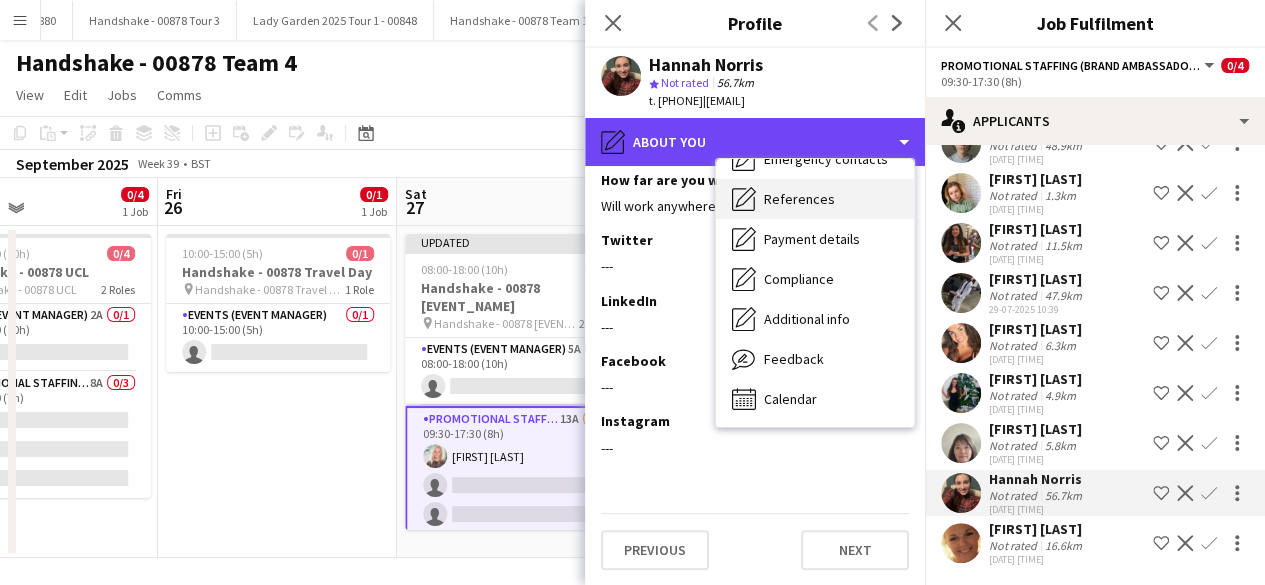 scroll, scrollTop: 0, scrollLeft: 0, axis: both 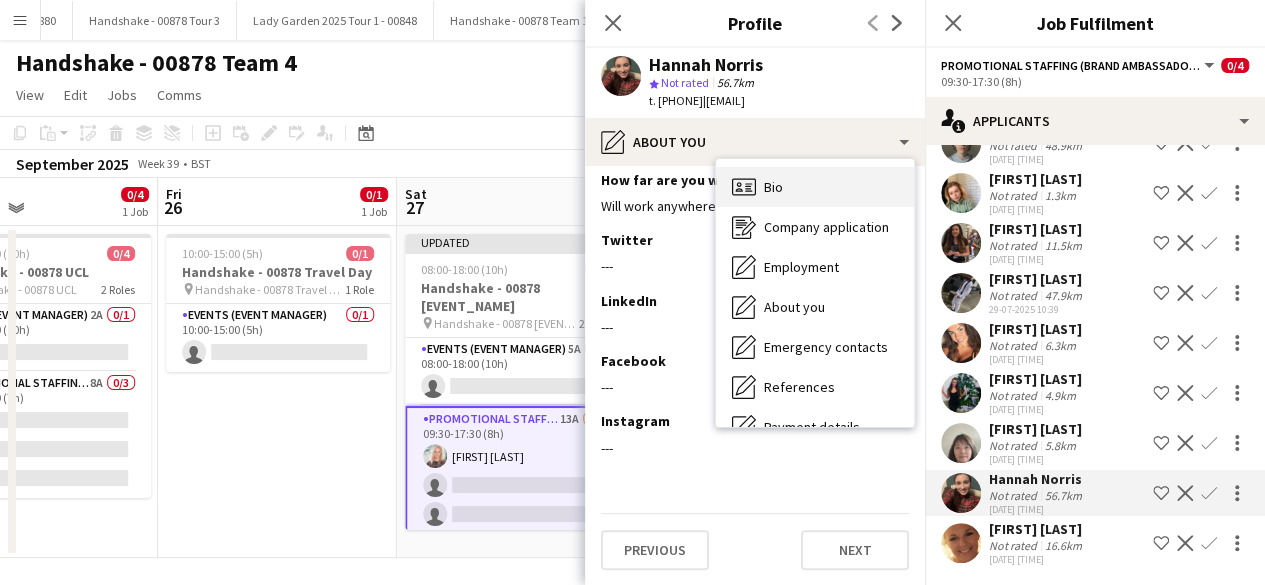 click on "Bio
Bio" at bounding box center (815, 187) 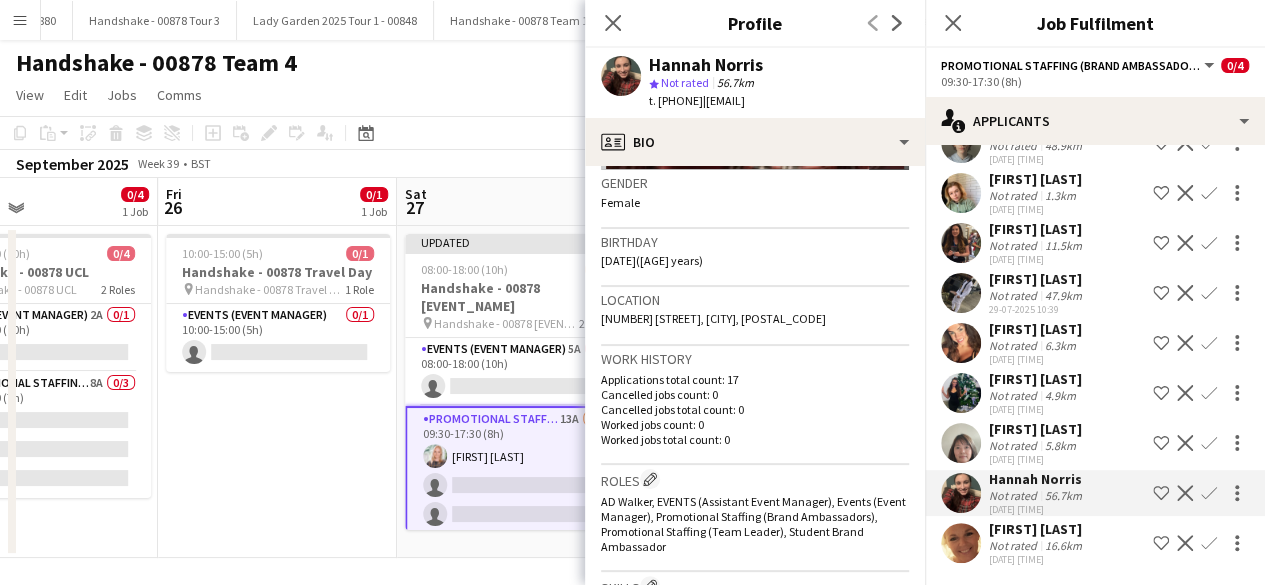 scroll, scrollTop: 363, scrollLeft: 0, axis: vertical 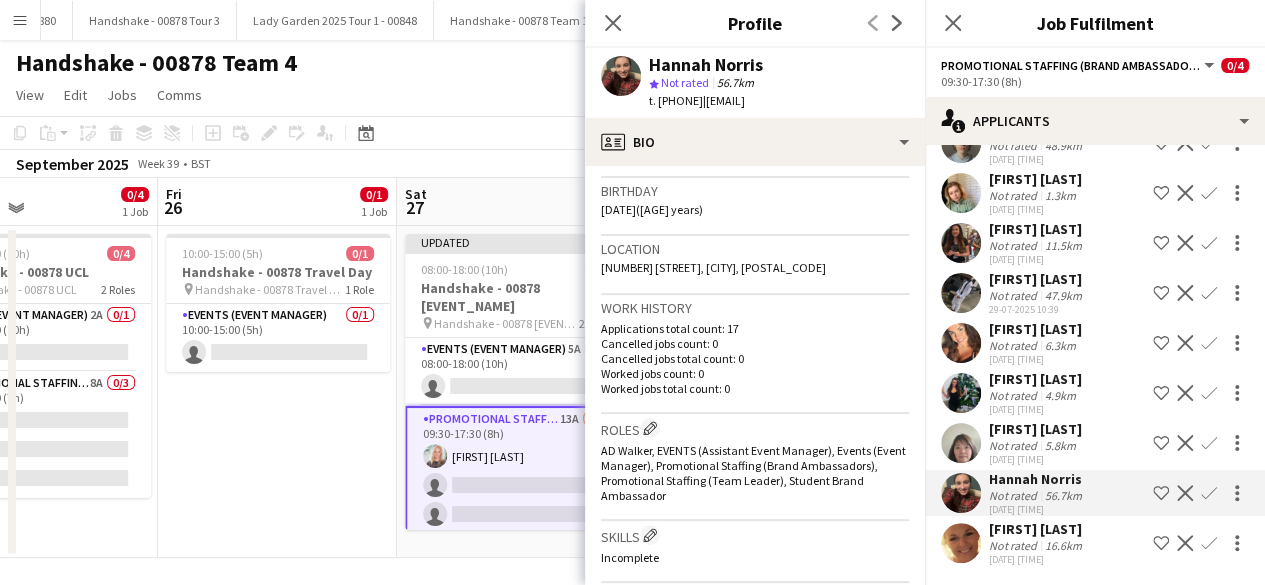 click on "Confirm" 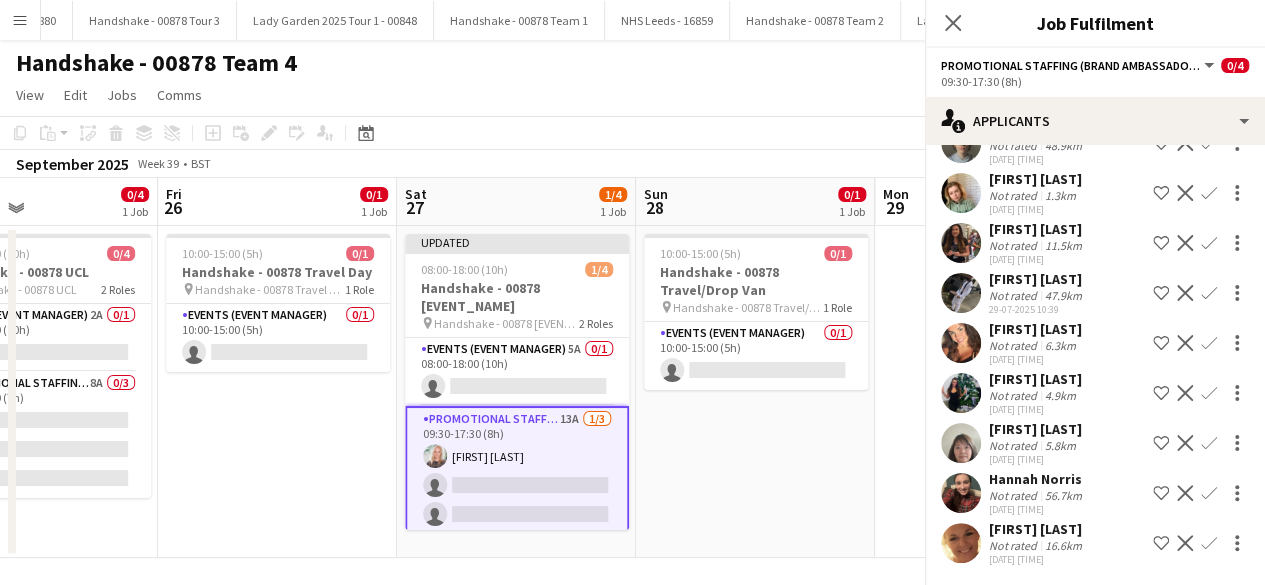 scroll, scrollTop: 321, scrollLeft: 0, axis: vertical 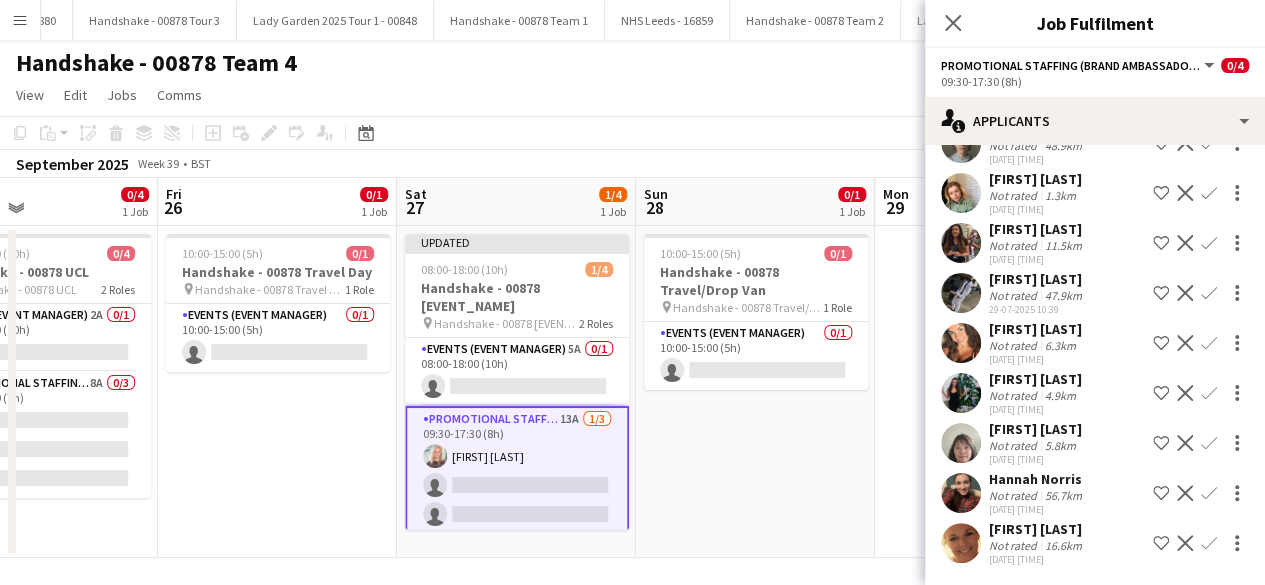 click on "Confirm" at bounding box center [1209, 543] 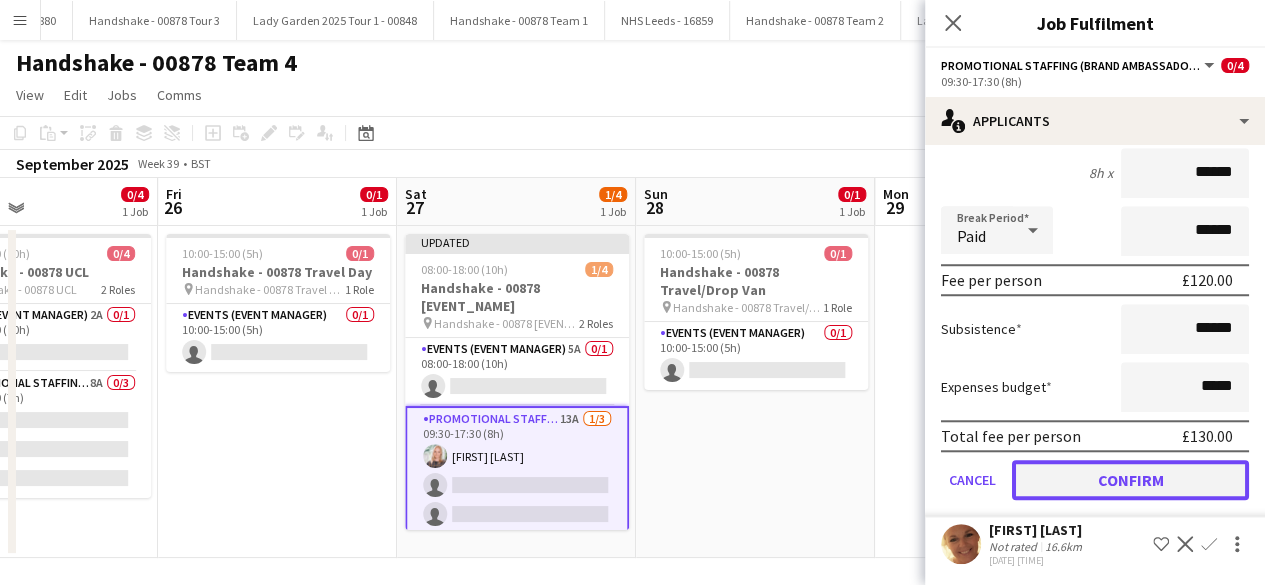 click on "Confirm" 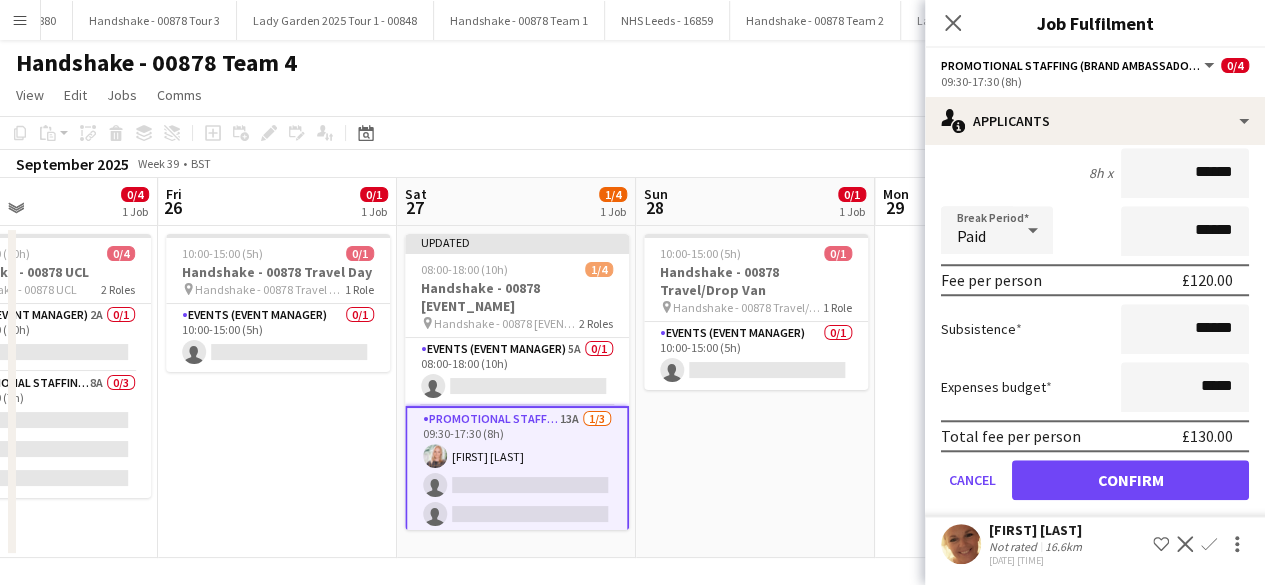 scroll, scrollTop: 271, scrollLeft: 0, axis: vertical 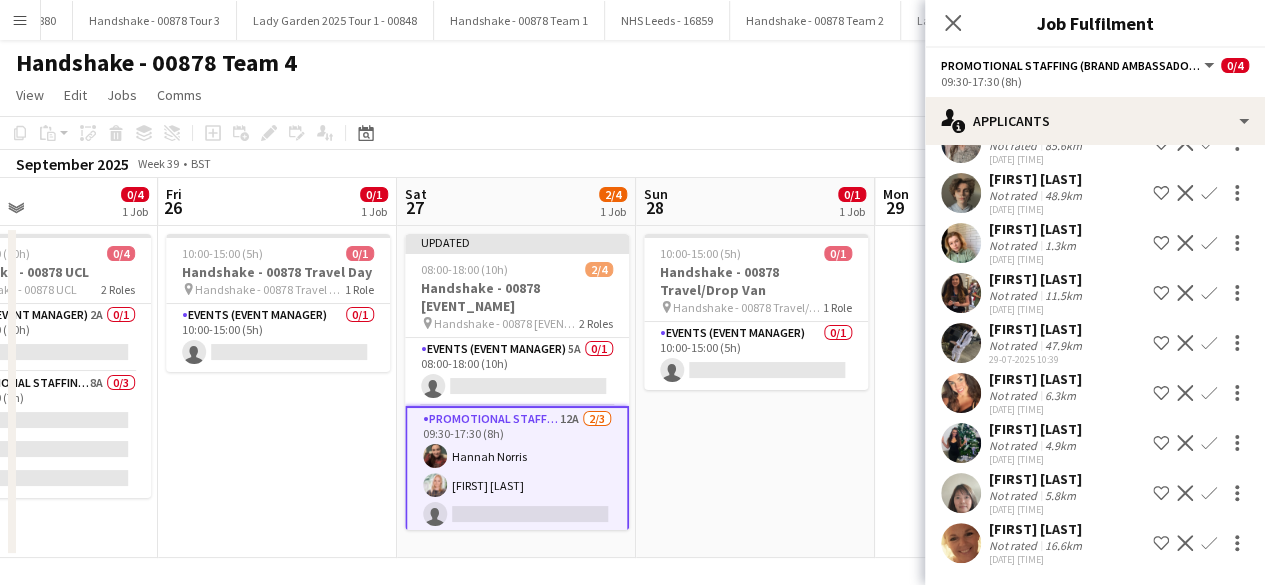 click on "Close pop-in" 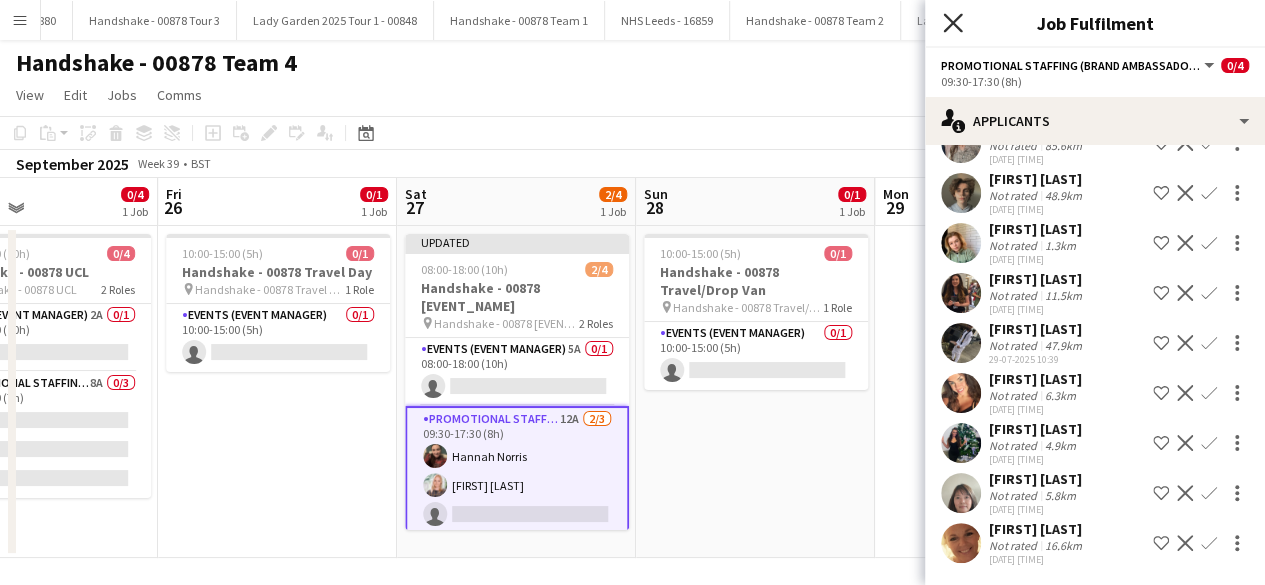 click 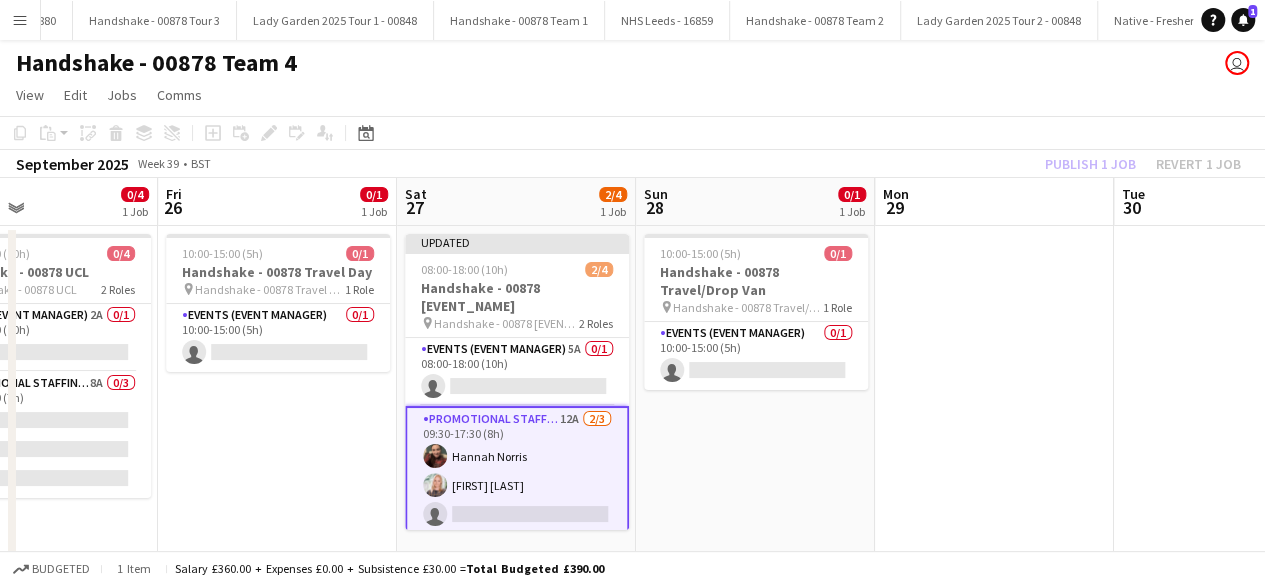 click on "10:00-15:00 (5h)    0/1   Handshake - 00878 Travel/Drop Van
pin
Handshake - 00878 Travel/Drop Van     1 Role   Events (Event Manager)   0/1   10:00-15:00 (5h)
single-neutral-actions" at bounding box center (755, 392) 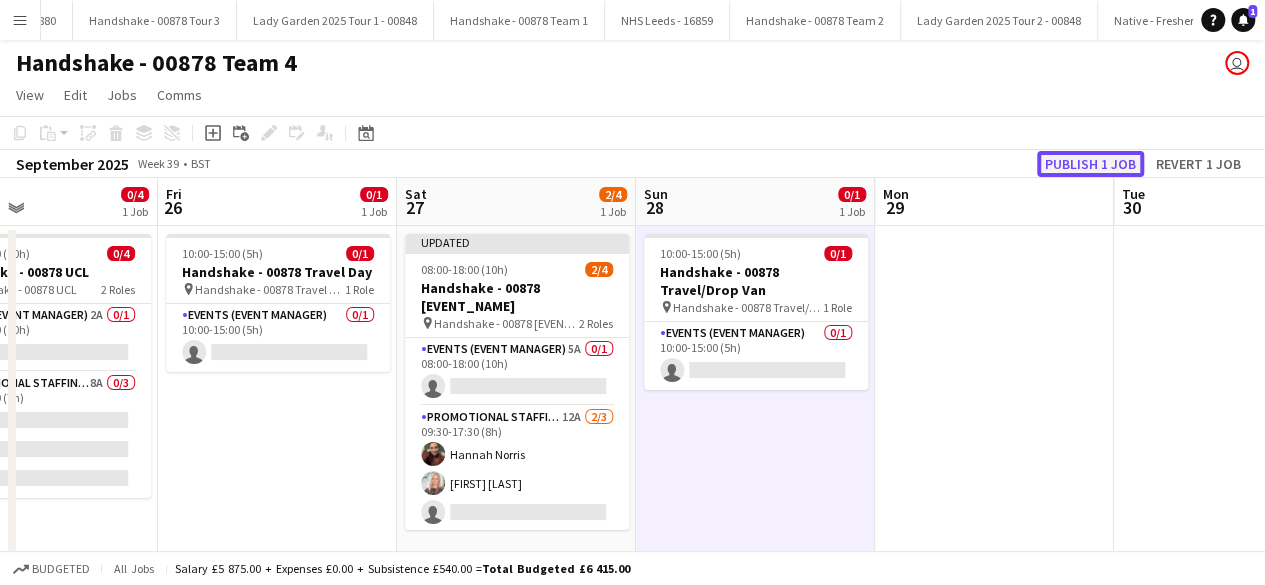 click on "Publish 1 job" 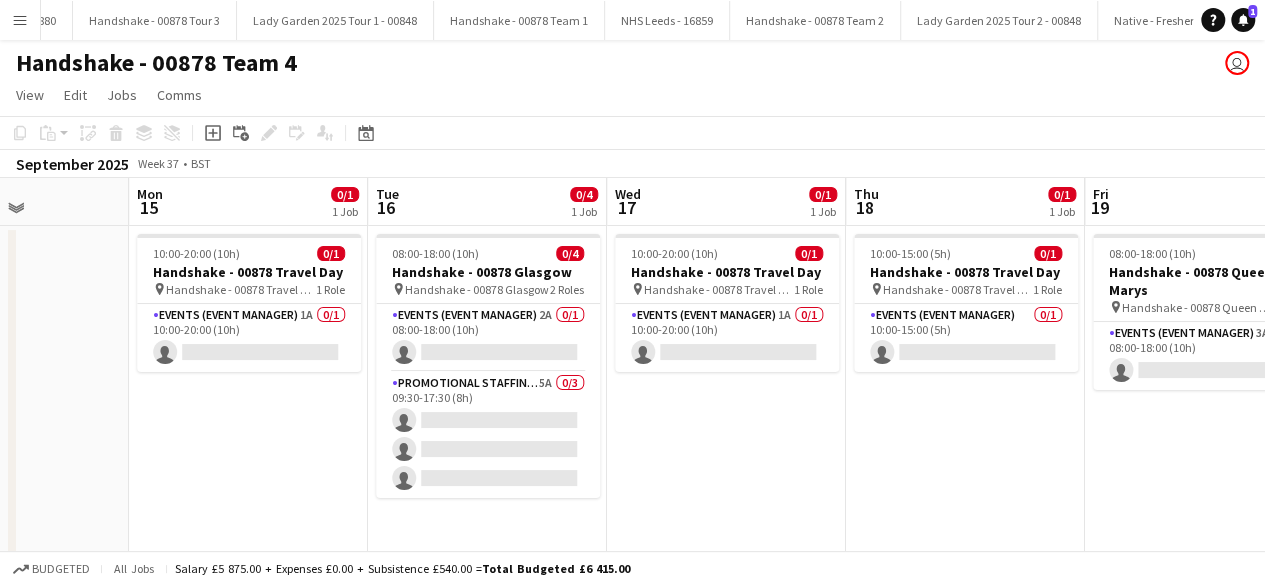 scroll, scrollTop: 0, scrollLeft: 590, axis: horizontal 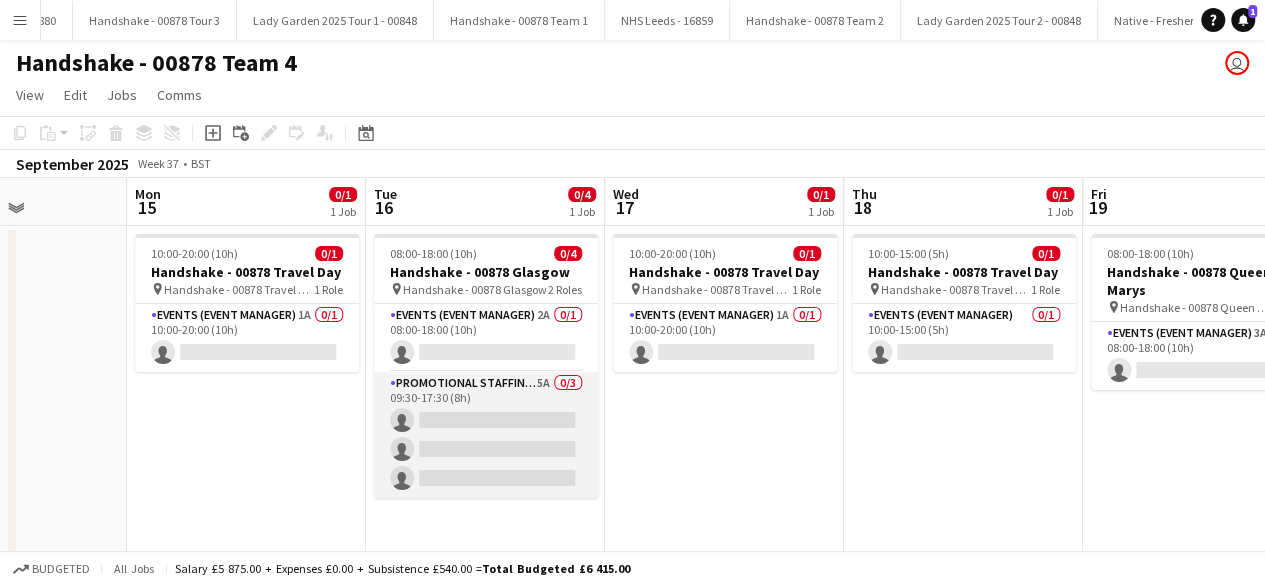 click on "Promotional Staffing (Brand Ambassadors)   5A   0/3   09:30-17:30 (8h)
single-neutral-actions
single-neutral-actions
single-neutral-actions" at bounding box center [486, 435] 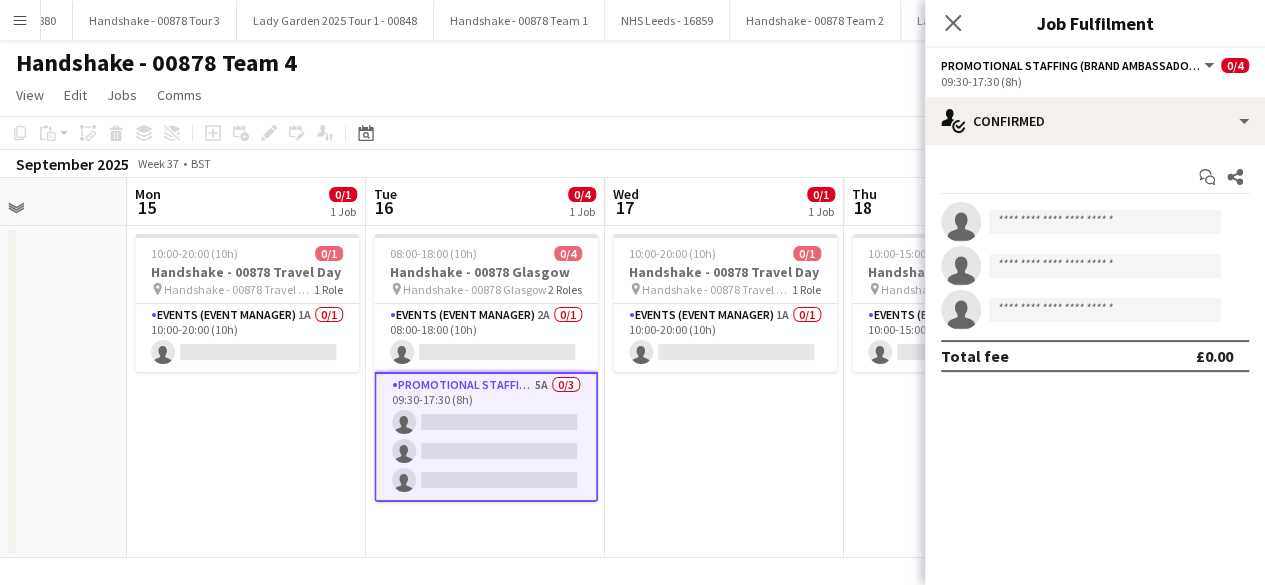 click on "Promotional Staffing (Brand Ambassadors)   All roles   Promotional Staffing (Brand Ambassadors)   0/4   09:30-17:30 (8h)" 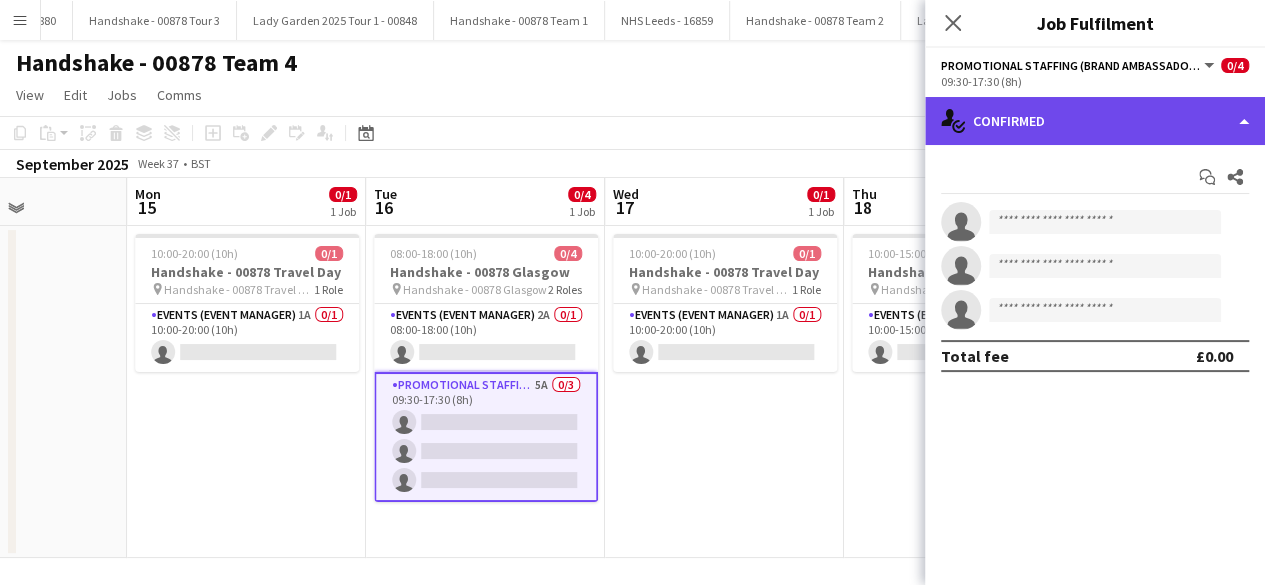 click on "single-neutral-actions-check-2
Confirmed" 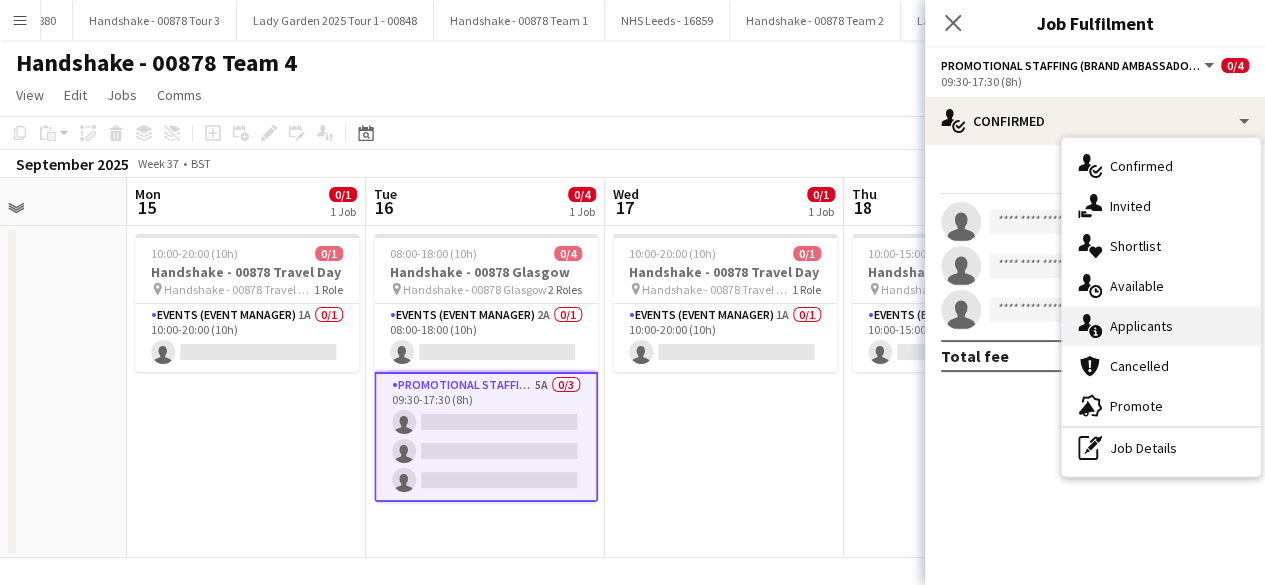 click on "single-neutral-actions-information
Applicants" at bounding box center [1161, 326] 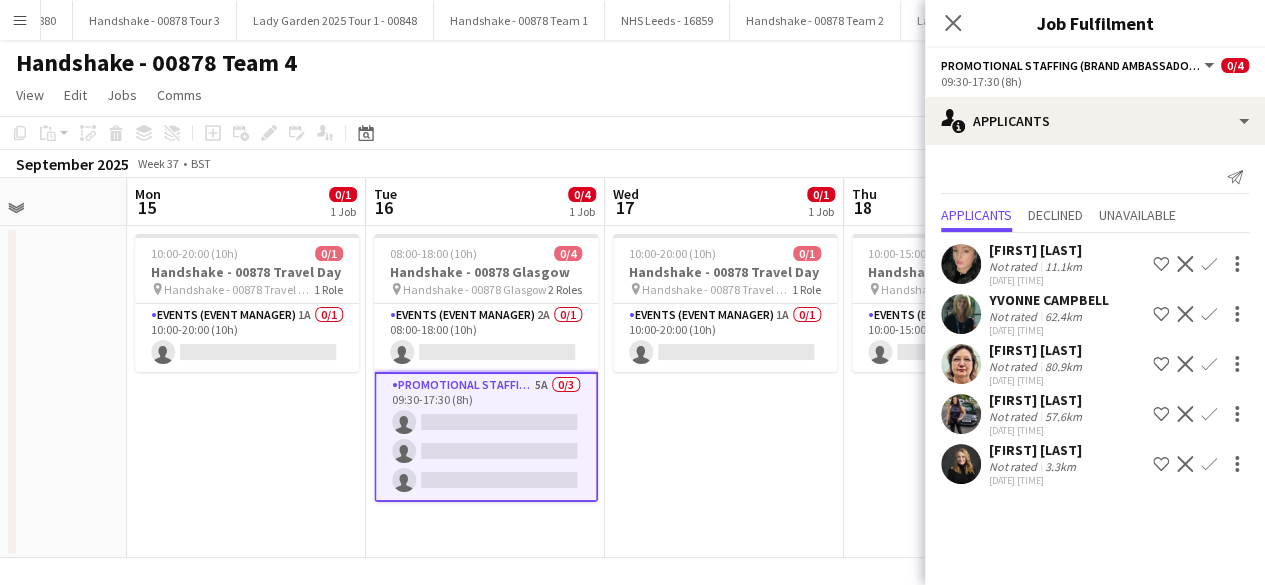 click 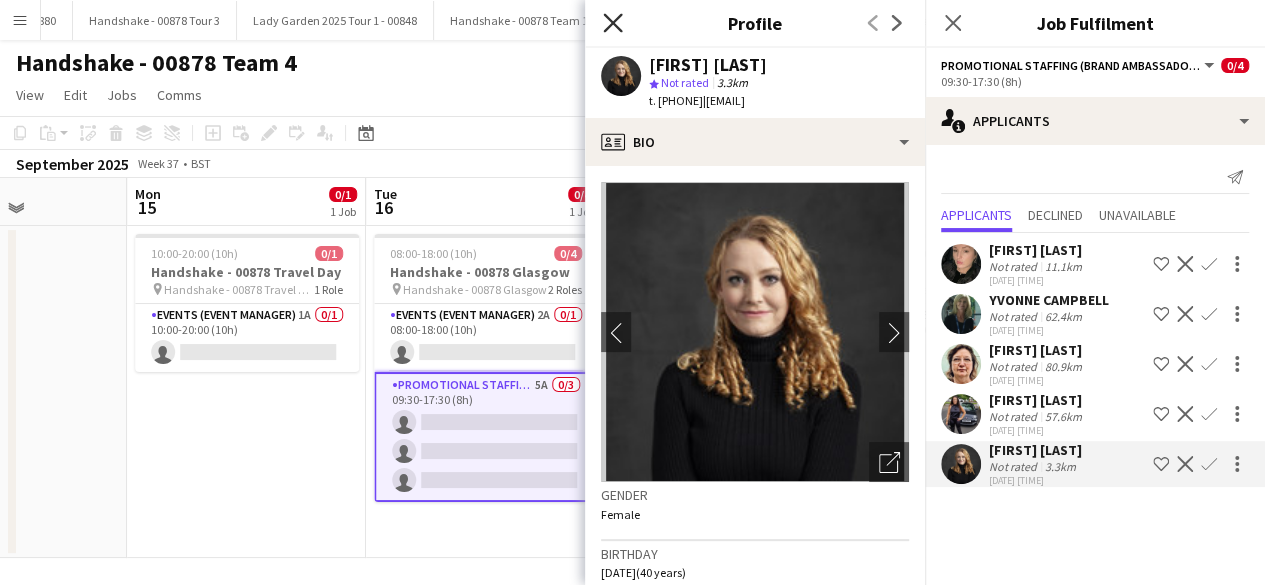 click 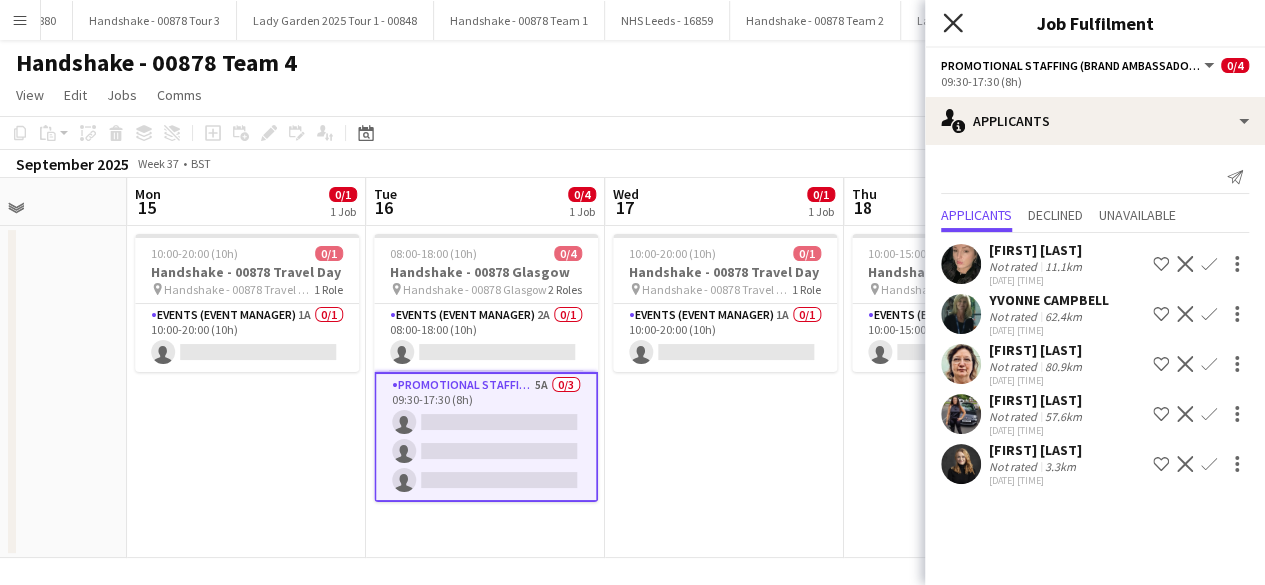 click on "Close pop-in" 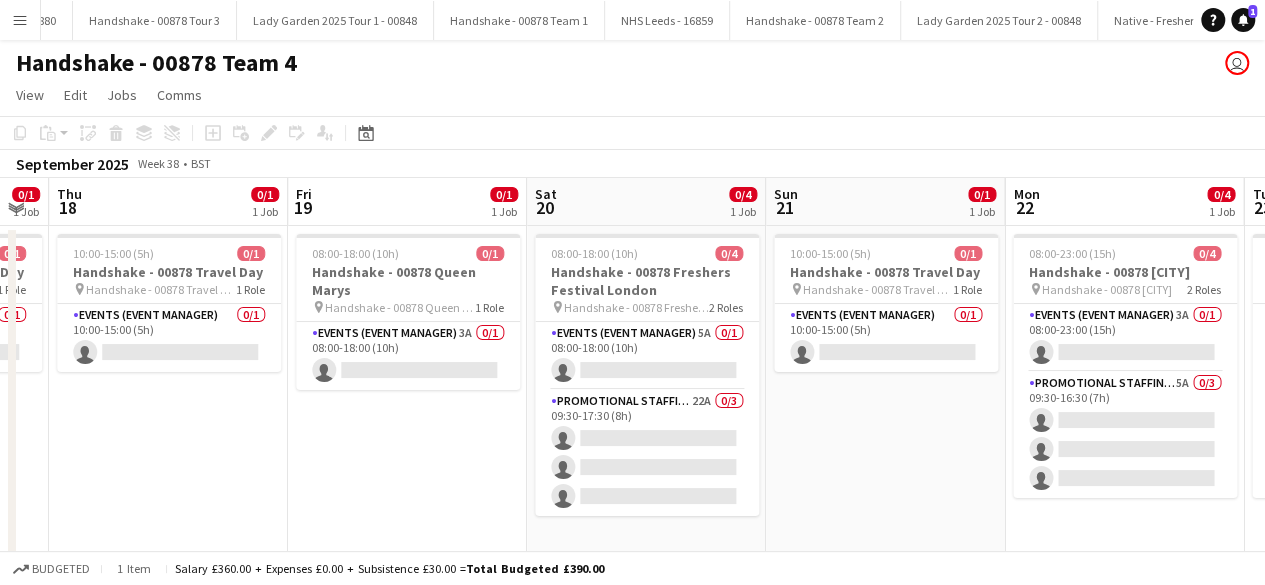 scroll, scrollTop: 0, scrollLeft: 908, axis: horizontal 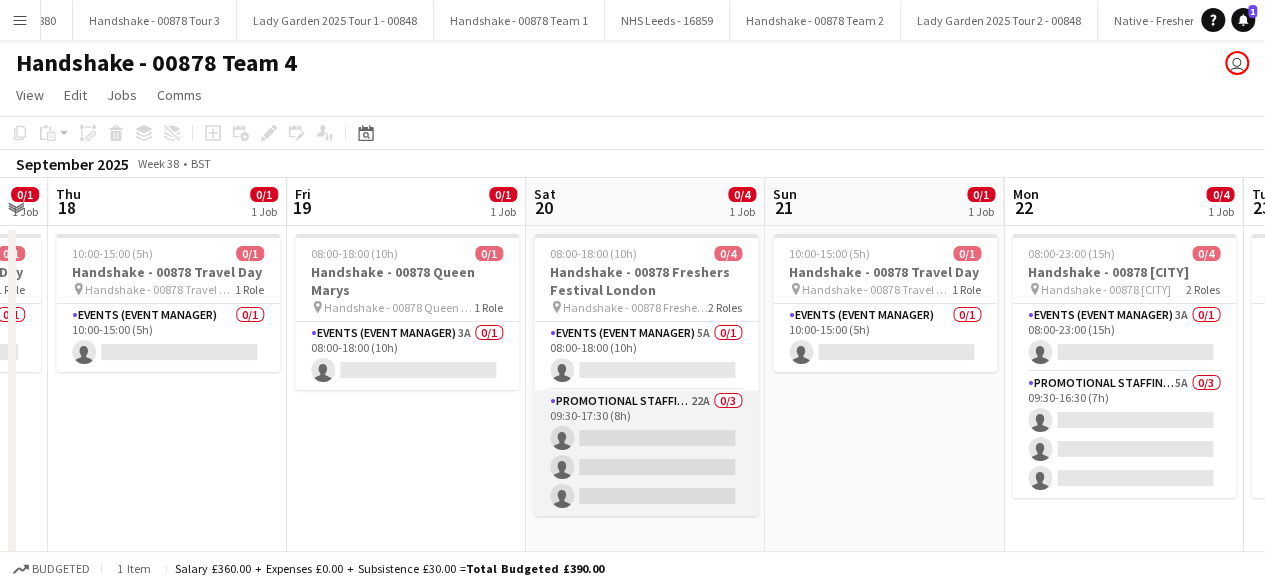 click on "Promotional Staffing (Brand Ambassadors)   22A   0/3   09:30-17:30 (8h)
single-neutral-actions
single-neutral-actions
single-neutral-actions" at bounding box center [646, 453] 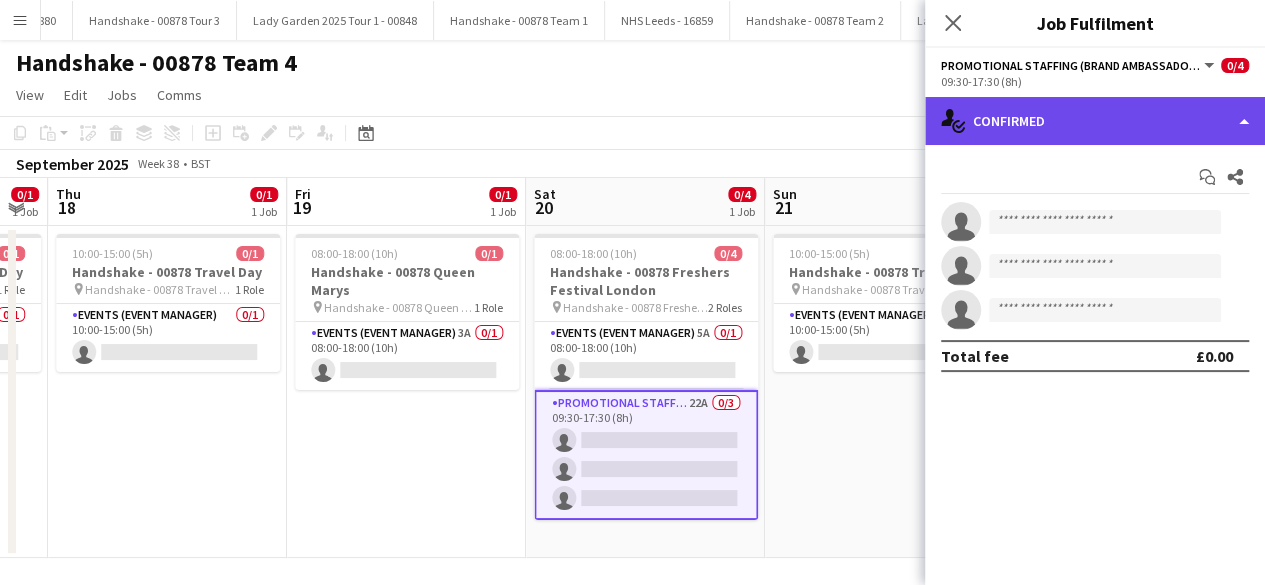 click on "single-neutral-actions-check-2
Confirmed" 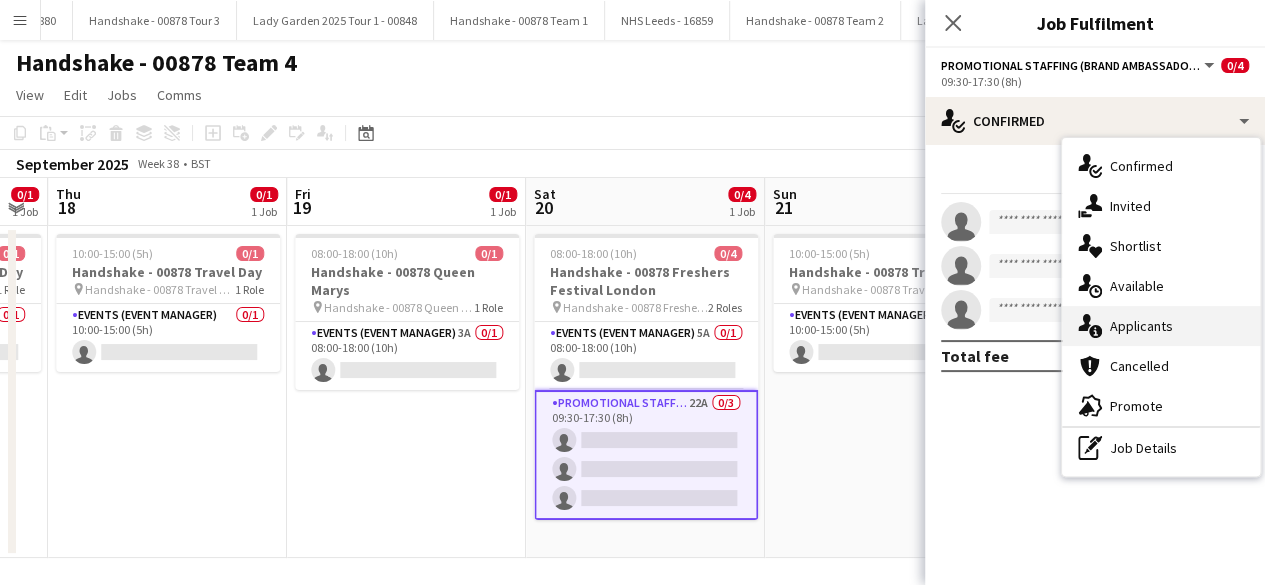 click on "single-neutral-actions-information
Applicants" at bounding box center [1161, 326] 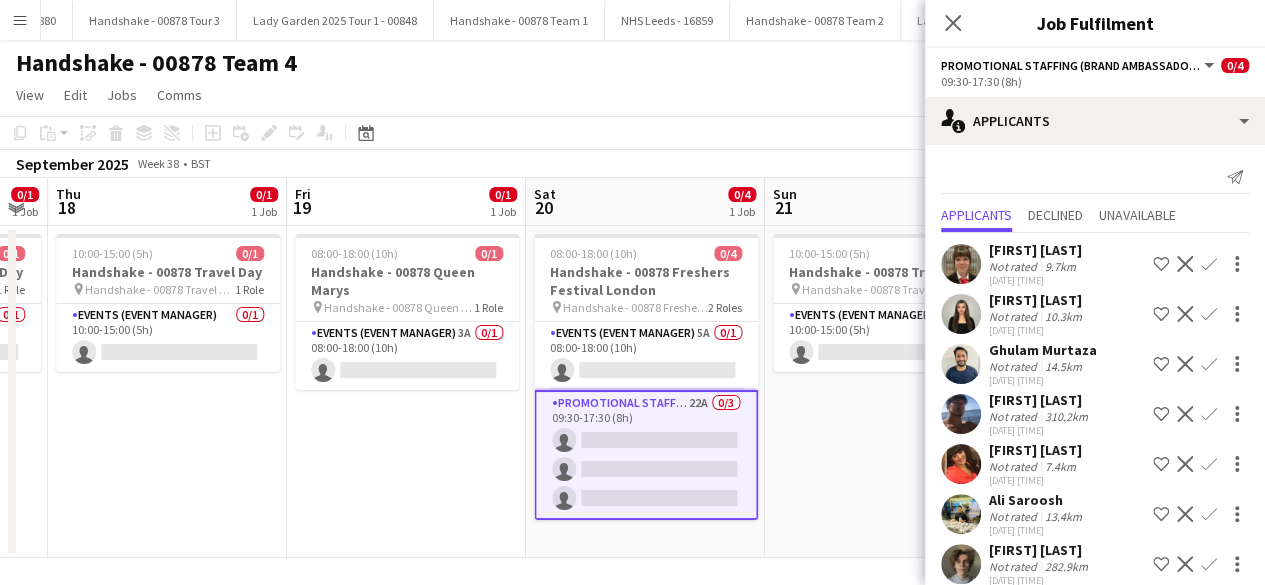click on "Confirm" at bounding box center [1209, 364] 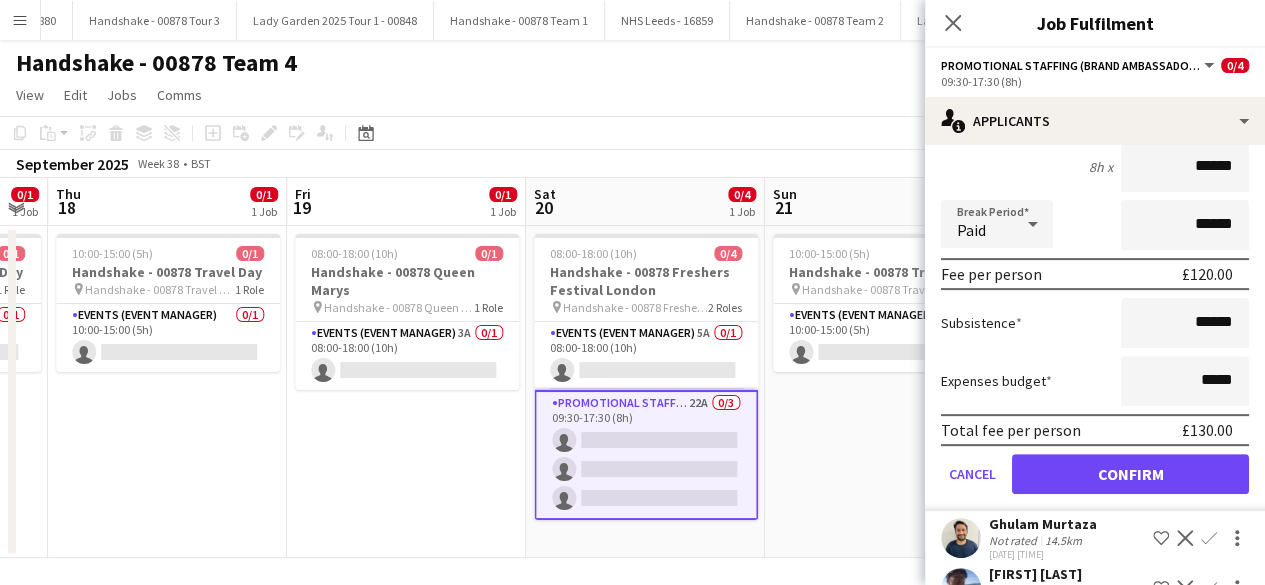 scroll, scrollTop: 289, scrollLeft: 0, axis: vertical 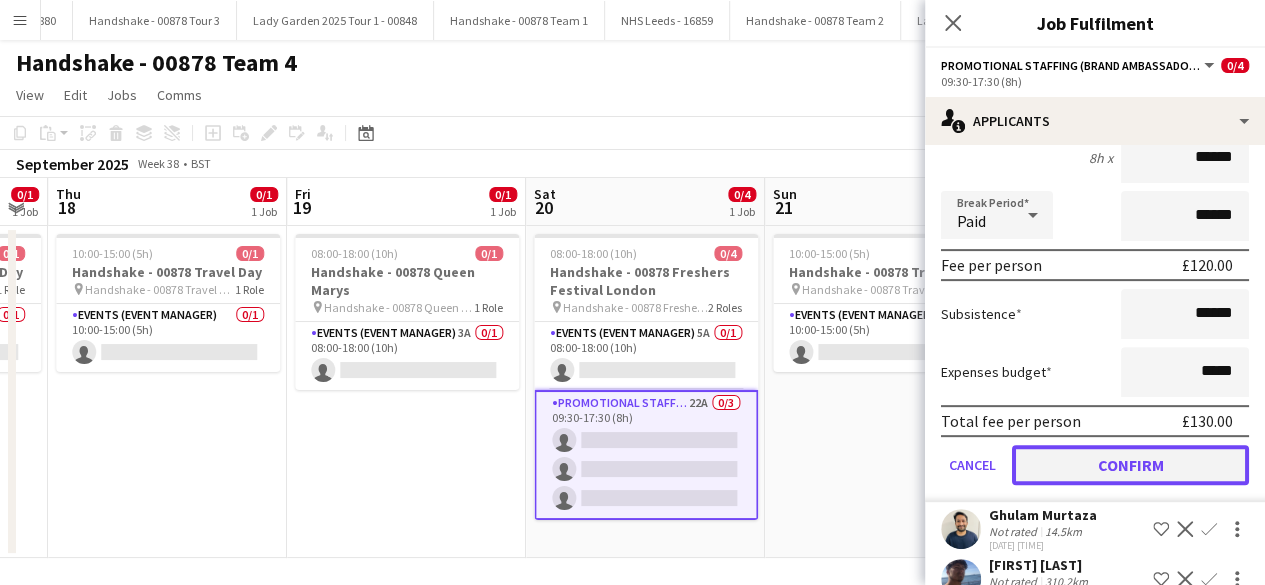 click on "Confirm" 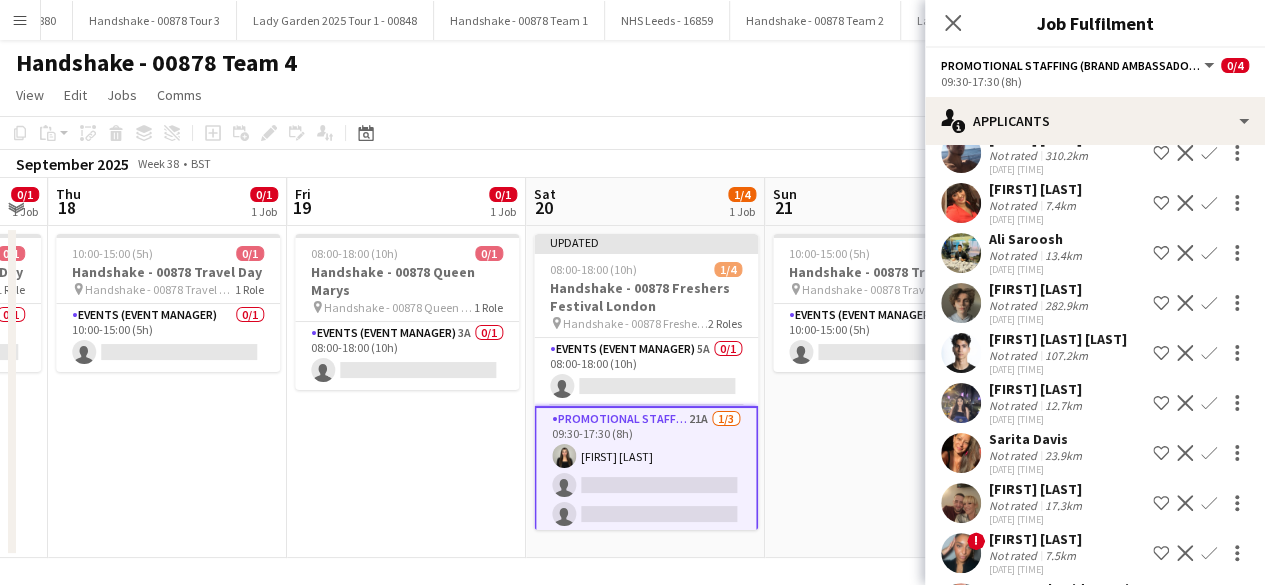 scroll, scrollTop: 202, scrollLeft: 0, axis: vertical 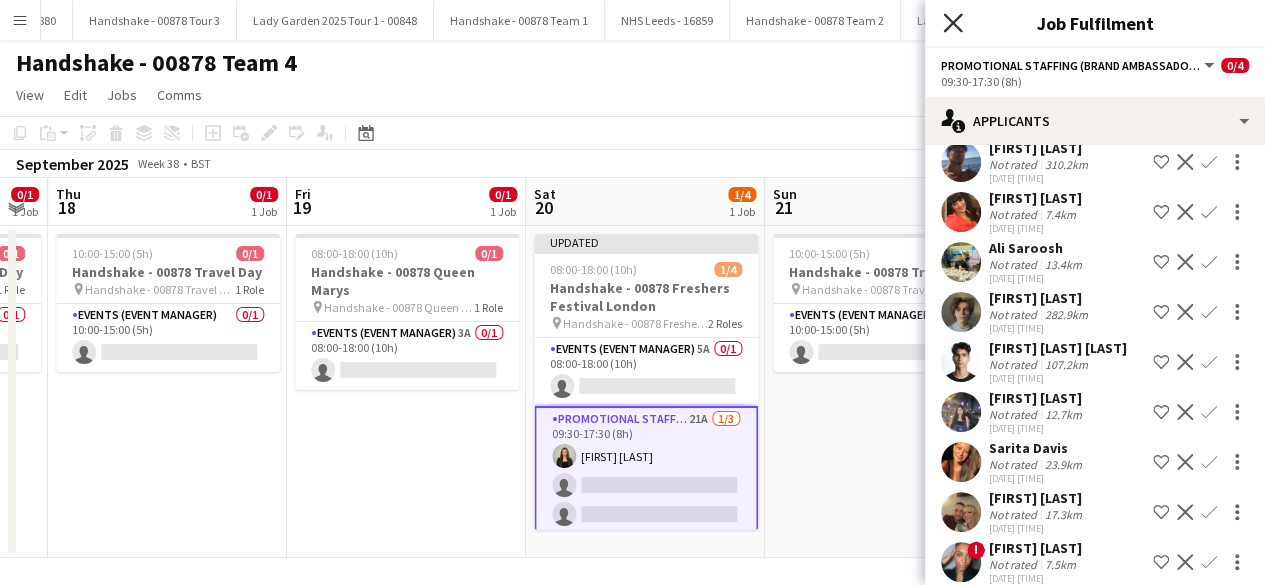 click on "Close pop-in" 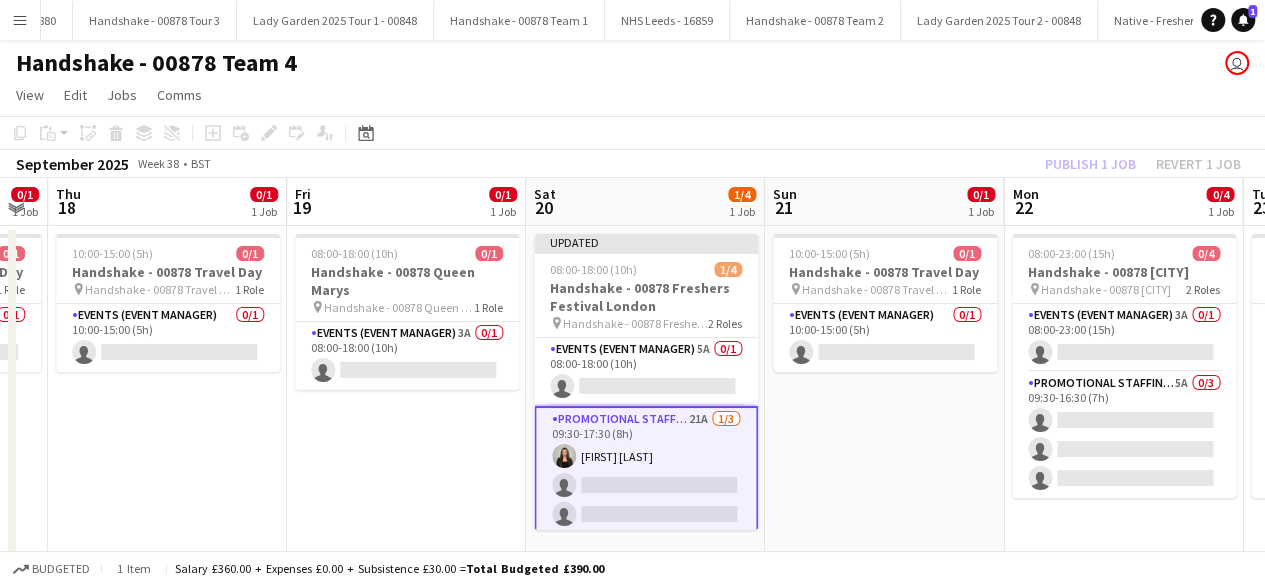 click on "[TIME]-[TIME] ([DURATION])    0/1   Handshake - 00878 Travel Day
pin
Handshake - 00878 Travel Day    1 Role   Events (Event Manager)   0/1   [TIME]-[TIME] ([DURATION])
single-neutral-actions" at bounding box center (884, 392) 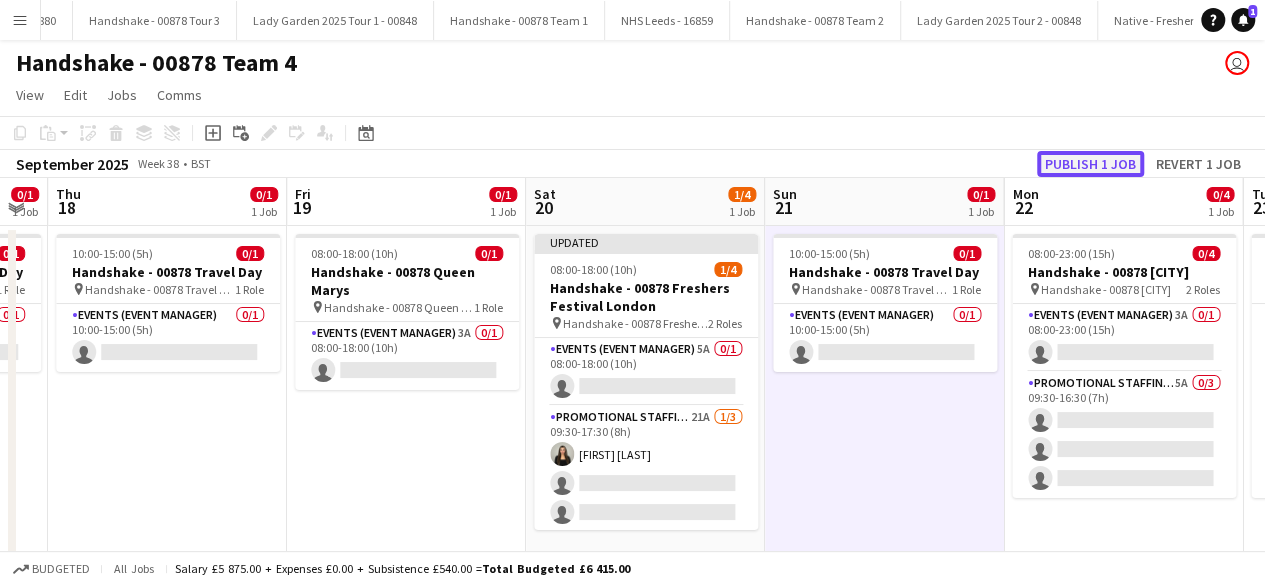 click on "Publish 1 job" 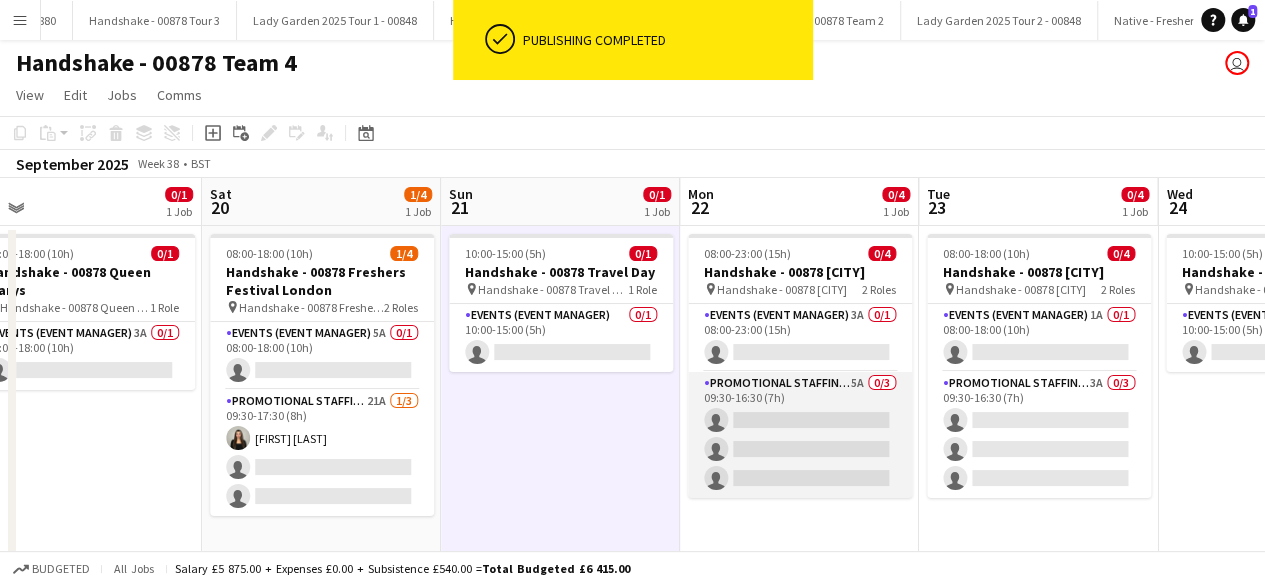 scroll, scrollTop: 0, scrollLeft: 755, axis: horizontal 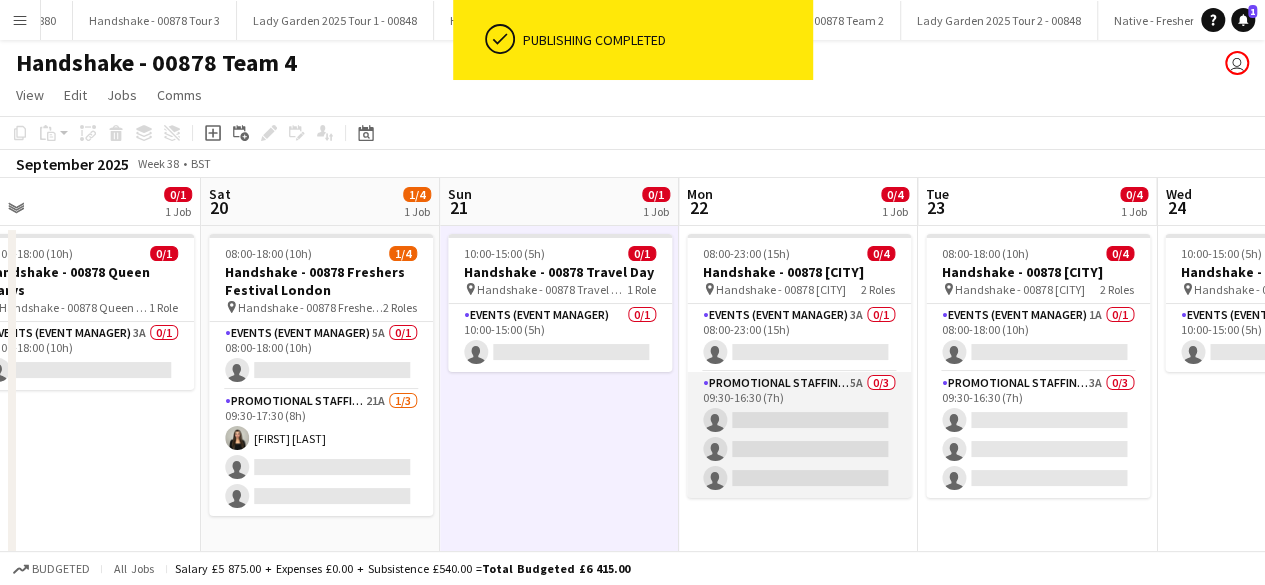 click on "Promotional Staffing (Brand Ambassadors)   5A   0/3   09:30-16:30 (7h)
single-neutral-actions
single-neutral-actions
single-neutral-actions" at bounding box center (799, 435) 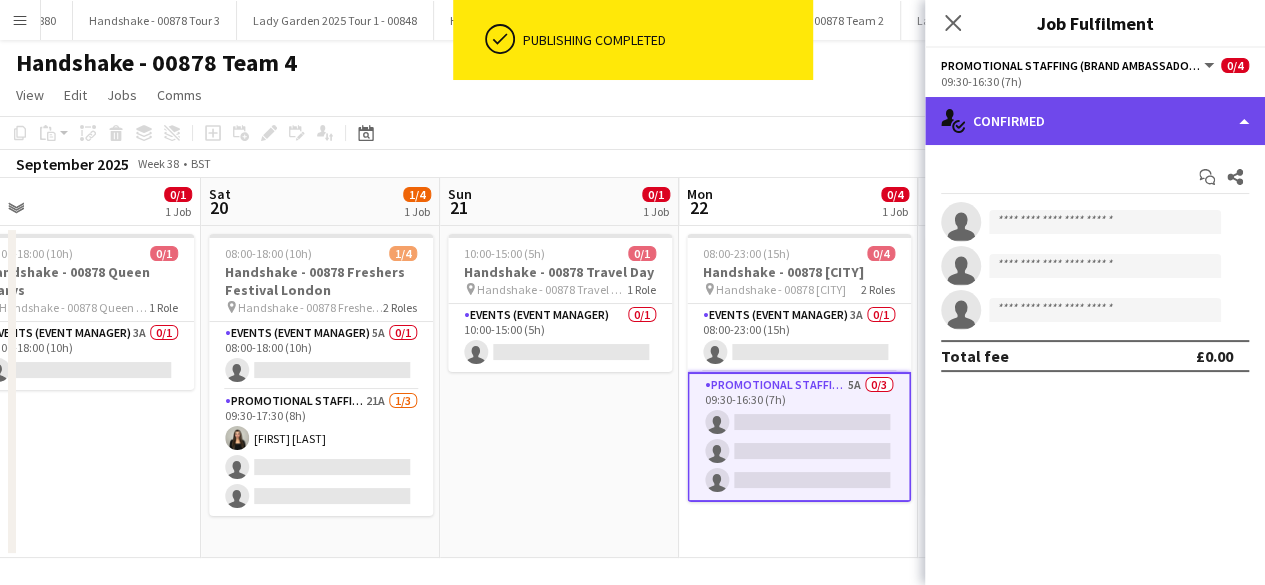 click on "single-neutral-actions-check-2
Confirmed" 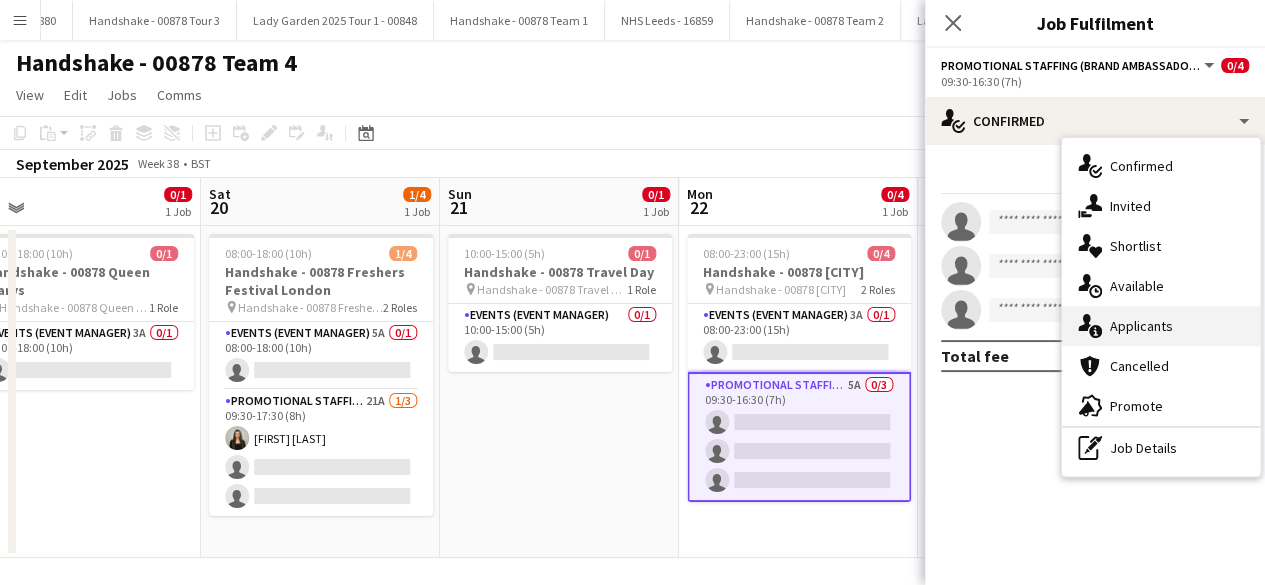 click on "single-neutral-actions-information
Applicants" at bounding box center [1161, 326] 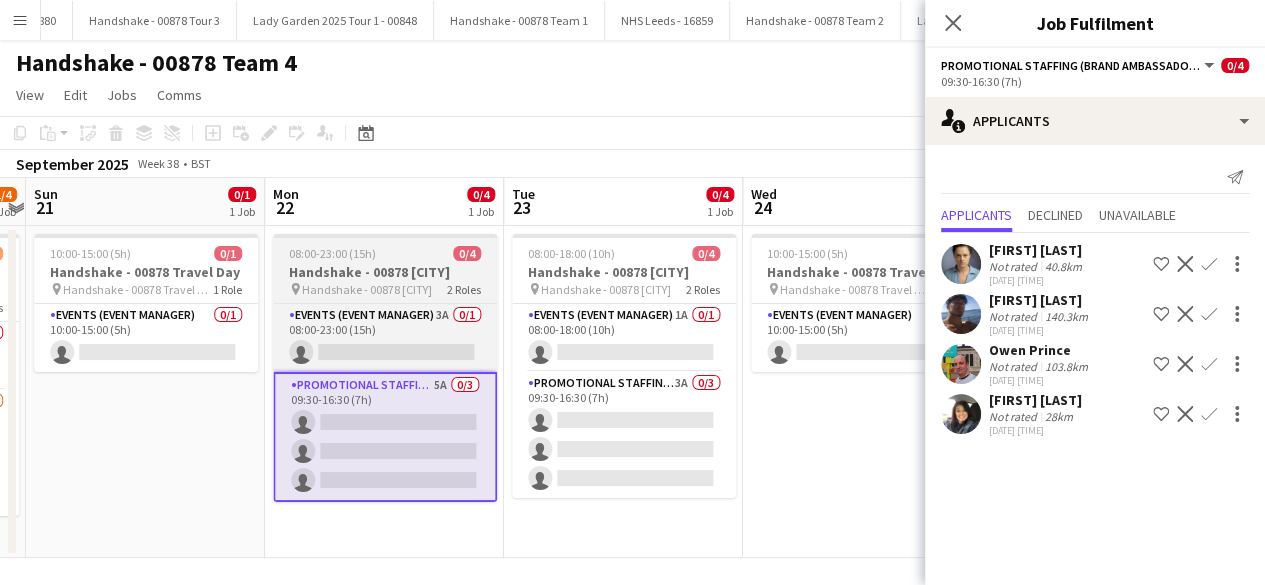 scroll, scrollTop: 0, scrollLeft: 718, axis: horizontal 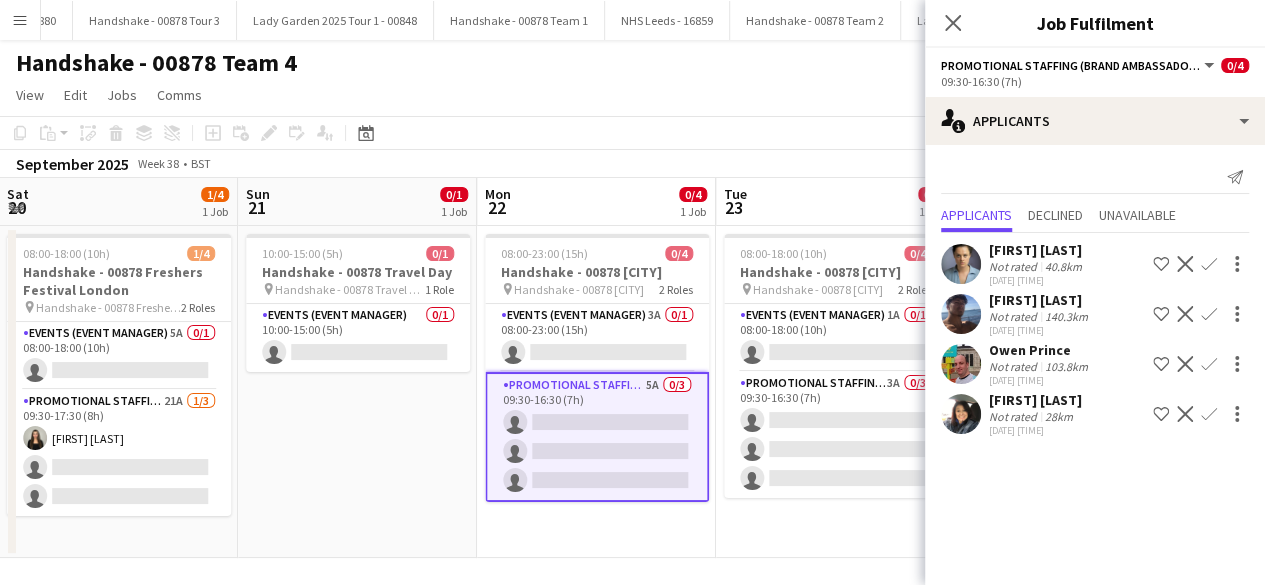 click 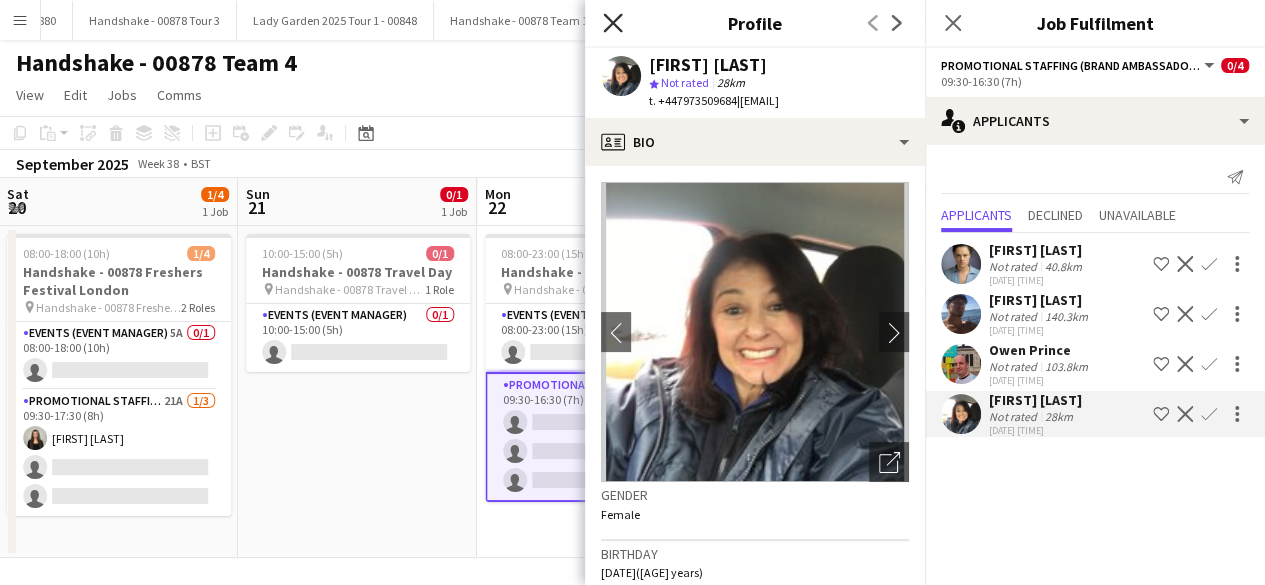click on "Close pop-in" 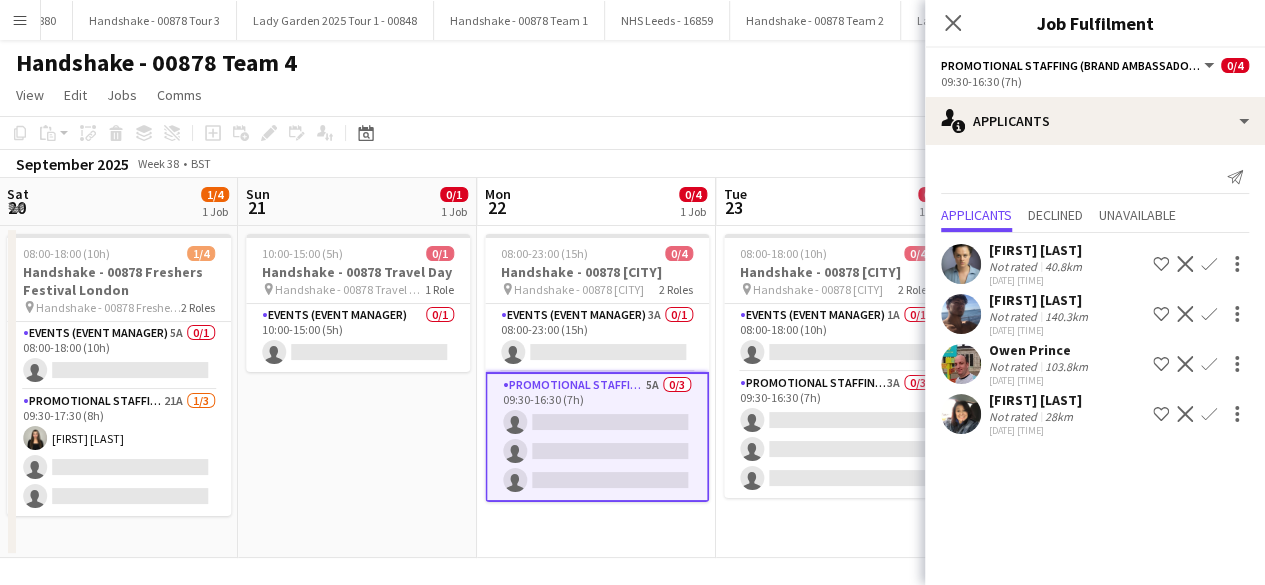 click on "Confirm" at bounding box center (1209, 314) 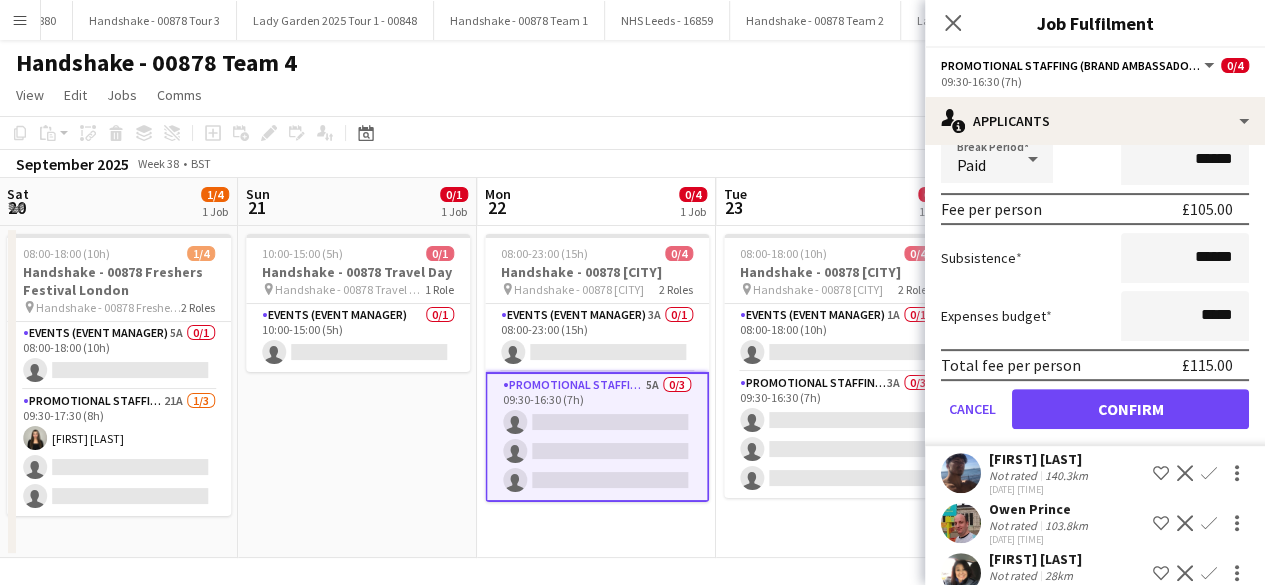 scroll, scrollTop: 305, scrollLeft: 0, axis: vertical 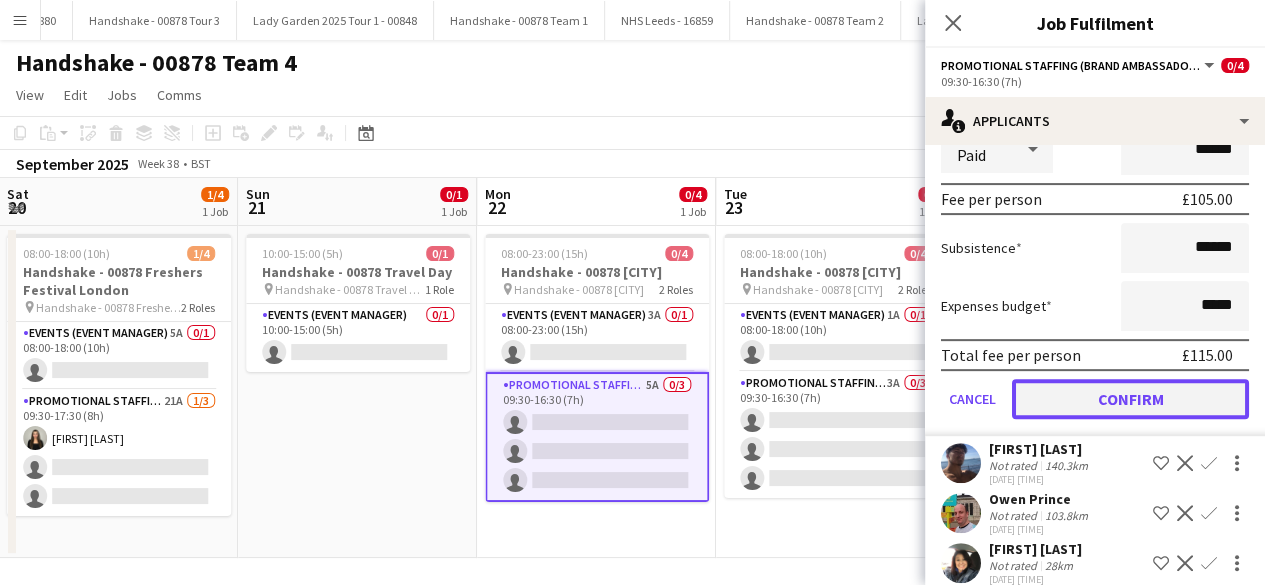click on "Confirm" 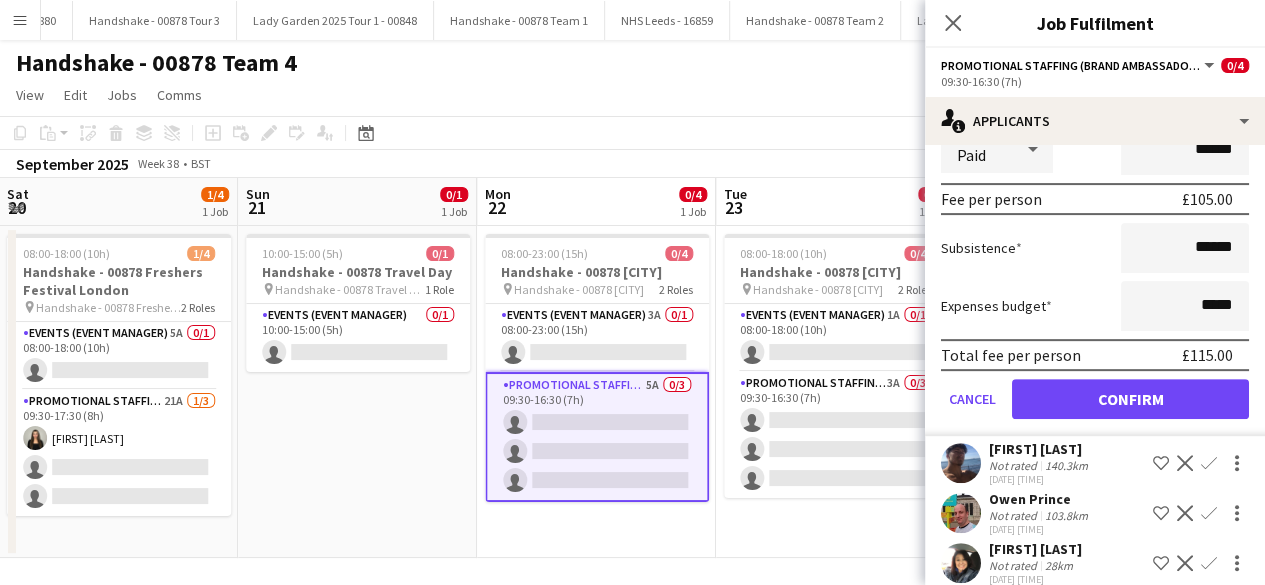 scroll, scrollTop: 0, scrollLeft: 0, axis: both 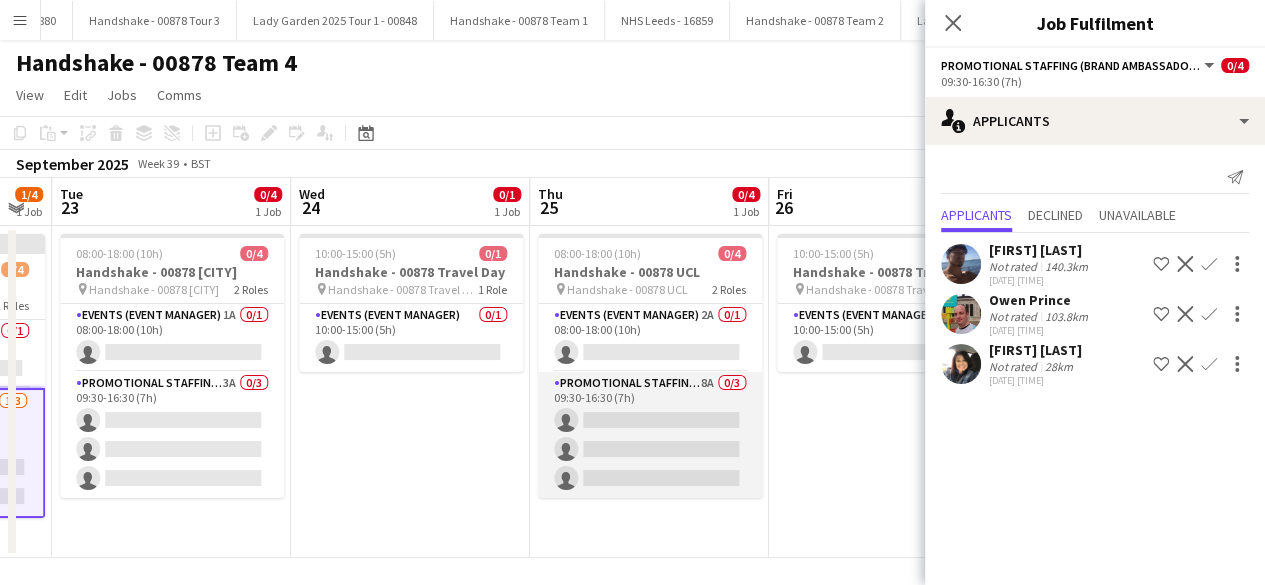 click on "Promotional Staffing (Brand Ambassadors)   8A   0/3   09:30-16:30 (7h)
single-neutral-actions
single-neutral-actions
single-neutral-actions" at bounding box center (650, 435) 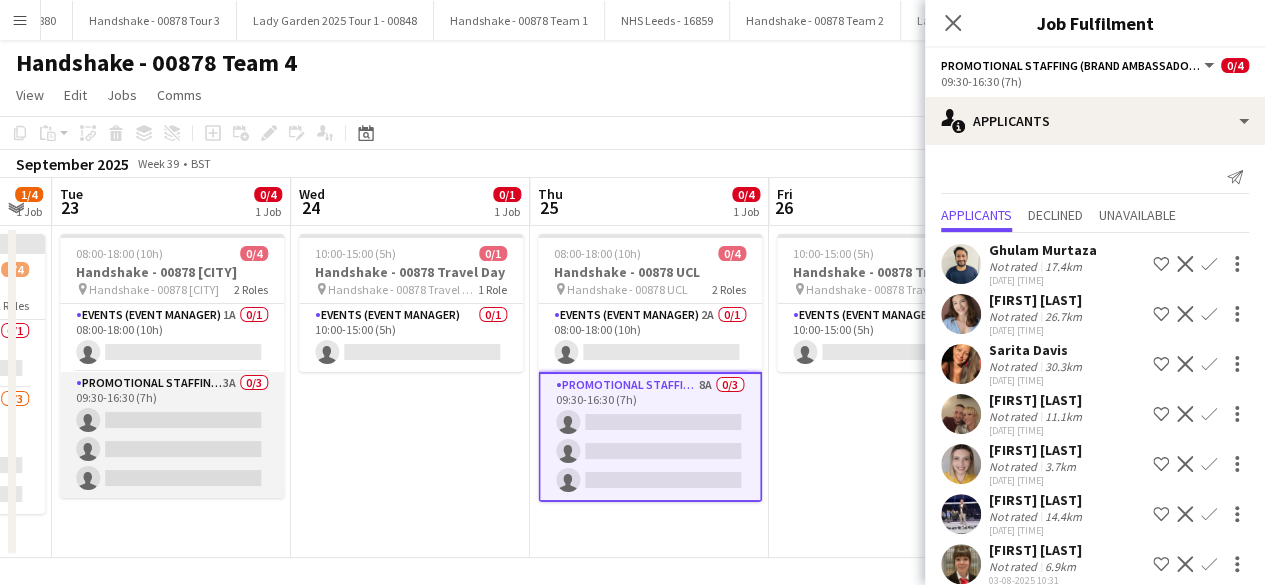 click on "Promotional Staffing (Brand Ambassadors)   3A   0/3   09:30-16:30 (7h)
single-neutral-actions
single-neutral-actions
single-neutral-actions" at bounding box center (172, 435) 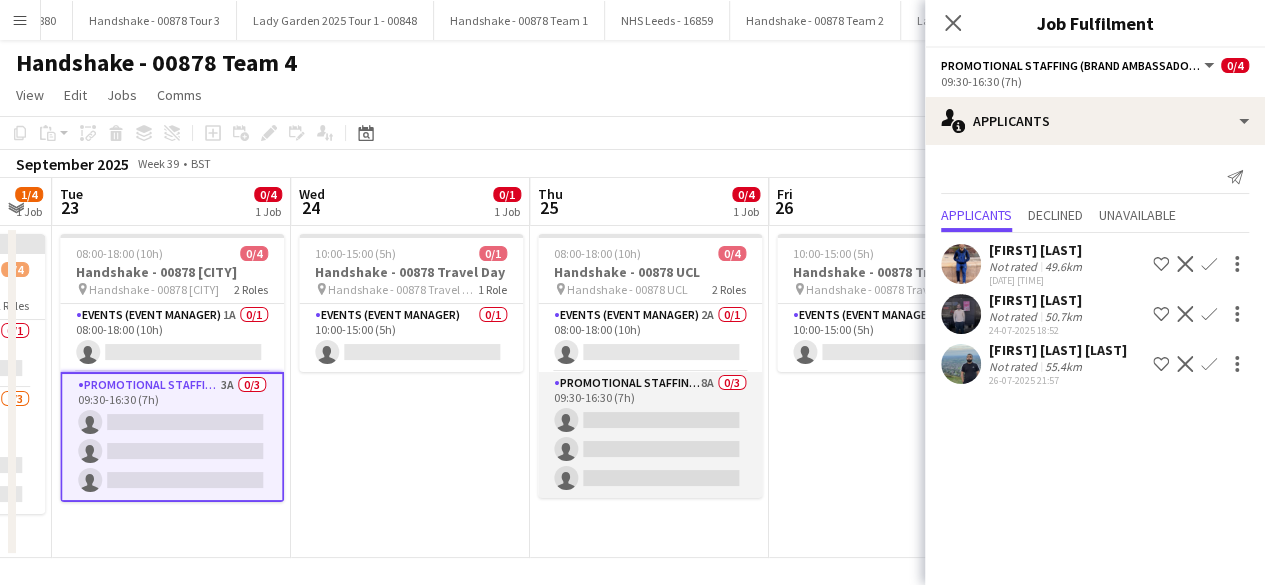 click on "Promotional Staffing (Brand Ambassadors)   8A   0/3   09:30-16:30 (7h)
single-neutral-actions
single-neutral-actions
single-neutral-actions" at bounding box center (650, 435) 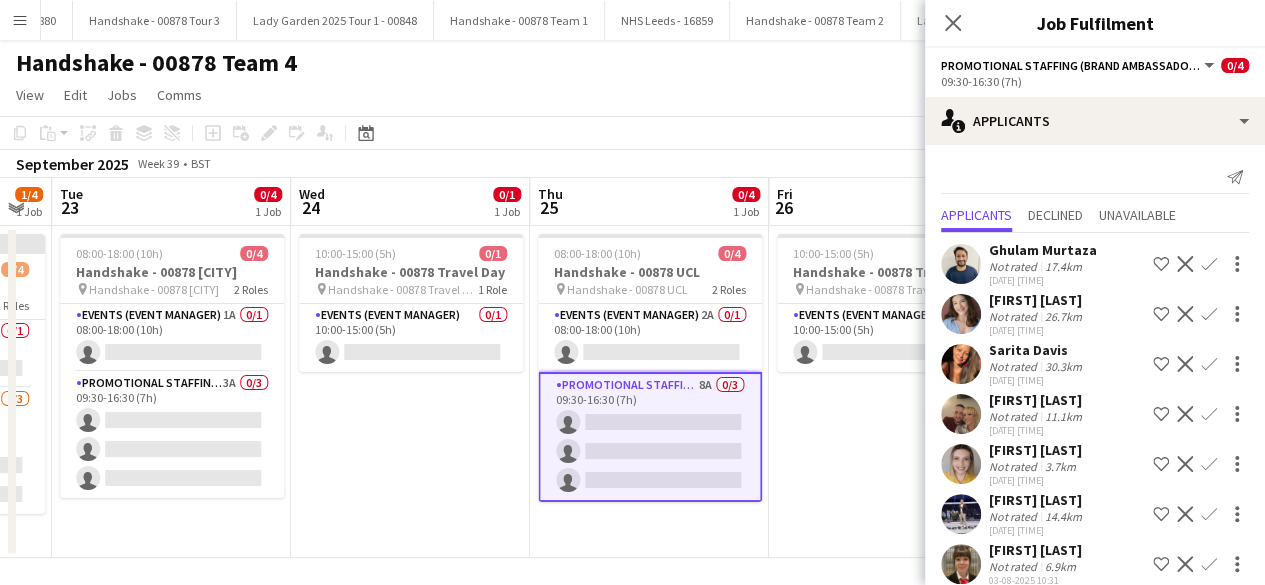 click at bounding box center [961, 364] 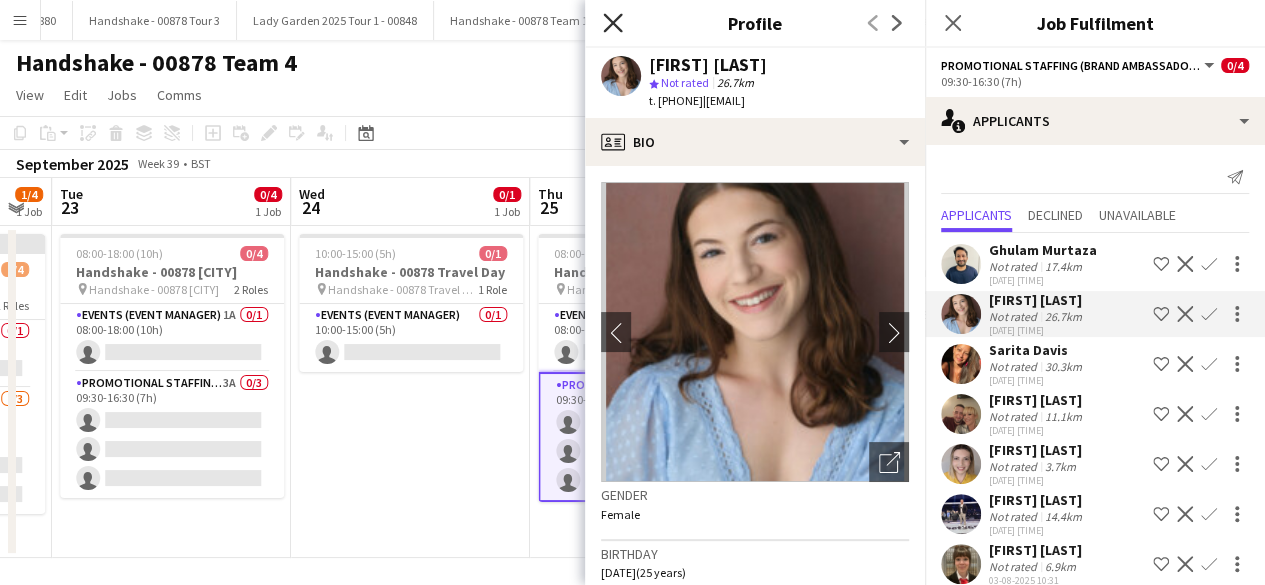 click on "Close pop-in" 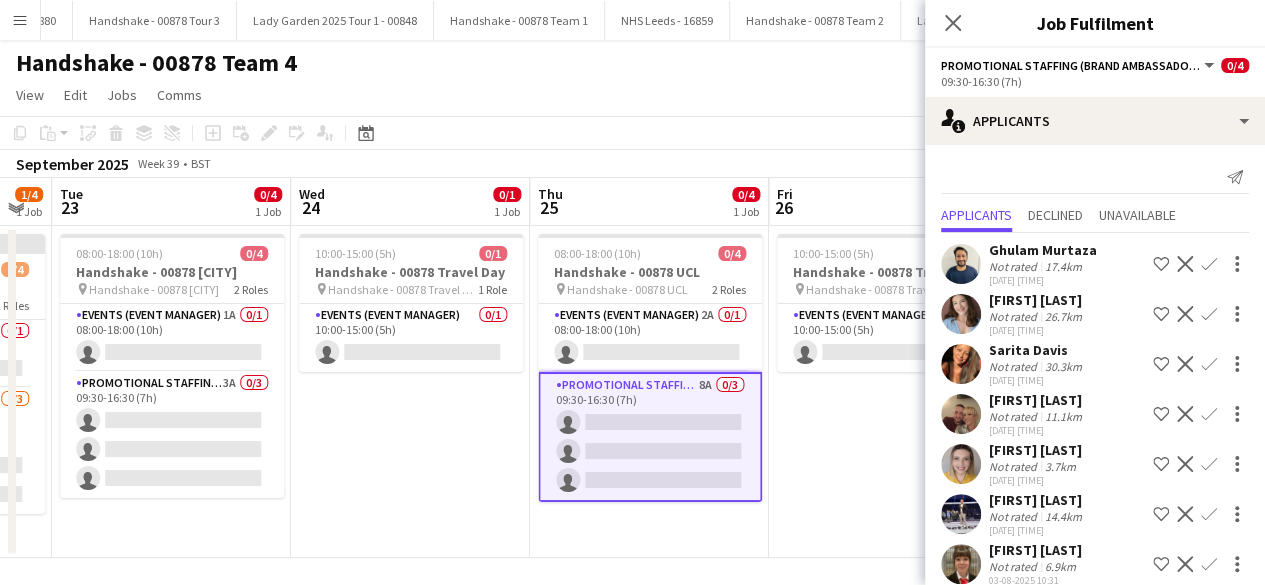click on "Confirm" at bounding box center [1209, 364] 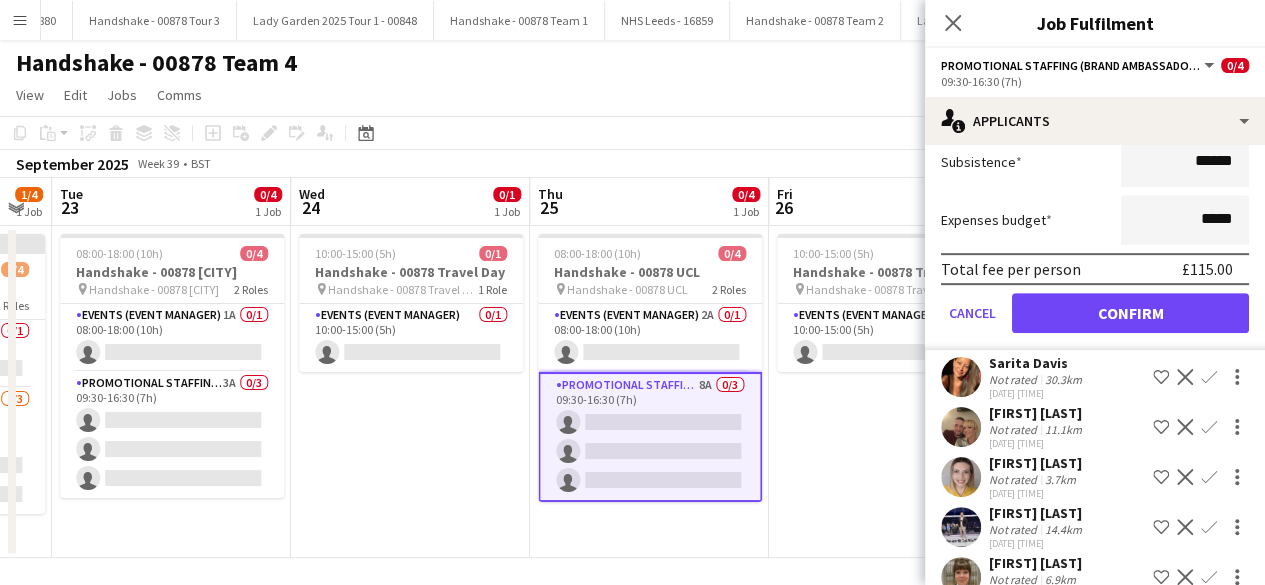 scroll, scrollTop: 442, scrollLeft: 0, axis: vertical 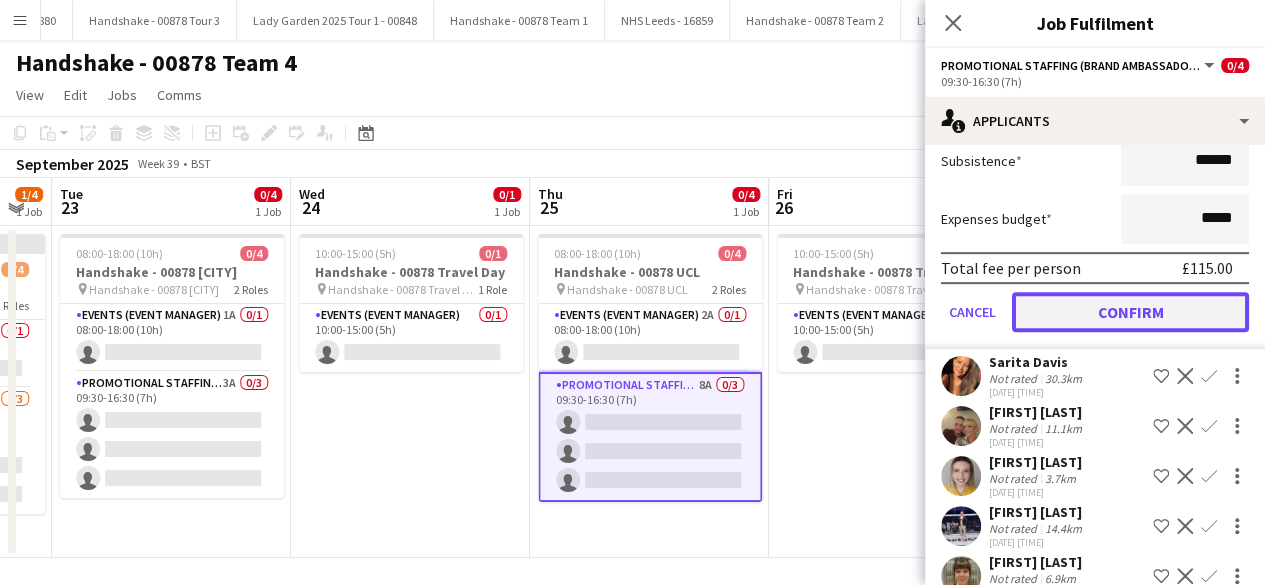click on "Confirm" 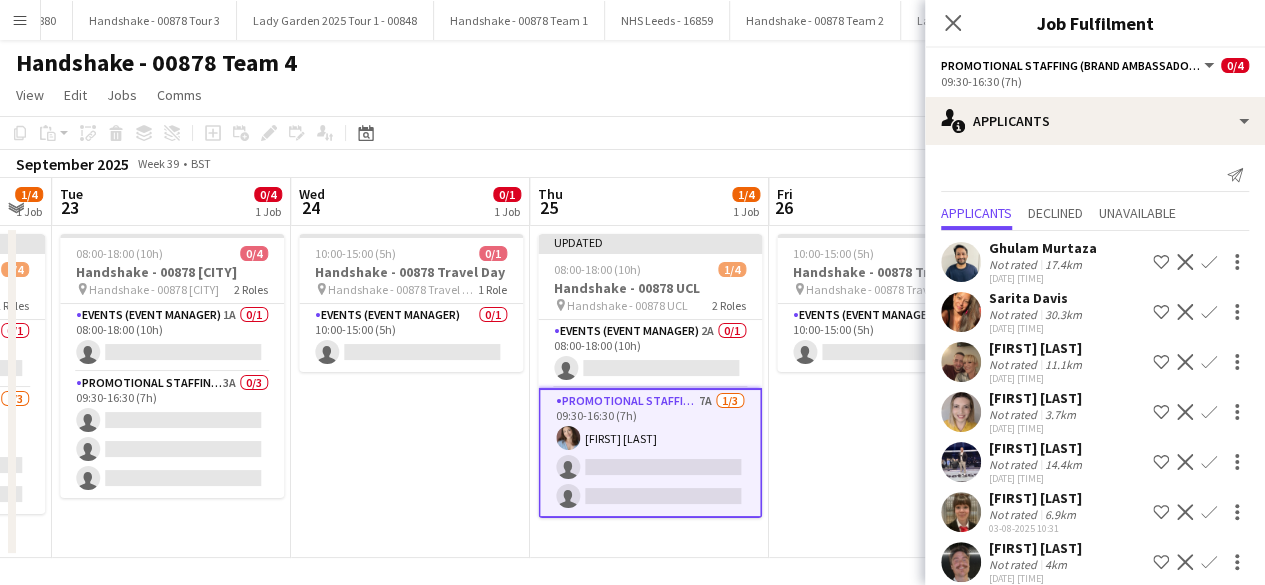 scroll, scrollTop: 0, scrollLeft: 0, axis: both 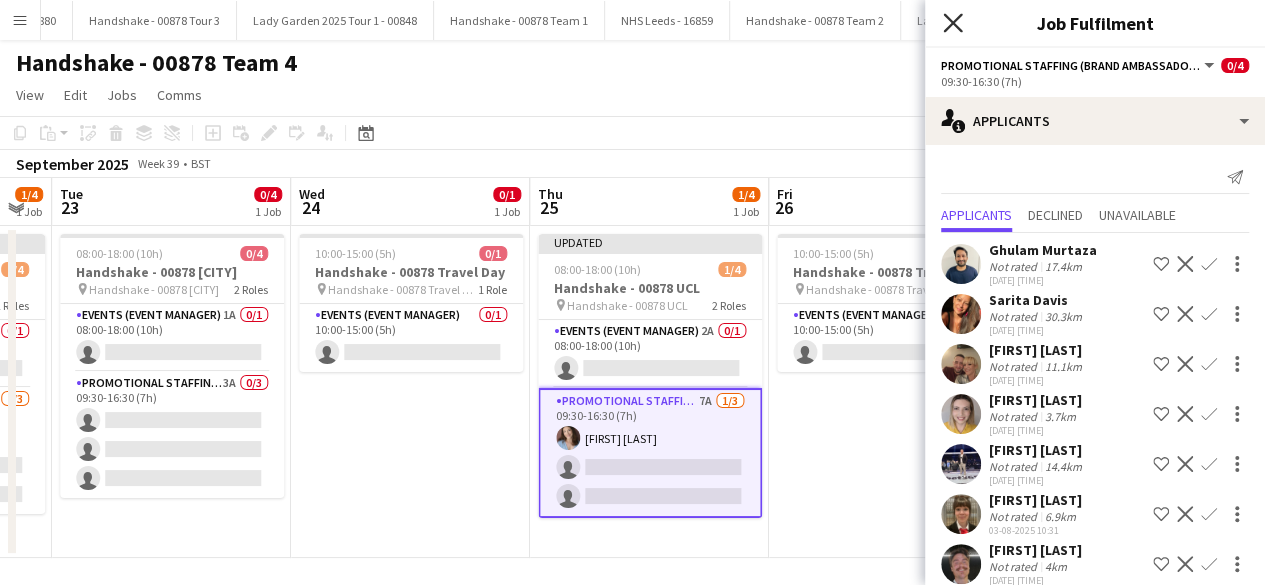 click 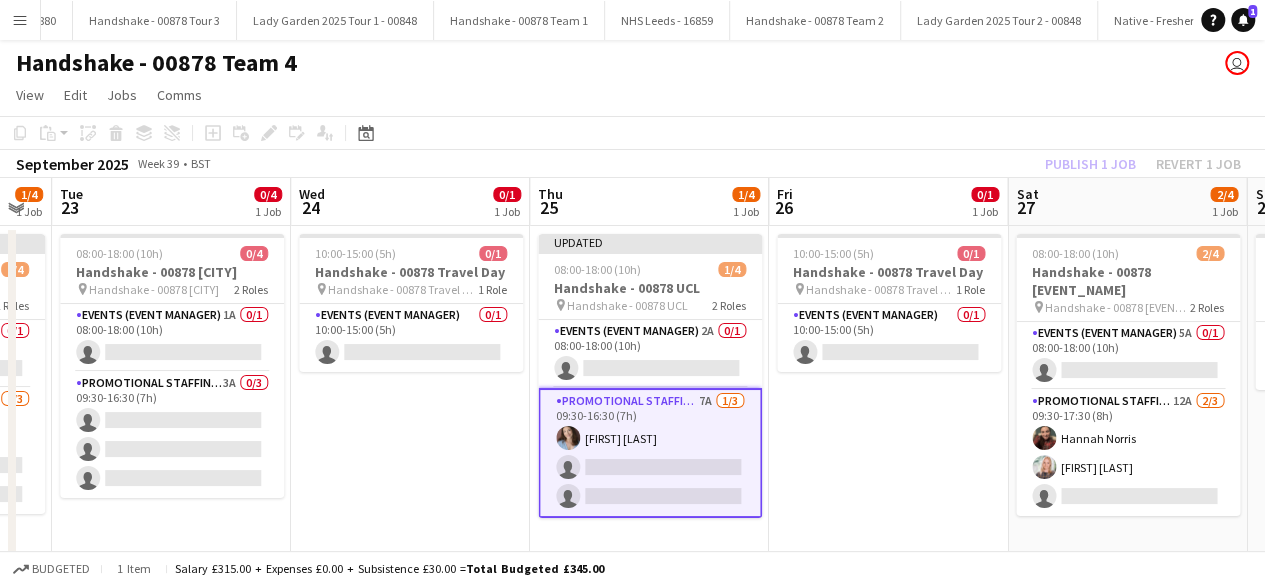 click on "[TIME]-[TIME] ([DURATION])    0/1   Handshake - 00878 Travel Day
pin
Handshake - 00878 Travel Day    1 Role   Events (Event Manager)   0/1   [TIME]-[TIME] ([DURATION])
single-neutral-actions" at bounding box center [888, 392] 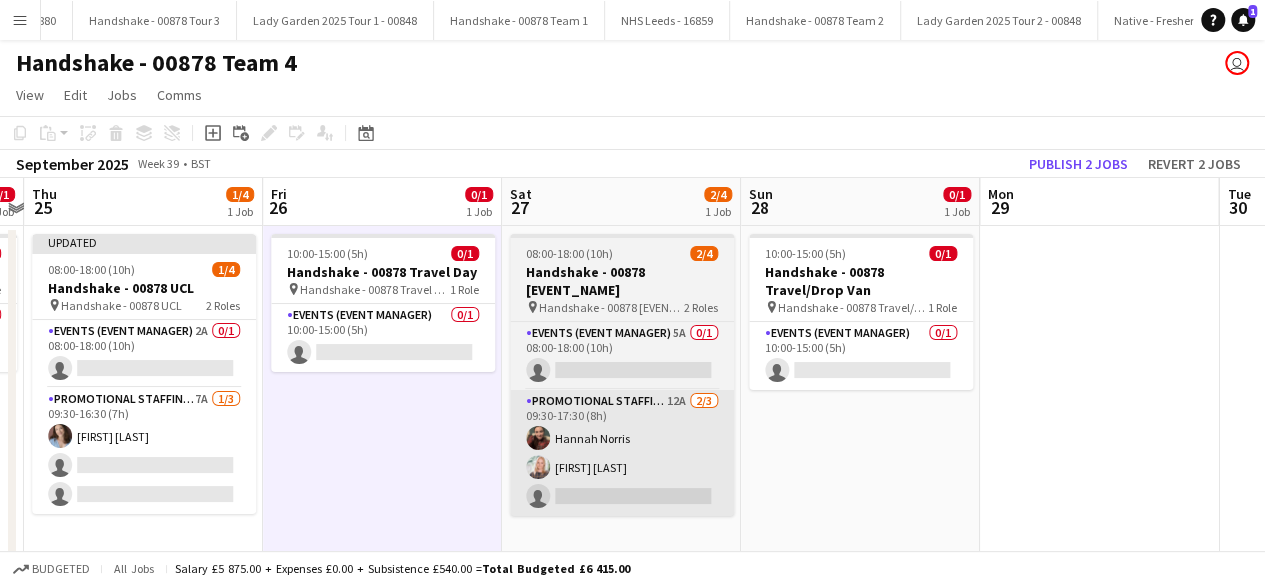 scroll, scrollTop: 0, scrollLeft: 694, axis: horizontal 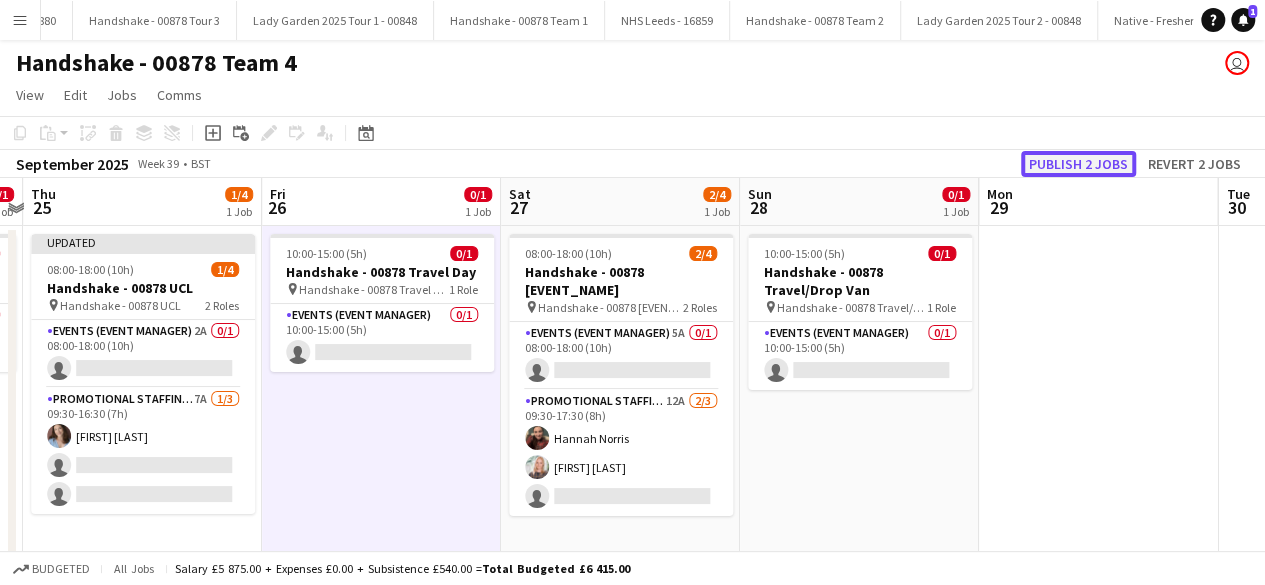 click on "Publish 2 jobs" 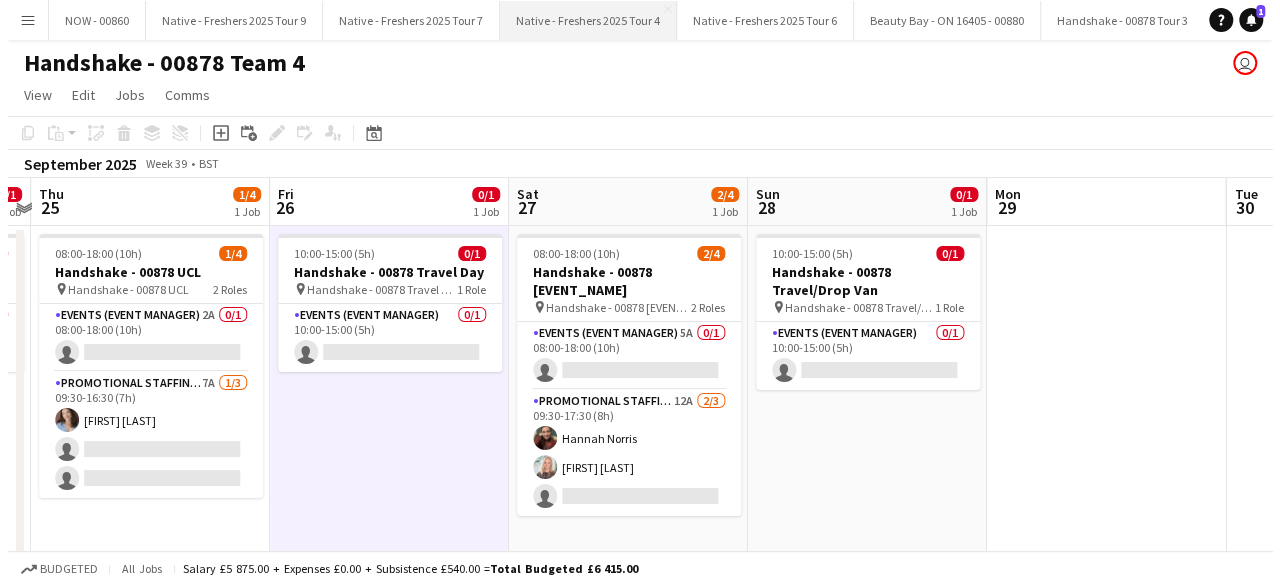 scroll, scrollTop: 0, scrollLeft: 28218, axis: horizontal 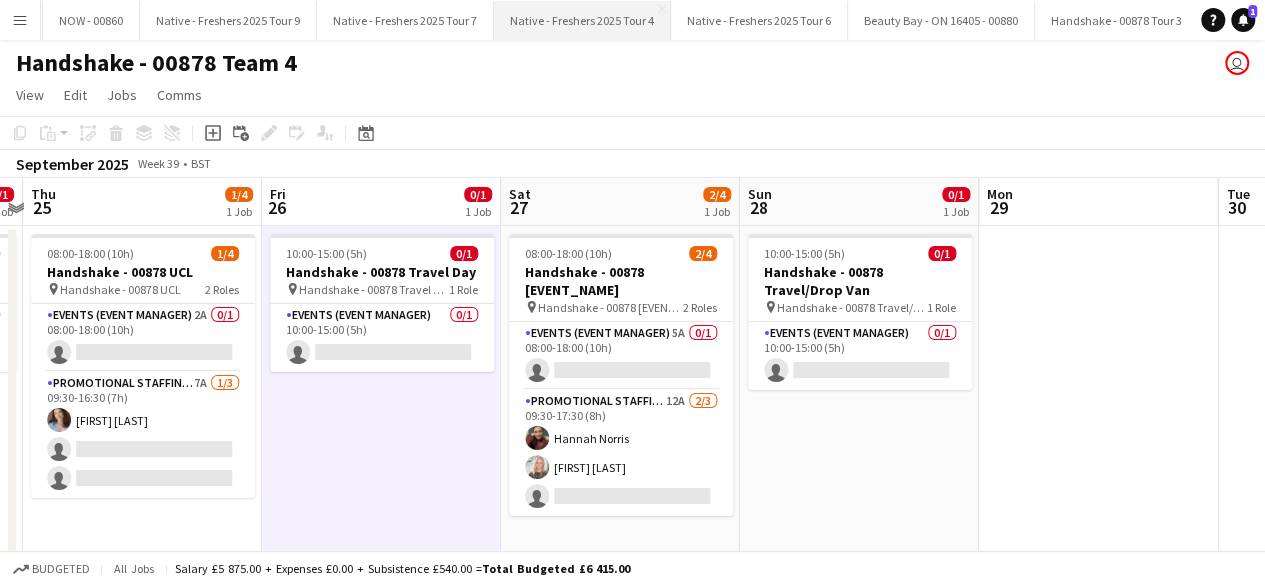 click on "Native - Freshers 2025 Tour 4
Close" at bounding box center [582, 20] 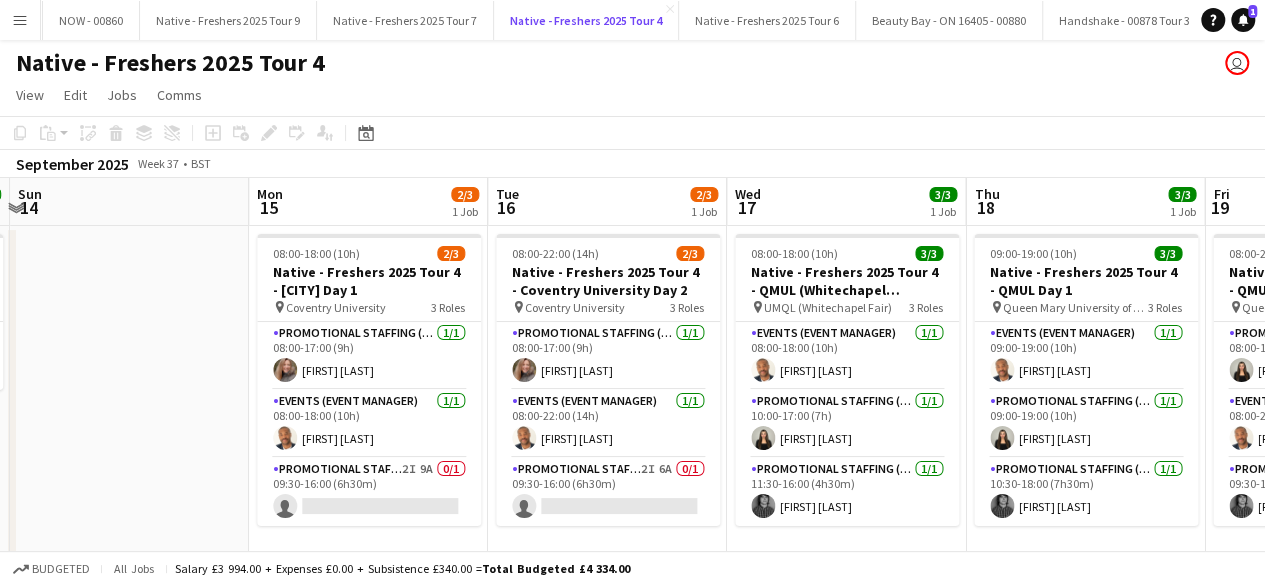scroll, scrollTop: 0, scrollLeft: 947, axis: horizontal 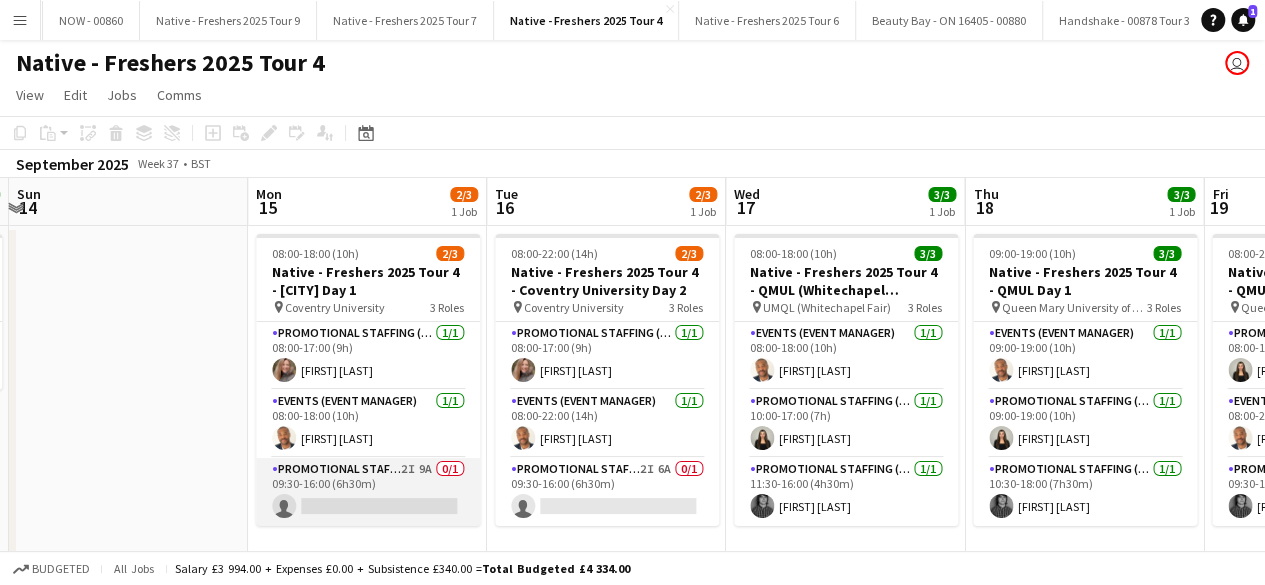 click on "Promotional Staffing (Brand Ambassadors)   2I   9A   0/1   09:30-16:00 (6h30m)
single-neutral-actions" at bounding box center [368, 492] 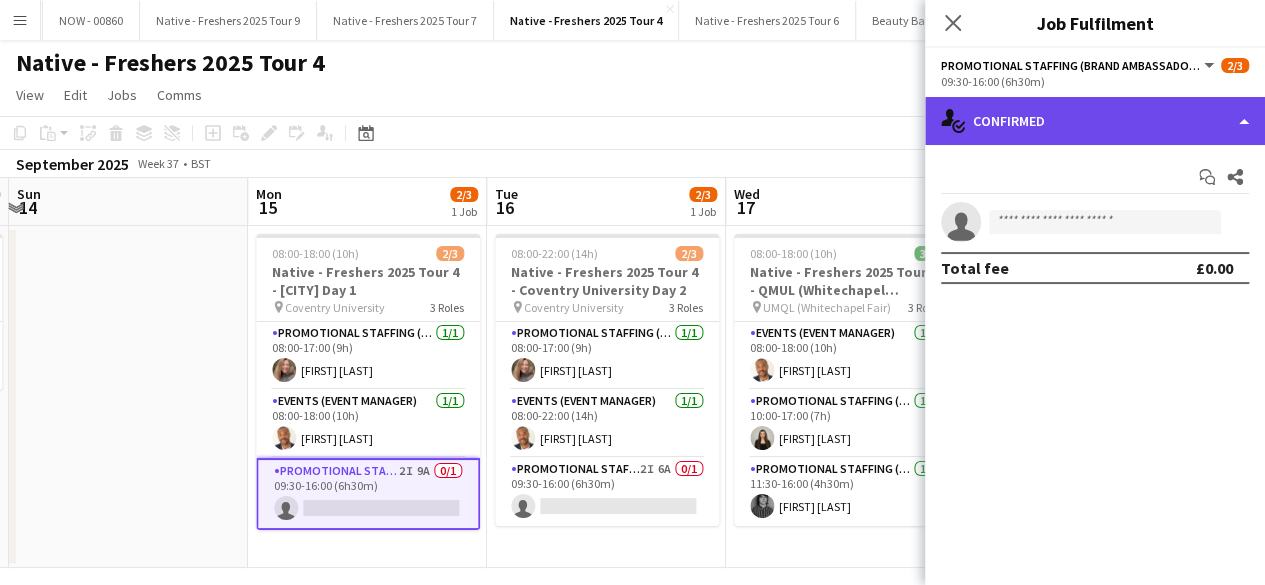 click on "single-neutral-actions-check-2
Confirmed" 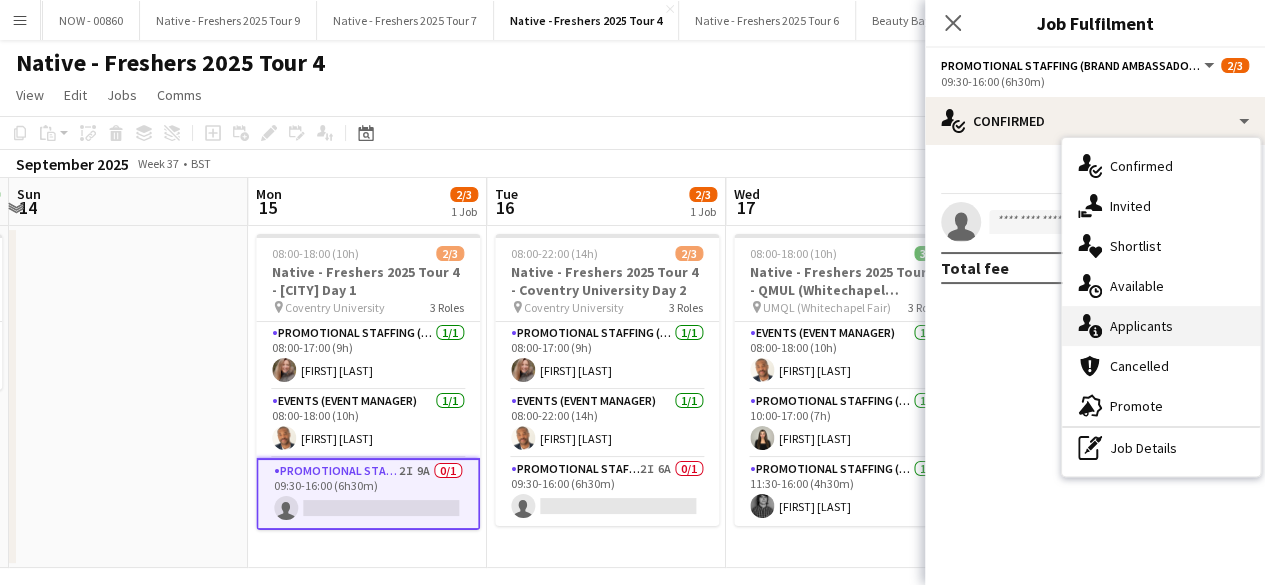click on "single-neutral-actions-information
Applicants" at bounding box center (1161, 326) 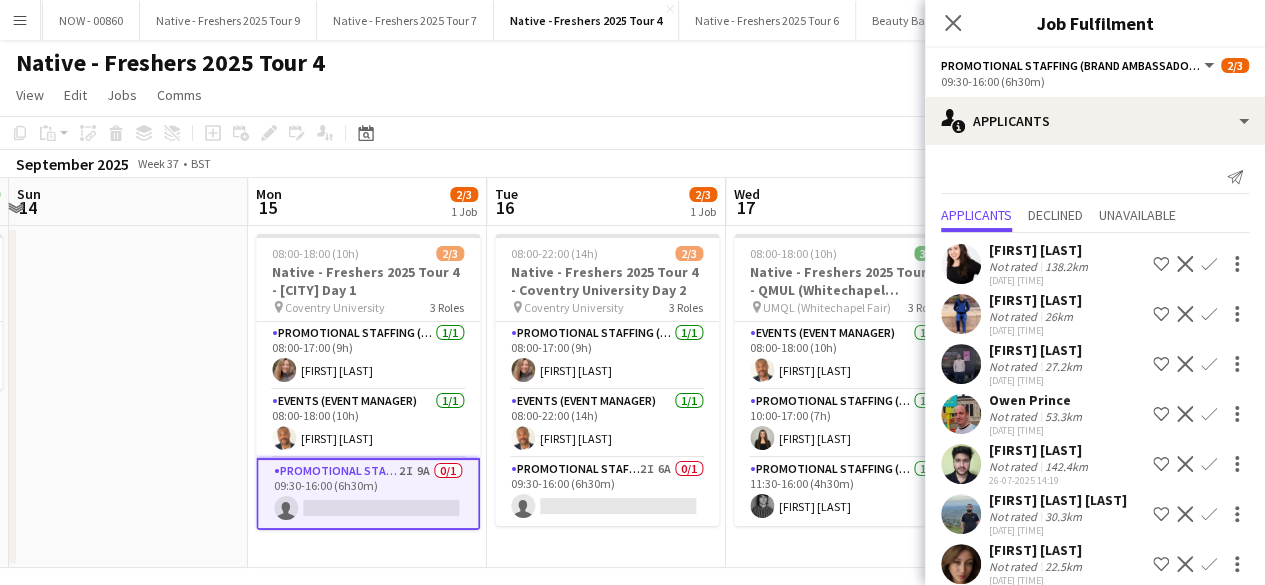 scroll, scrollTop: 57, scrollLeft: 0, axis: vertical 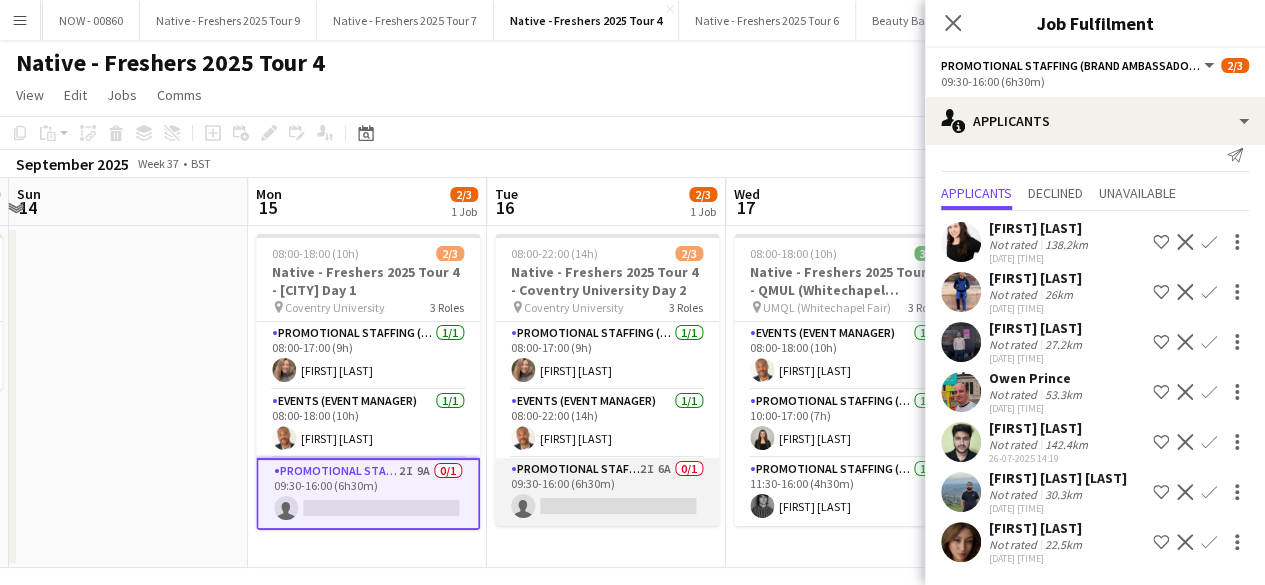 click on "Promotional Staffing (Brand Ambassadors)   2I   6A   0/1   09:30-16:00 (6h30m)
single-neutral-actions" at bounding box center [607, 492] 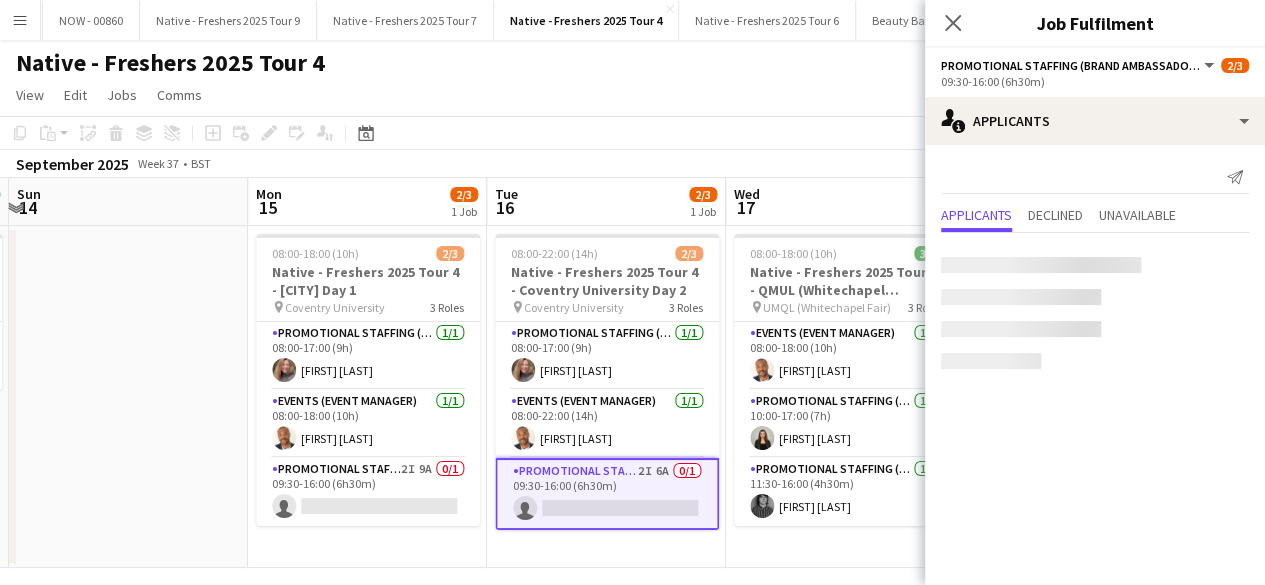 scroll, scrollTop: 0, scrollLeft: 0, axis: both 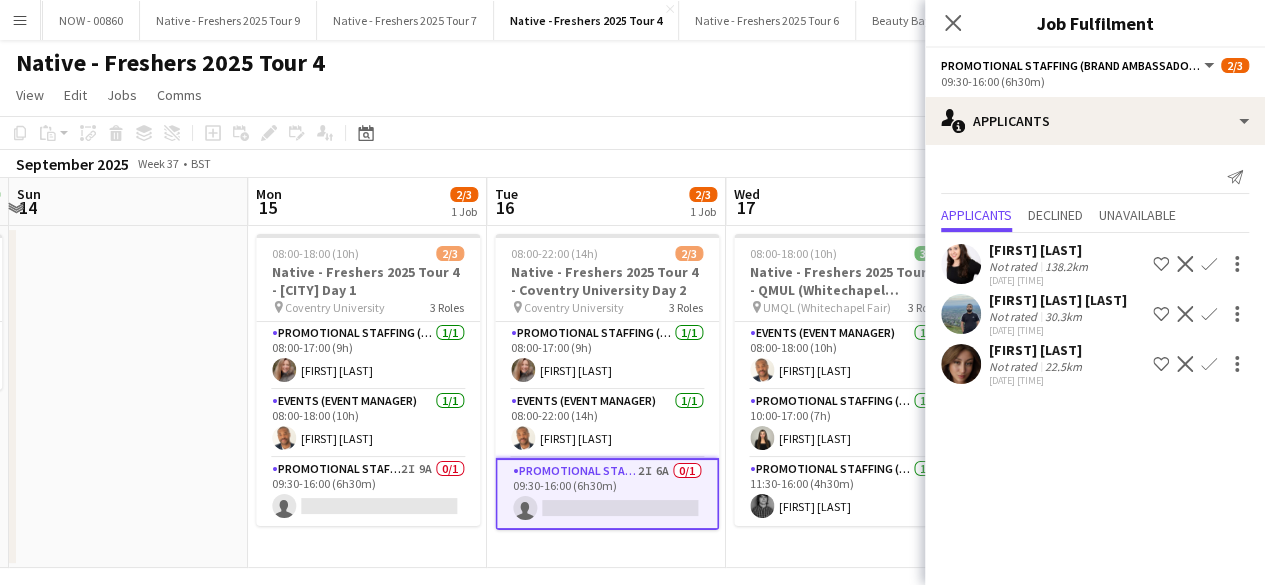 click 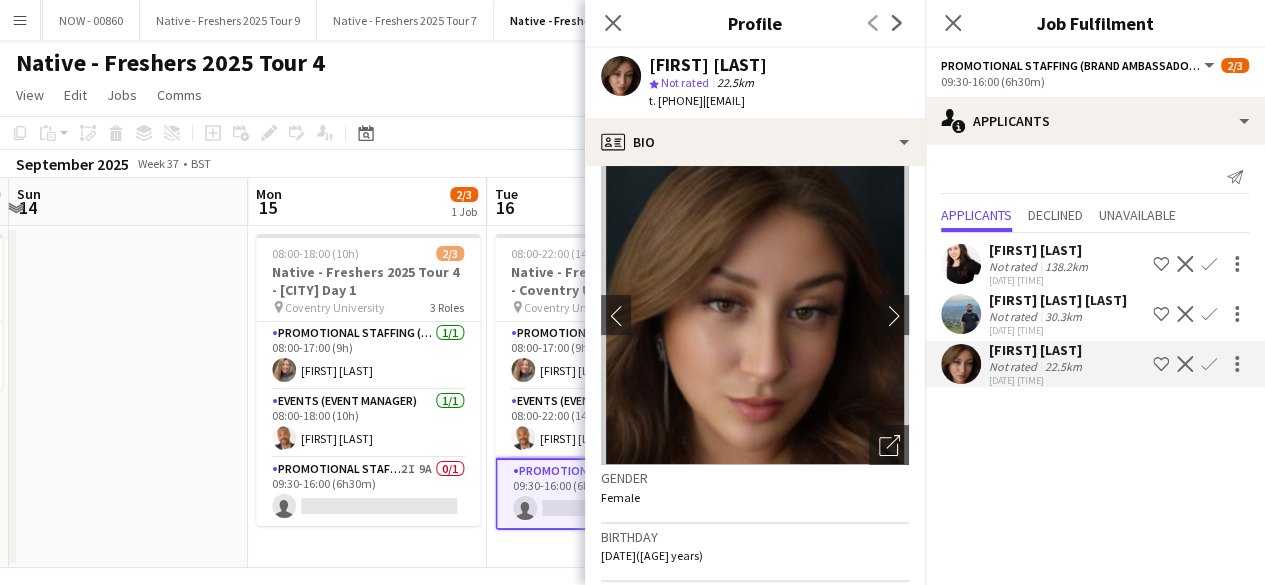 scroll, scrollTop: 0, scrollLeft: 0, axis: both 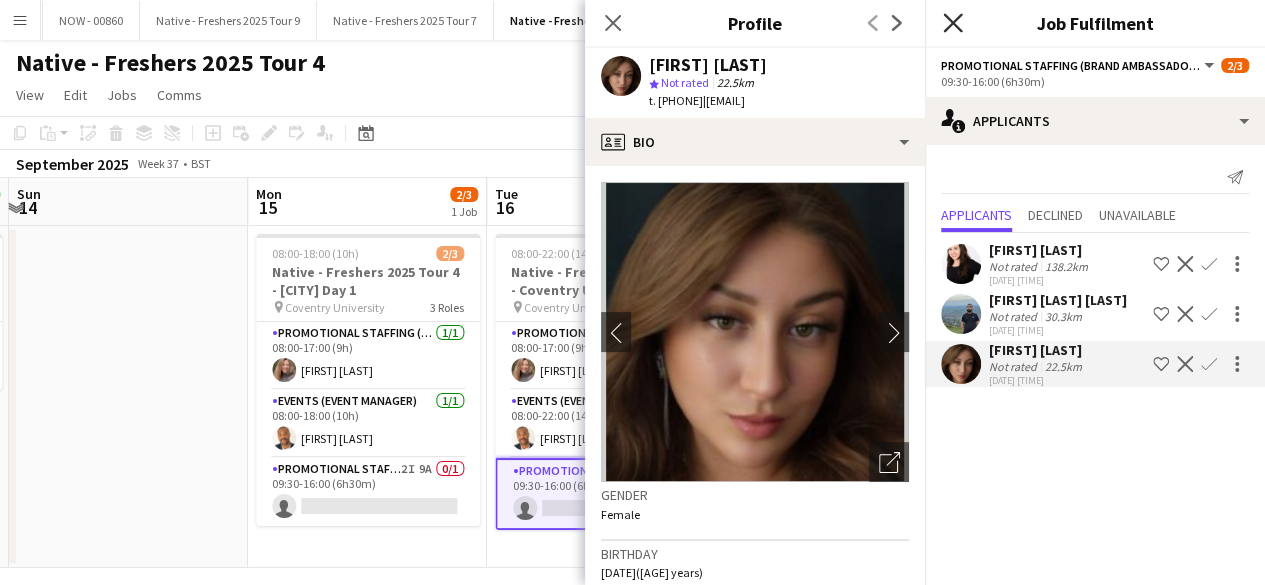 click 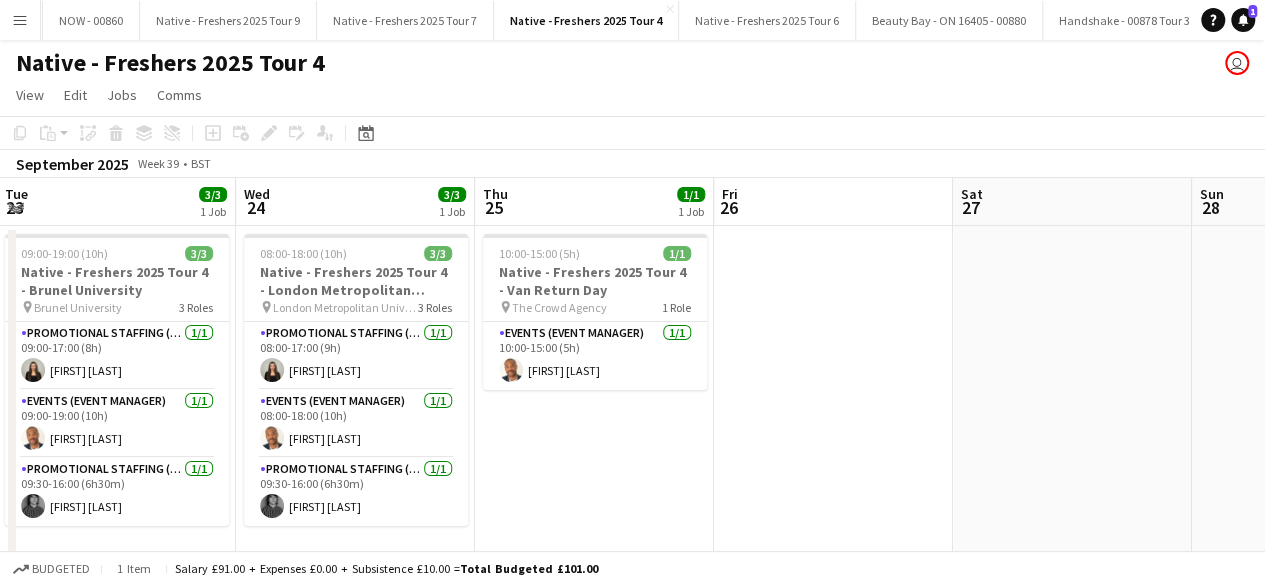 scroll, scrollTop: 0, scrollLeft: 475, axis: horizontal 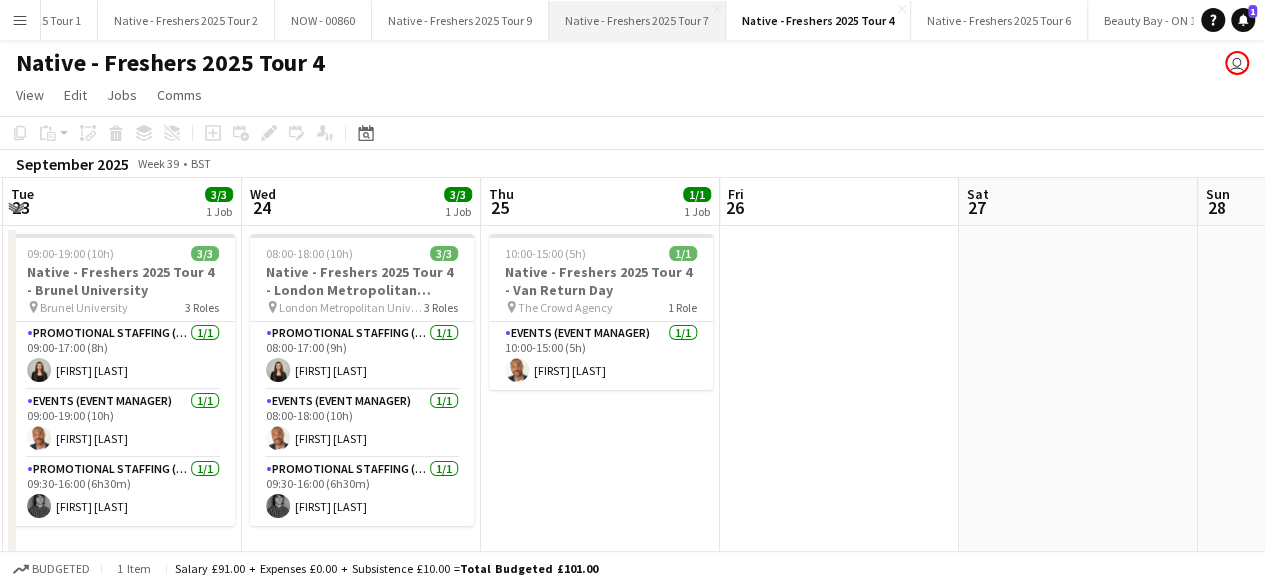 click on "Native - Freshers 2025 Tour 7
Close" at bounding box center (637, 20) 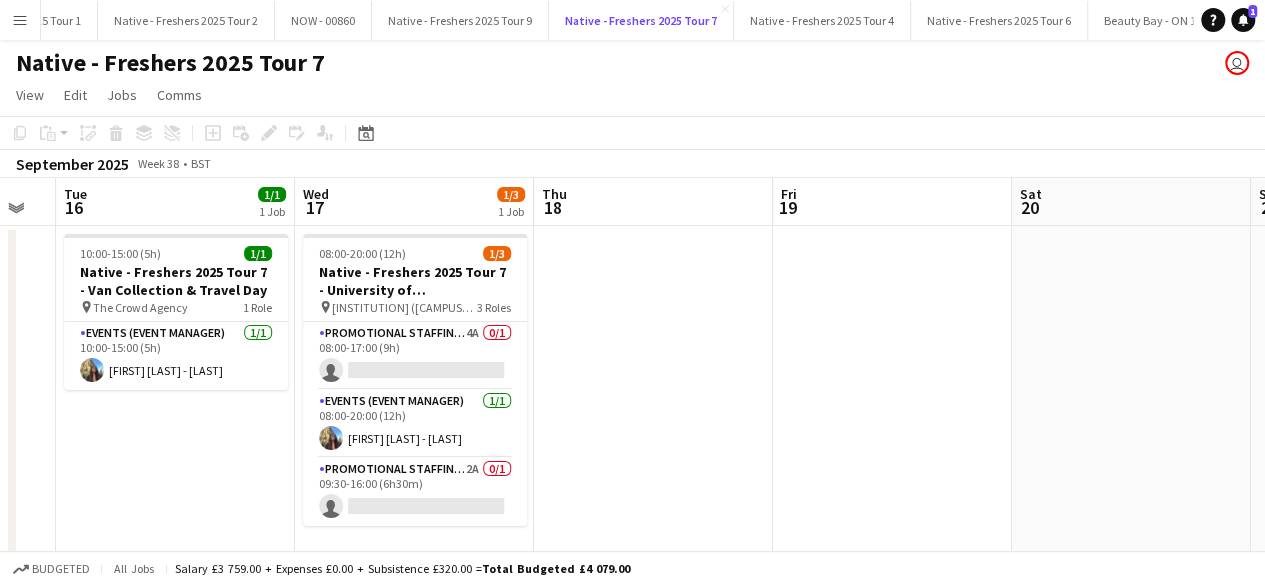 scroll, scrollTop: 0, scrollLeft: 410, axis: horizontal 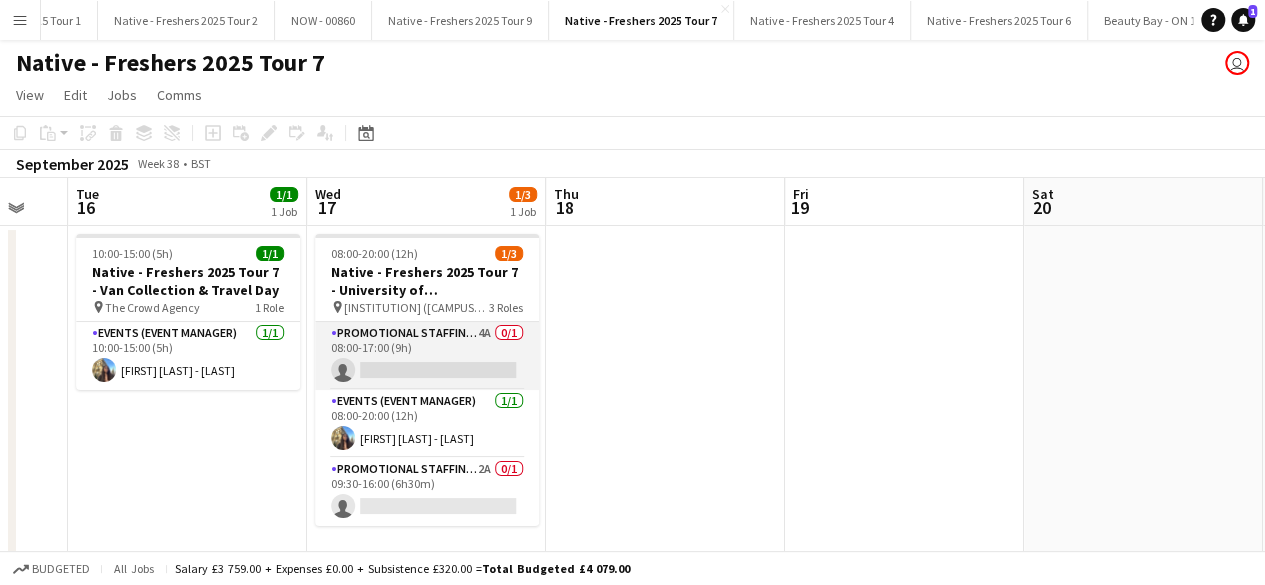 click on "Promotional Staffing (Brand Ambassadors)   4A   0/1   08:00-17:00 (9h)
single-neutral-actions" at bounding box center (427, 356) 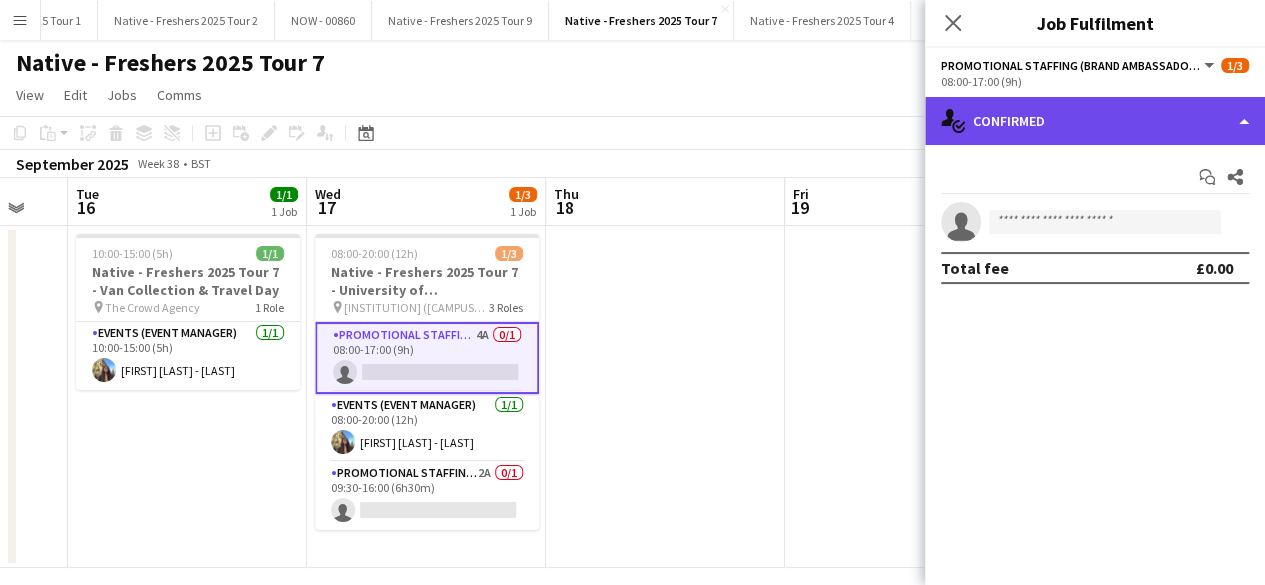 click on "single-neutral-actions-check-2
Confirmed" 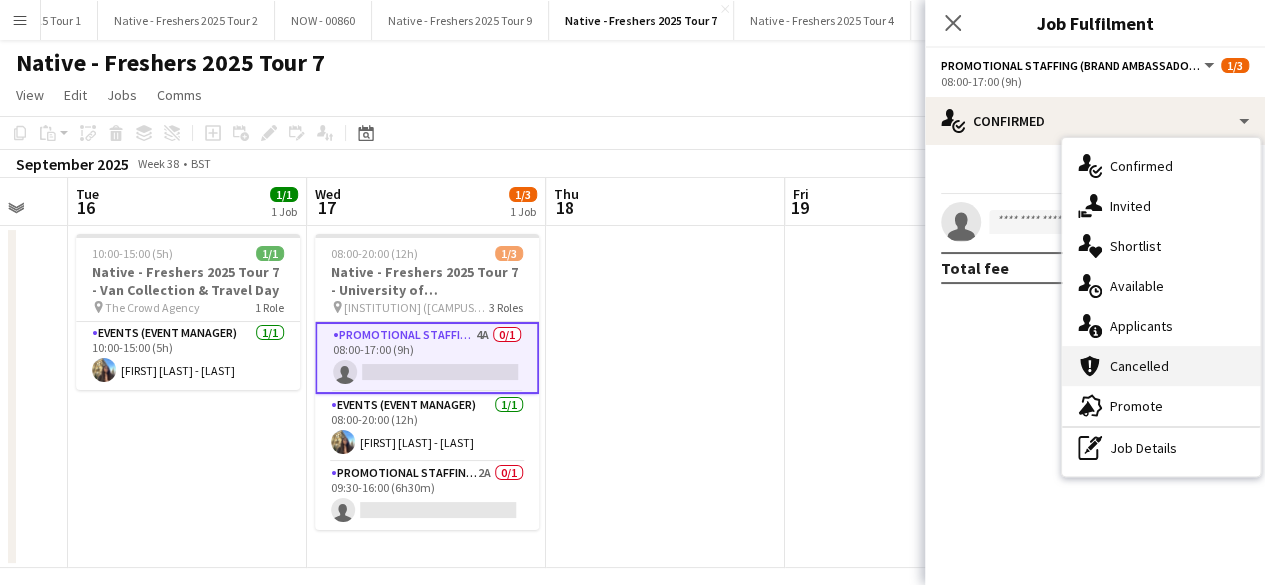click on "cancellation
Cancelled" at bounding box center [1161, 366] 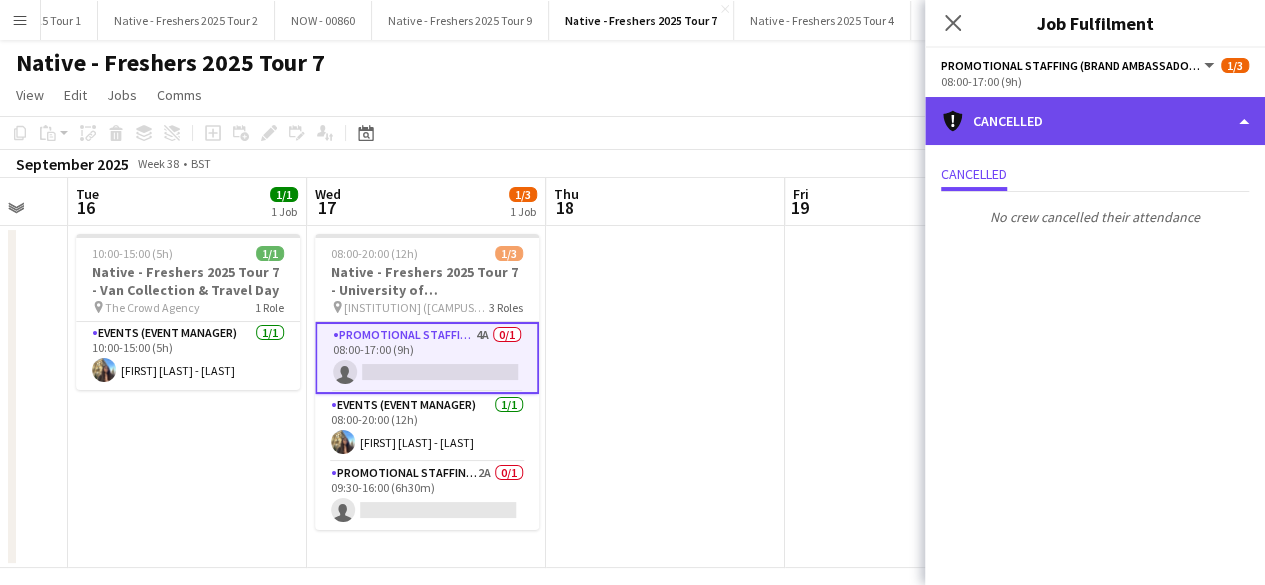 click on "cancellation
Cancelled" 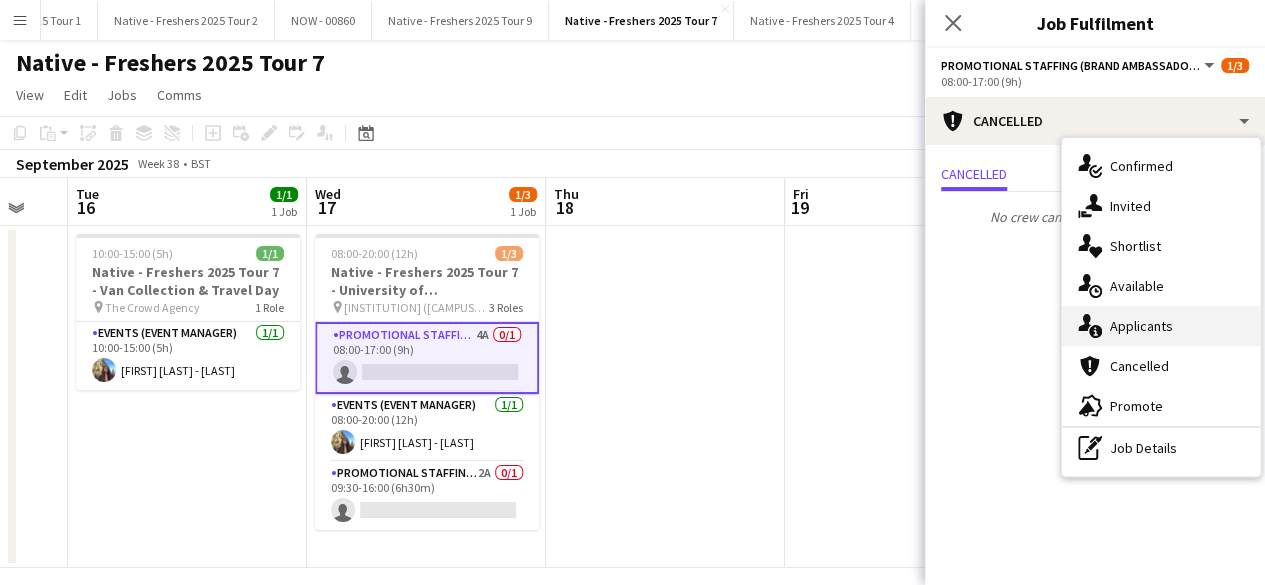 click on "single-neutral-actions-information
Applicants" at bounding box center (1161, 326) 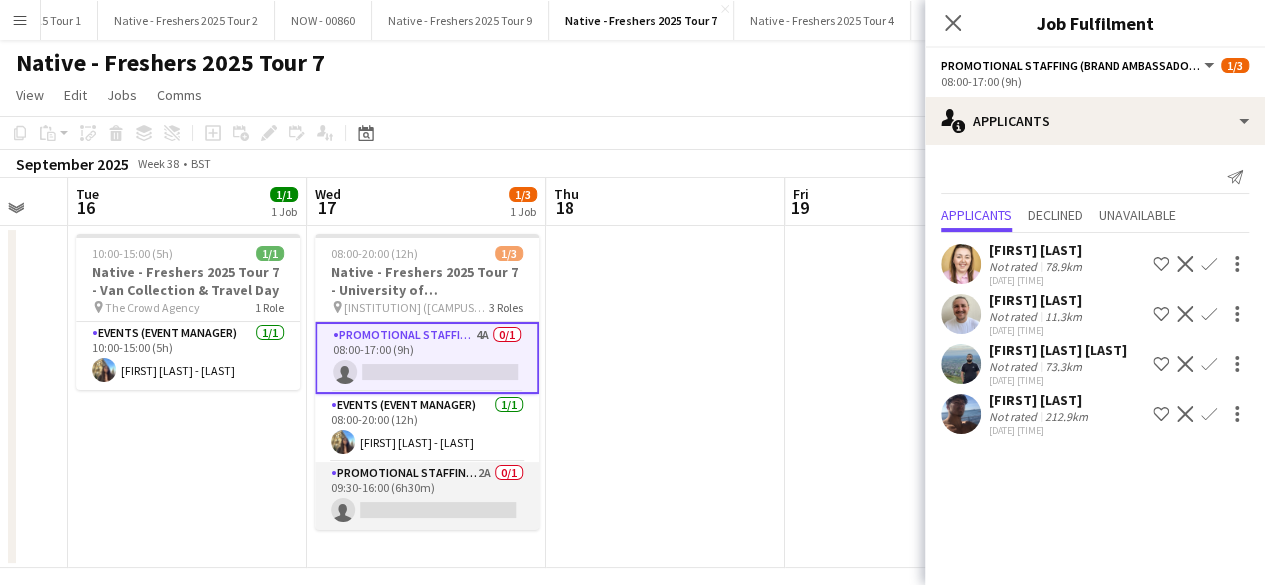 click on "Promotional Staffing (Brand Ambassadors)   2A   0/1   09:30-16:00 (6h30m)
single-neutral-actions" at bounding box center [427, 496] 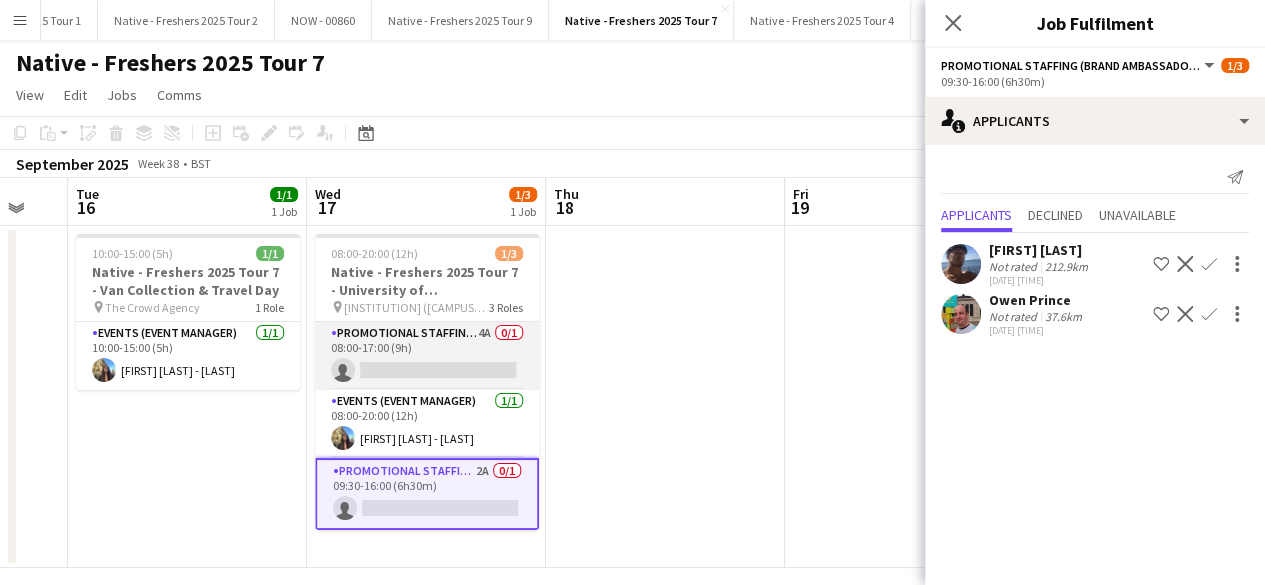 click on "Promotional Staffing (Brand Ambassadors)   4A   0/1   08:00-17:00 (9h)
single-neutral-actions" at bounding box center (427, 356) 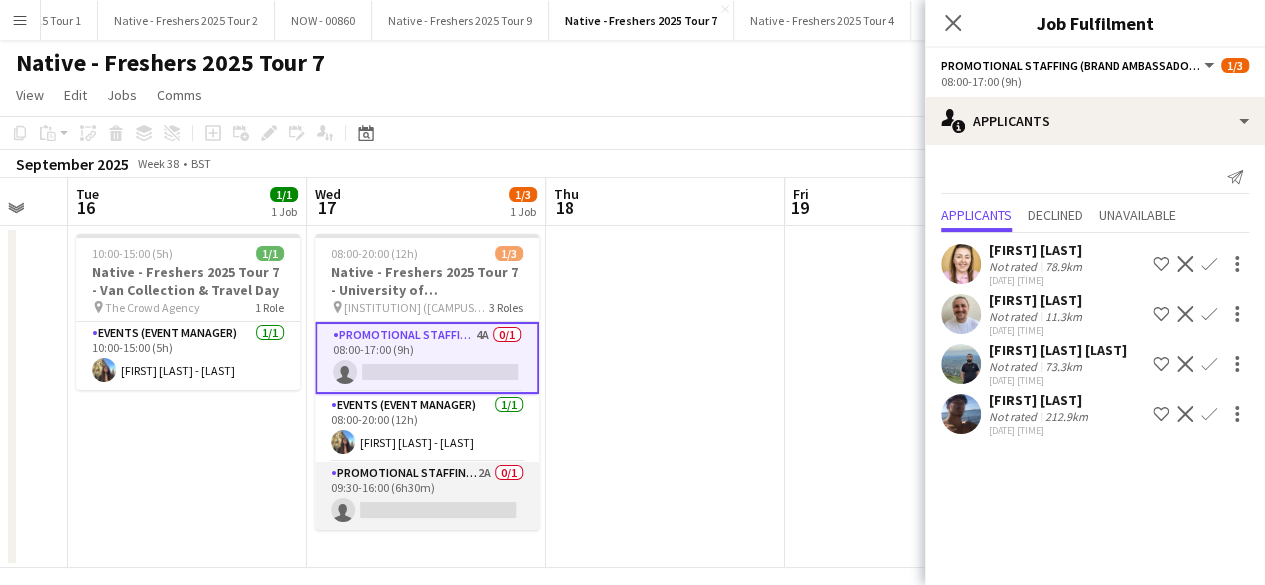 click on "Promotional Staffing (Brand Ambassadors)   2A   0/1   09:30-16:00 (6h30m)
single-neutral-actions" at bounding box center (427, 496) 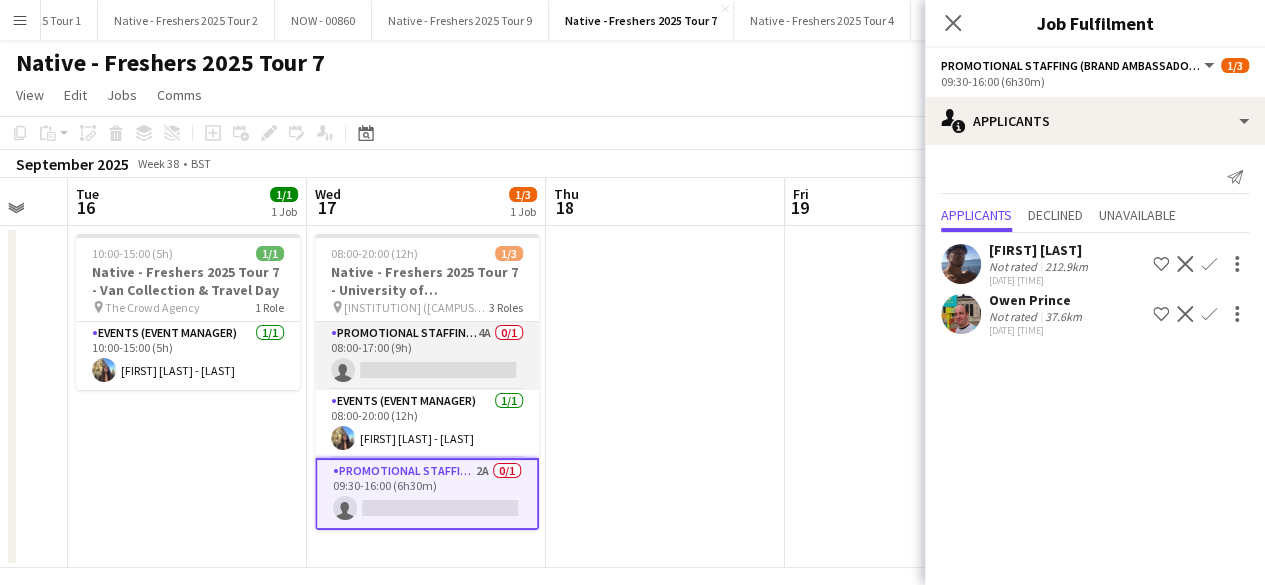 click on "Promotional Staffing (Brand Ambassadors)   4A   0/1   08:00-17:00 (9h)
single-neutral-actions" at bounding box center [427, 356] 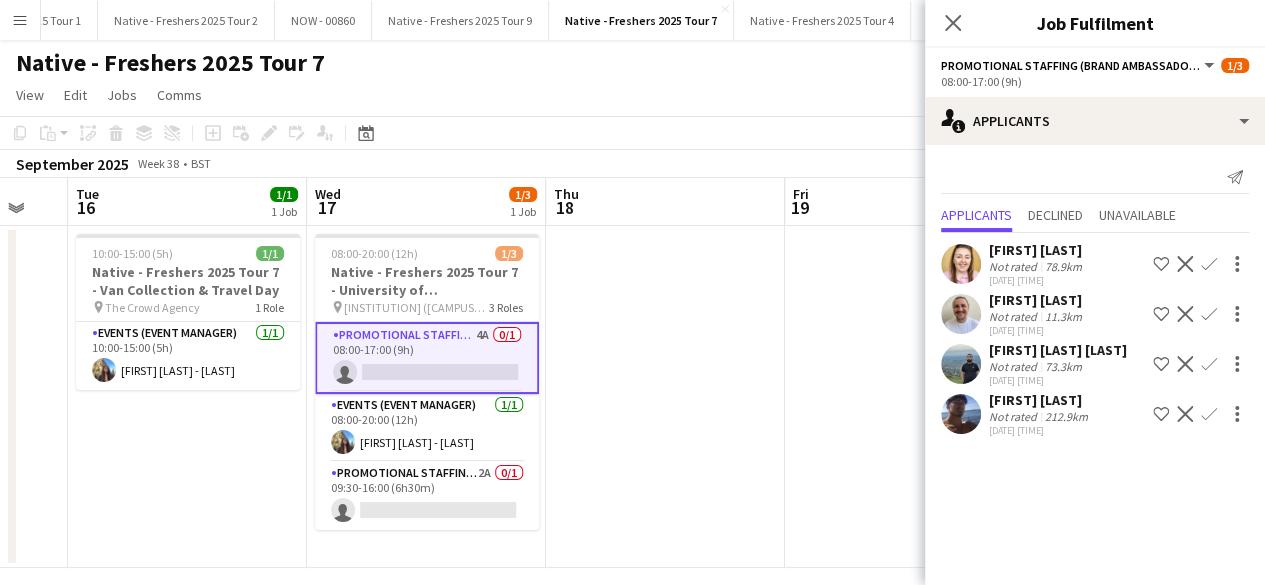 click at bounding box center [961, 364] 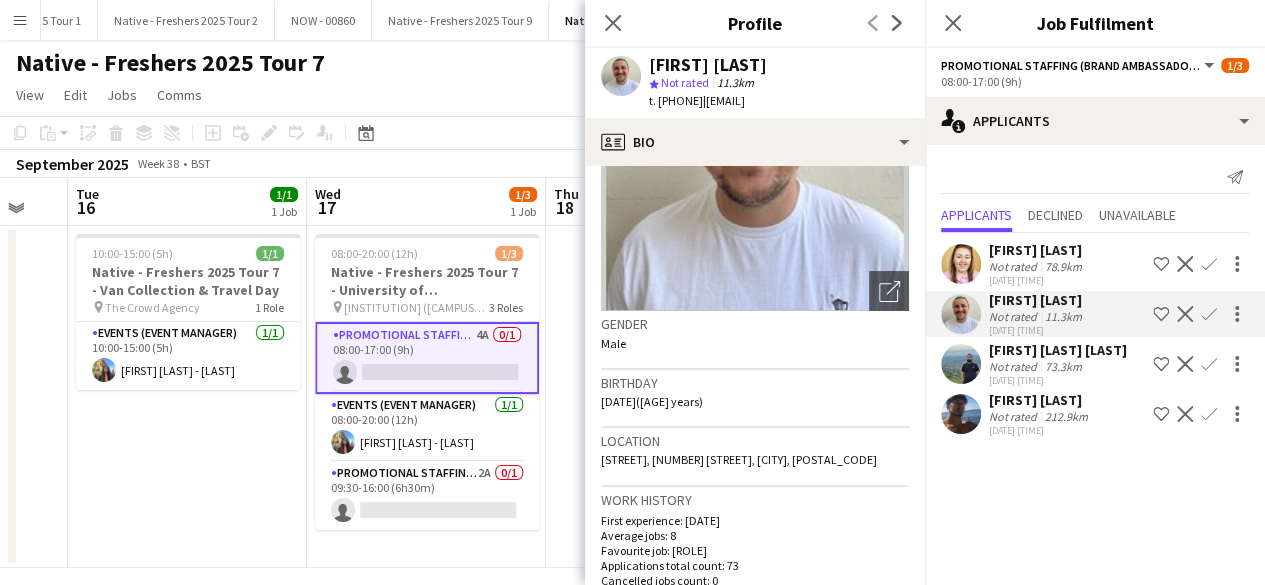 scroll, scrollTop: 0, scrollLeft: 0, axis: both 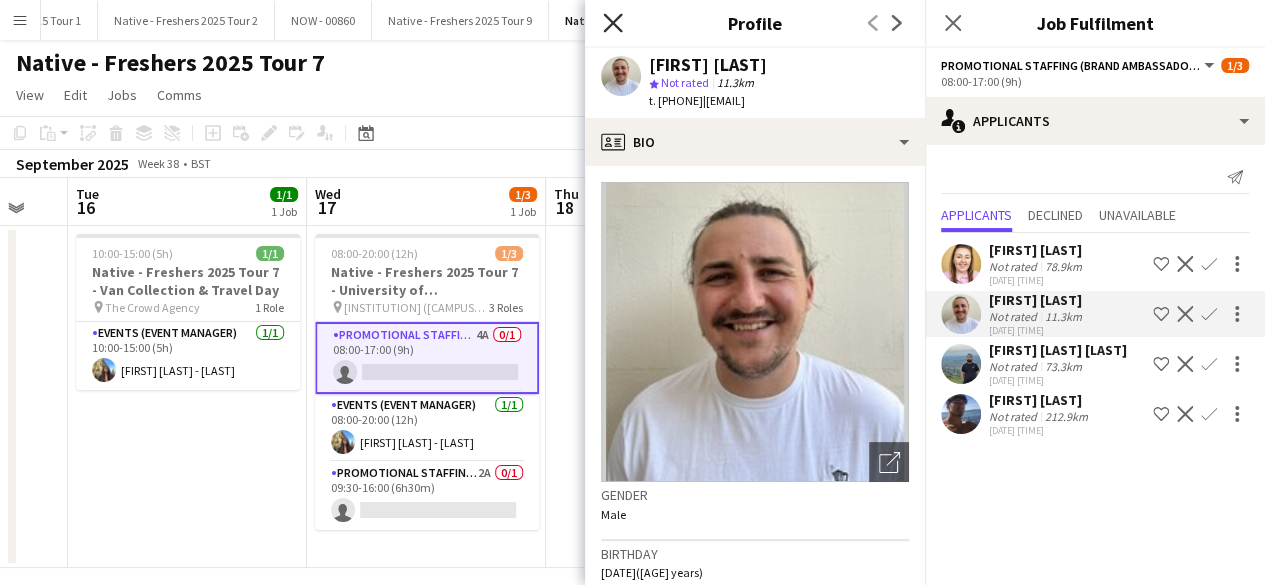 click 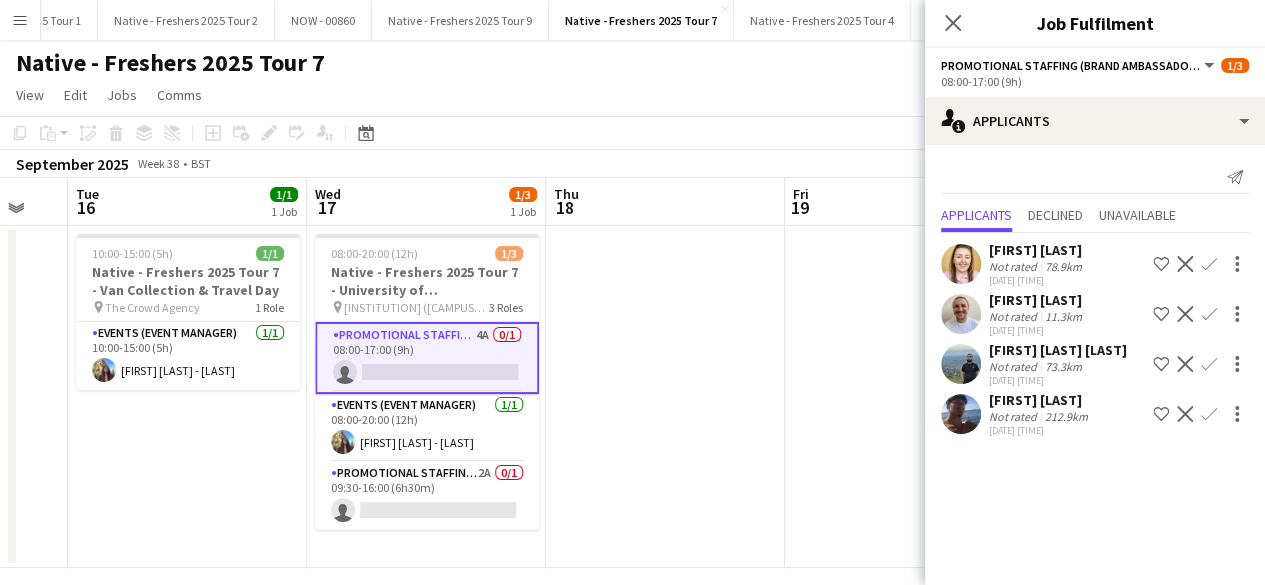 click at bounding box center [961, 314] 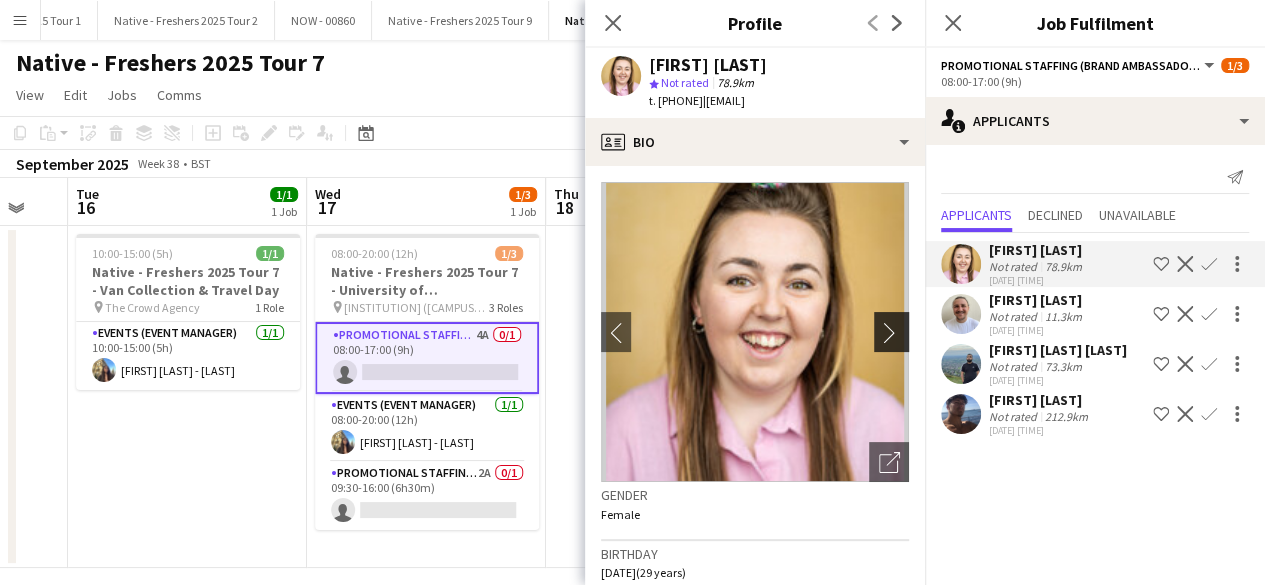 click on "chevron-right" 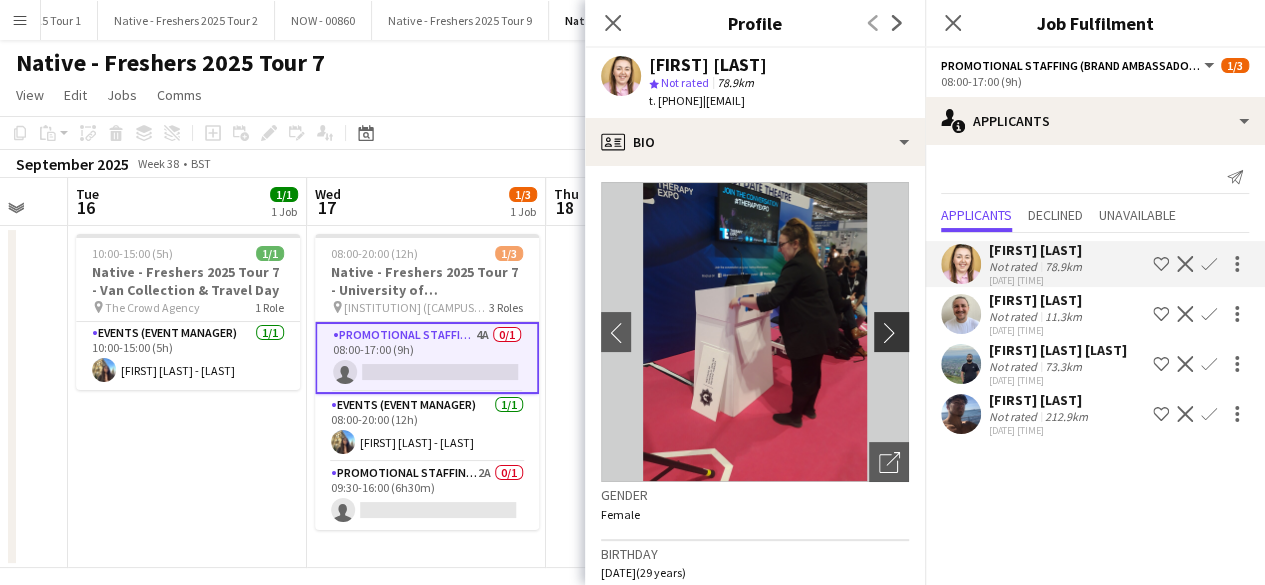 click on "chevron-right" 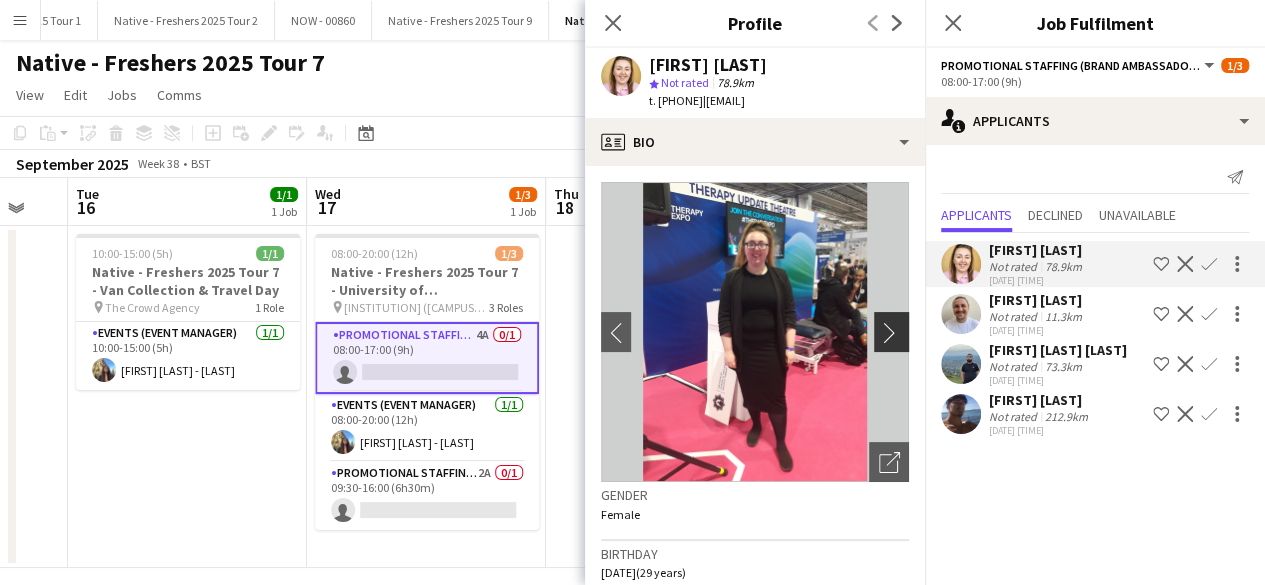 click on "chevron-right" 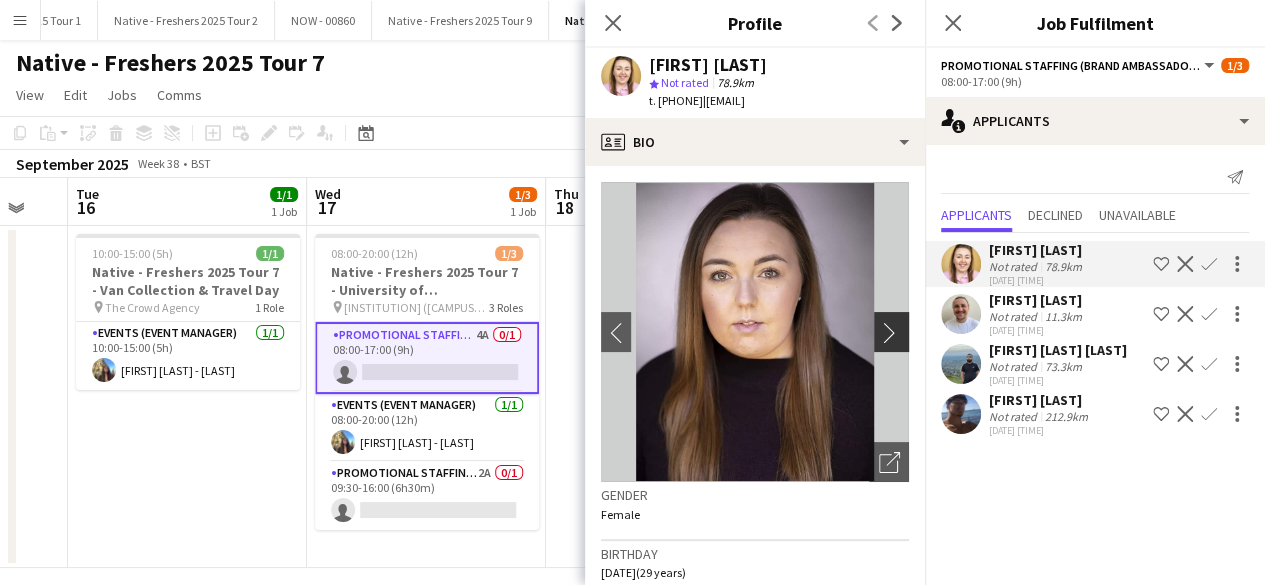 click on "chevron-right" 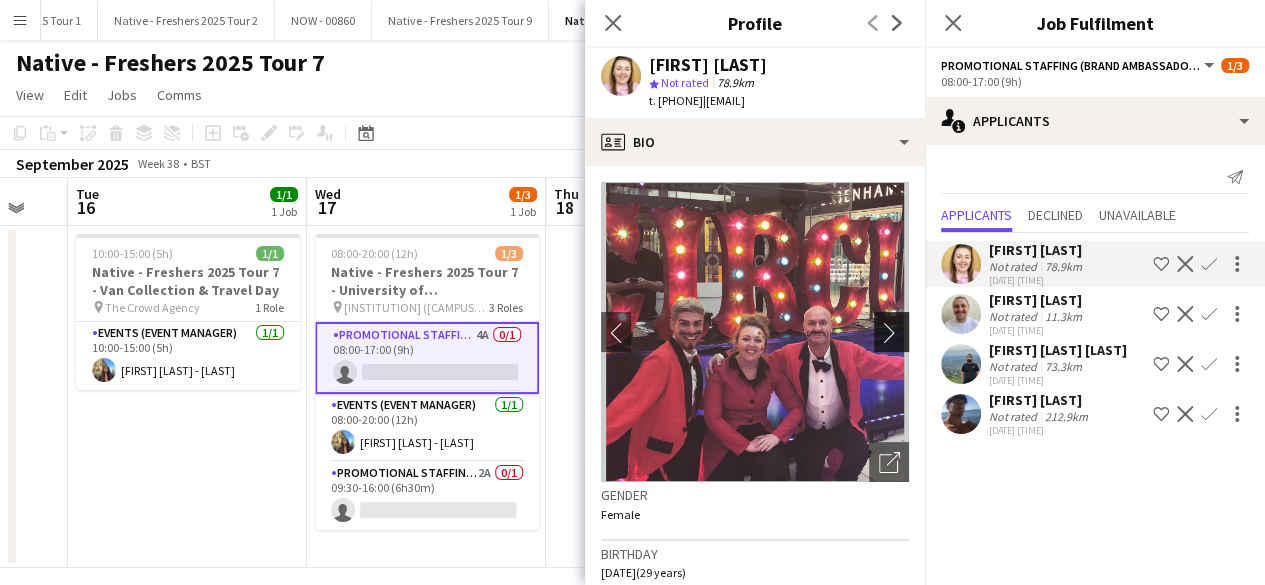 click on "chevron-right" 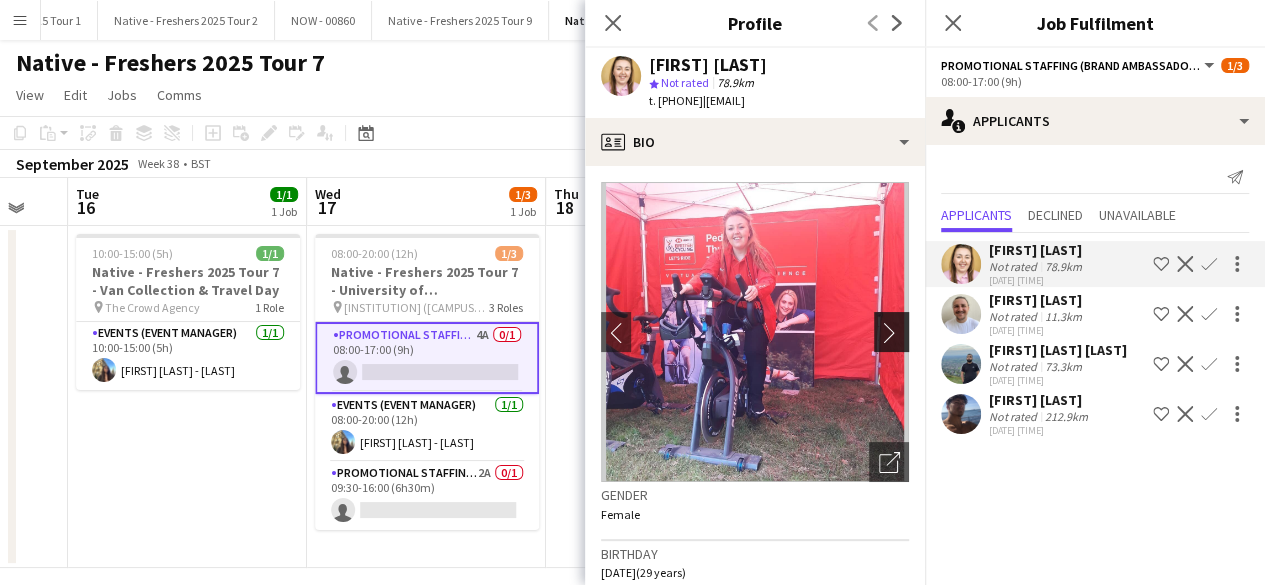click on "chevron-right" 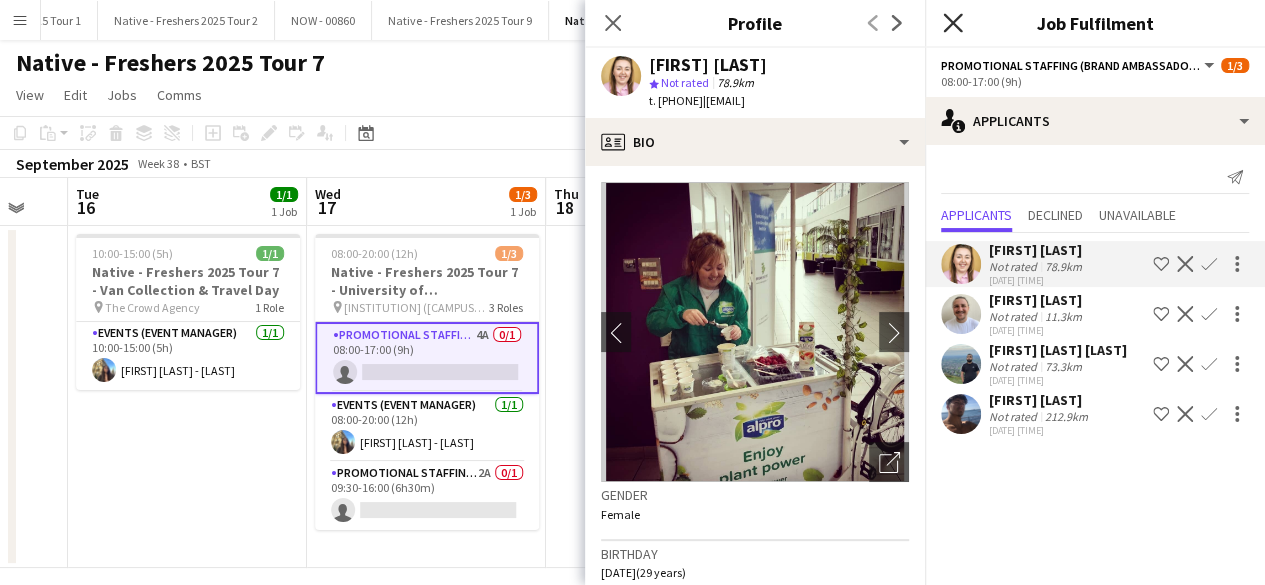click 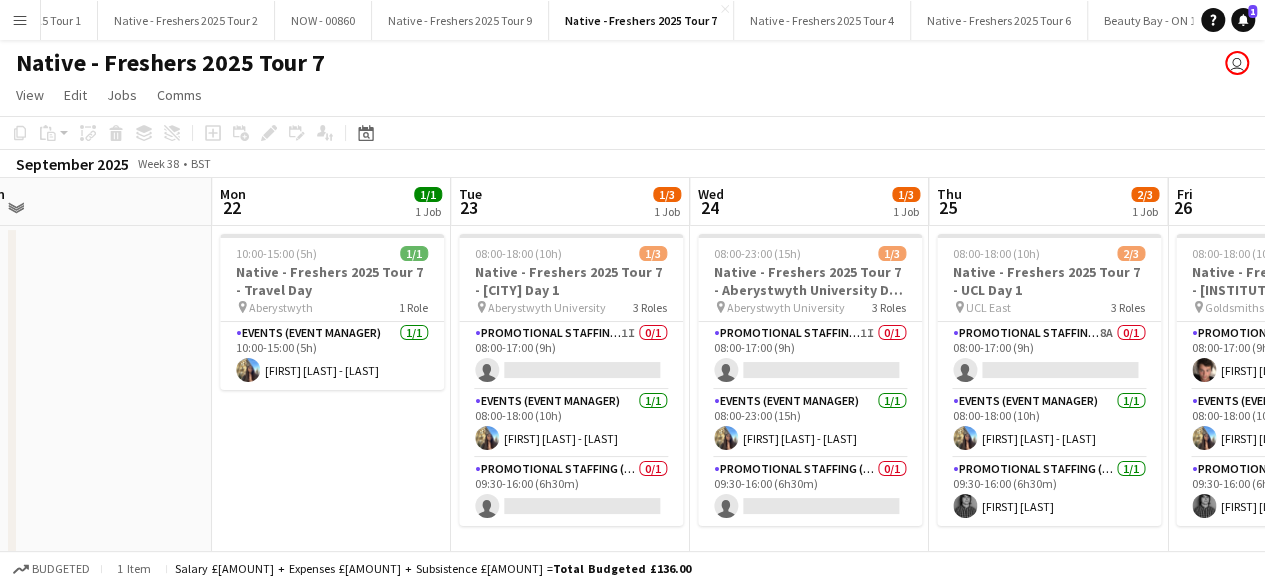 scroll, scrollTop: 0, scrollLeft: 748, axis: horizontal 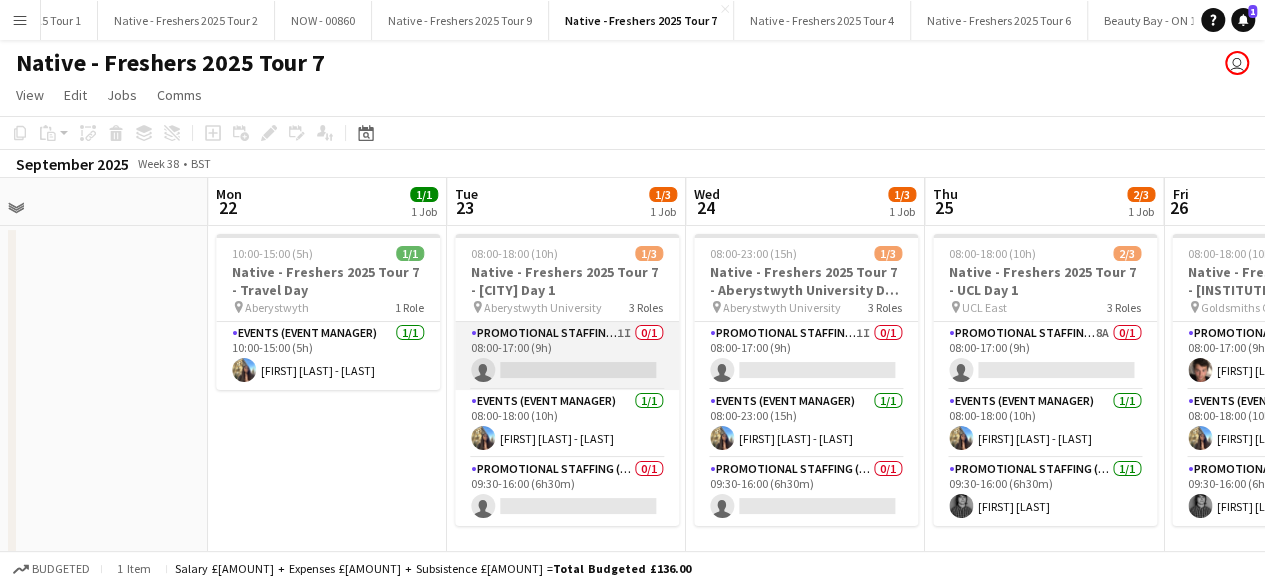 click on "Promotional Staffing (Brand Ambassadors)   1I   0/1   08:00-17:00 (9h)
single-neutral-actions" at bounding box center (567, 356) 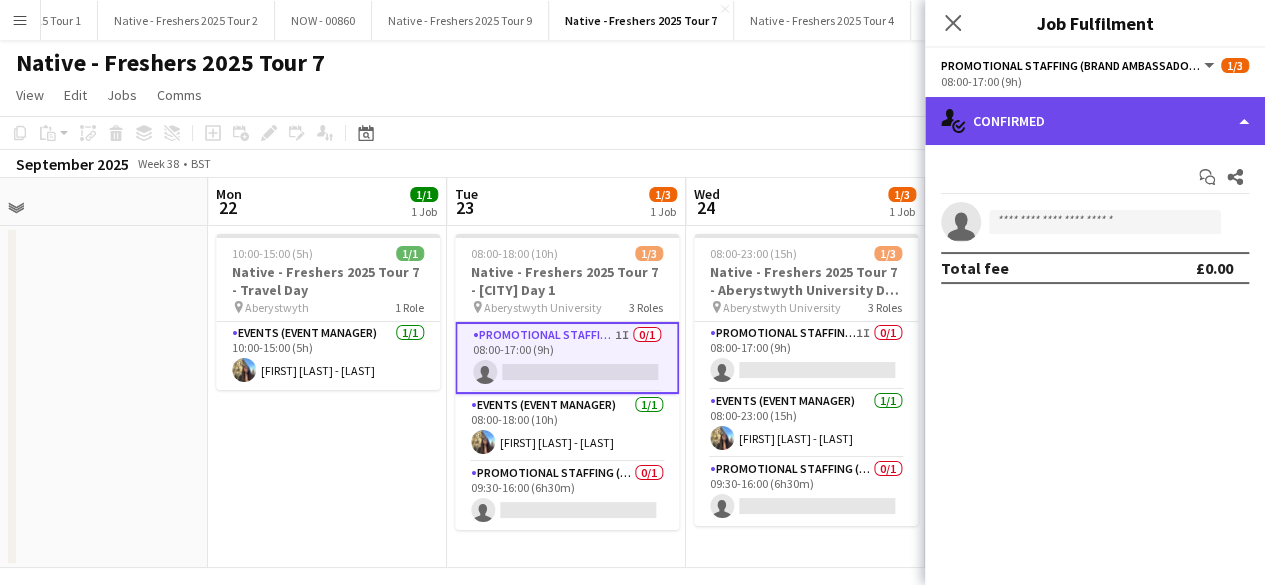 click on "single-neutral-actions-check-2
Confirmed" 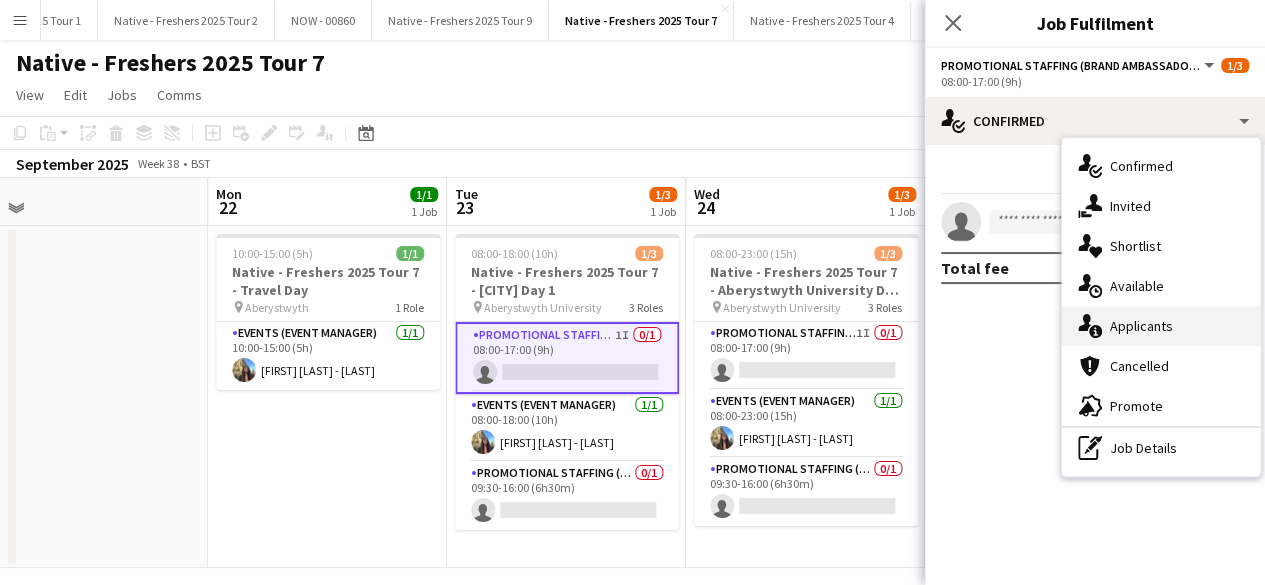 click on "single-neutral-actions-information
Applicants" at bounding box center (1161, 326) 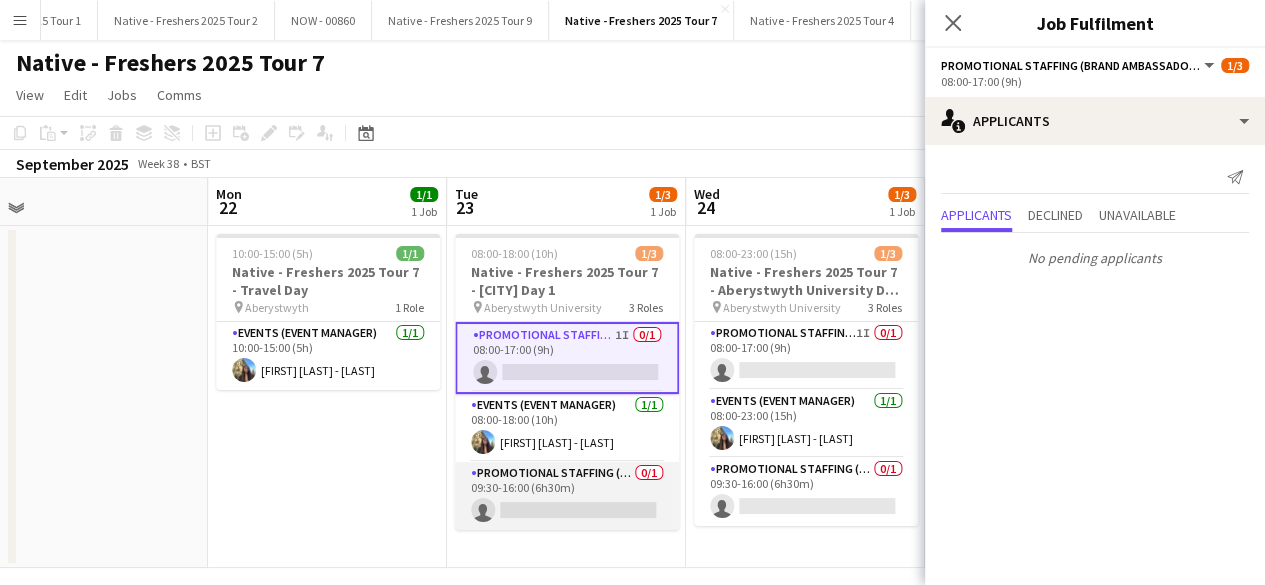 click on "Promotional Staffing (Brand Ambassadors)   0/1   09:30-16:00 (6h30m)
single-neutral-actions" at bounding box center (567, 496) 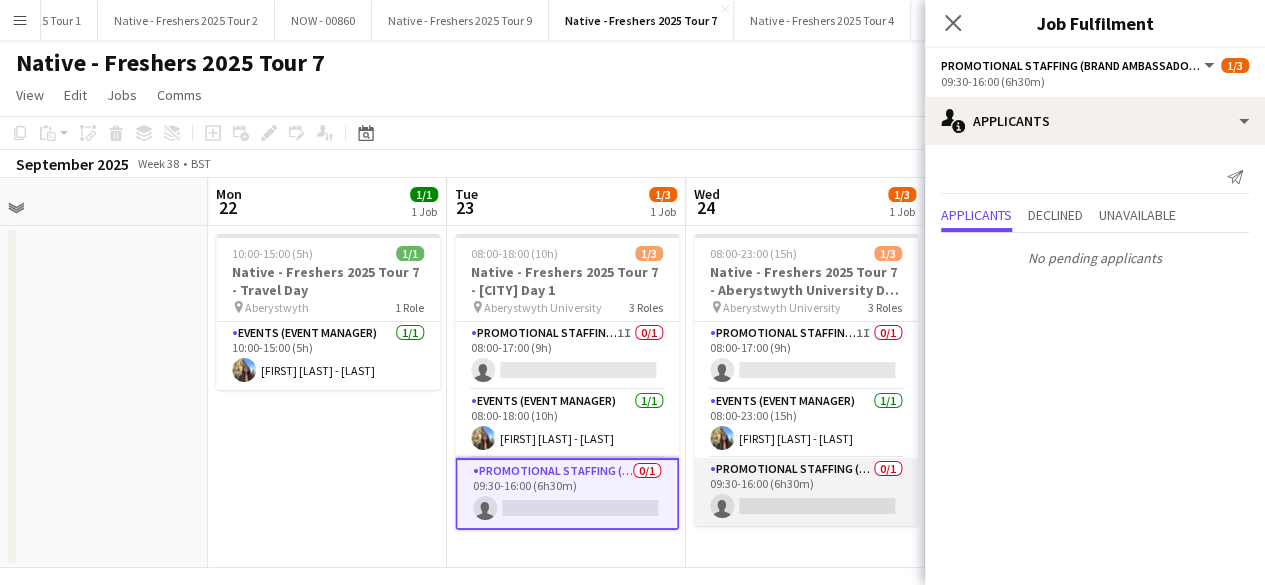 click on "Promotional Staffing (Brand Ambassadors)   0/1   09:30-16:00 (6h30m)
single-neutral-actions" at bounding box center [806, 492] 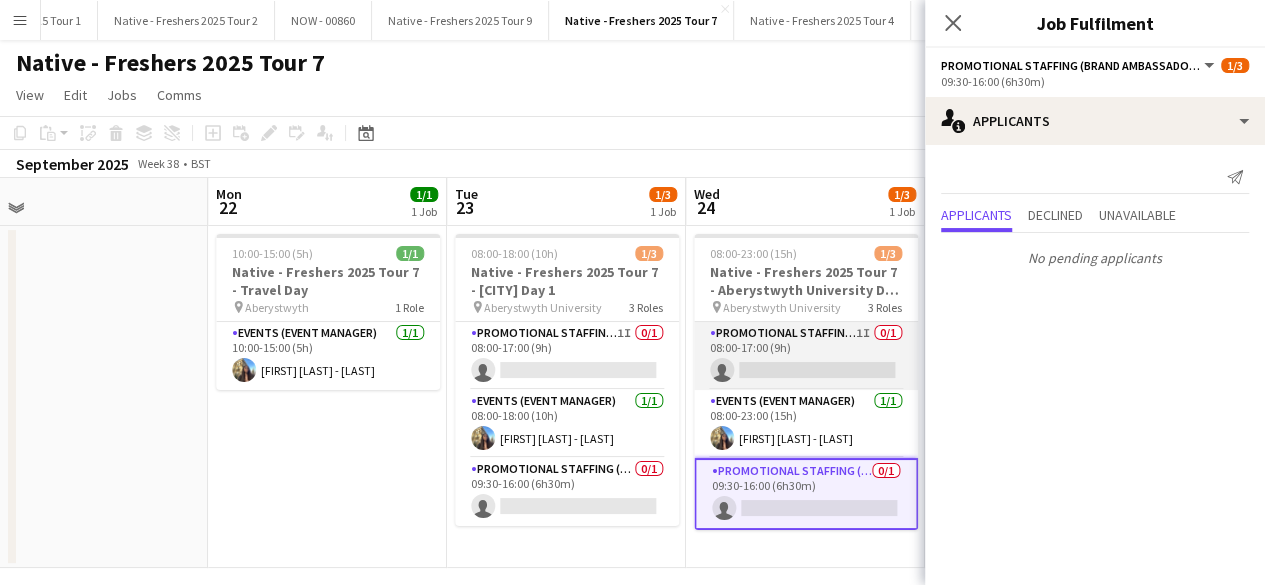 click on "Promotional Staffing (Brand Ambassadors)   1I   0/1   08:00-17:00 (9h)
single-neutral-actions" at bounding box center [806, 356] 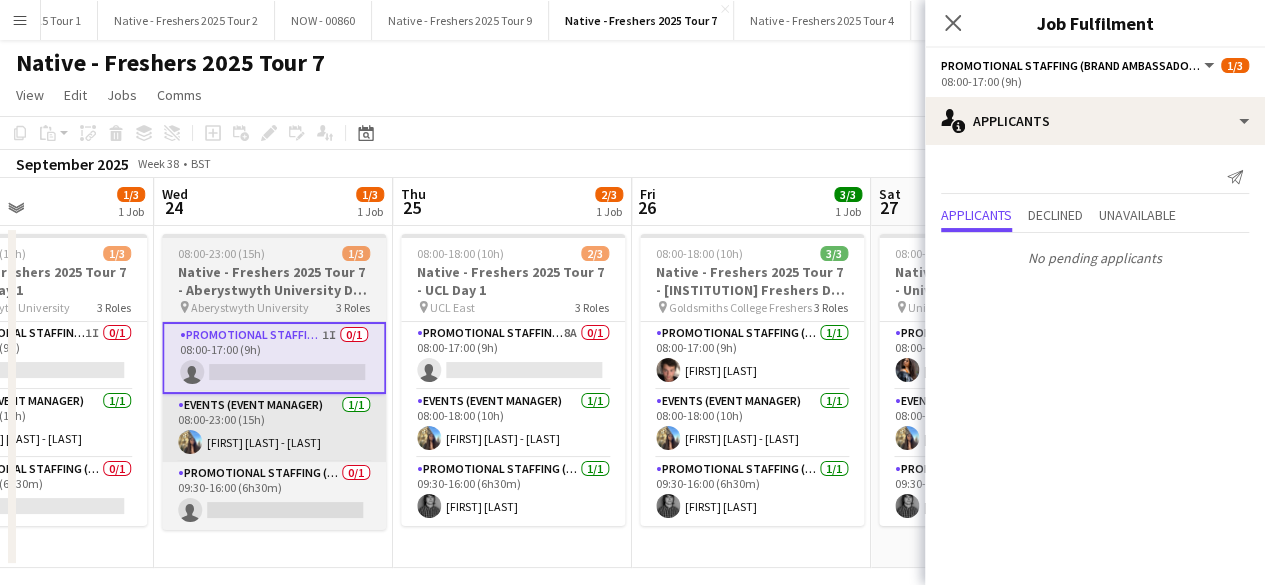 scroll, scrollTop: 0, scrollLeft: 804, axis: horizontal 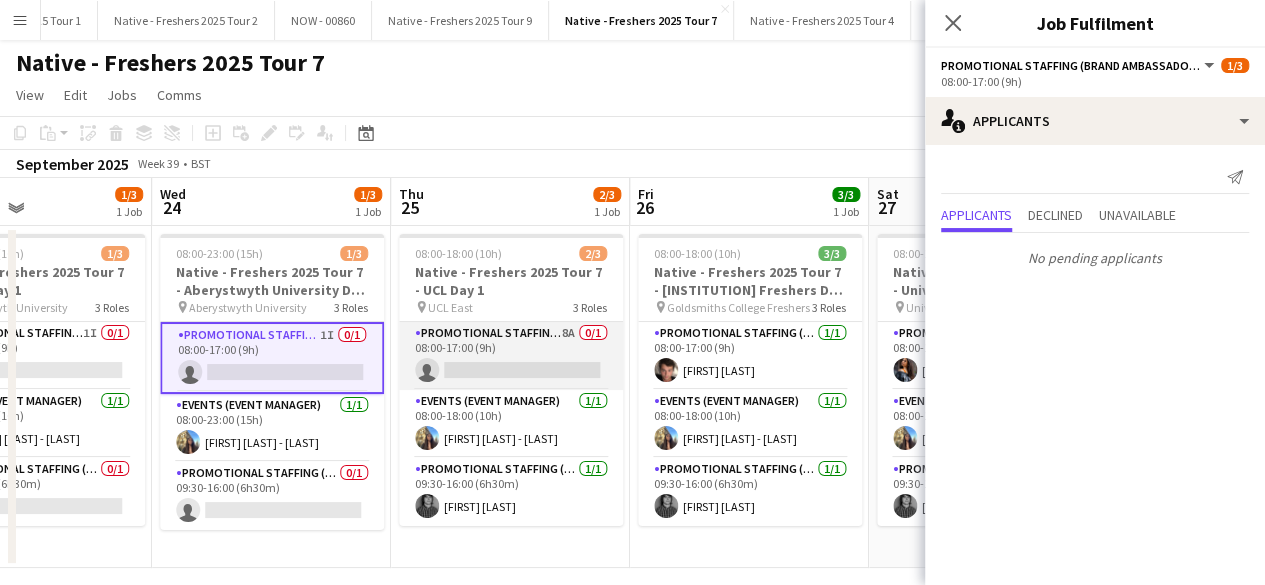 click on "Promotional Staffing (Brand Ambassadors)   8A   0/1   08:00-17:00 (9h)
single-neutral-actions" at bounding box center [511, 356] 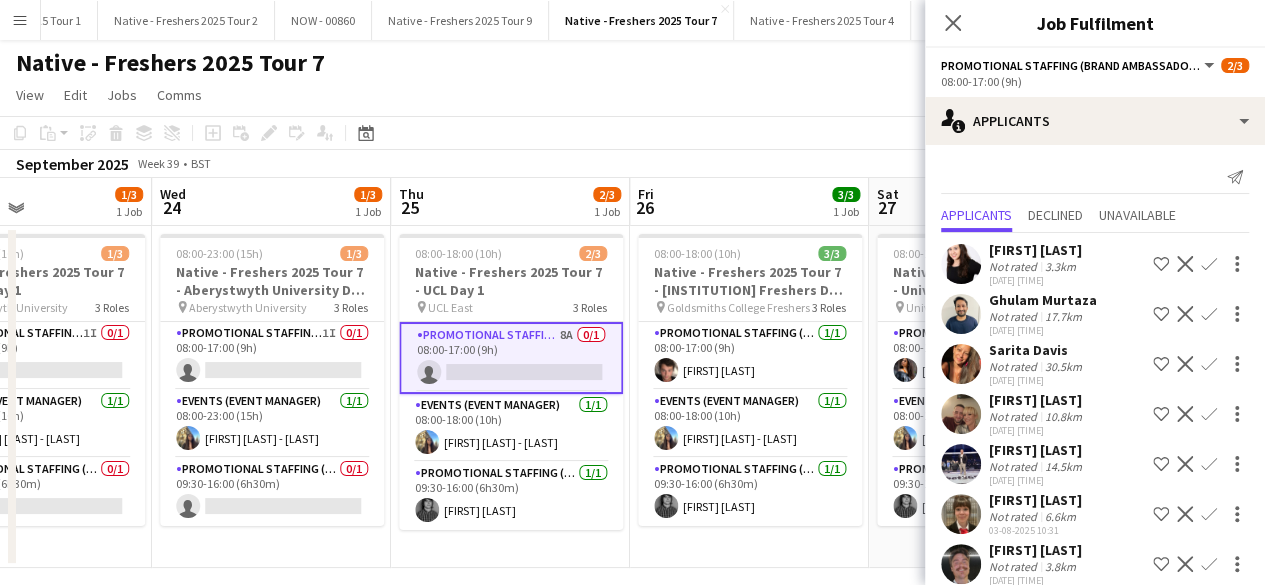 click at bounding box center [961, 414] 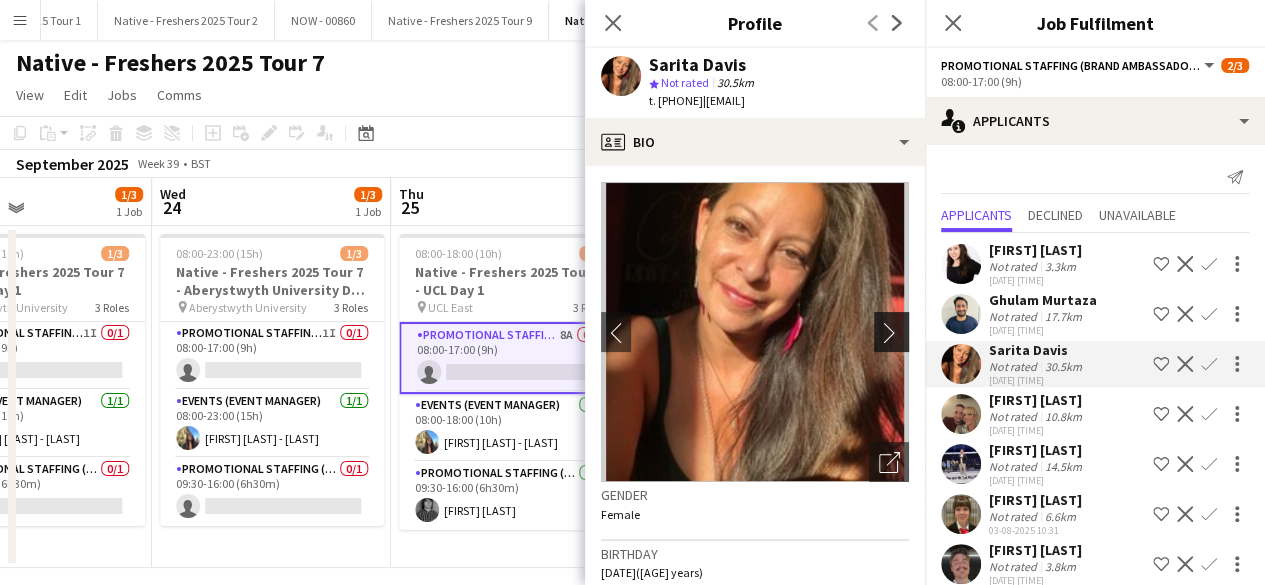 click on "chevron-right" 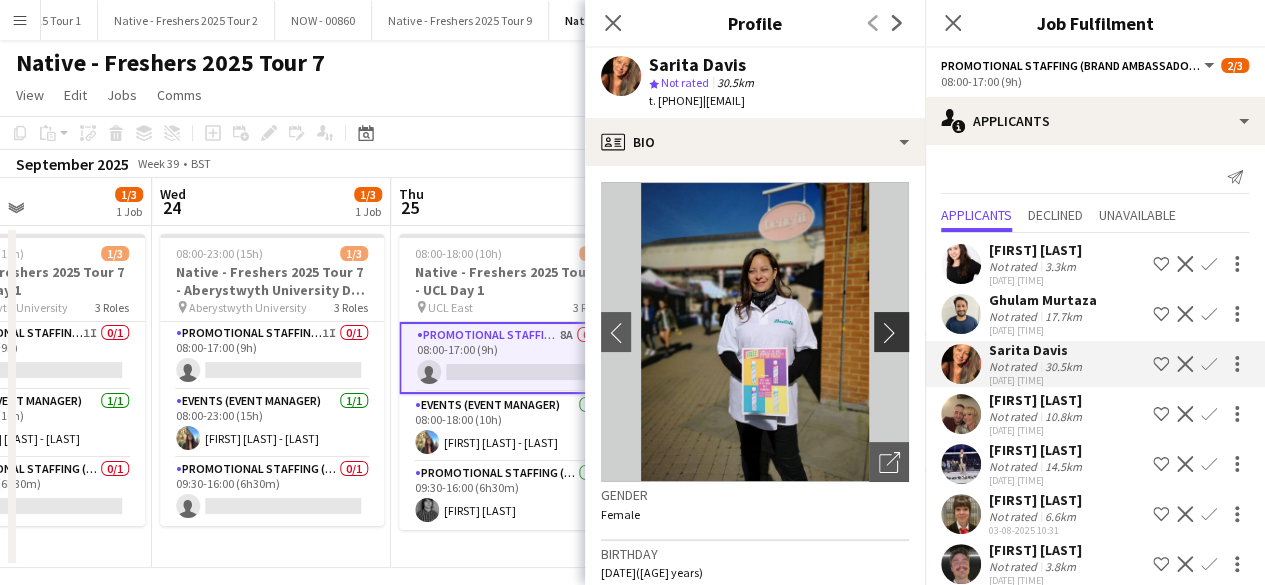 click on "chevron-right" 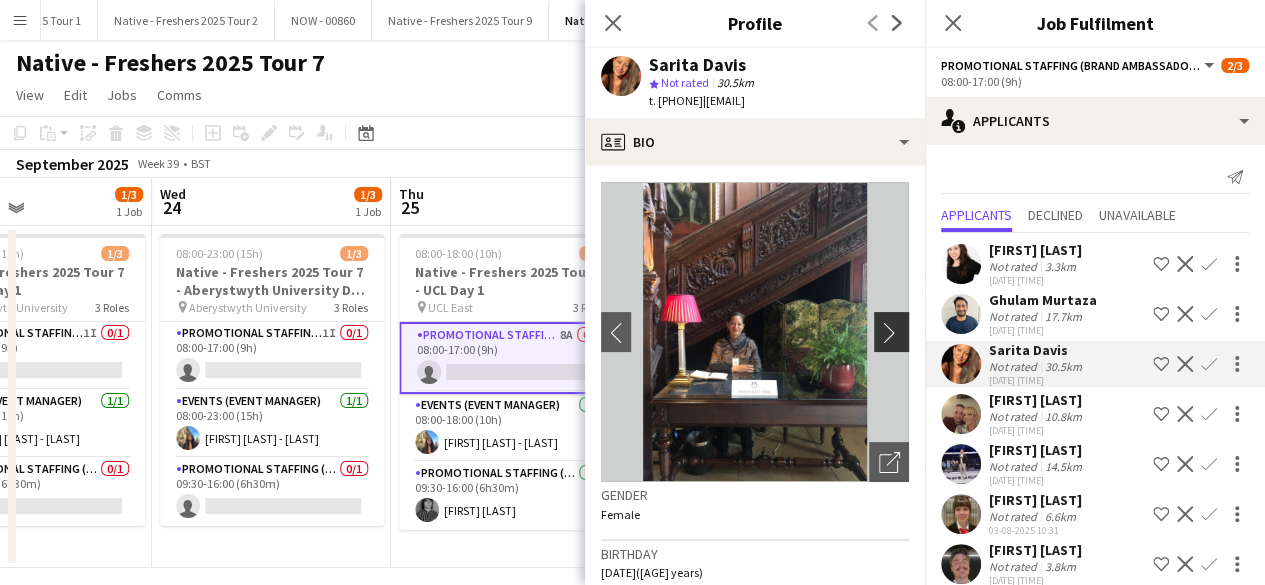 click on "chevron-right" 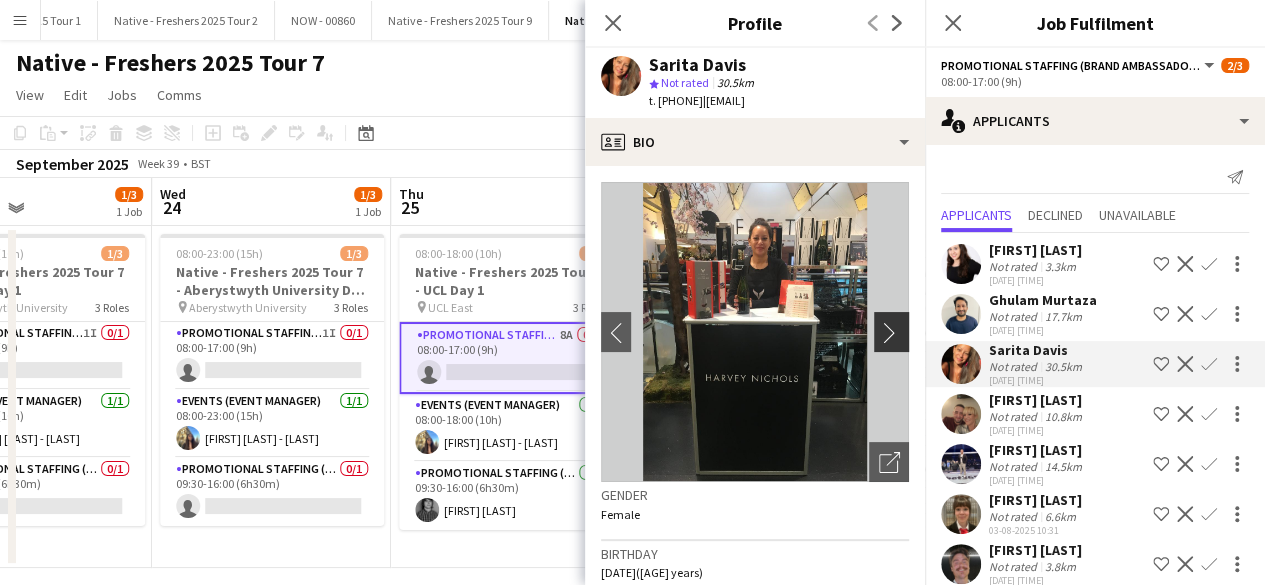 click on "chevron-right" 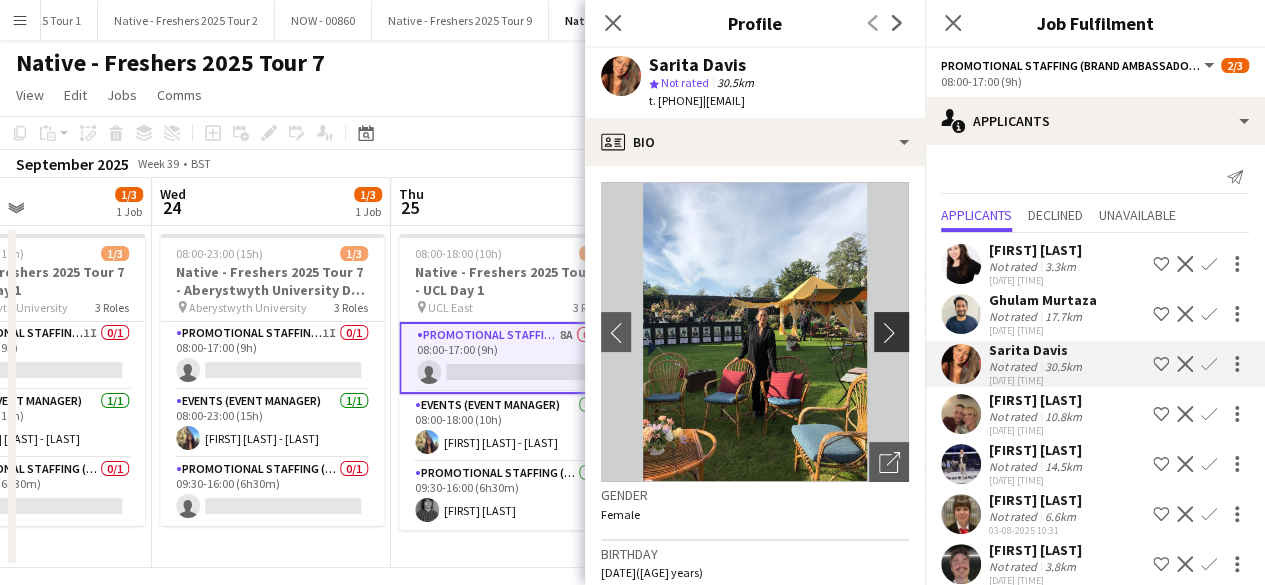 click on "chevron-right" 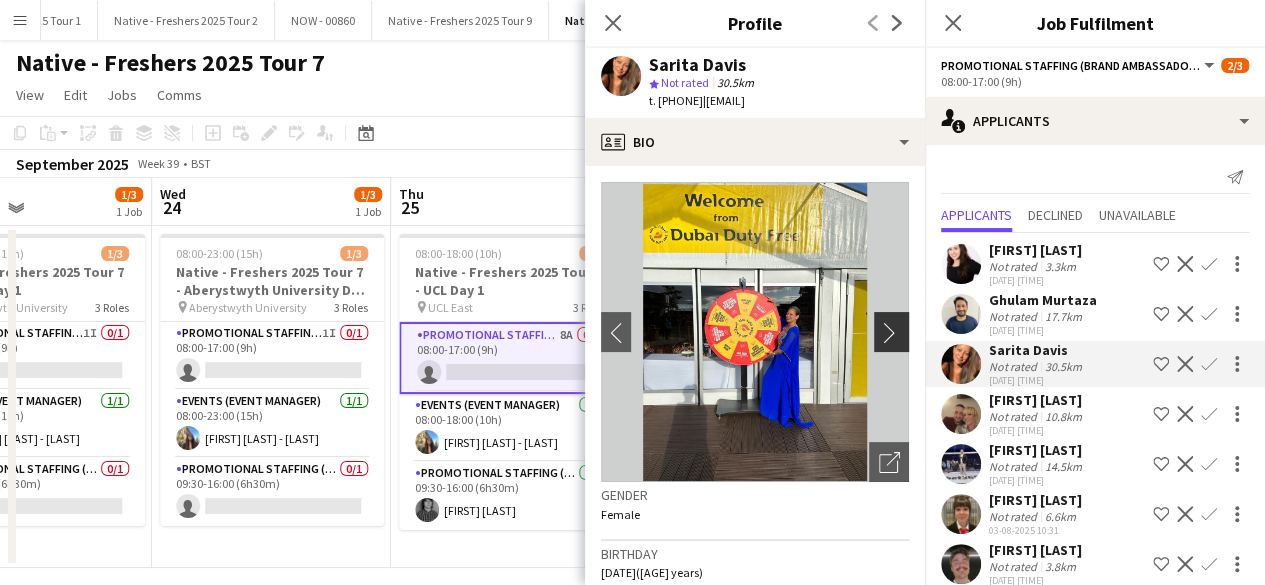 click on "chevron-right" 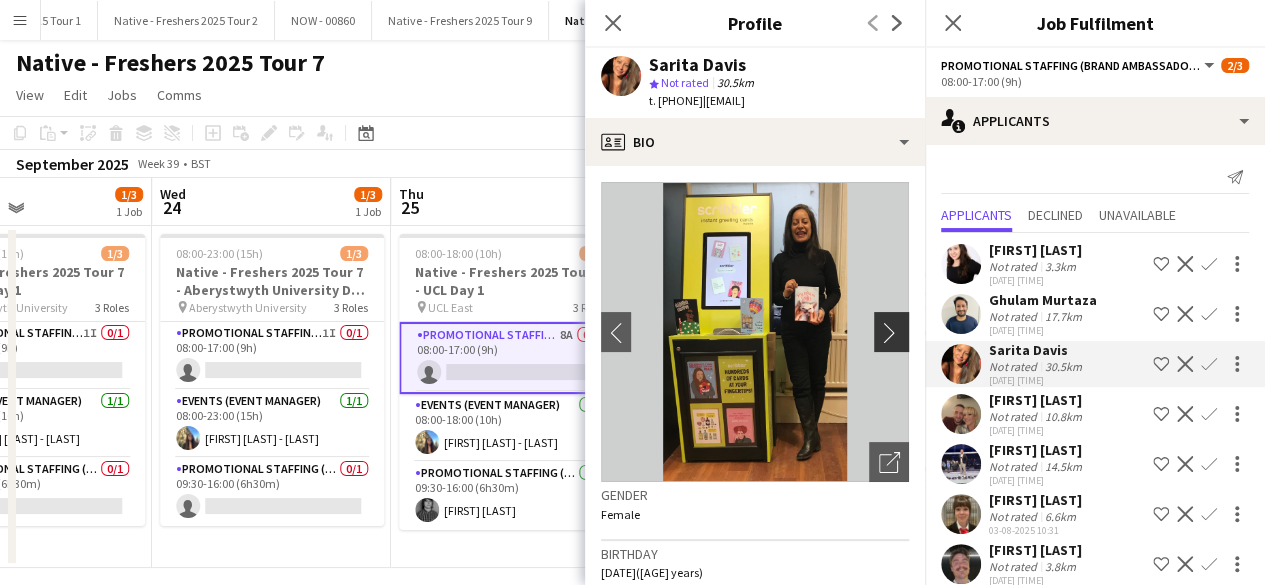 click on "chevron-right" 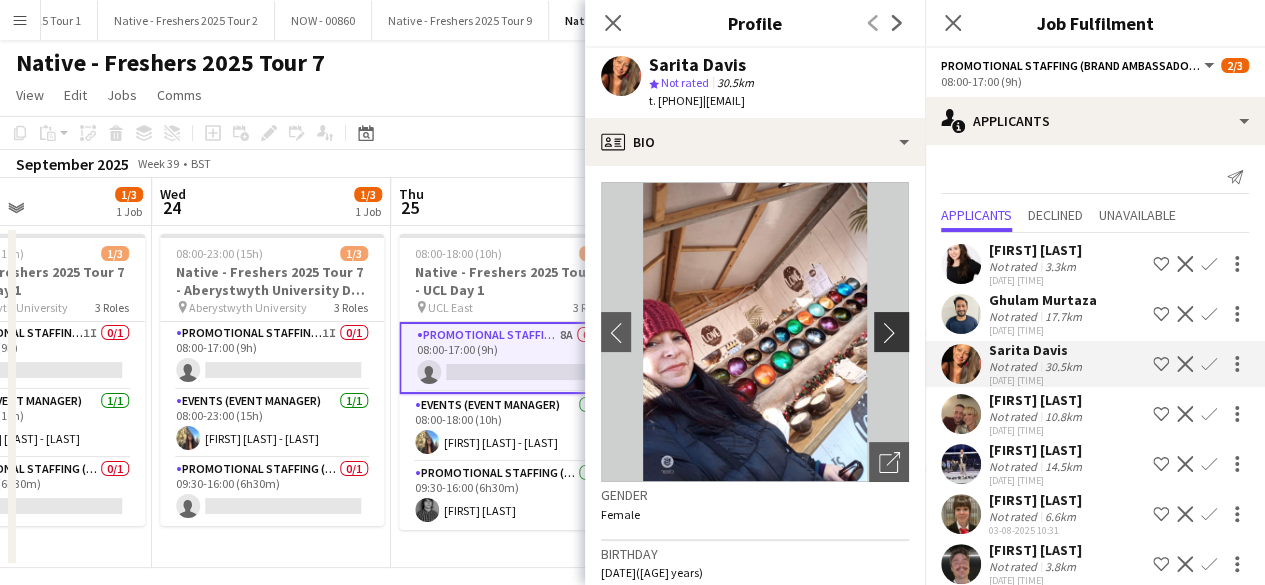 click on "chevron-right" 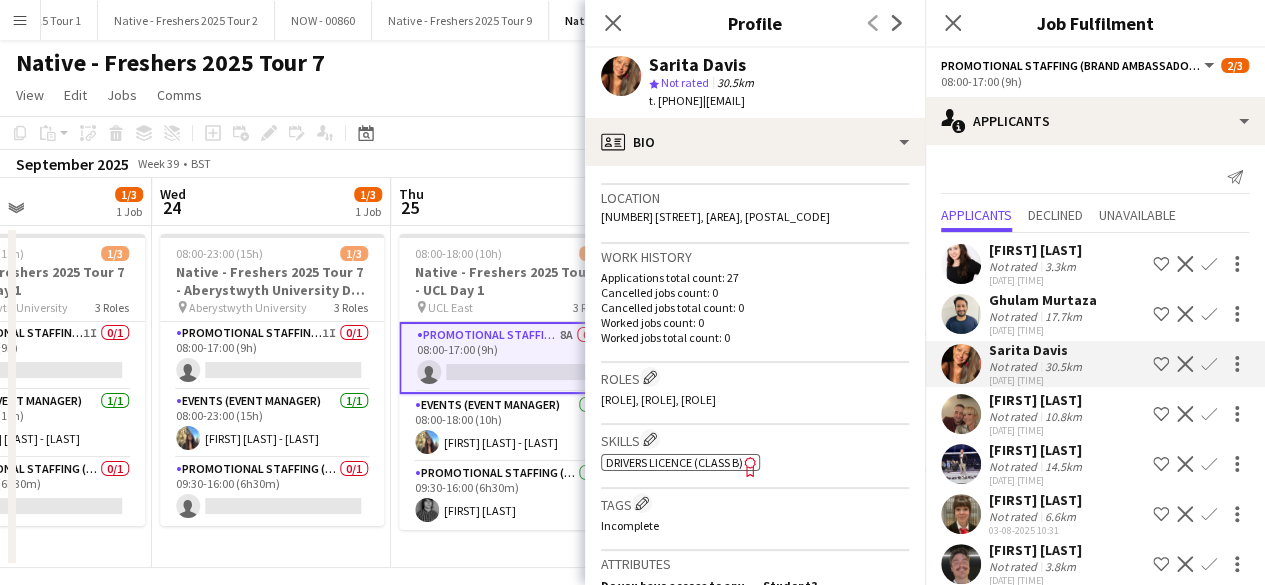 scroll, scrollTop: 432, scrollLeft: 0, axis: vertical 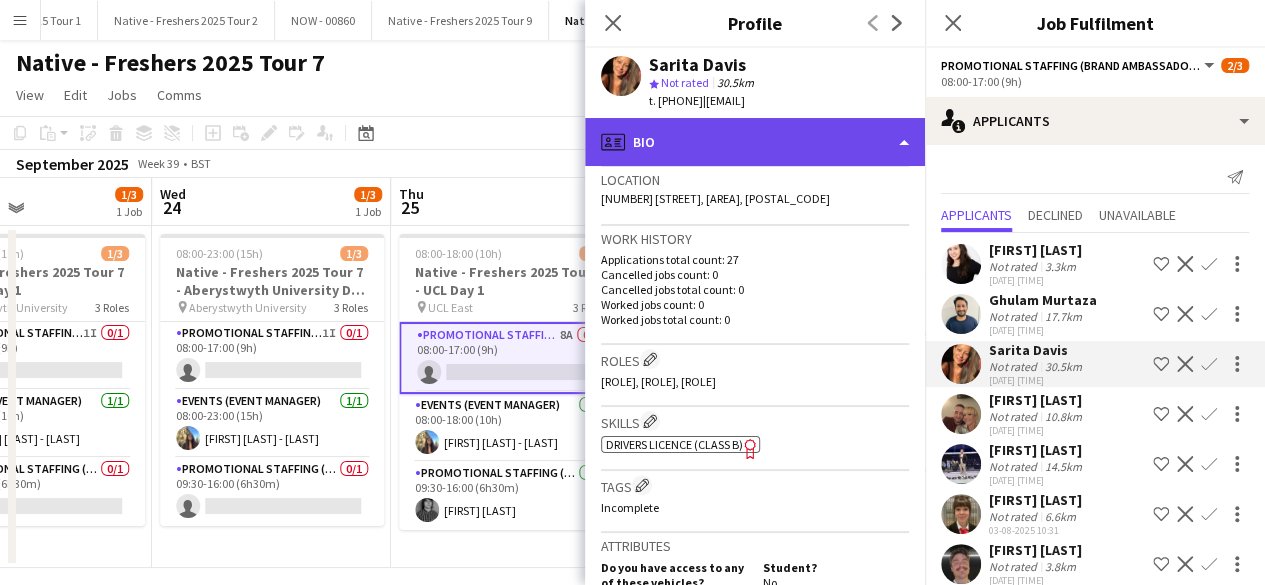 click on "profile
Bio" 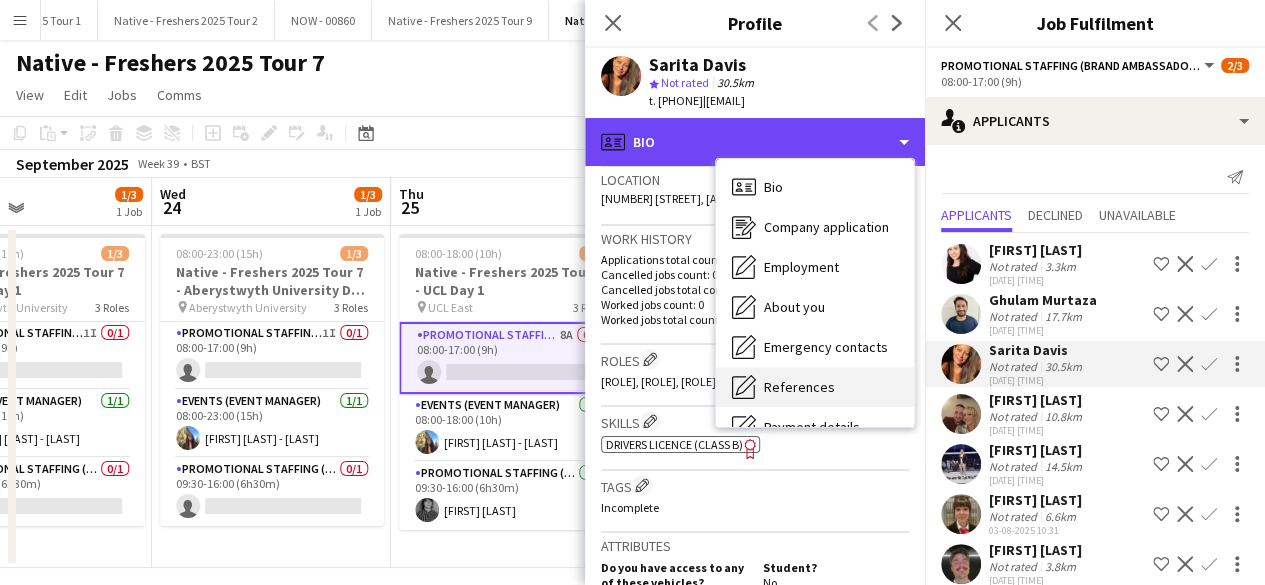 scroll, scrollTop: 188, scrollLeft: 0, axis: vertical 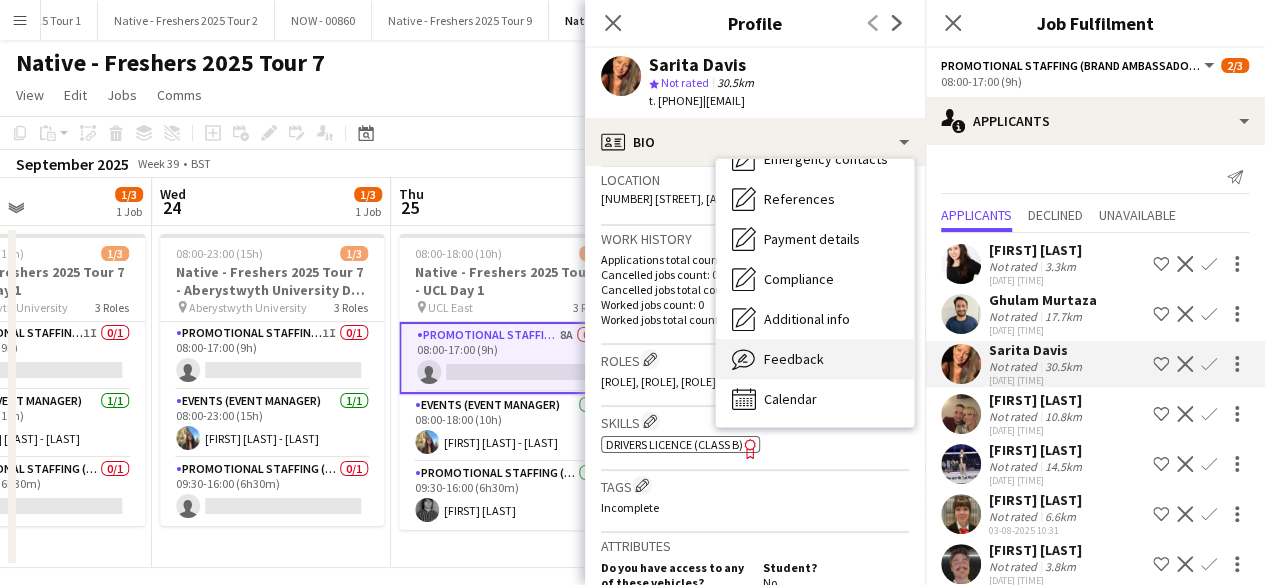 click on "Feedback
Feedback" at bounding box center [815, 359] 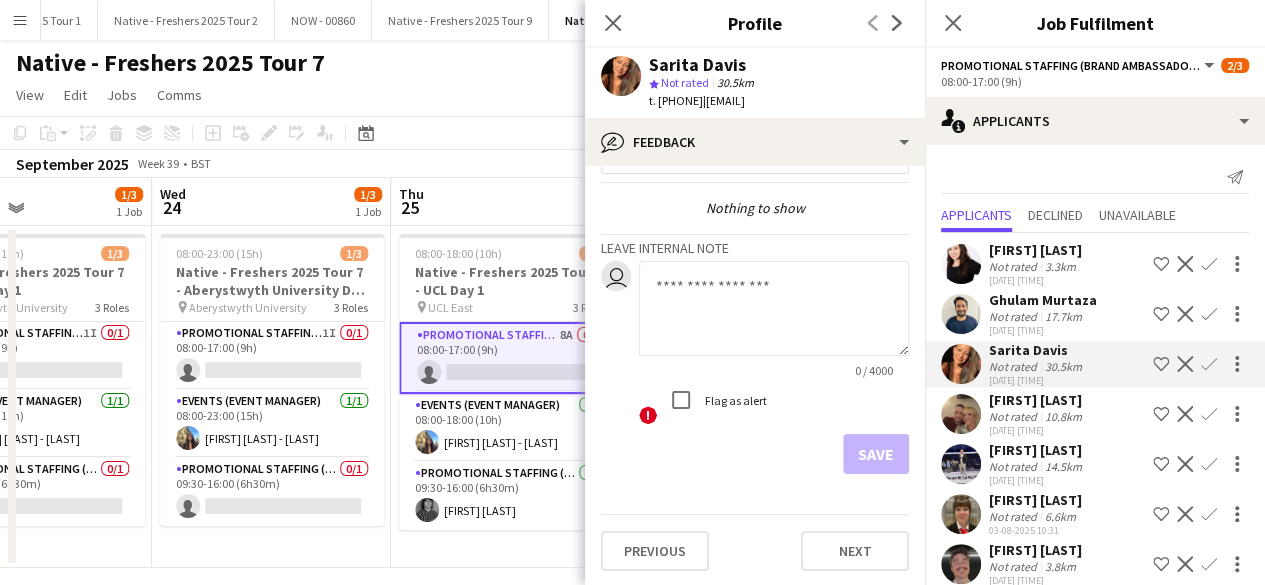 scroll, scrollTop: 0, scrollLeft: 0, axis: both 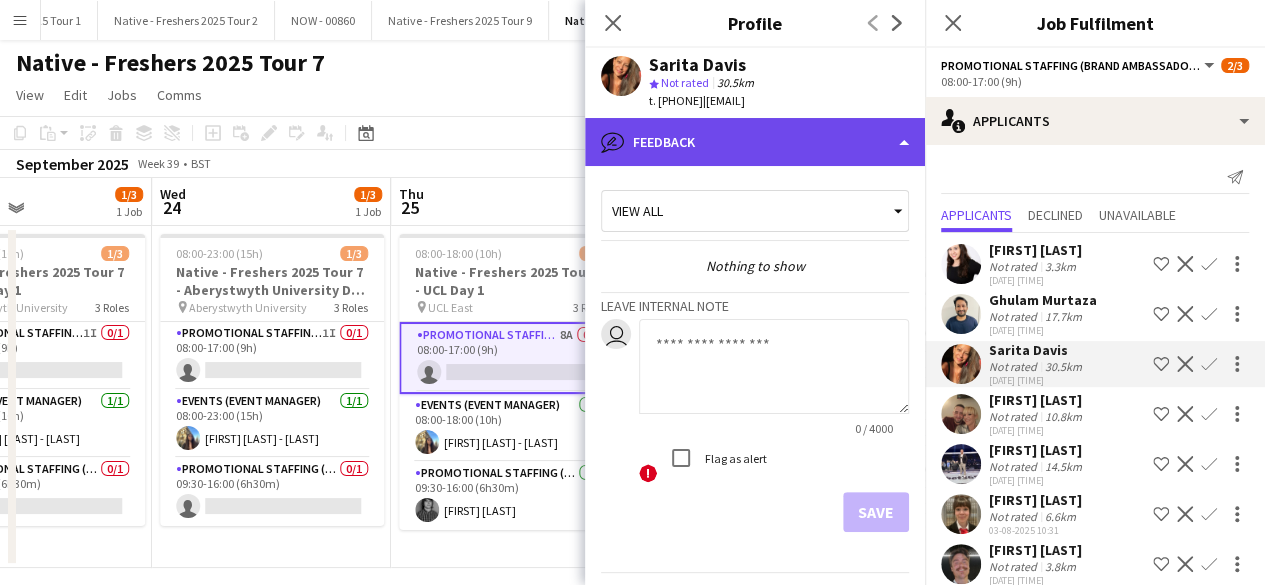 click on "bubble-pencil
Feedback" 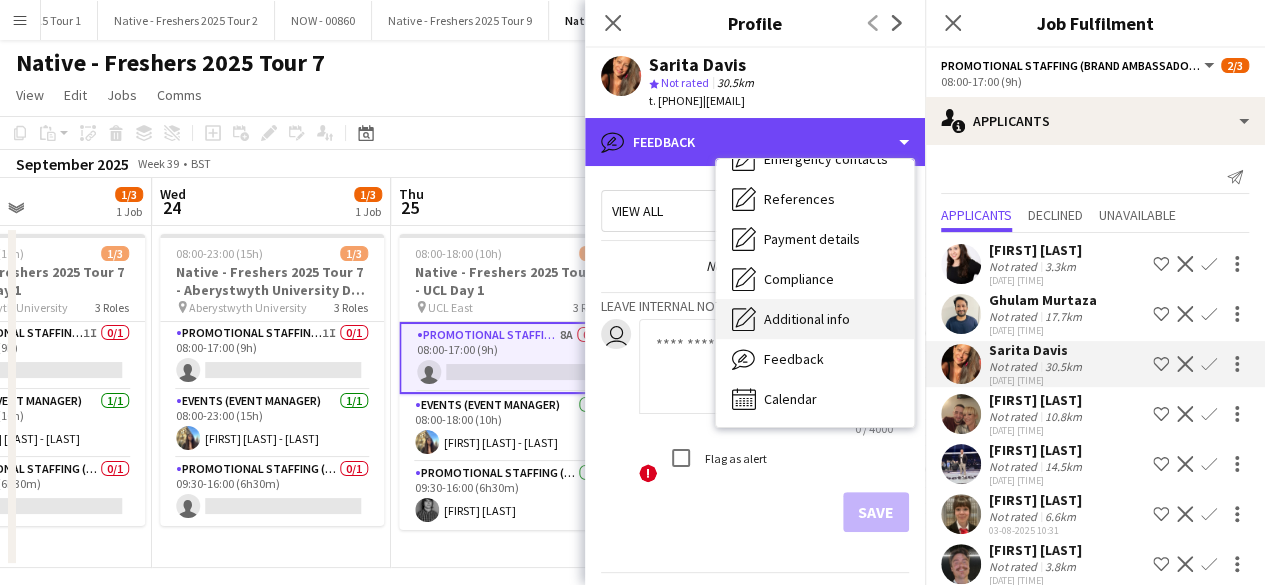 scroll, scrollTop: 16, scrollLeft: 0, axis: vertical 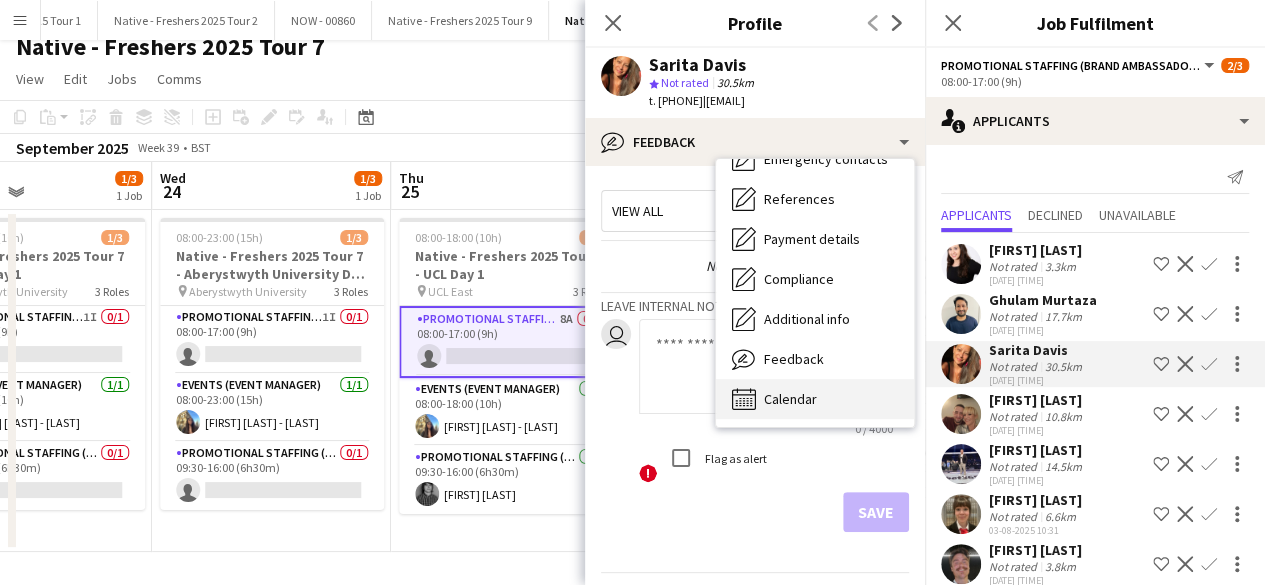 click on "Calendar" at bounding box center (790, 399) 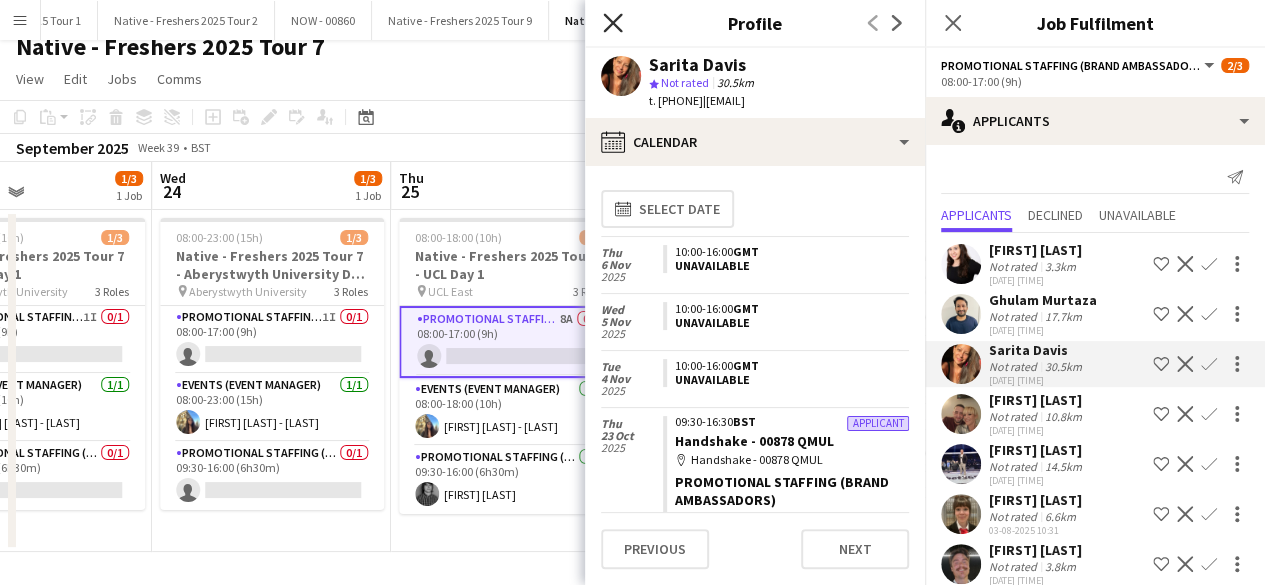 click on "Close pop-in" 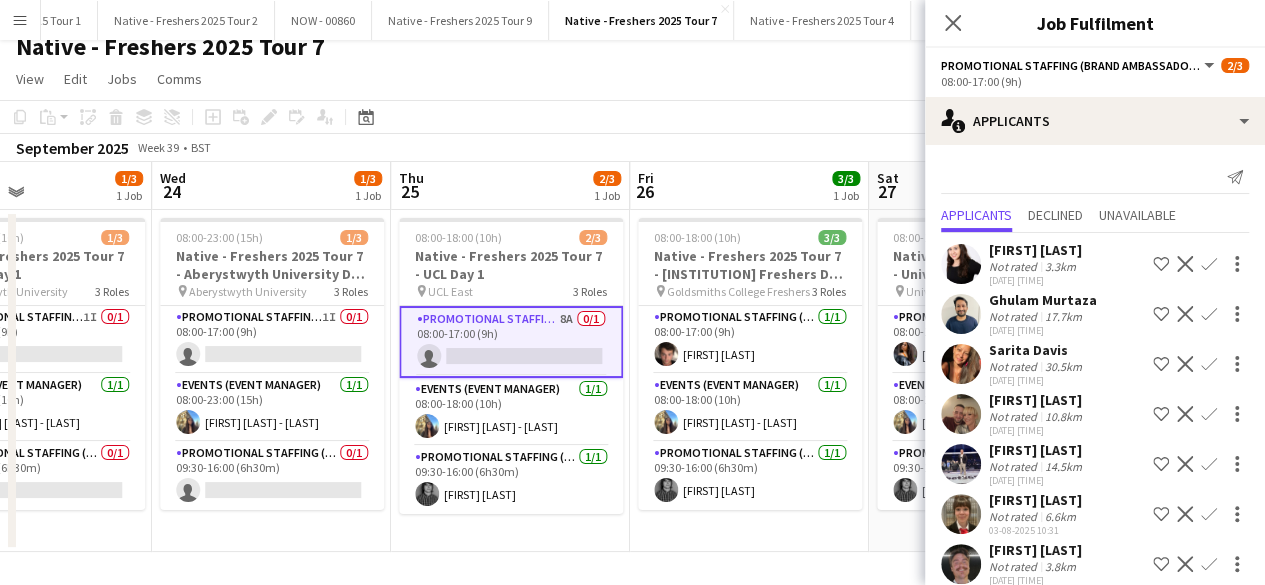 scroll, scrollTop: 21, scrollLeft: 0, axis: vertical 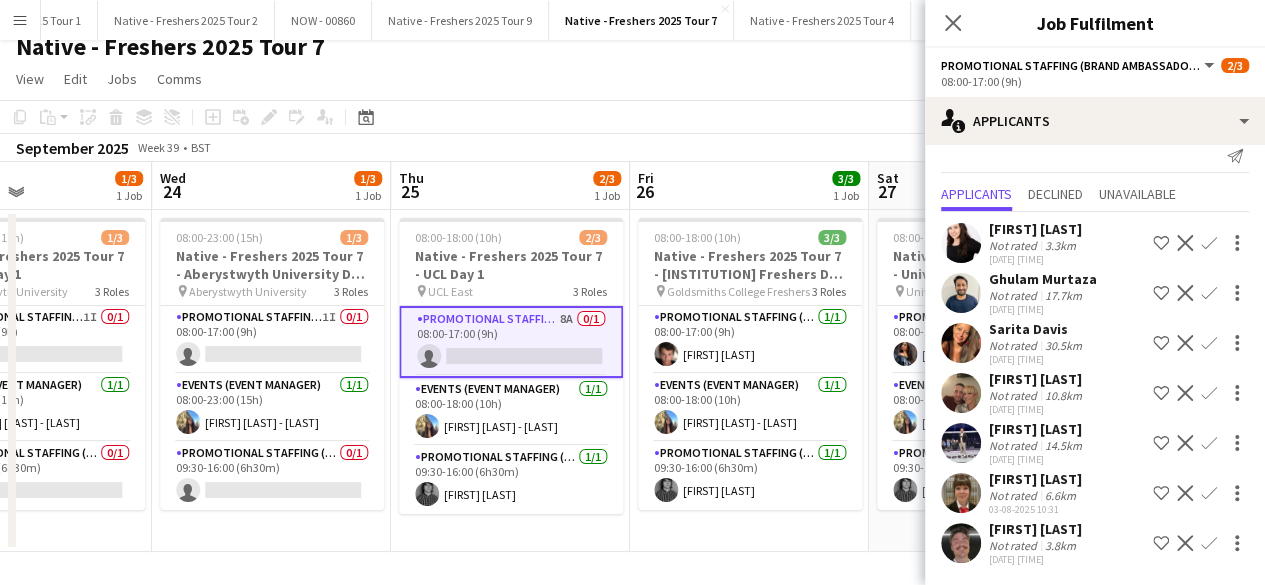 click 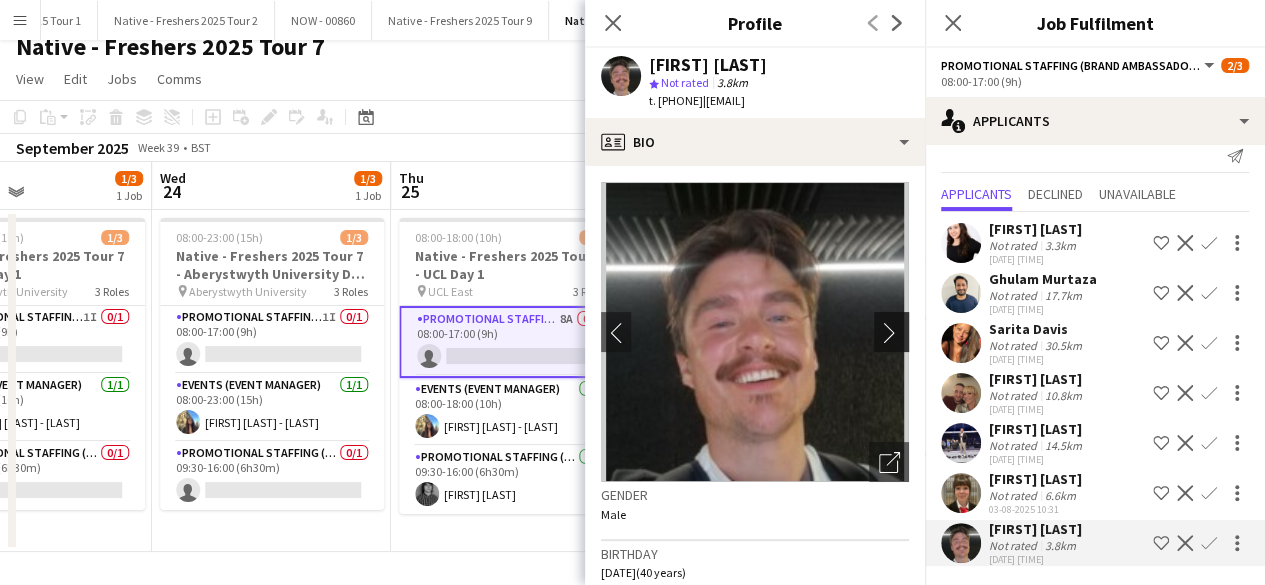 click on "chevron-right" 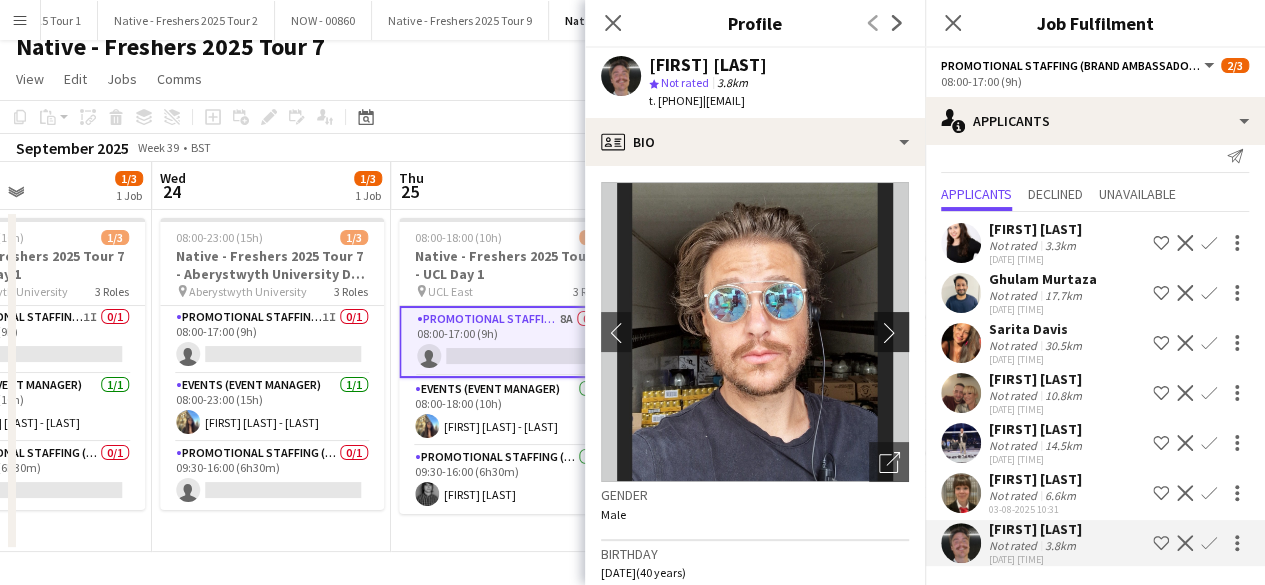 click on "chevron-right" 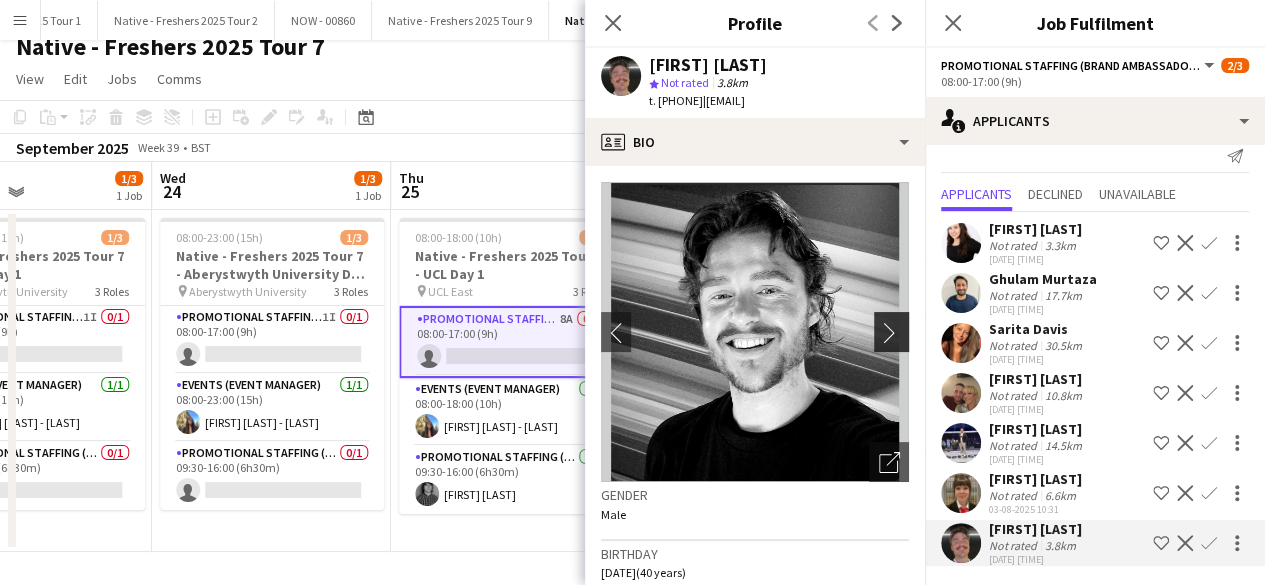 click on "chevron-right" 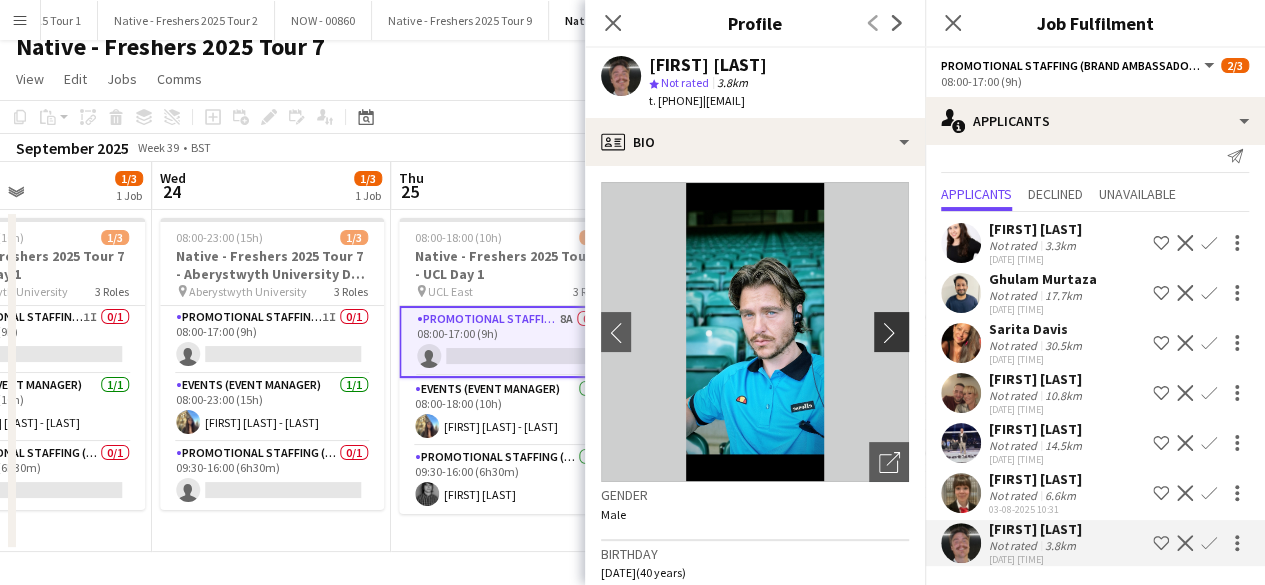 click on "chevron-right" 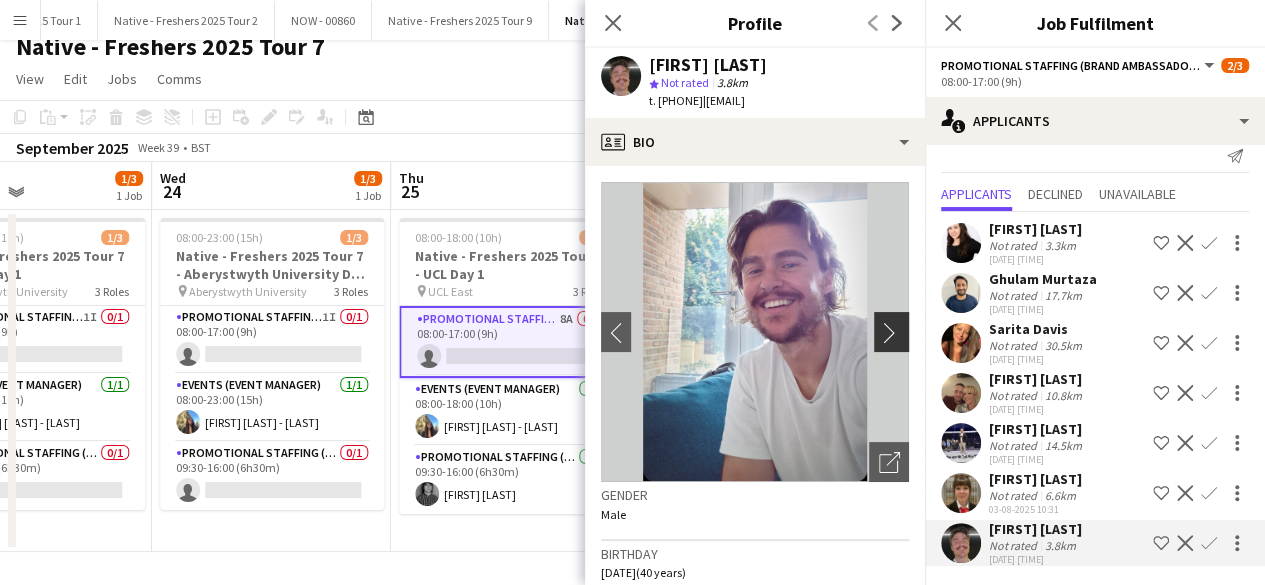 click on "chevron-right" 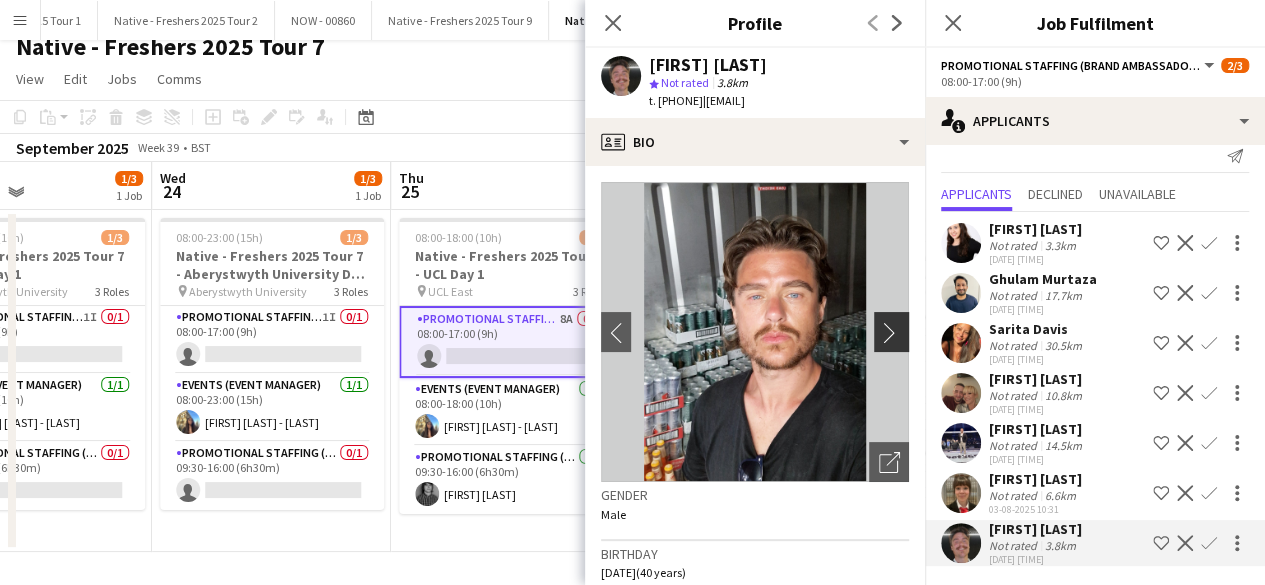 click on "chevron-right" 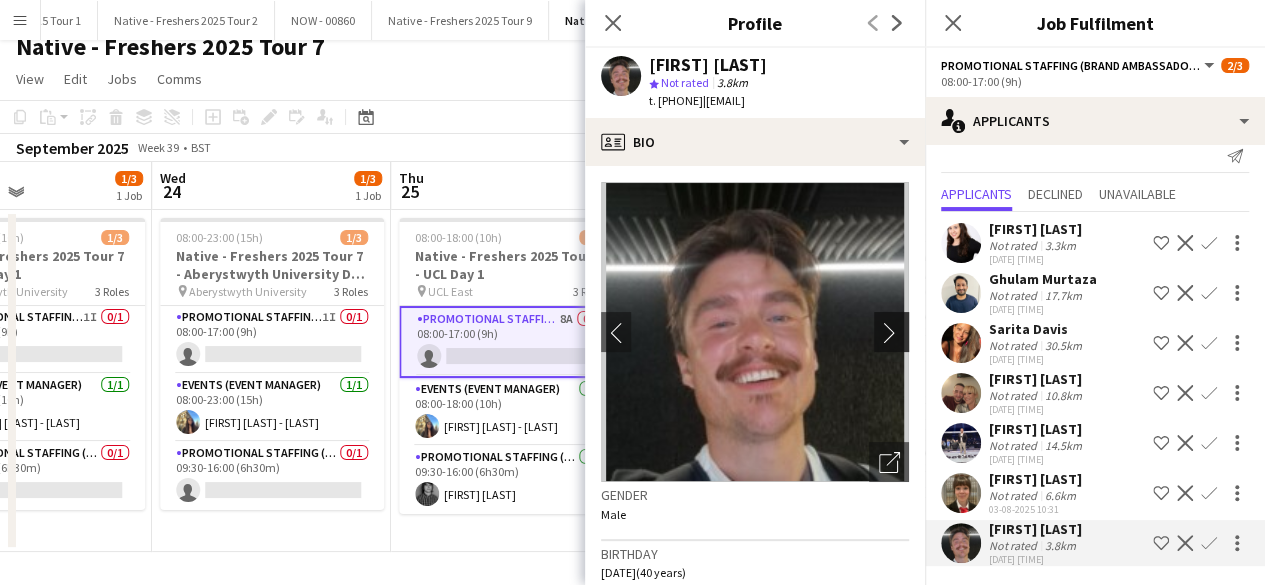 click on "chevron-right" 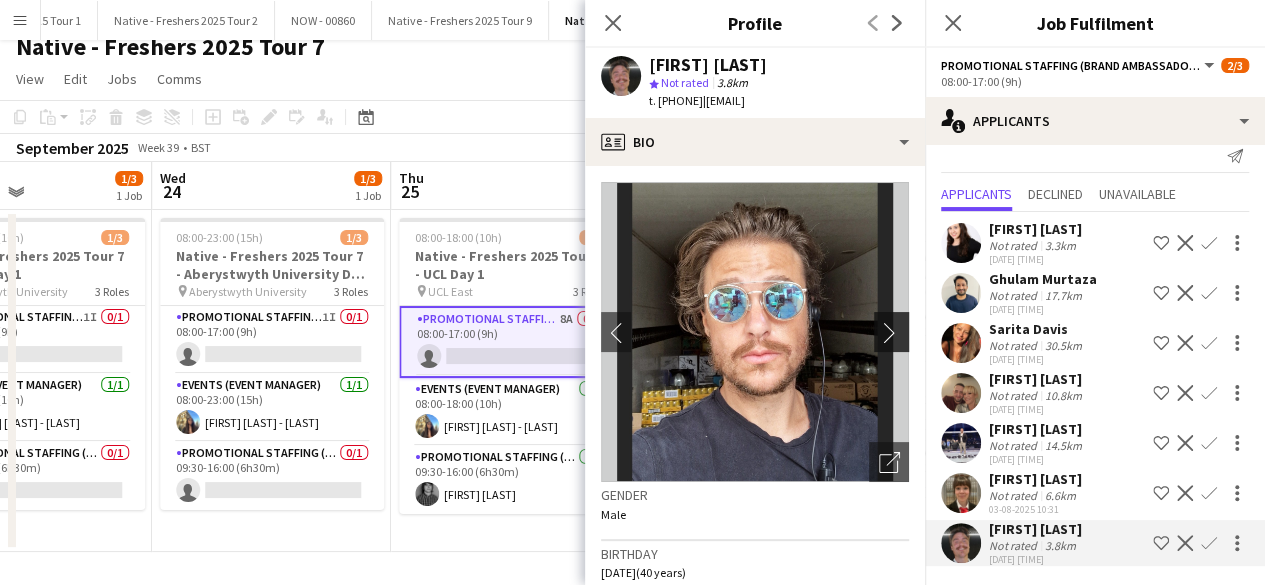 click on "chevron-right" 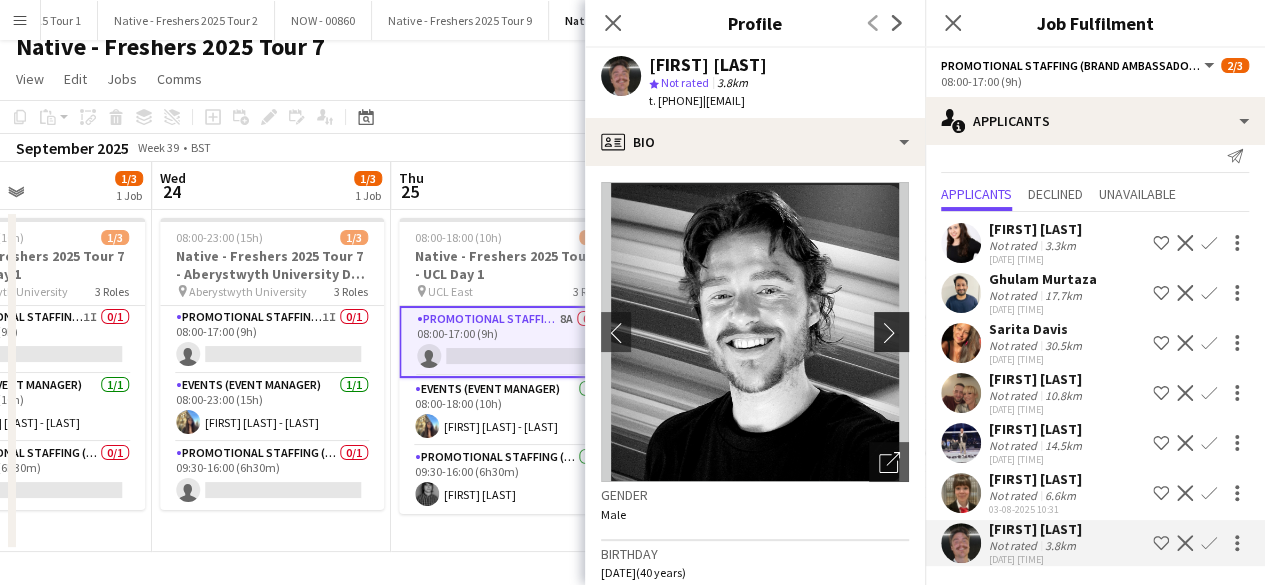 click on "chevron-right" 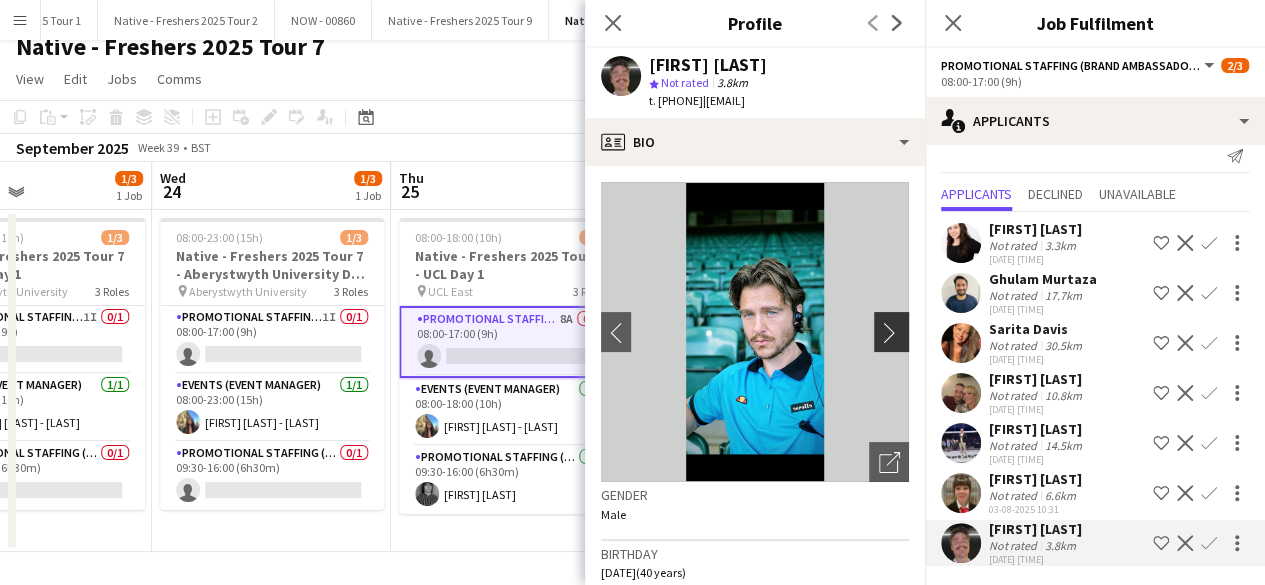 click on "chevron-right" 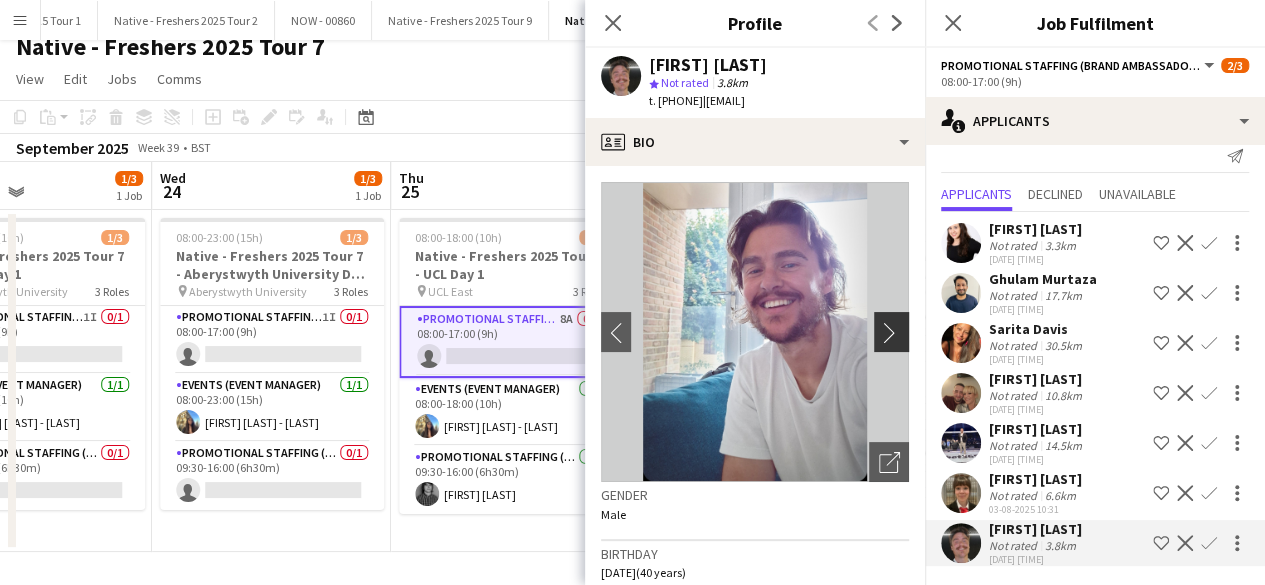 click on "chevron-right" 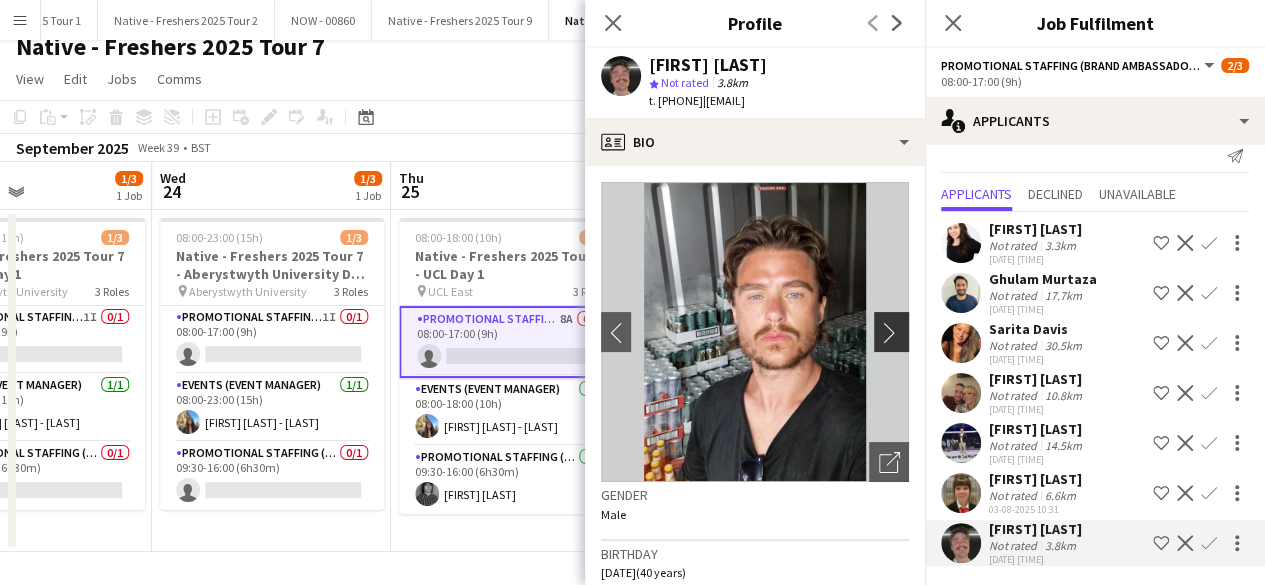 click on "chevron-right" 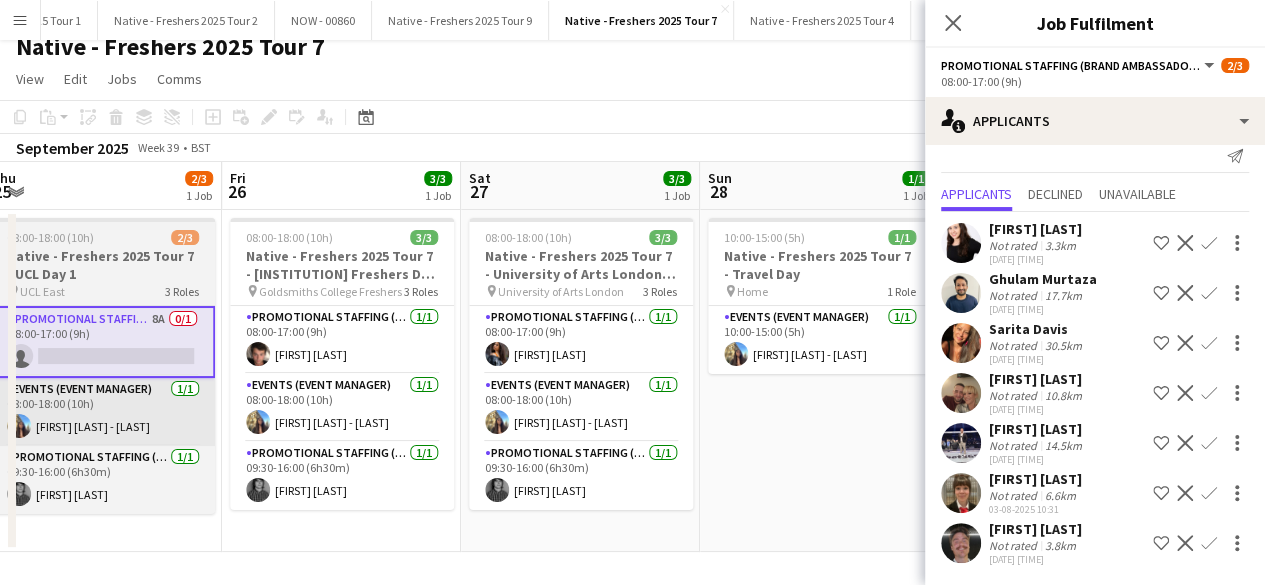 scroll, scrollTop: 0, scrollLeft: 578, axis: horizontal 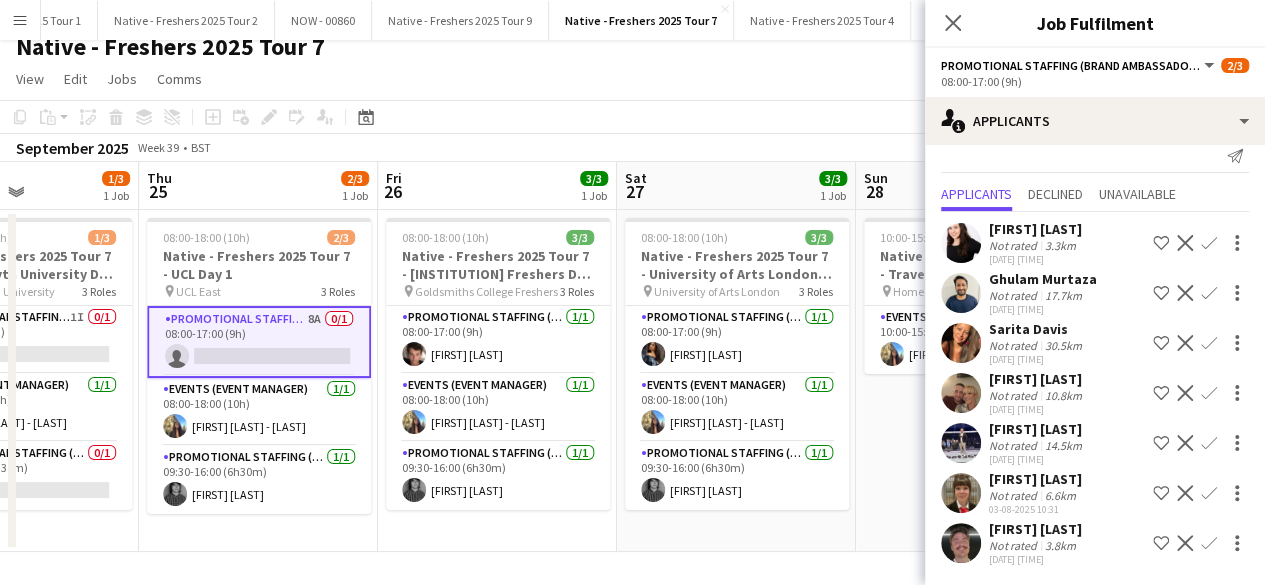 click at bounding box center [961, 393] 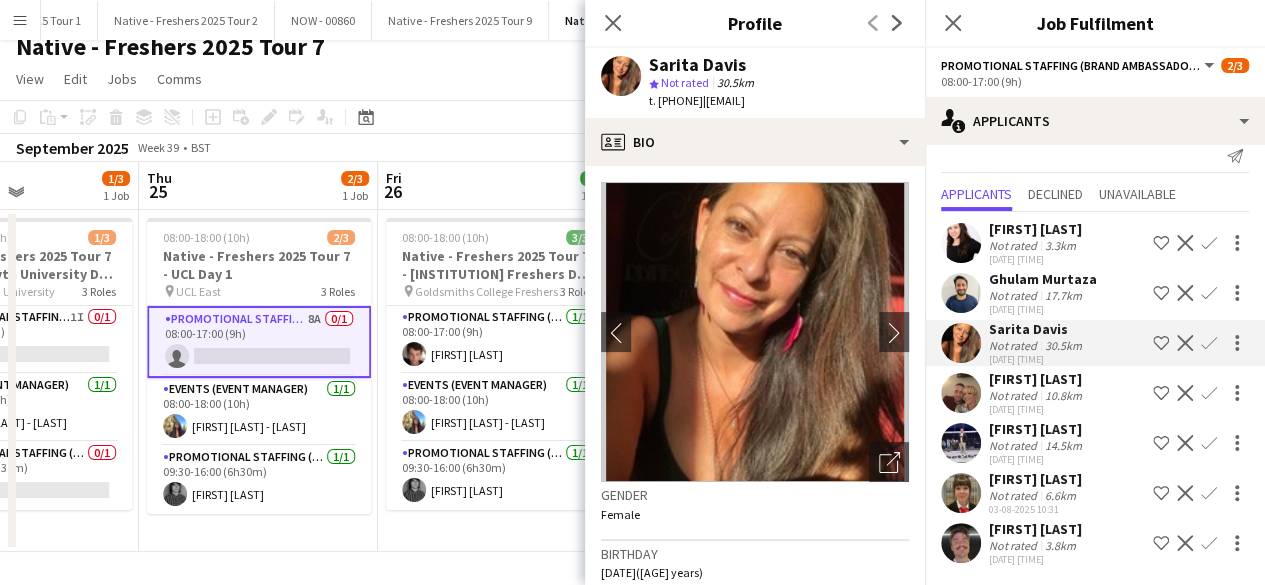 click on "Confirm" 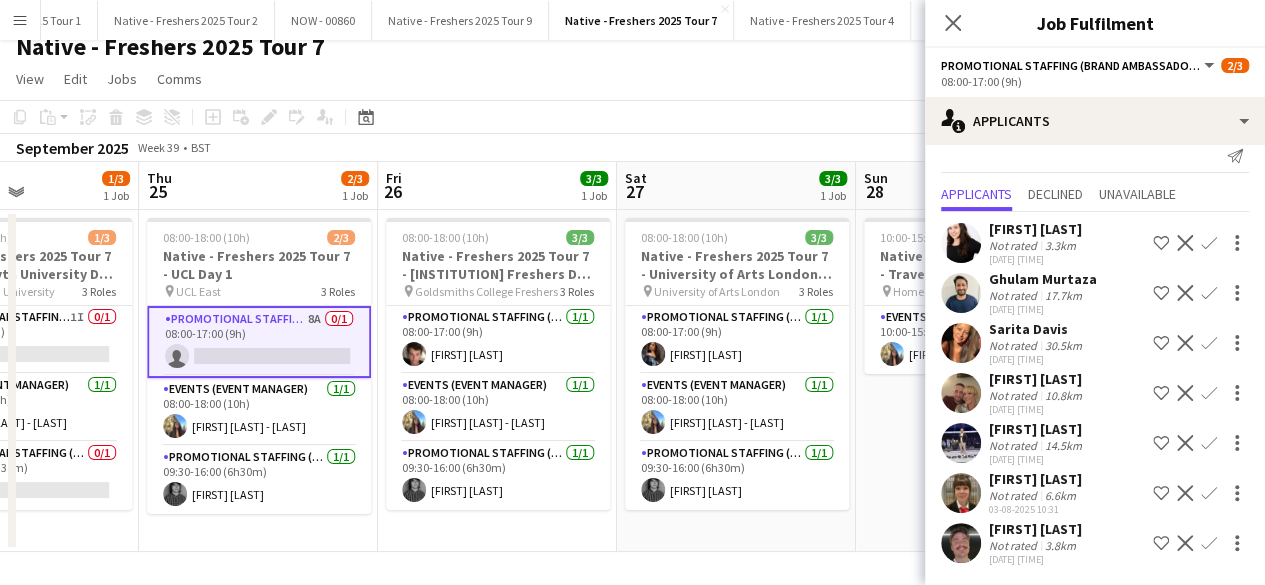 click on "Confirm" 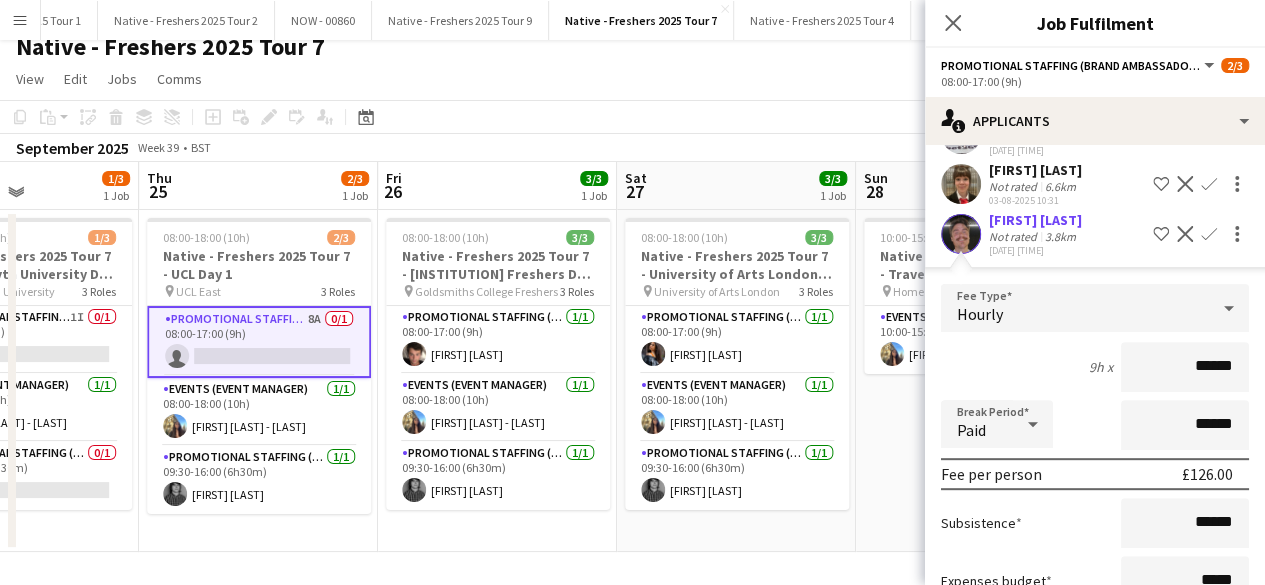 scroll, scrollTop: 474, scrollLeft: 0, axis: vertical 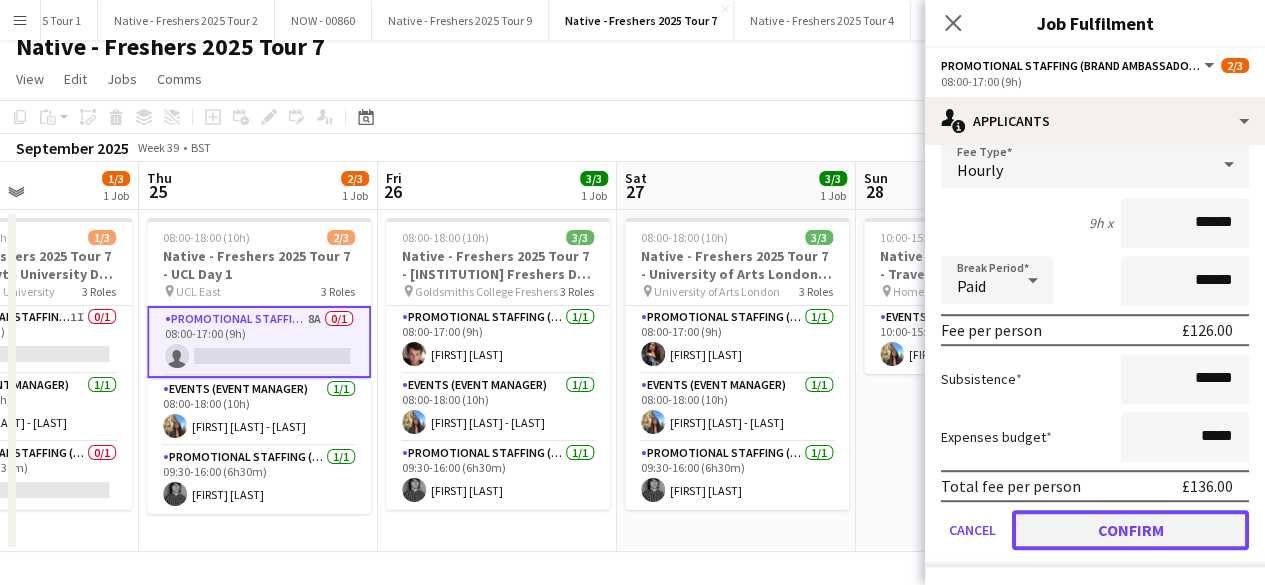 click on "Confirm" 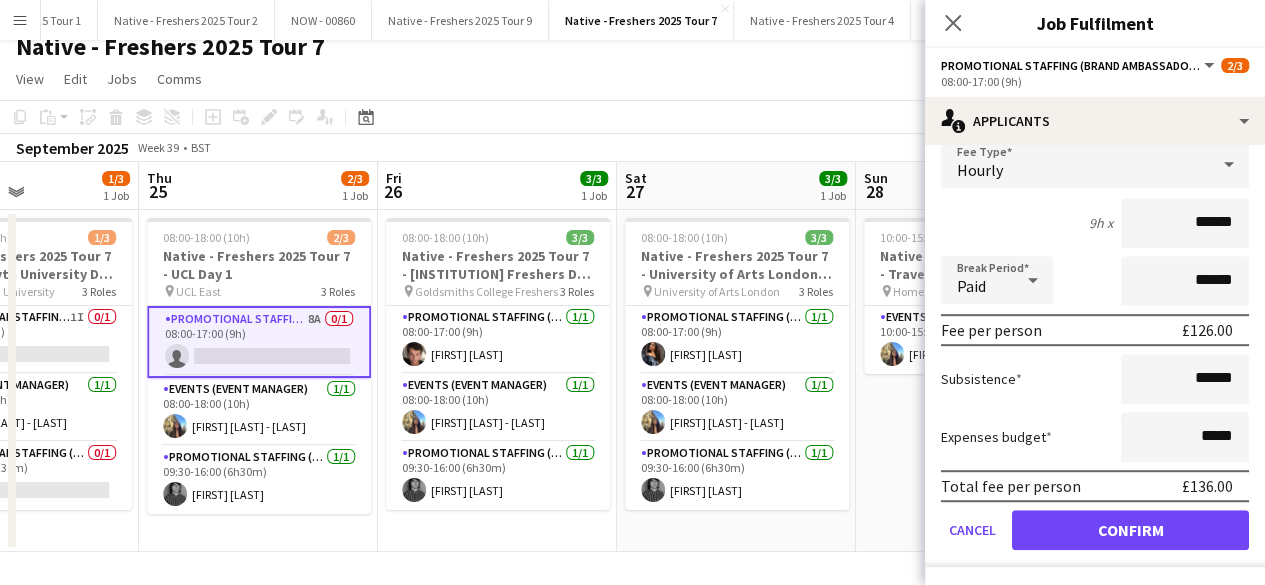 scroll, scrollTop: 0, scrollLeft: 0, axis: both 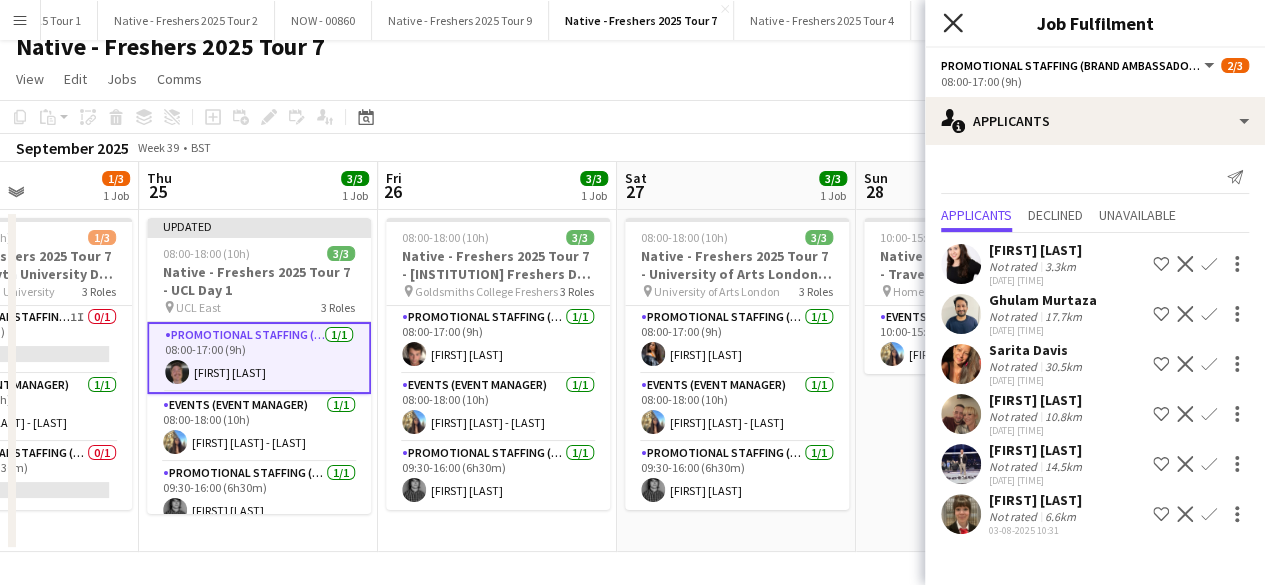 click 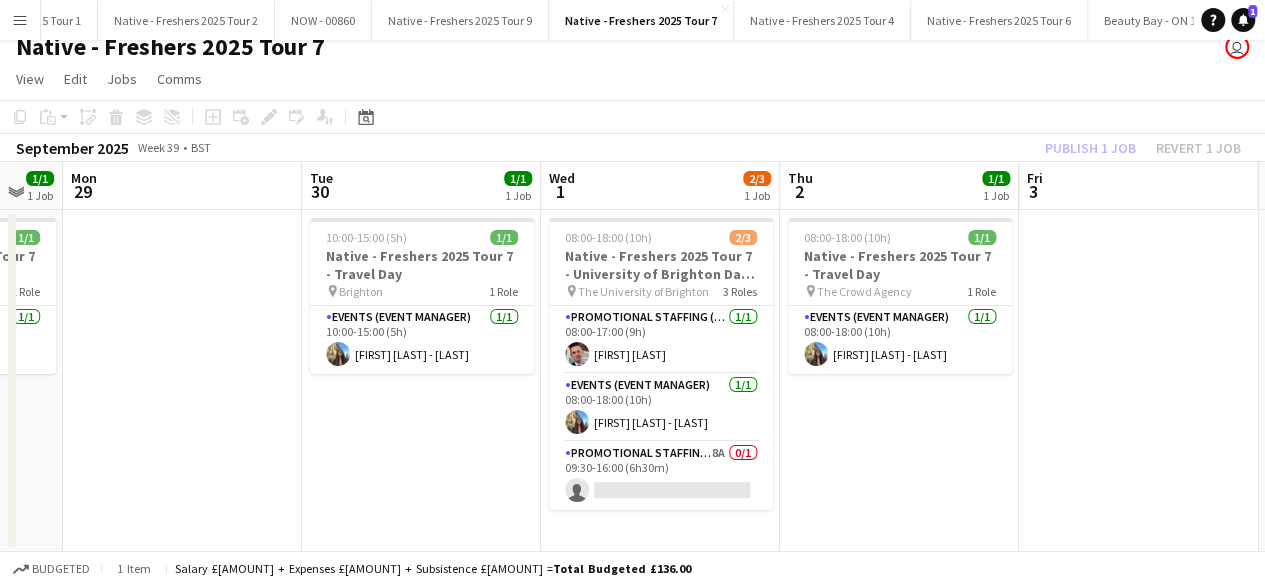 scroll, scrollTop: 0, scrollLeft: 680, axis: horizontal 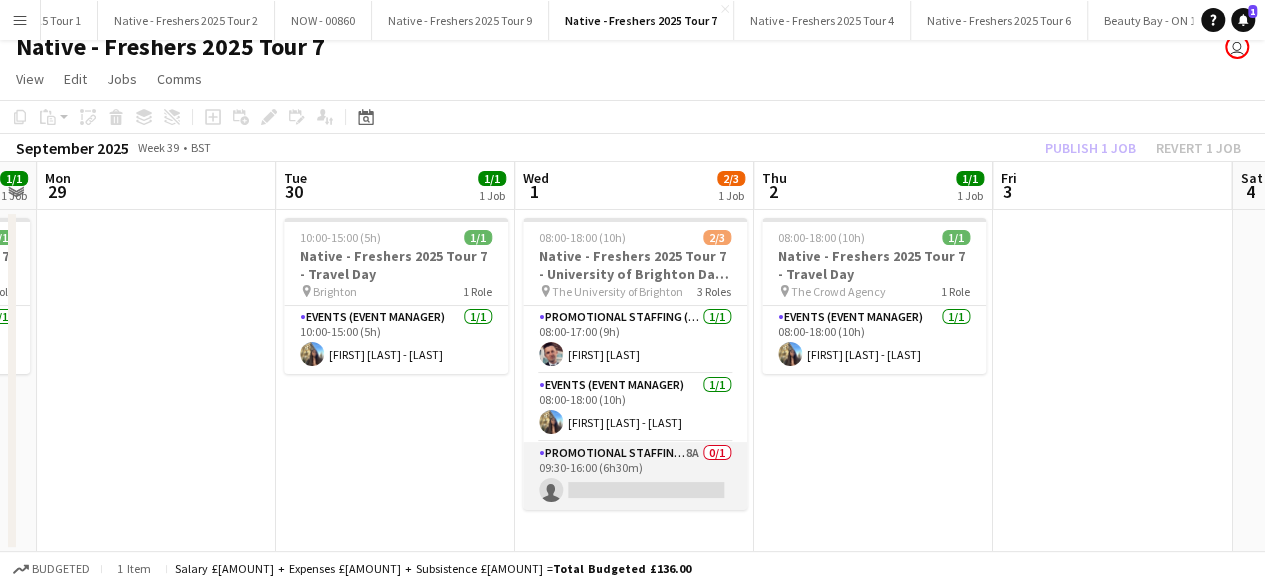 click on "Promotional Staffing (Brand Ambassadors)   8A   0/1   09:30-16:00 (6h30m)
single-neutral-actions" at bounding box center [635, 476] 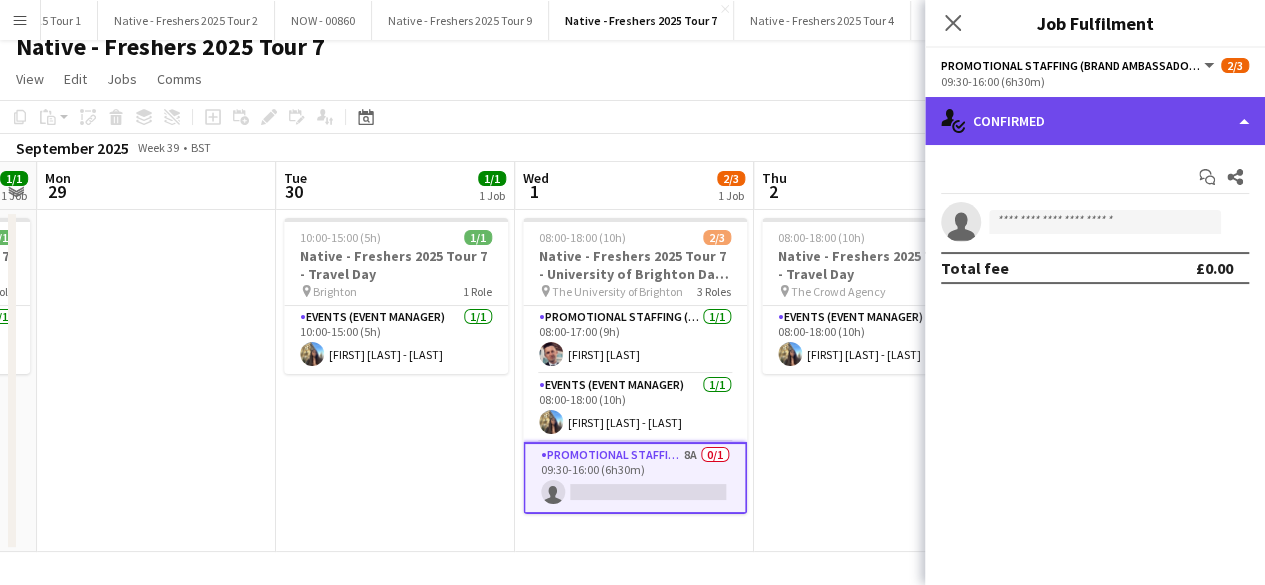 click on "single-neutral-actions-check-2
Confirmed" 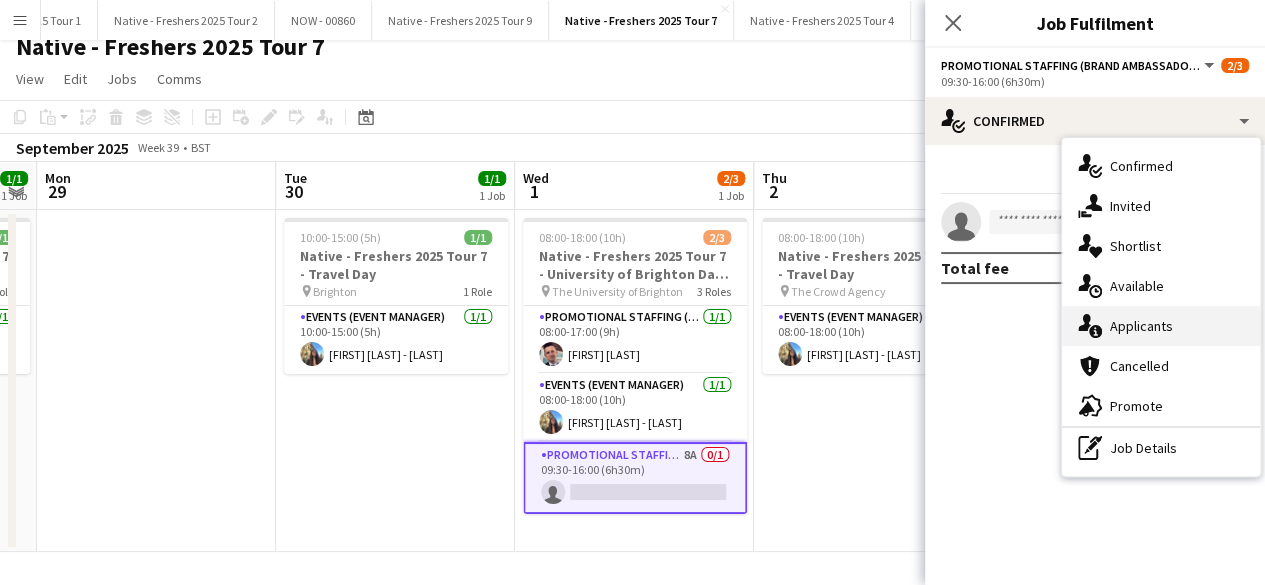 click on "single-neutral-actions-information
Applicants" at bounding box center (1161, 326) 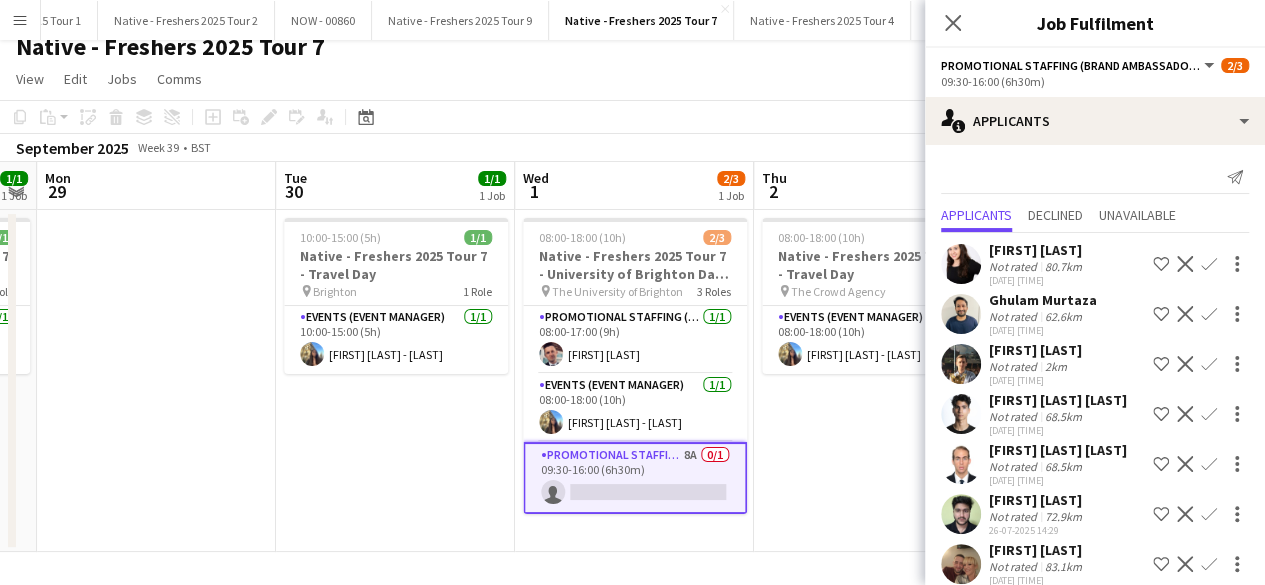 scroll, scrollTop: 89, scrollLeft: 0, axis: vertical 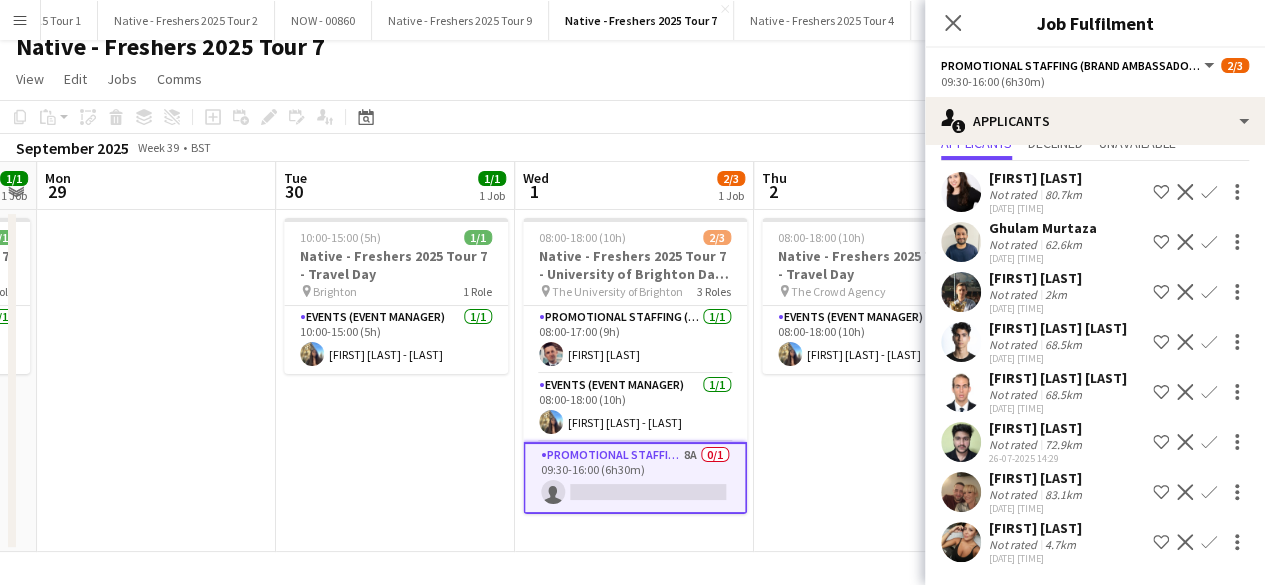 click 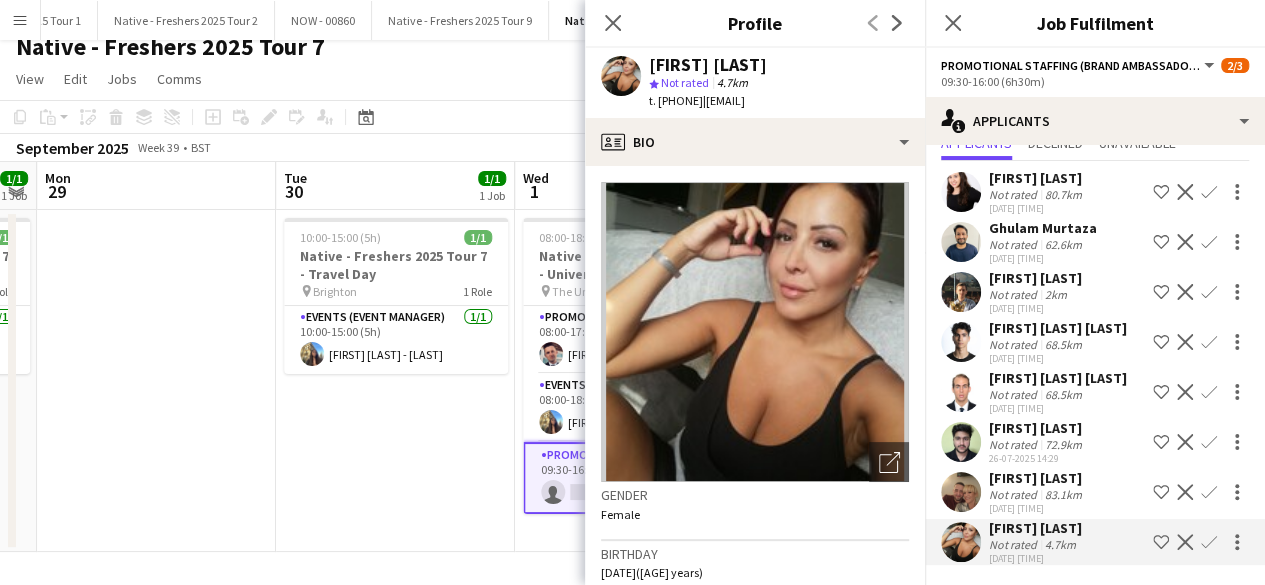 click on "Confirm" 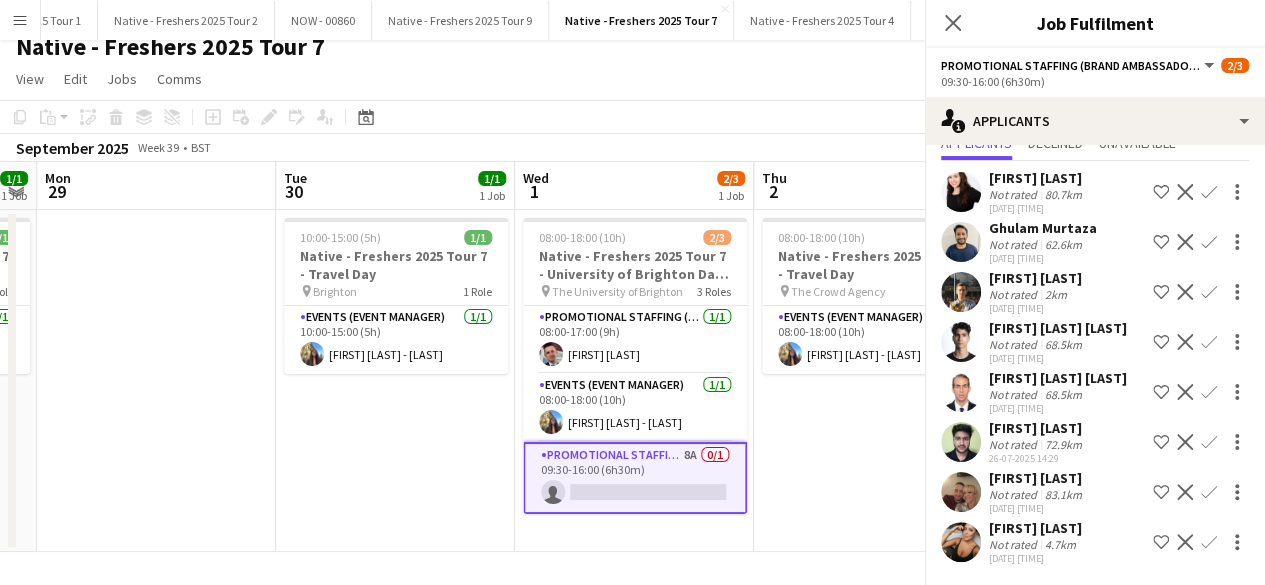 scroll, scrollTop: 89, scrollLeft: 0, axis: vertical 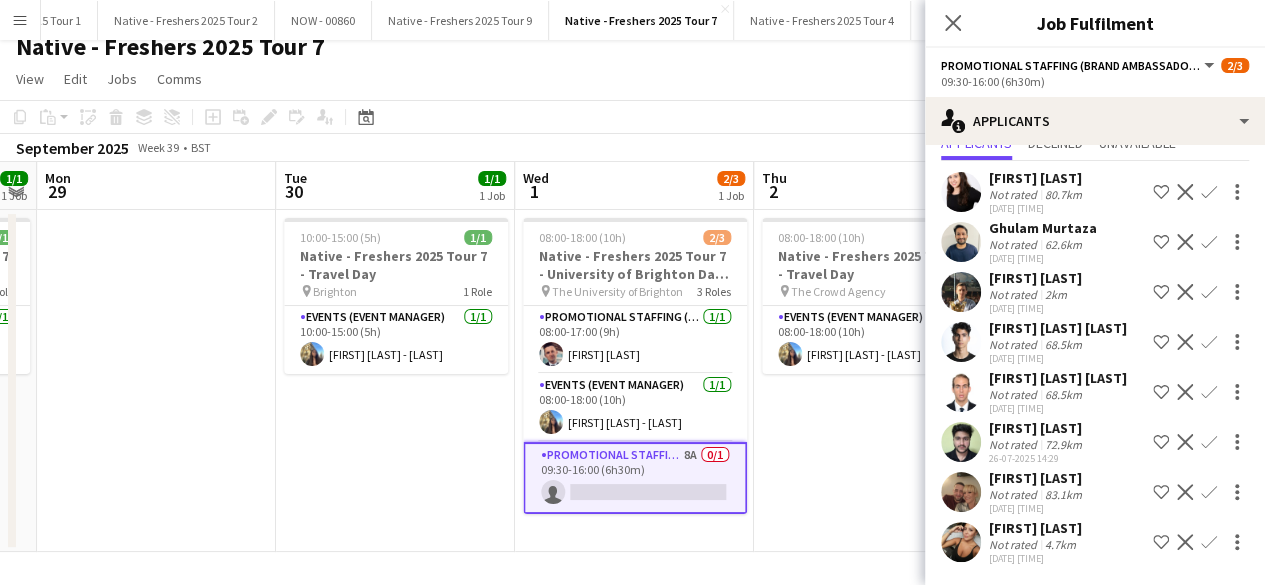 click on "Confirm" 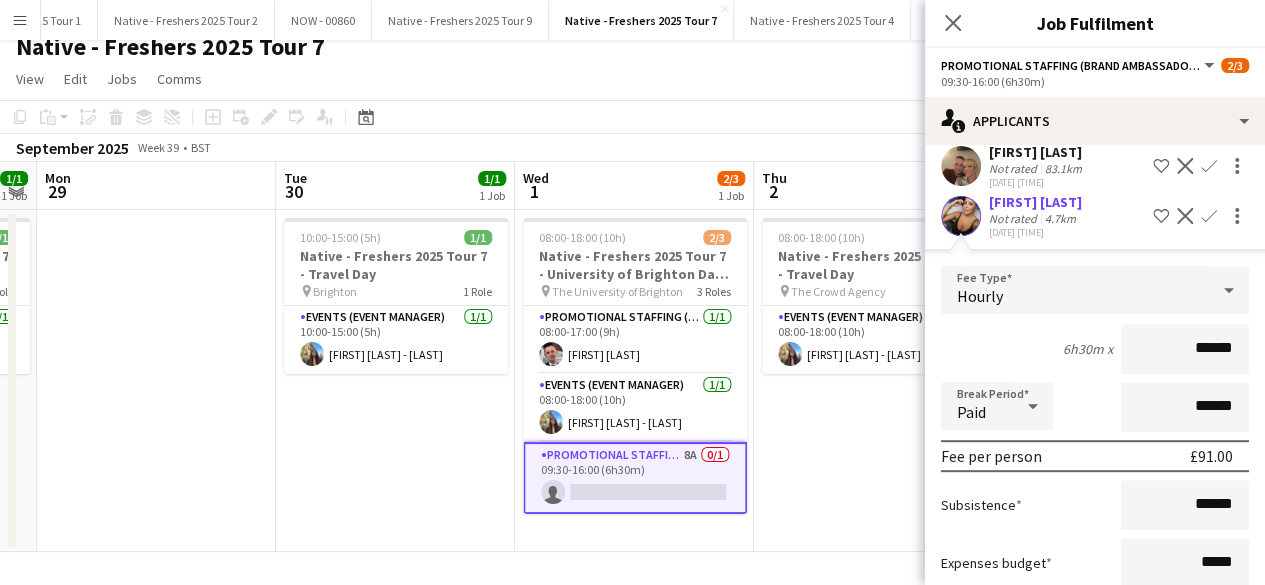 scroll, scrollTop: 542, scrollLeft: 0, axis: vertical 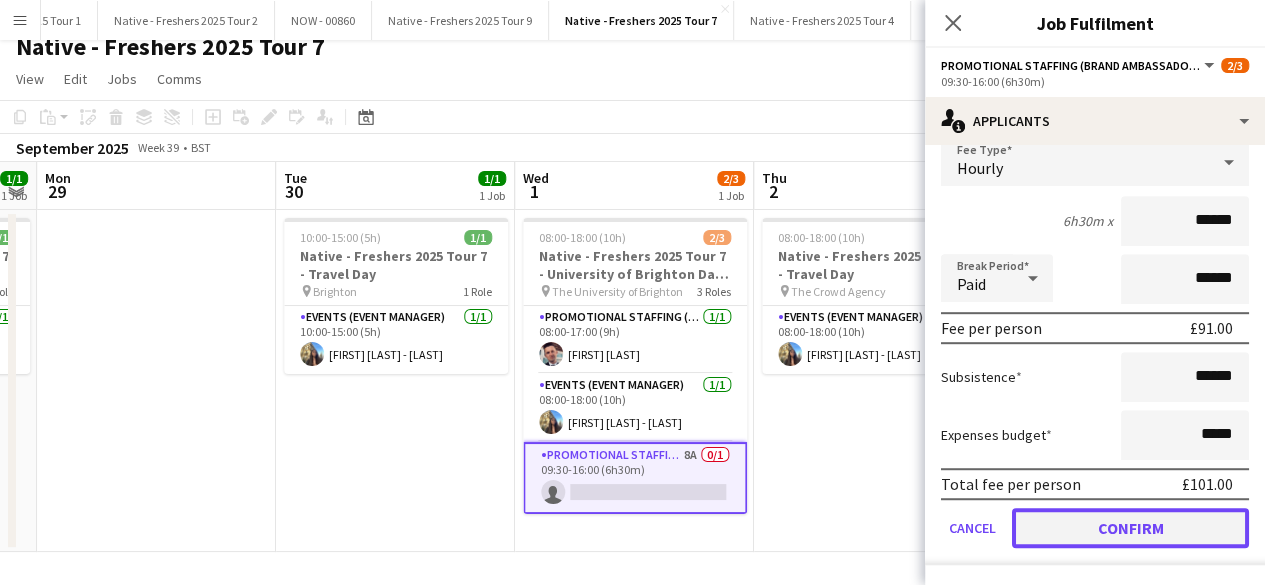 click on "Confirm" 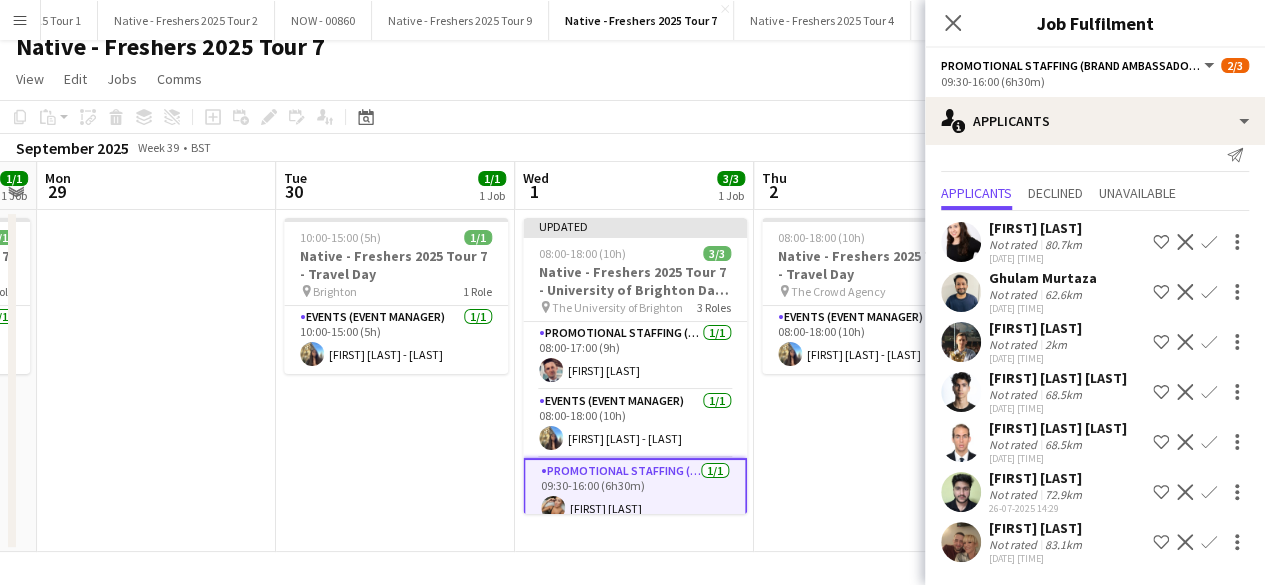 scroll, scrollTop: 39, scrollLeft: 0, axis: vertical 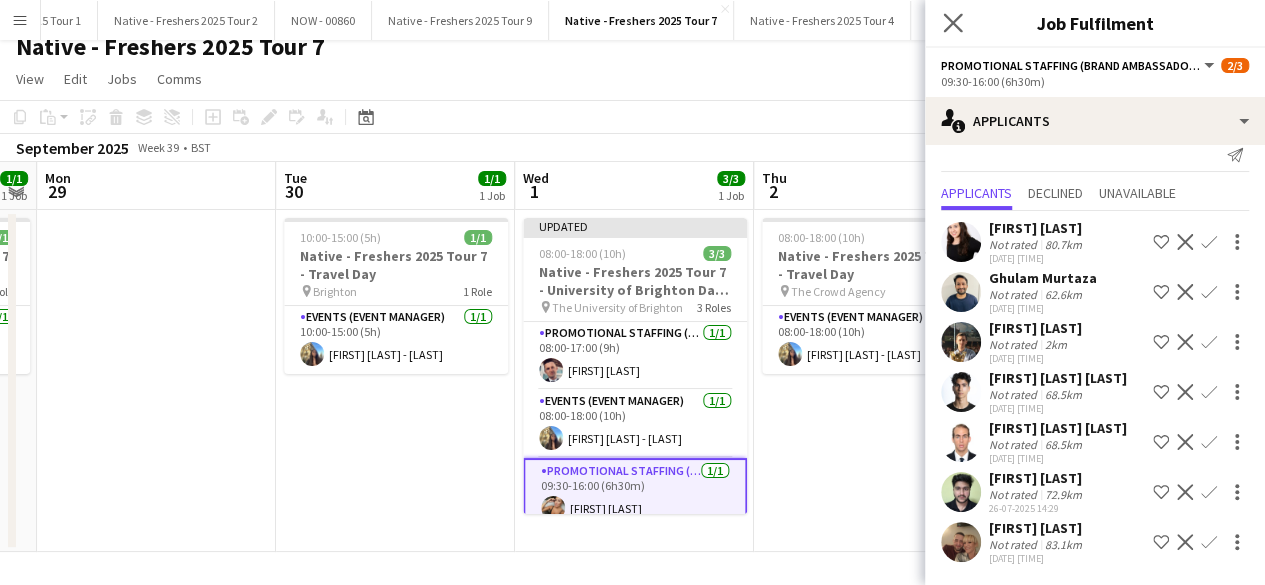 click on "Close pop-in" 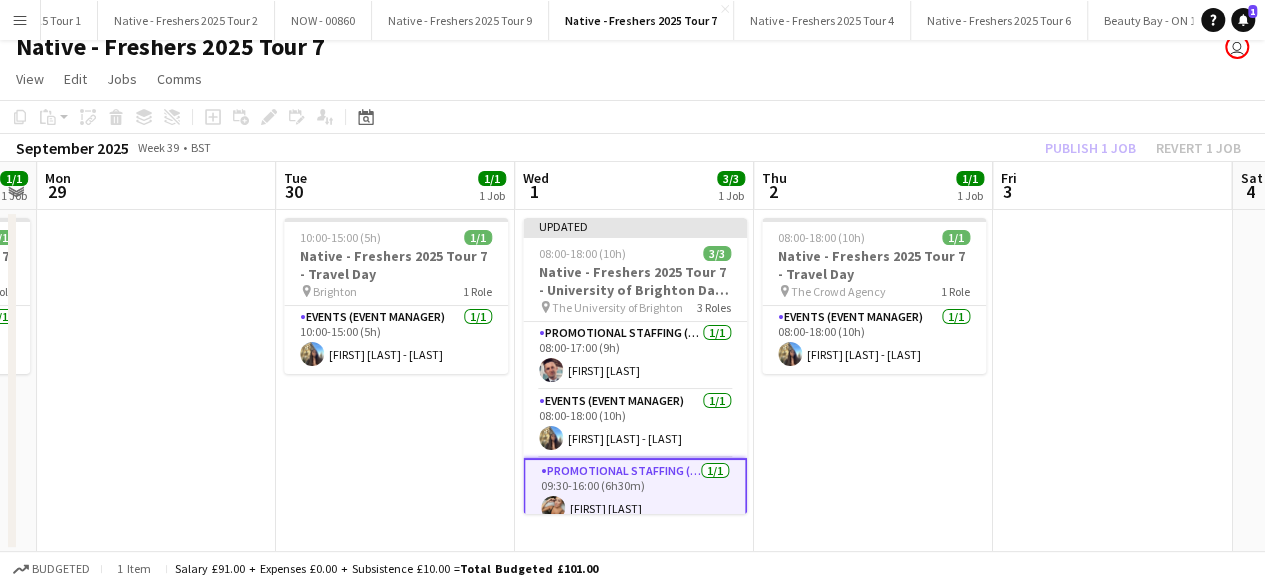 click on "[TIME]-[TIME] ([DURATION])    1/1   Native - Freshers 2025 Tour 7 - Travel Day
pin
The Crowd Agency   1 Role   Events (Event Manager)   1/1   [TIME]-[TIME] ([DURATION])
[FIRST] [LAST] - [LAST]" at bounding box center [873, 381] 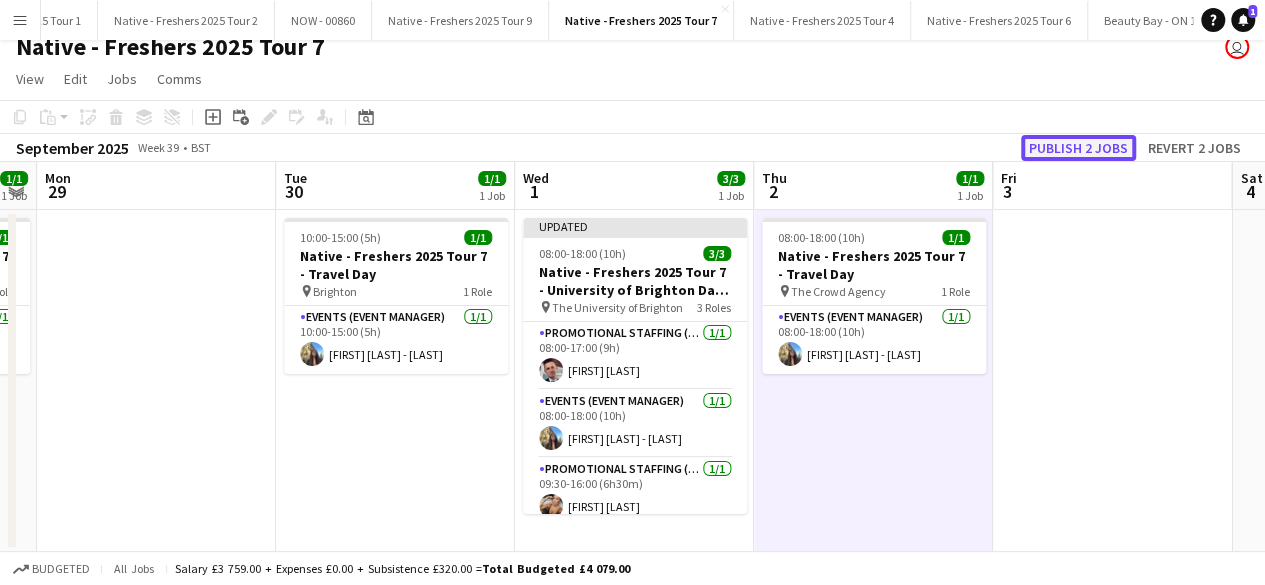 click on "Publish 2 jobs" 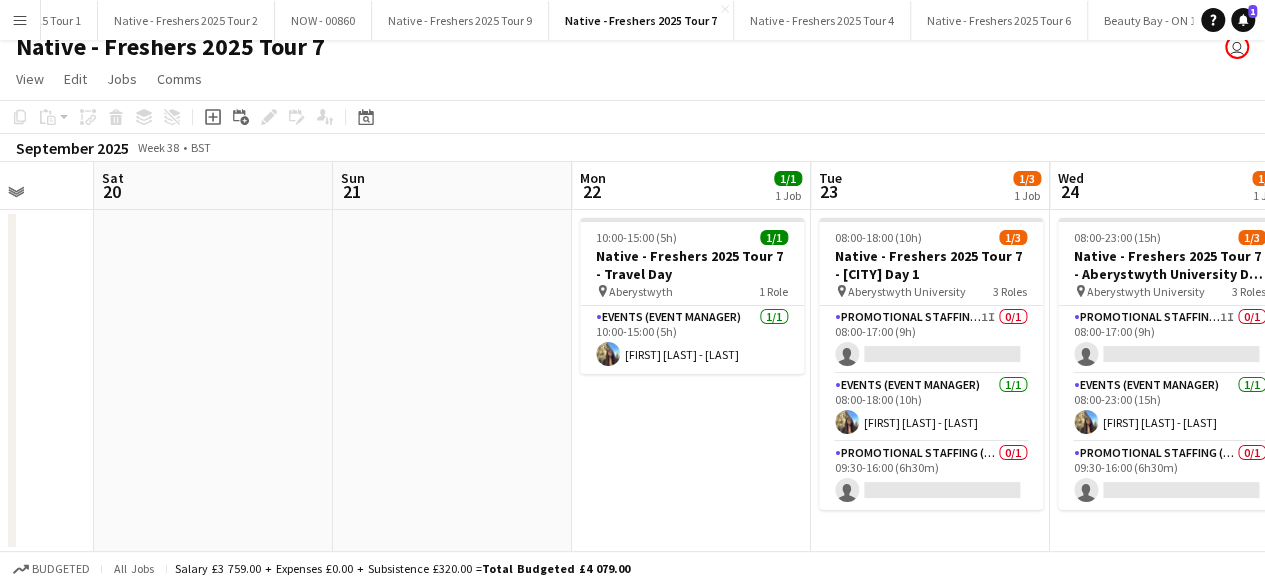 scroll, scrollTop: 0, scrollLeft: 600, axis: horizontal 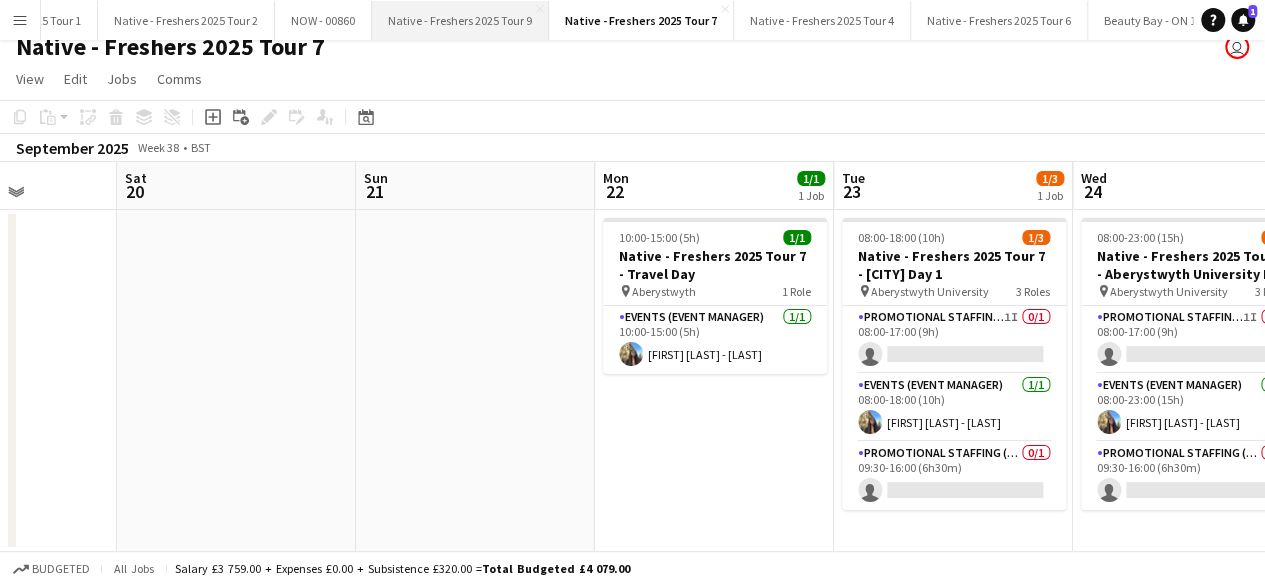 click on "Native - Freshers 2025 Tour 9
Close" at bounding box center [460, 20] 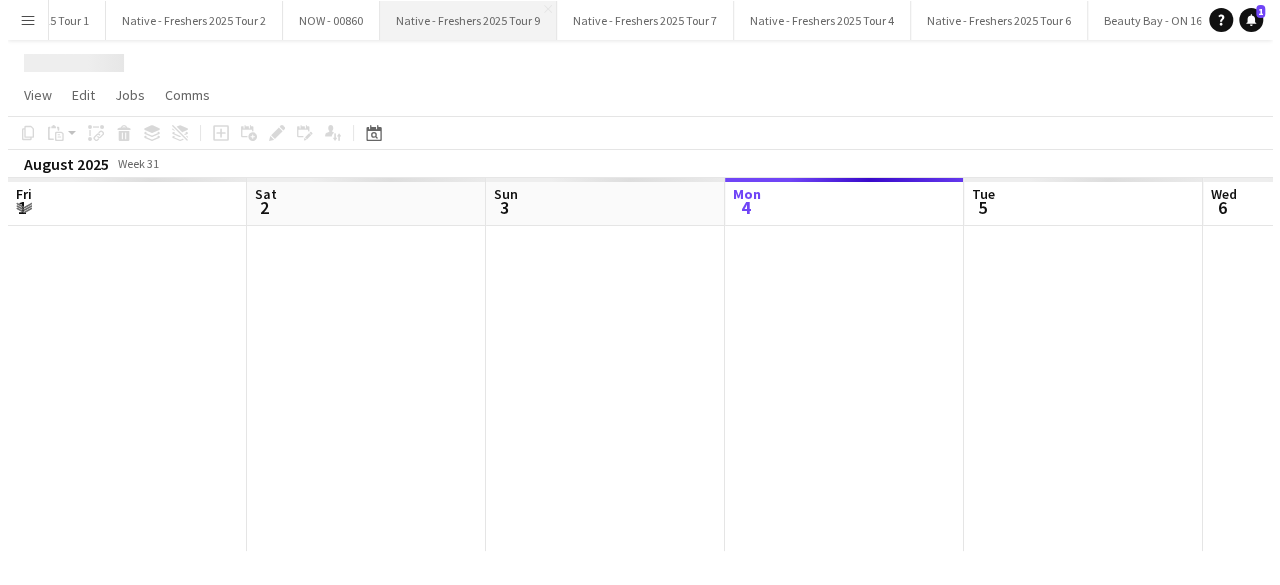 scroll, scrollTop: 0, scrollLeft: 0, axis: both 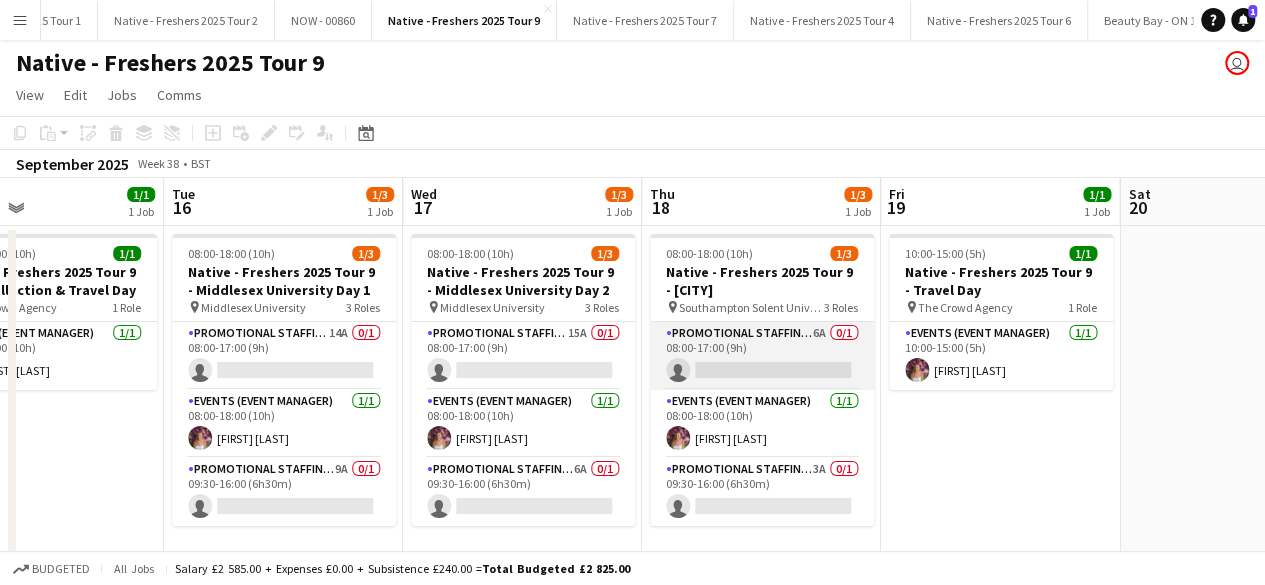 click on "Promotional Staffing (Brand Ambassadors)   6A   0/1   08:00-17:00 (9h)
single-neutral-actions" at bounding box center (762, 356) 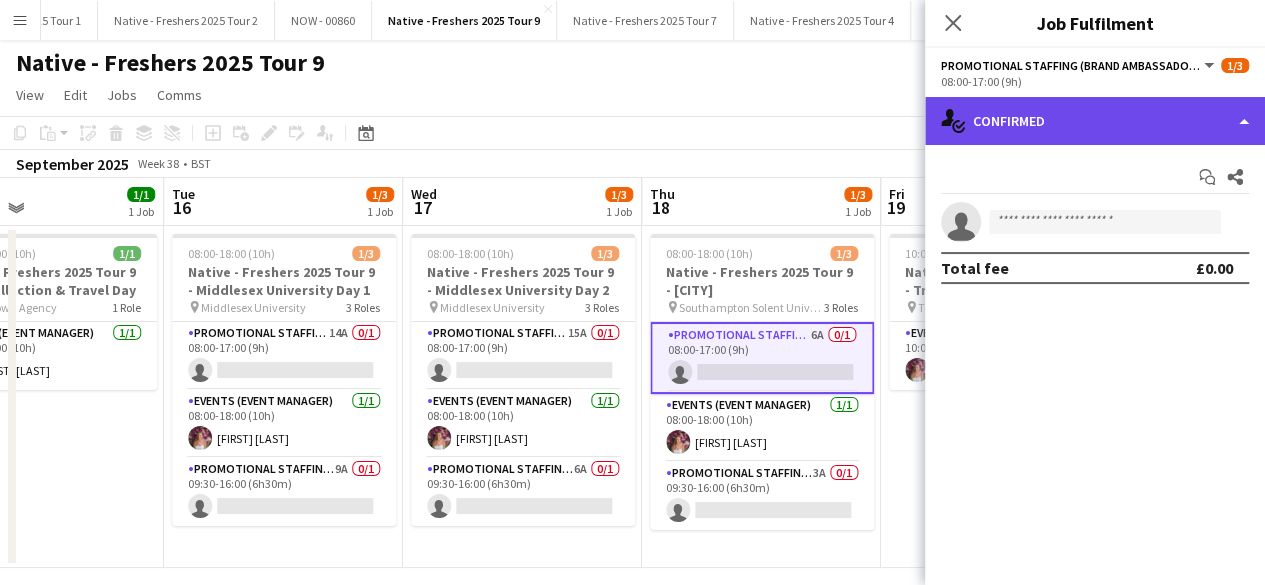 click on "single-neutral-actions-check-2
Confirmed" 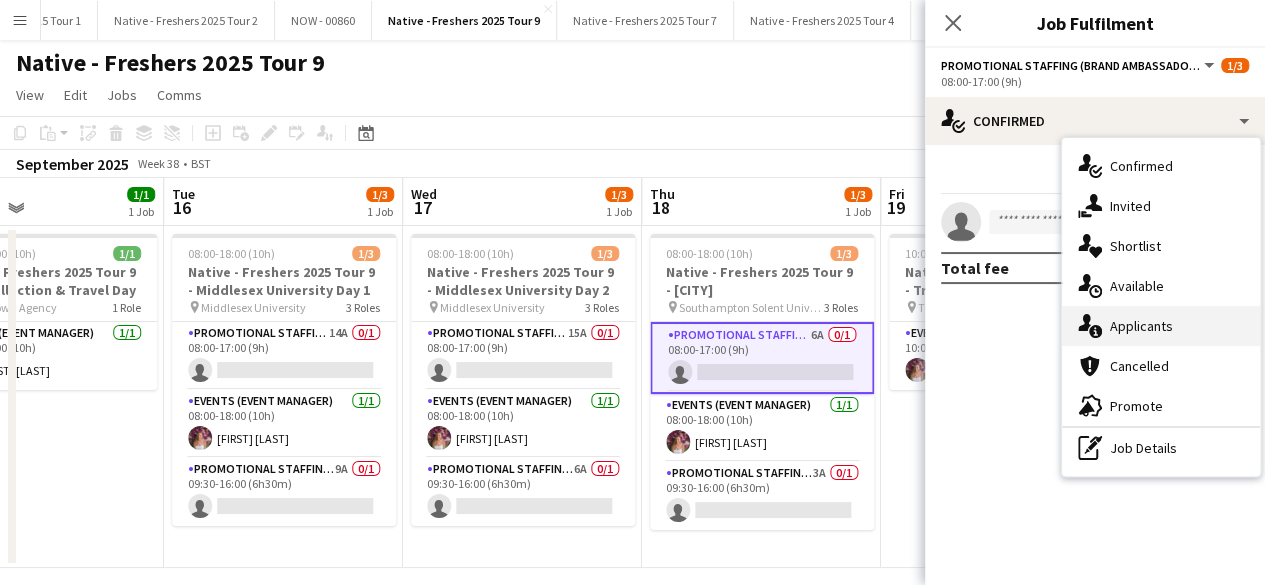click on "single-neutral-actions-information
Applicants" at bounding box center (1161, 326) 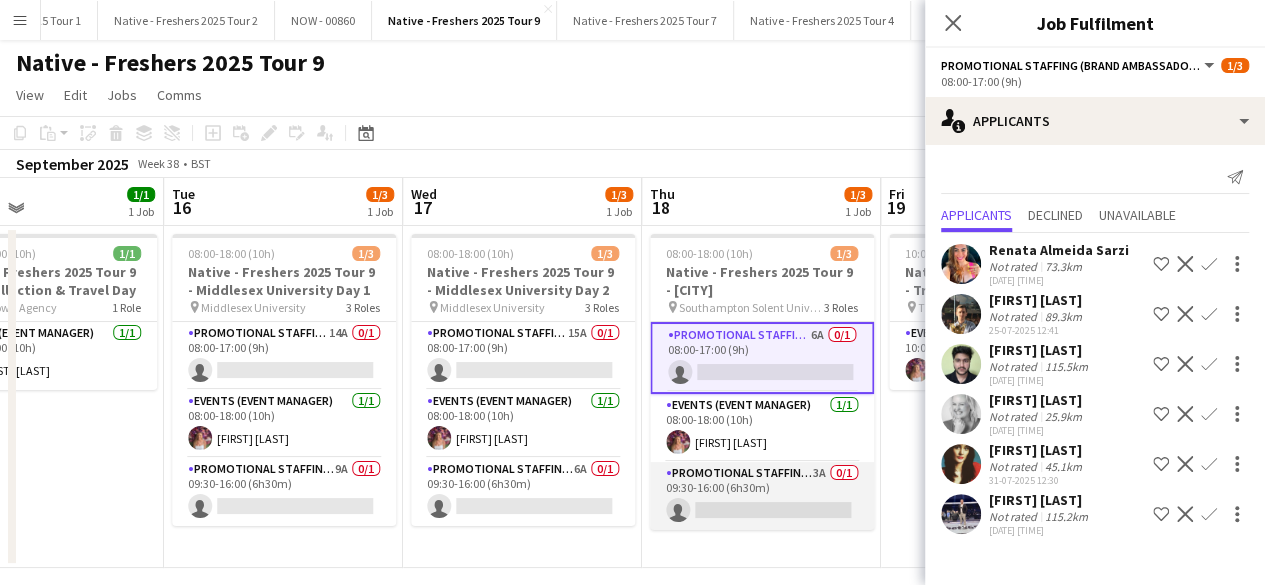 click on "Promotional Staffing (Brand Ambassadors)   3A   0/1   09:30-16:00 (6h30m)
single-neutral-actions" at bounding box center (762, 496) 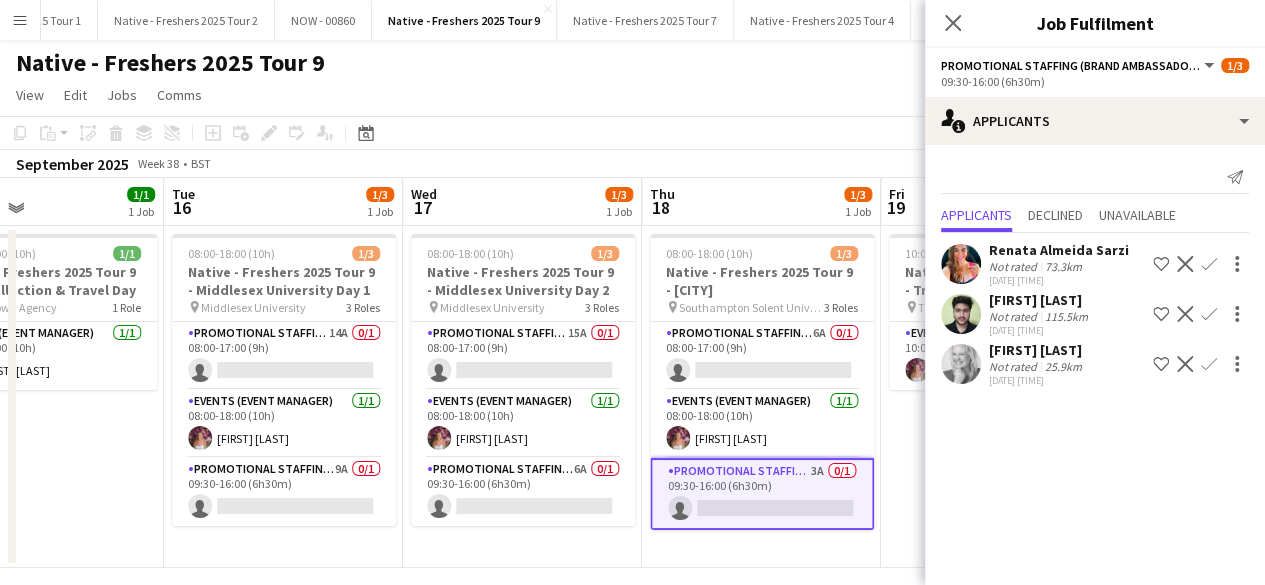 click 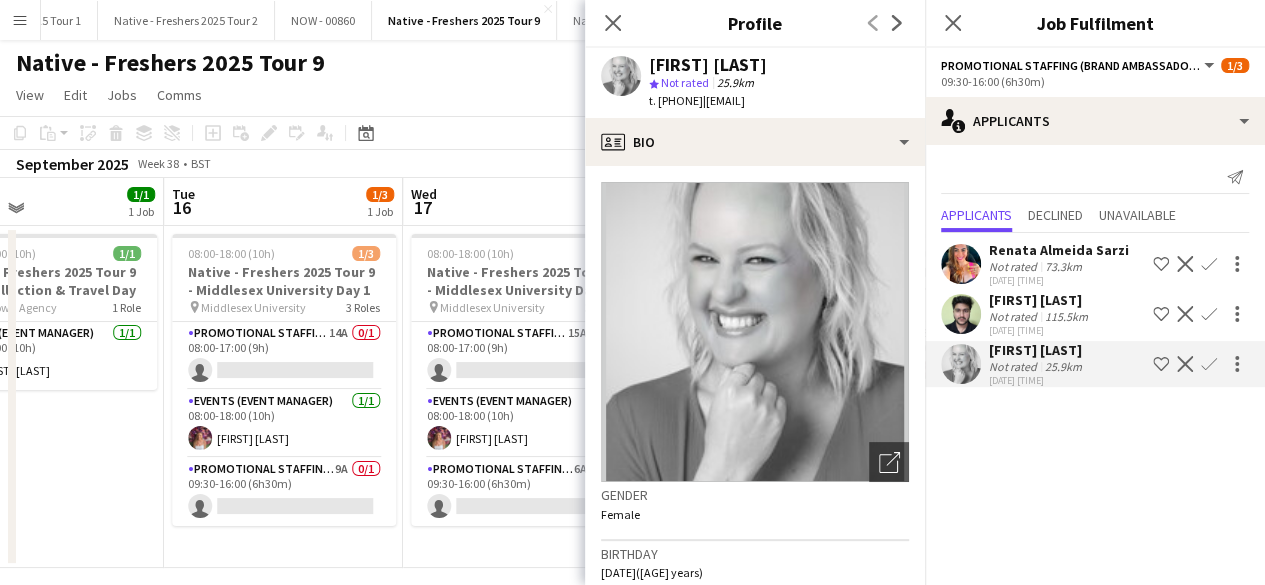 click on "Confirm" 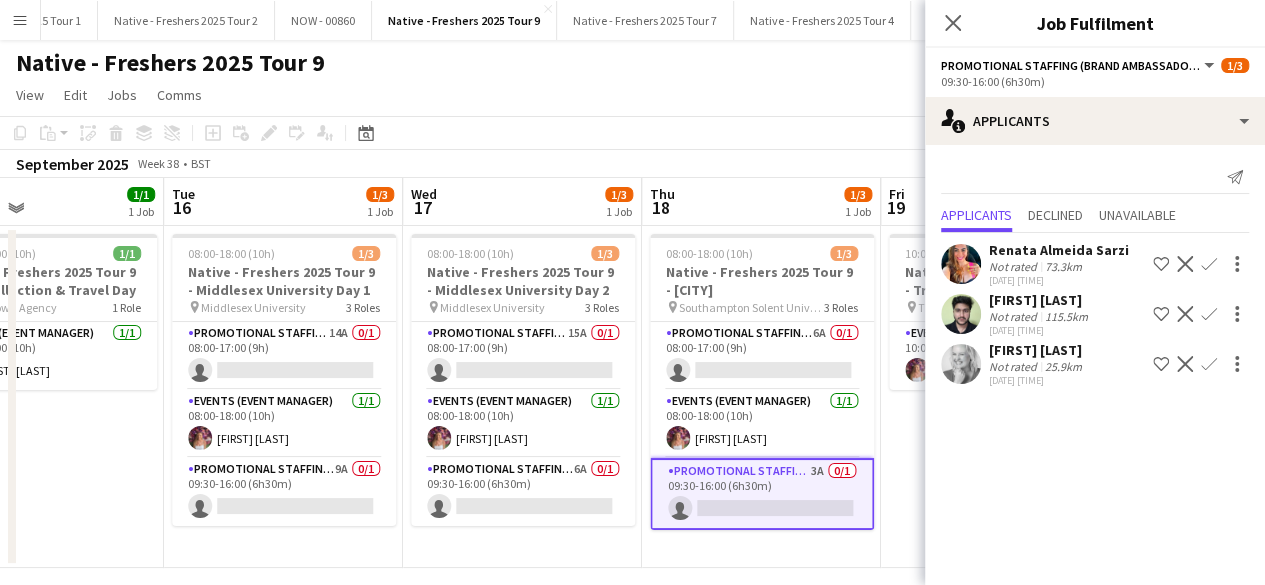click on "Confirm" 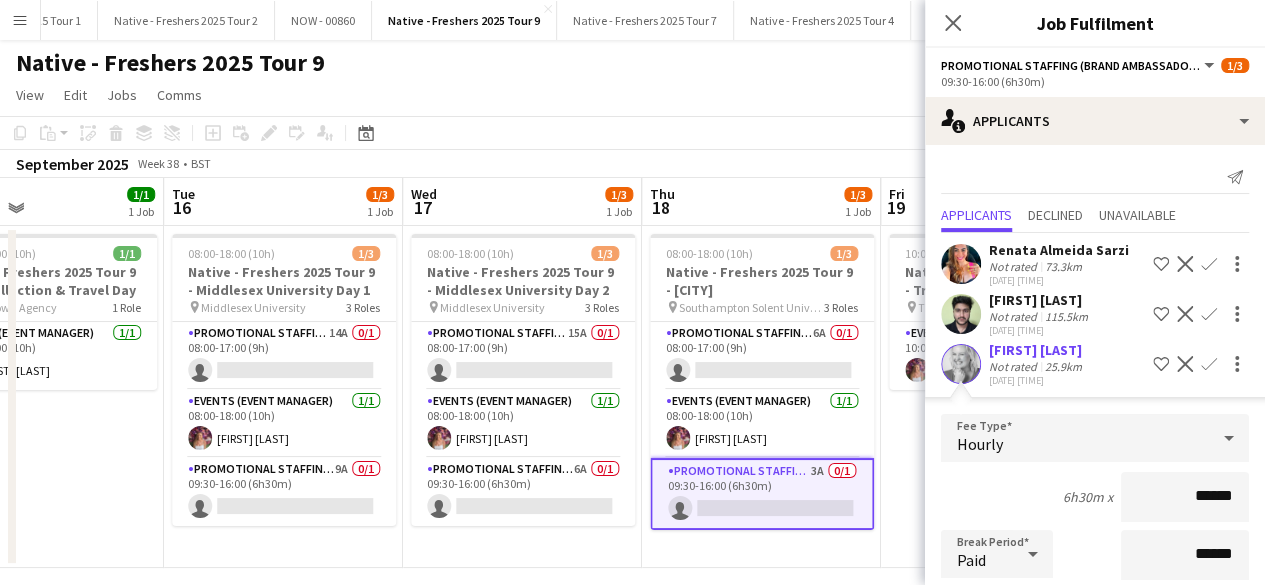 scroll, scrollTop: 274, scrollLeft: 0, axis: vertical 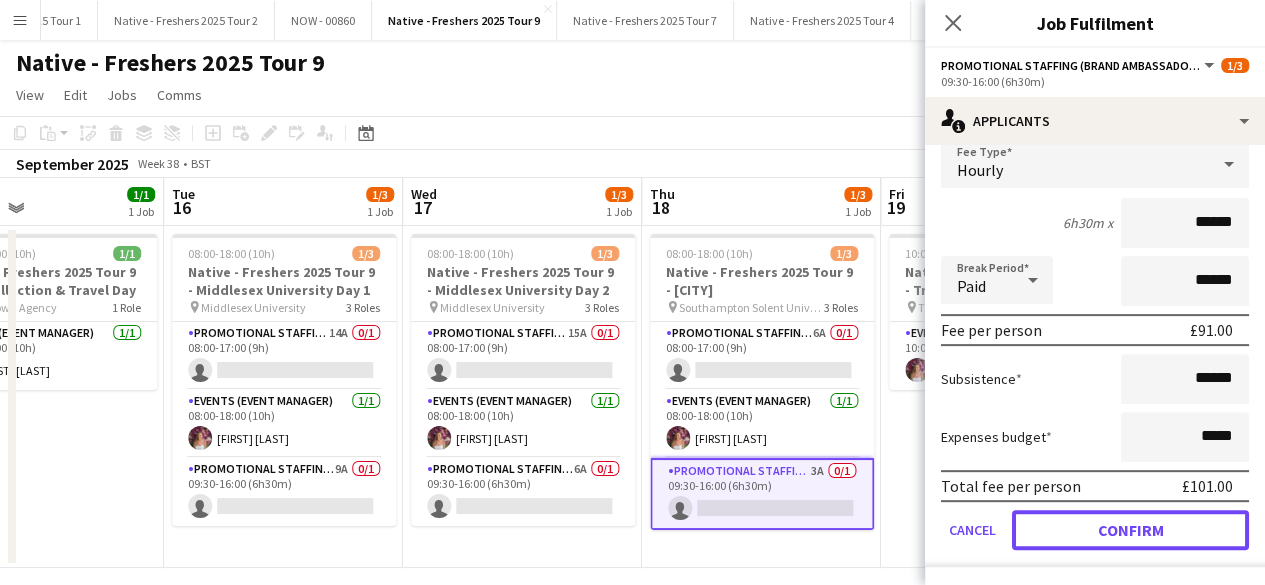 click on "Confirm" 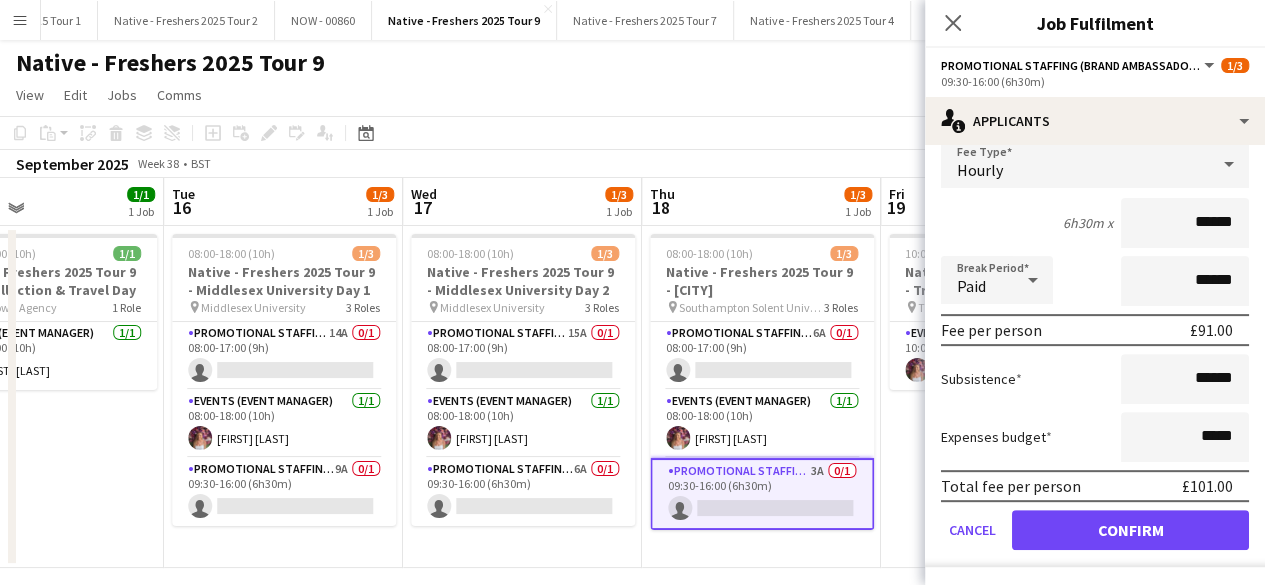 scroll, scrollTop: 0, scrollLeft: 0, axis: both 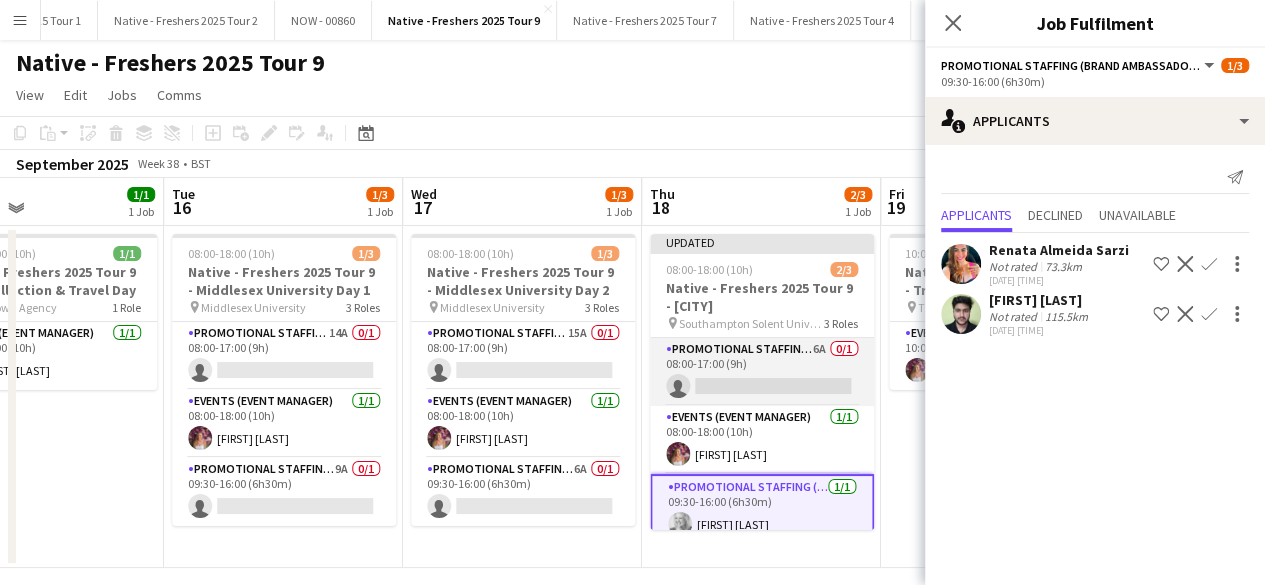 click on "Promotional Staffing (Brand Ambassadors)   6A   0/1   08:00-17:00 (9h)
single-neutral-actions" at bounding box center [762, 372] 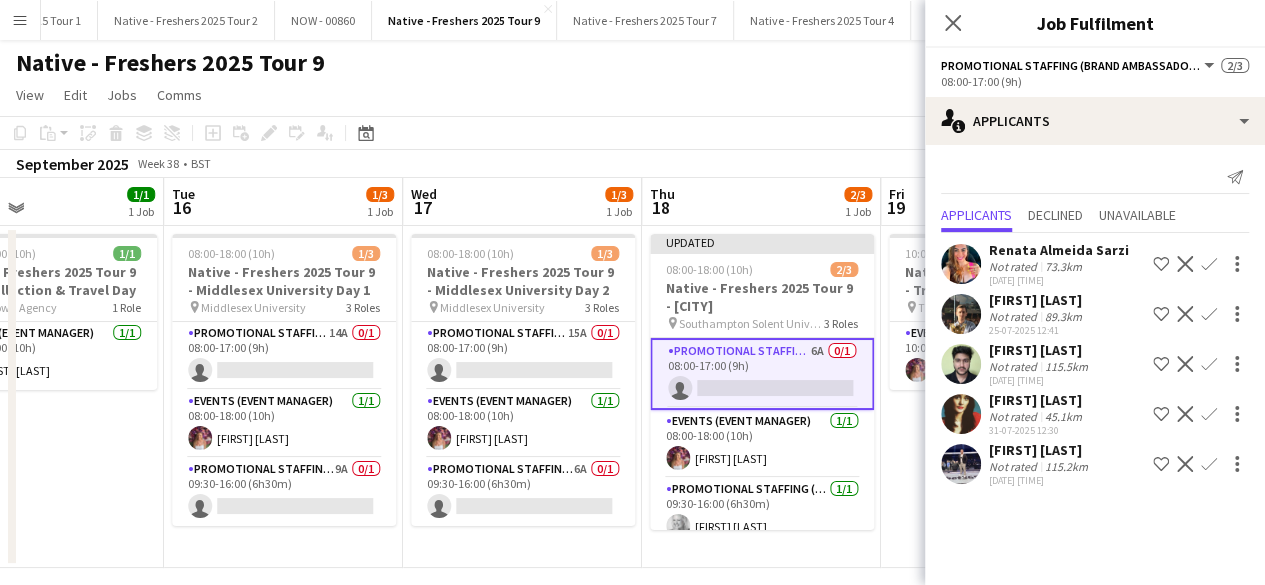 click at bounding box center (961, 464) 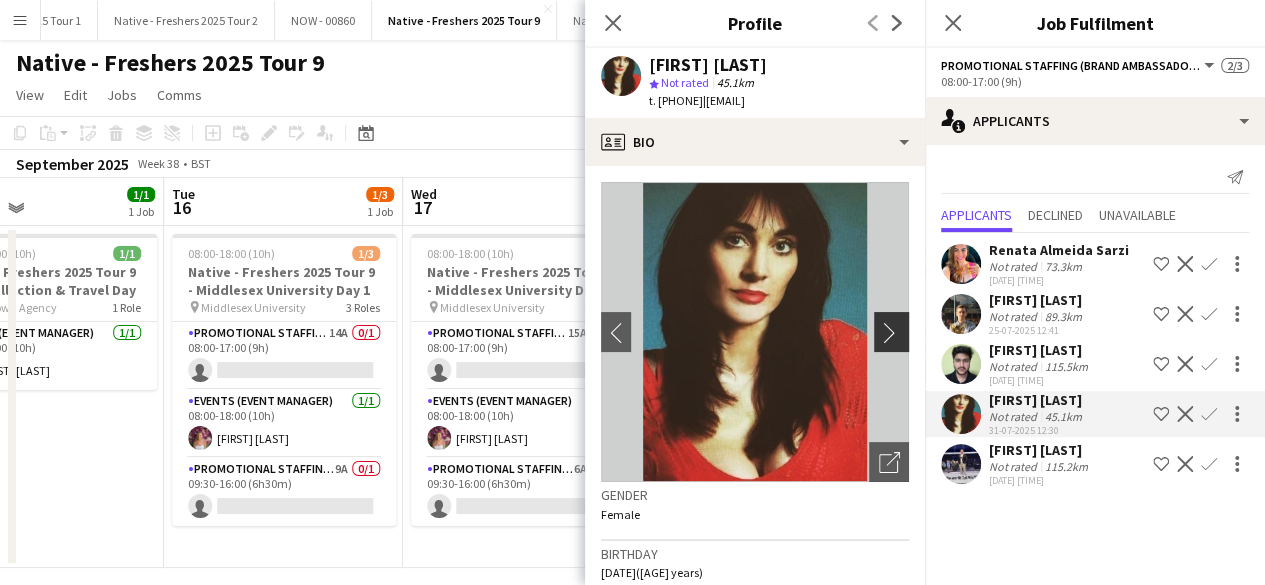 click on "chevron-right" 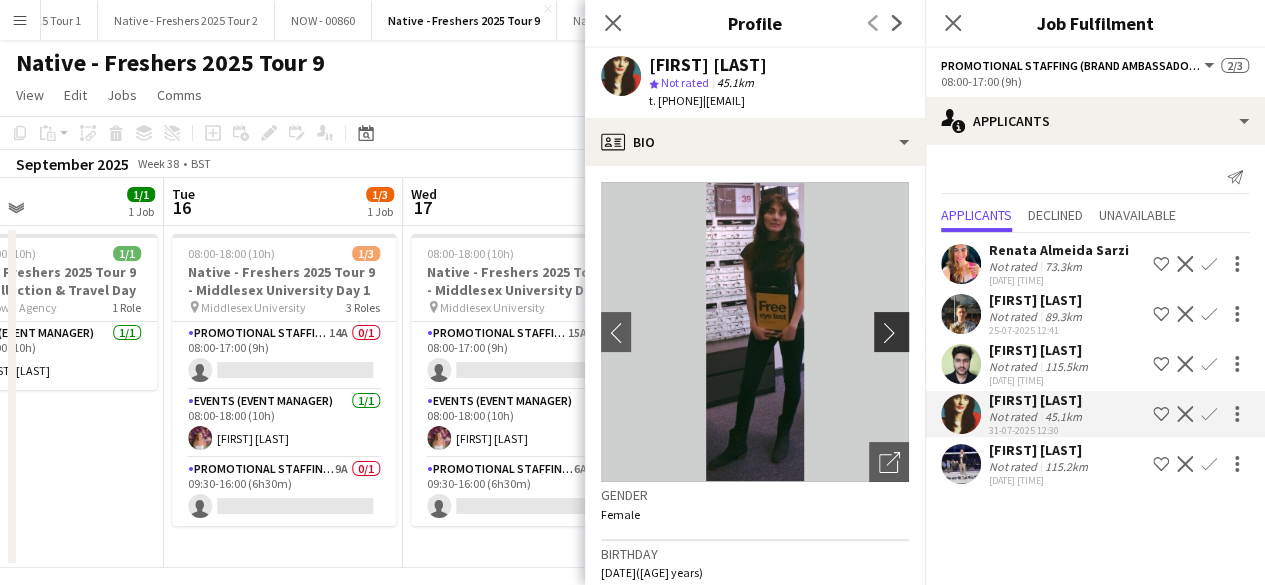 click on "chevron-right" 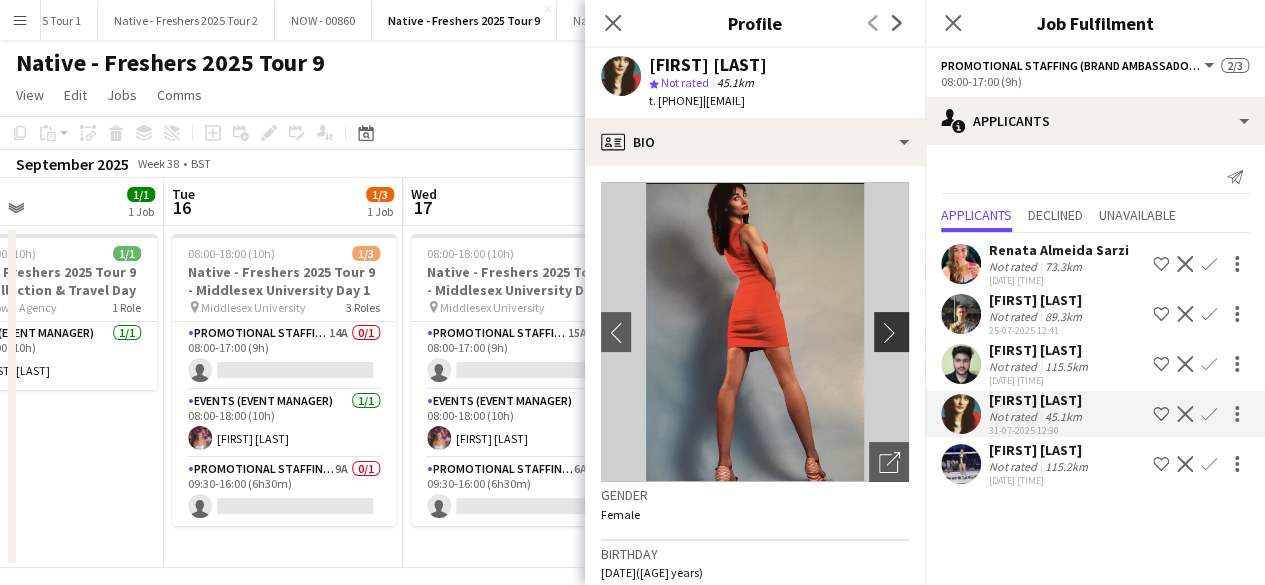 click on "chevron-right" 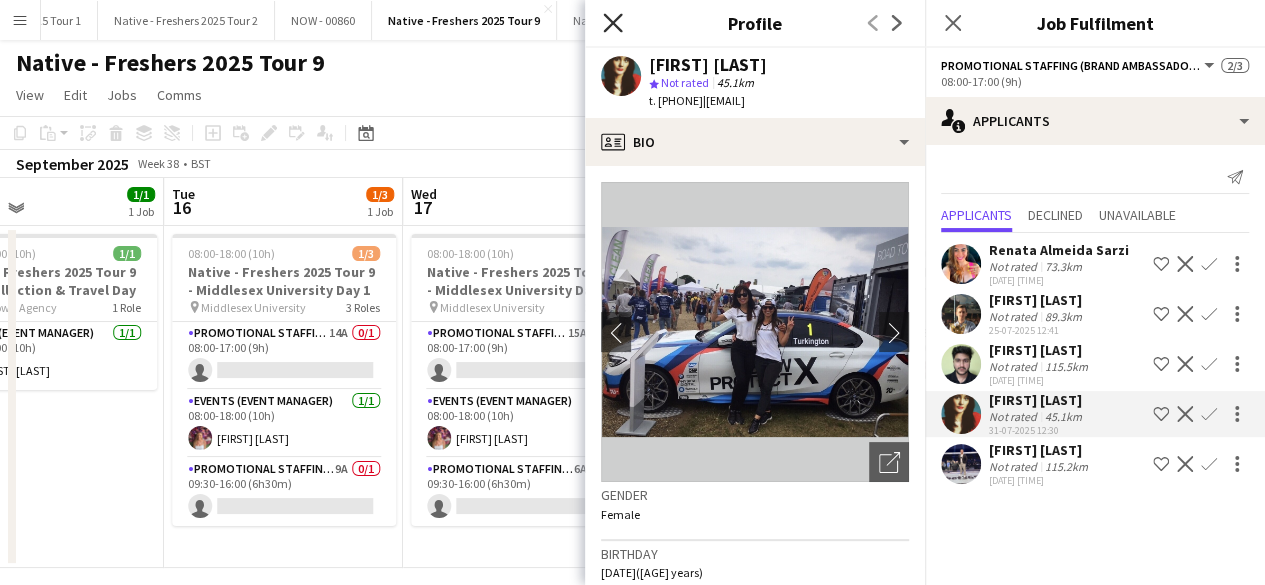 drag, startPoint x: 879, startPoint y: 328, endPoint x: 606, endPoint y: 27, distance: 406.3619 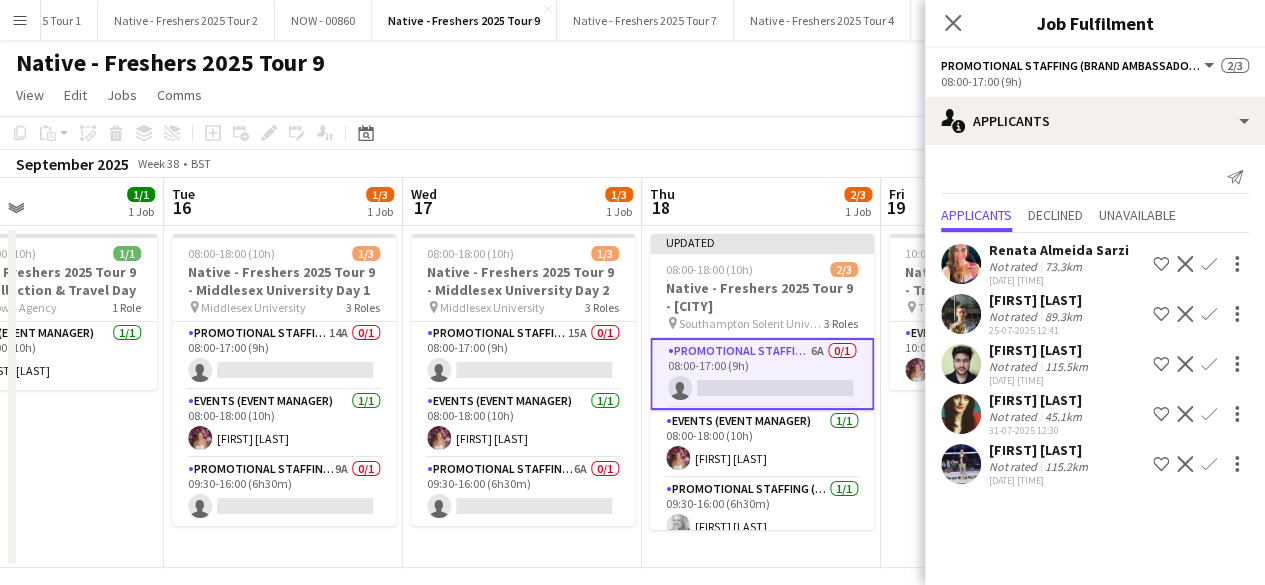 click at bounding box center [961, 364] 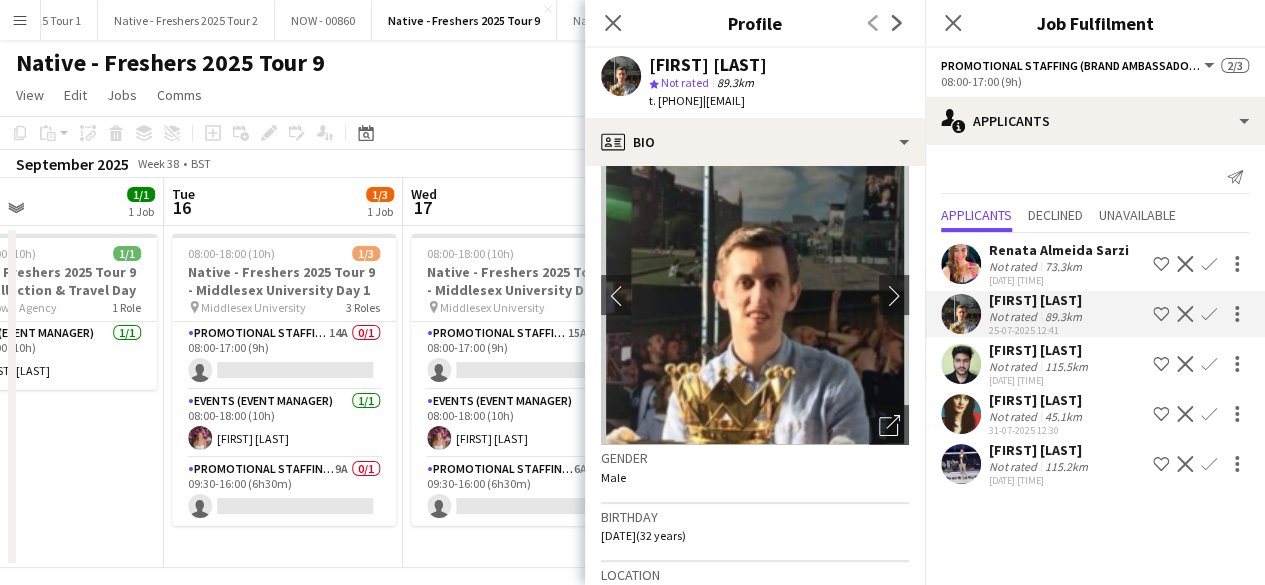 scroll, scrollTop: 0, scrollLeft: 0, axis: both 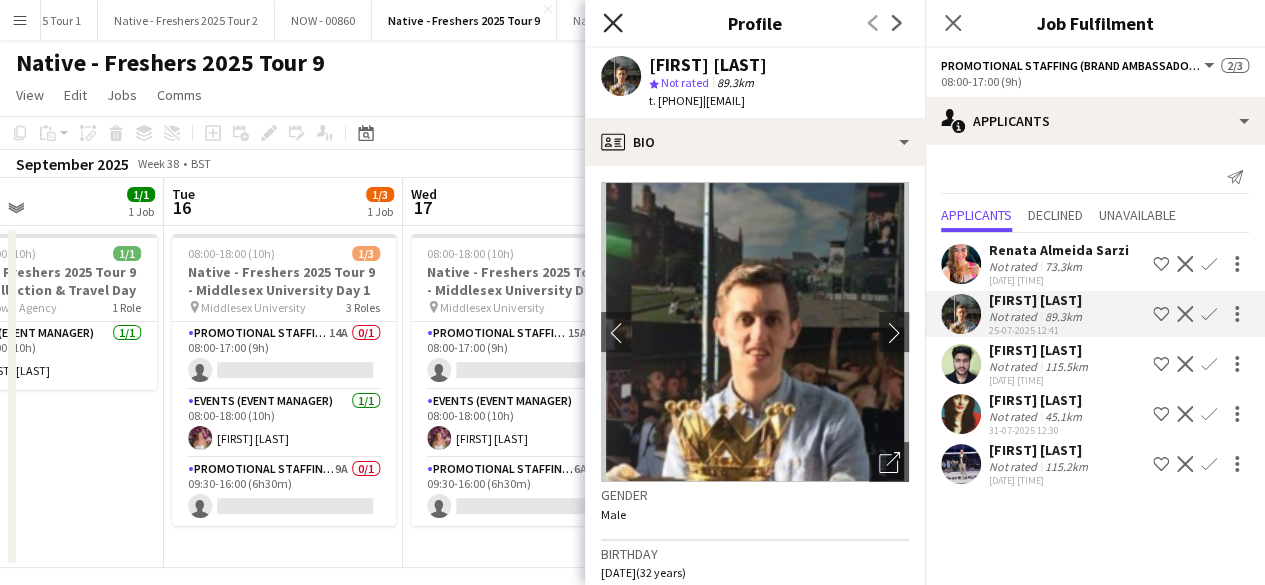 click on "Close pop-in" 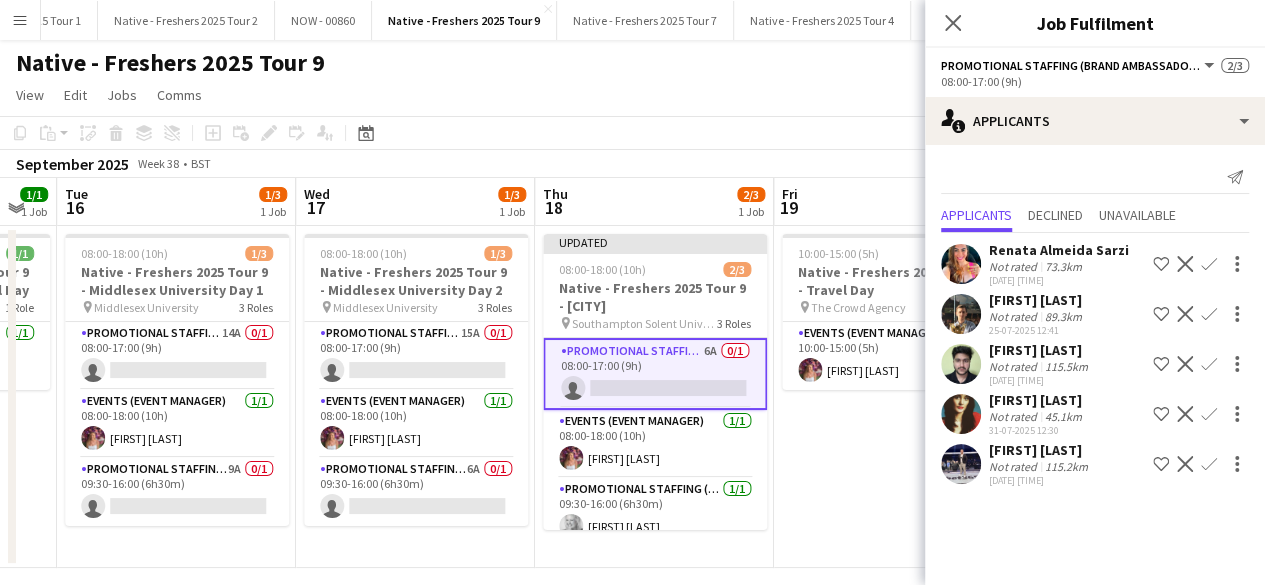 scroll, scrollTop: 0, scrollLeft: 898, axis: horizontal 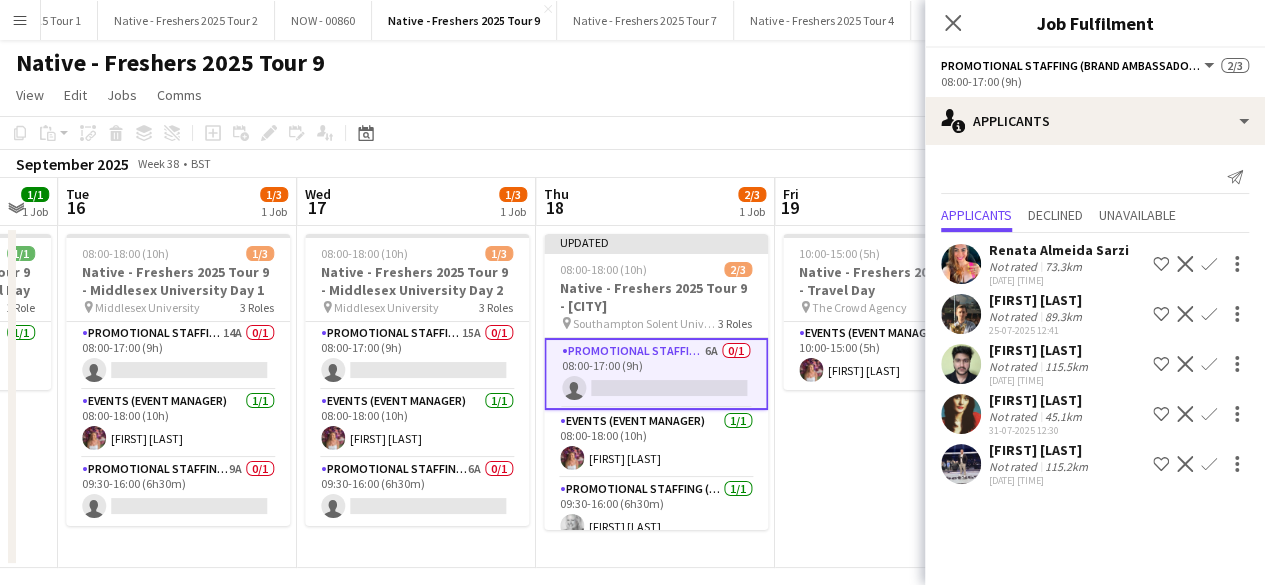 click at bounding box center [961, 364] 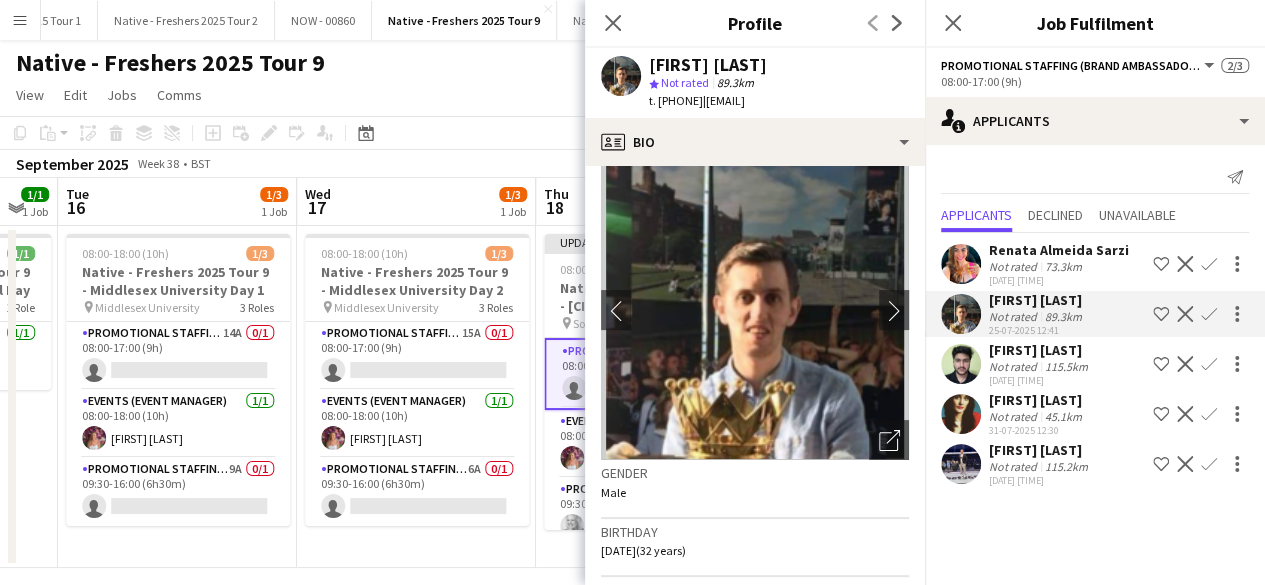 scroll, scrollTop: 0, scrollLeft: 0, axis: both 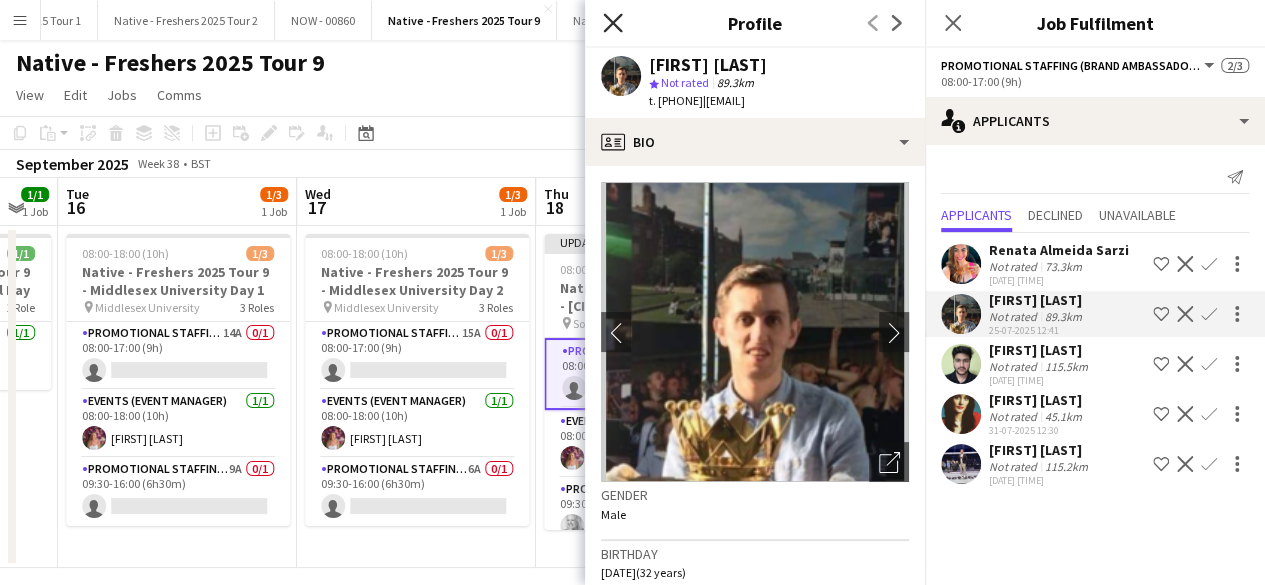 click 